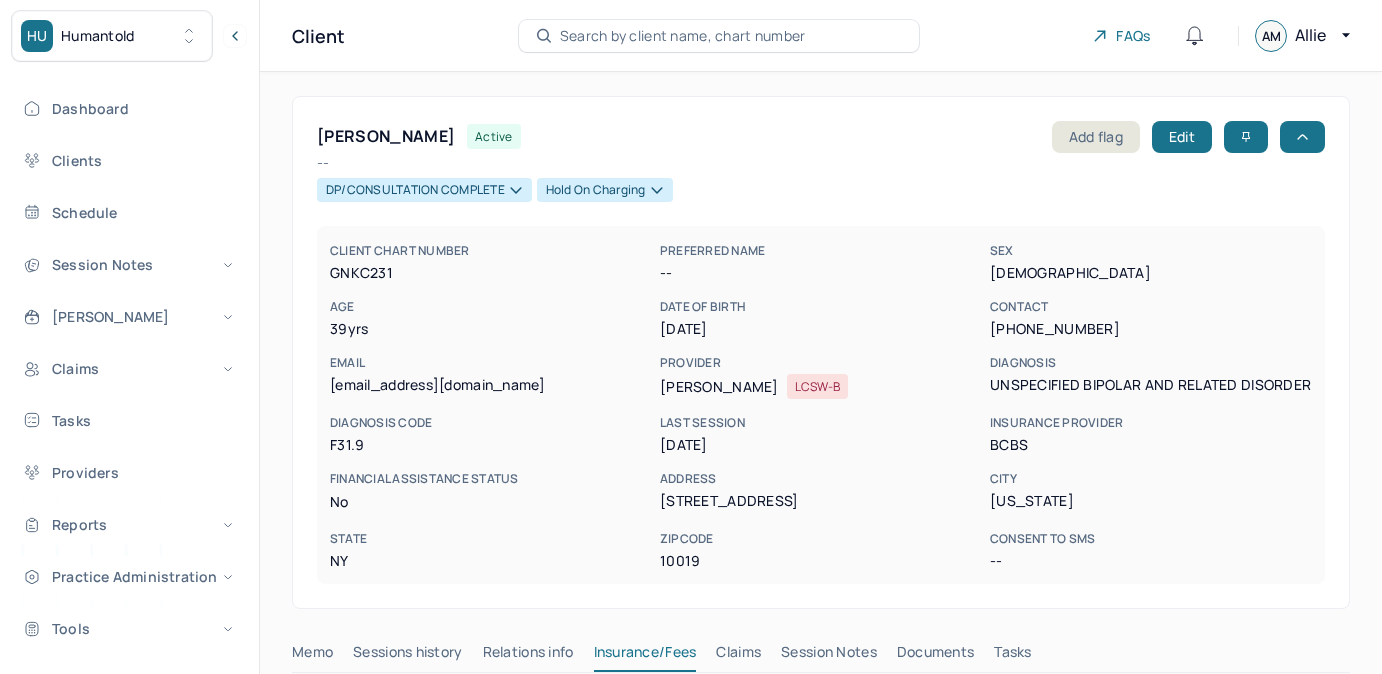 scroll, scrollTop: 0, scrollLeft: 0, axis: both 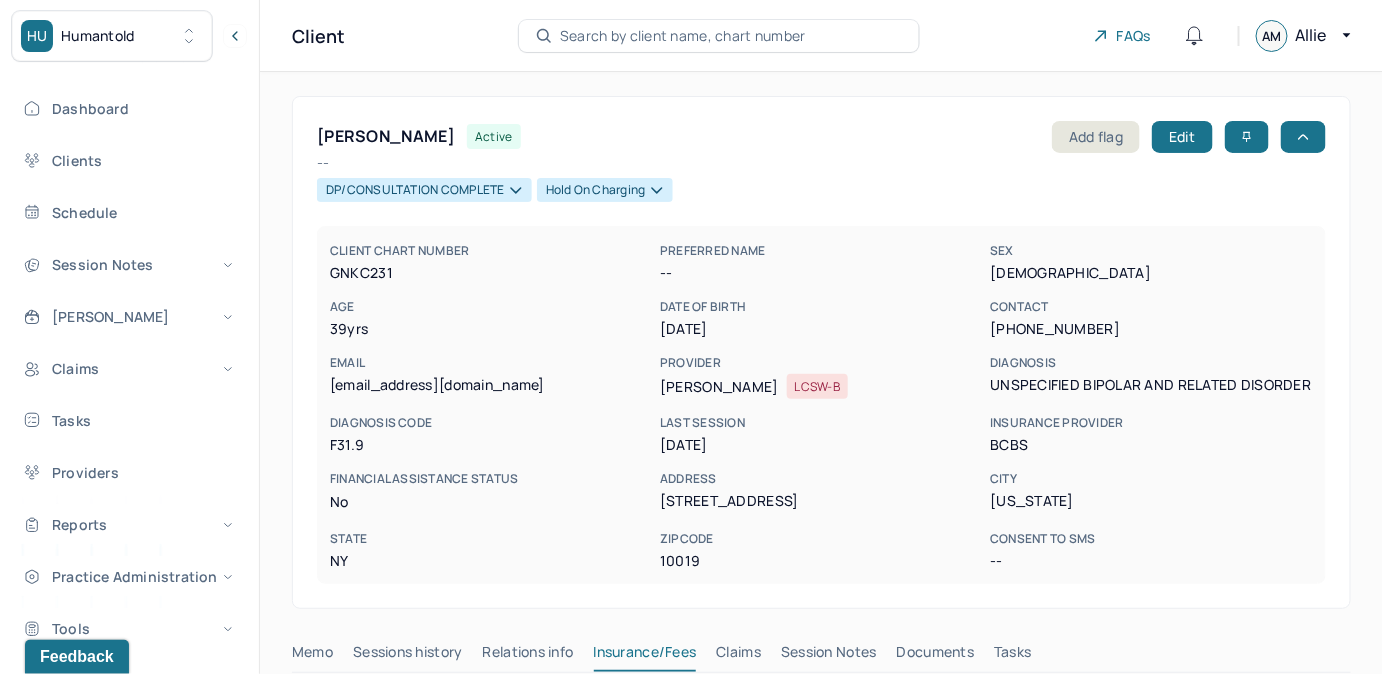 click on "Search by client name, chart number" at bounding box center [683, 36] 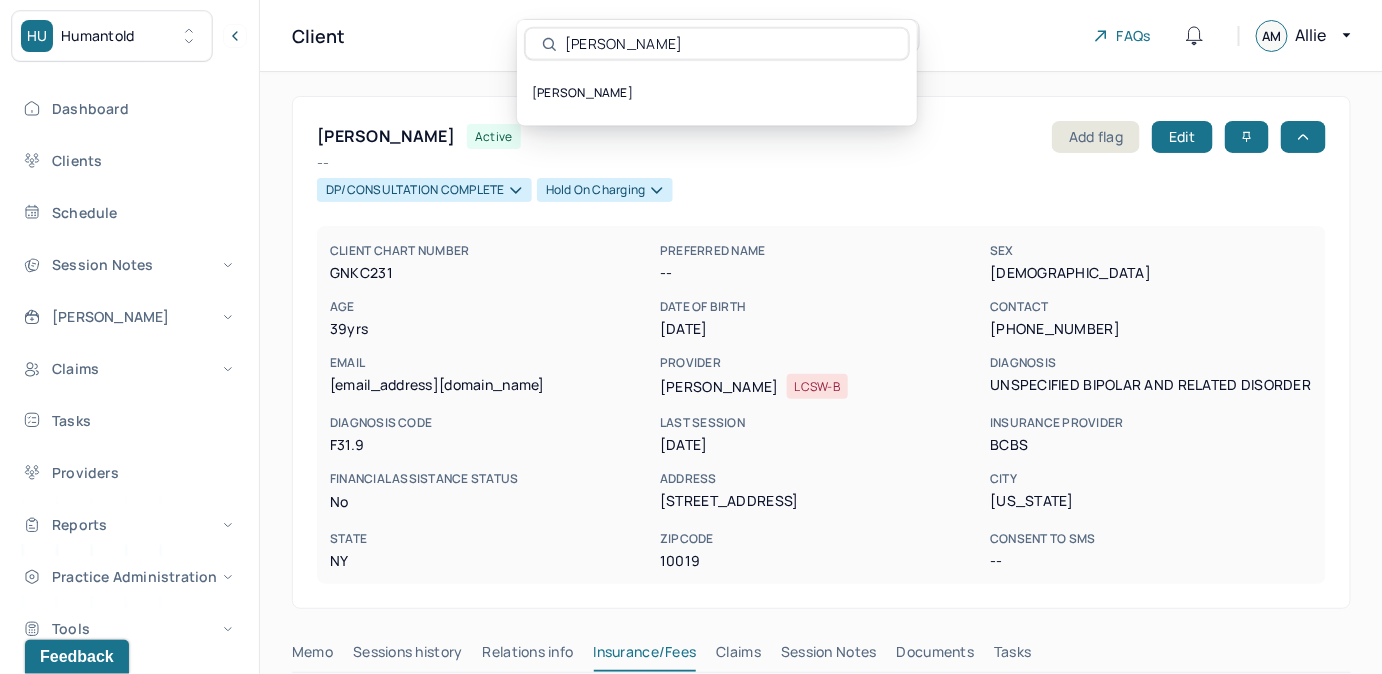 type on "Samantha Breakstone" 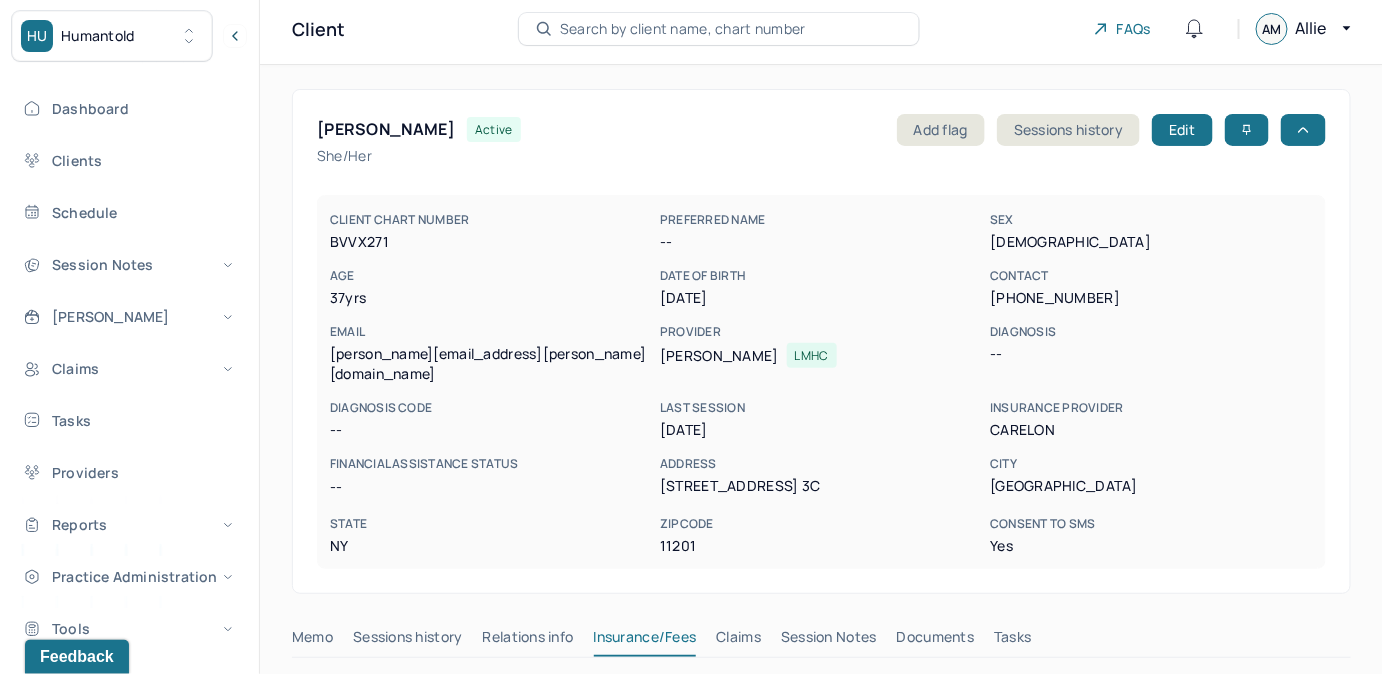 scroll, scrollTop: 0, scrollLeft: 0, axis: both 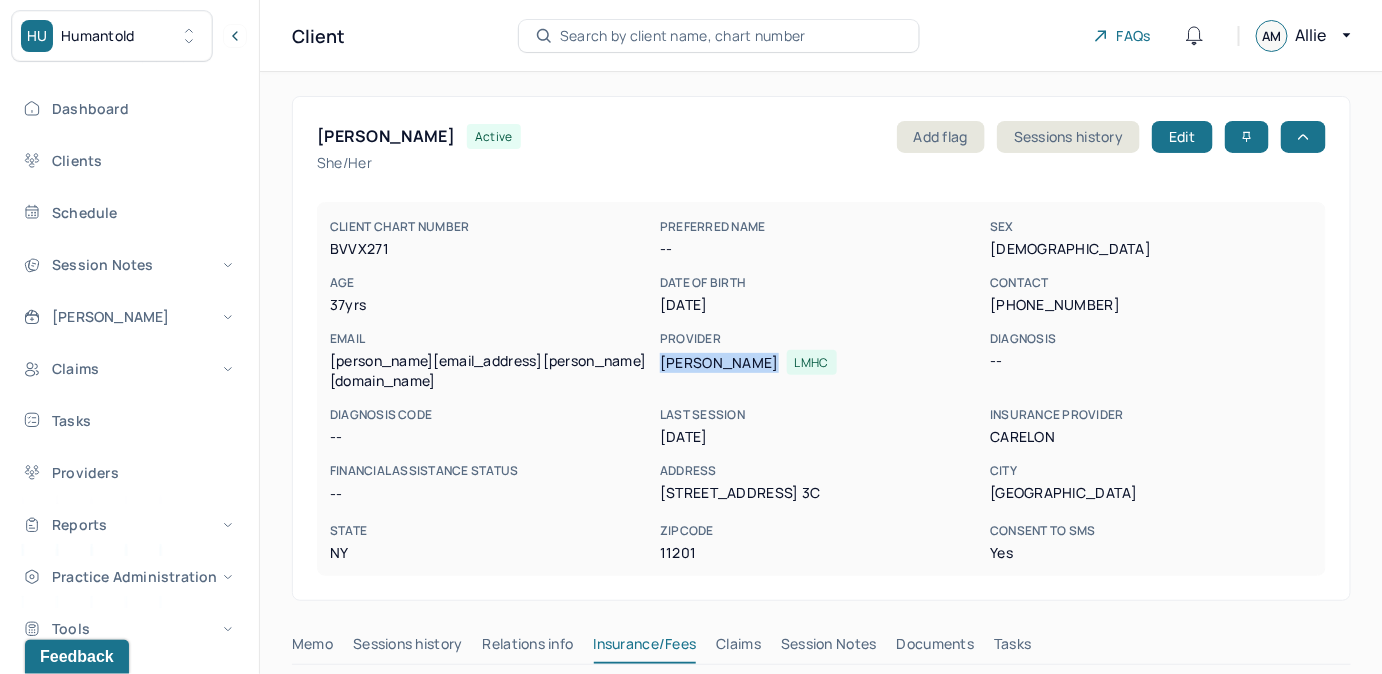 drag, startPoint x: 660, startPoint y: 360, endPoint x: 795, endPoint y: 365, distance: 135.09256 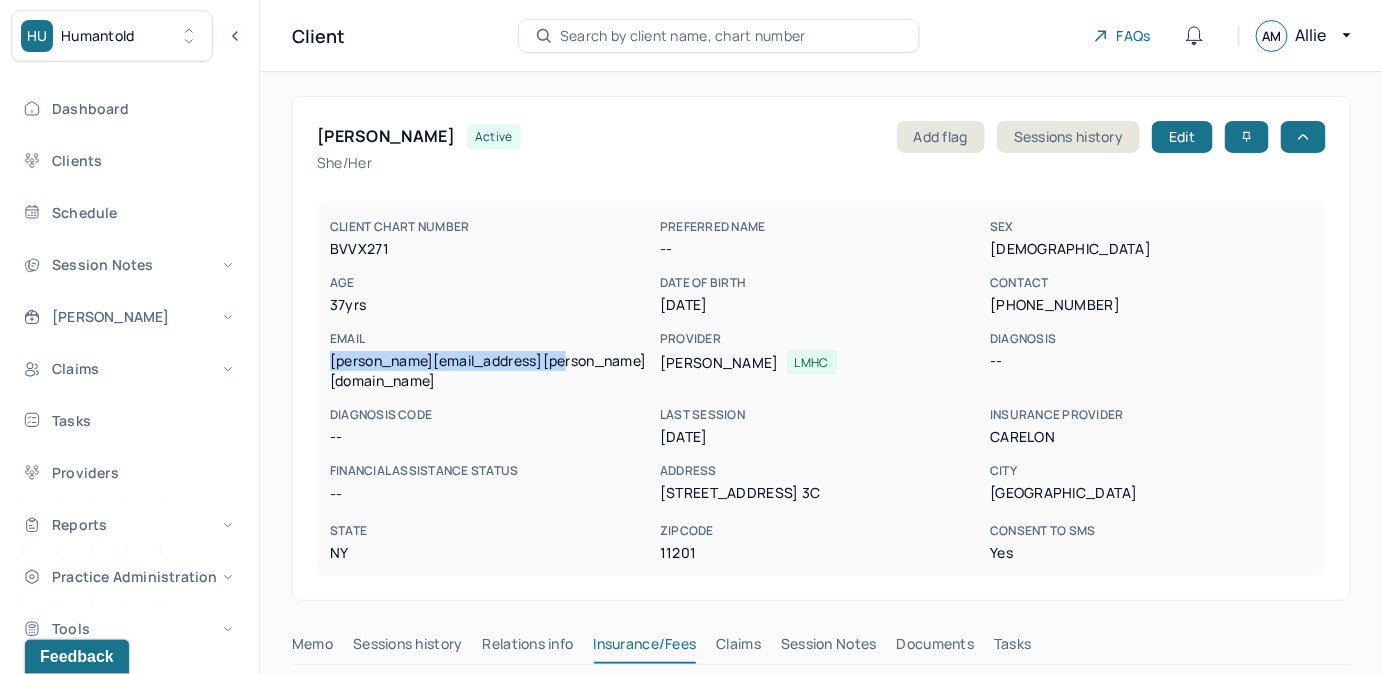 drag, startPoint x: 330, startPoint y: 360, endPoint x: 578, endPoint y: 368, distance: 248.129 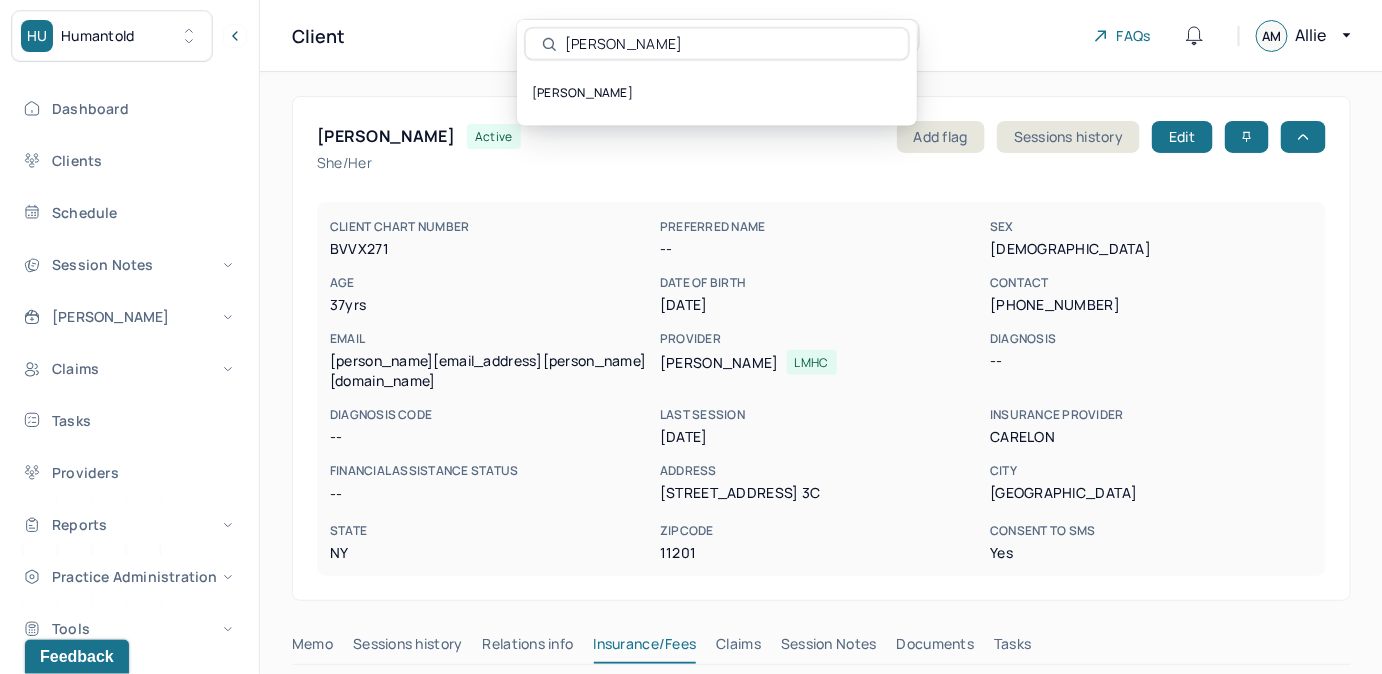type on "[PERSON_NAME]" 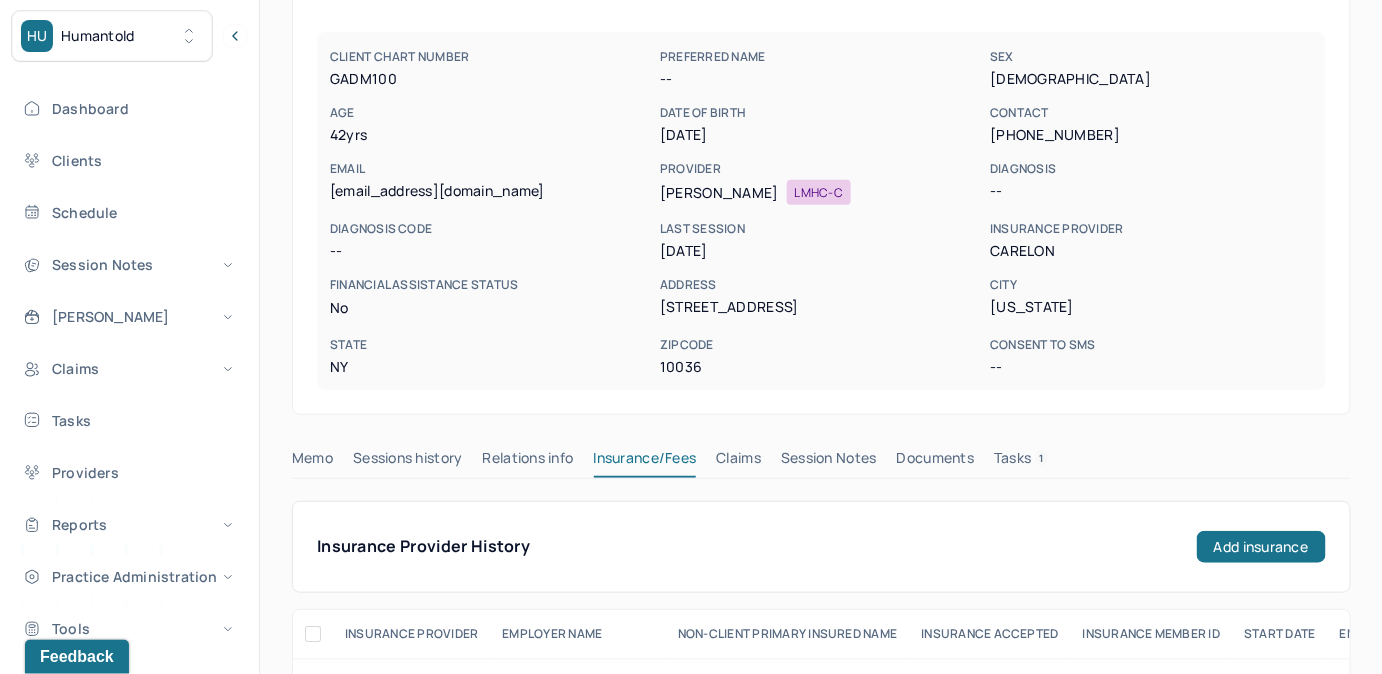 scroll, scrollTop: 181, scrollLeft: 0, axis: vertical 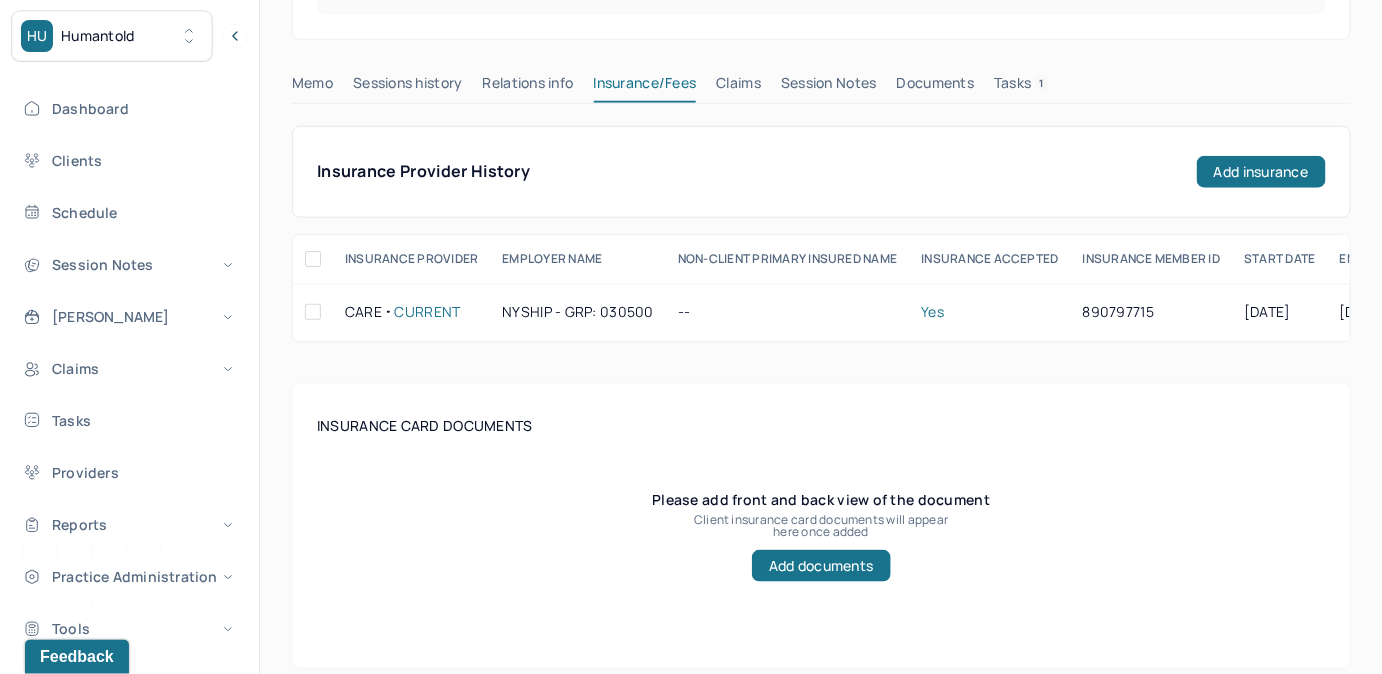 click on "Claims" at bounding box center (738, 87) 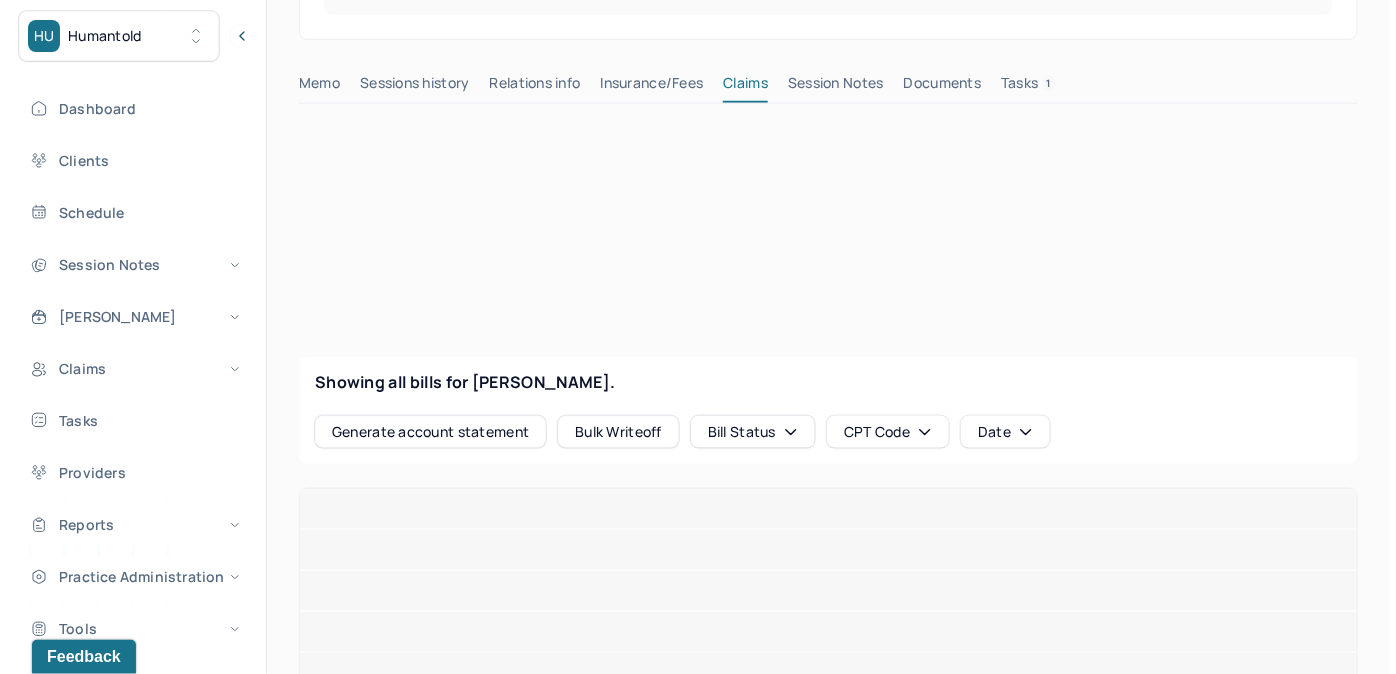 scroll, scrollTop: 876, scrollLeft: 0, axis: vertical 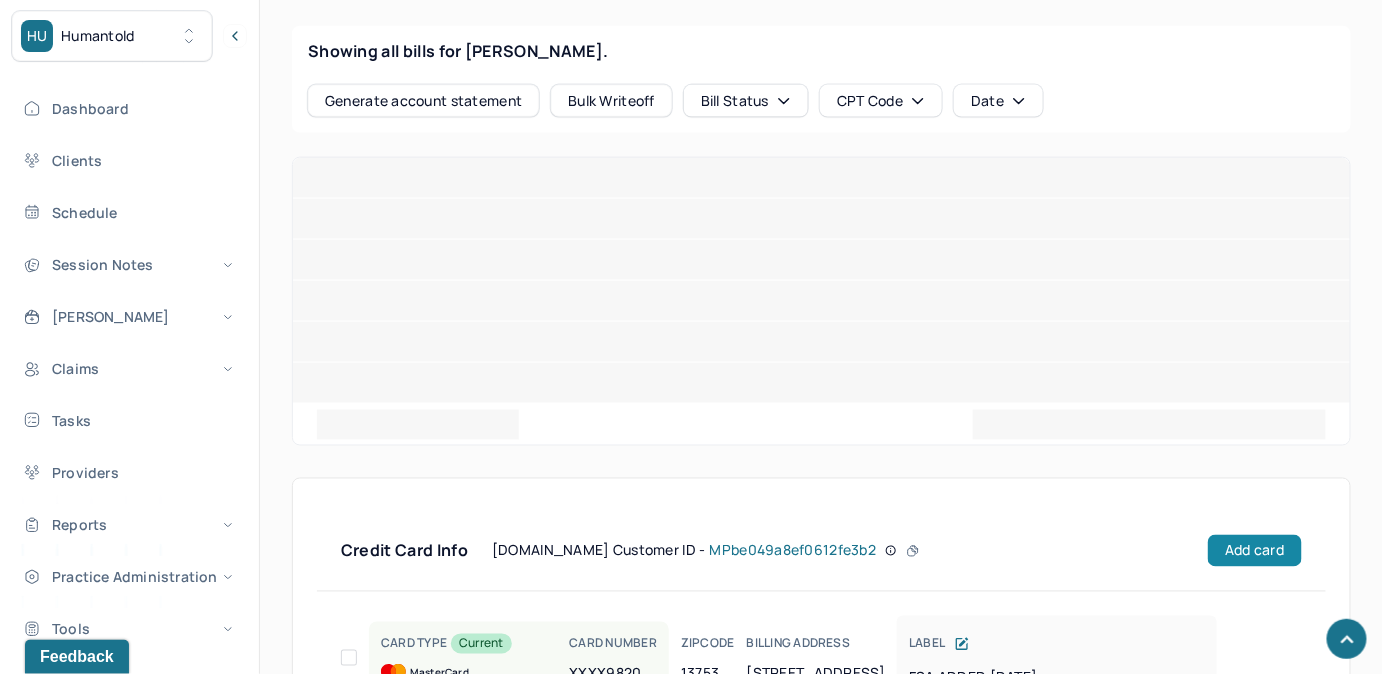 click on "Add card" at bounding box center (1254, 551) 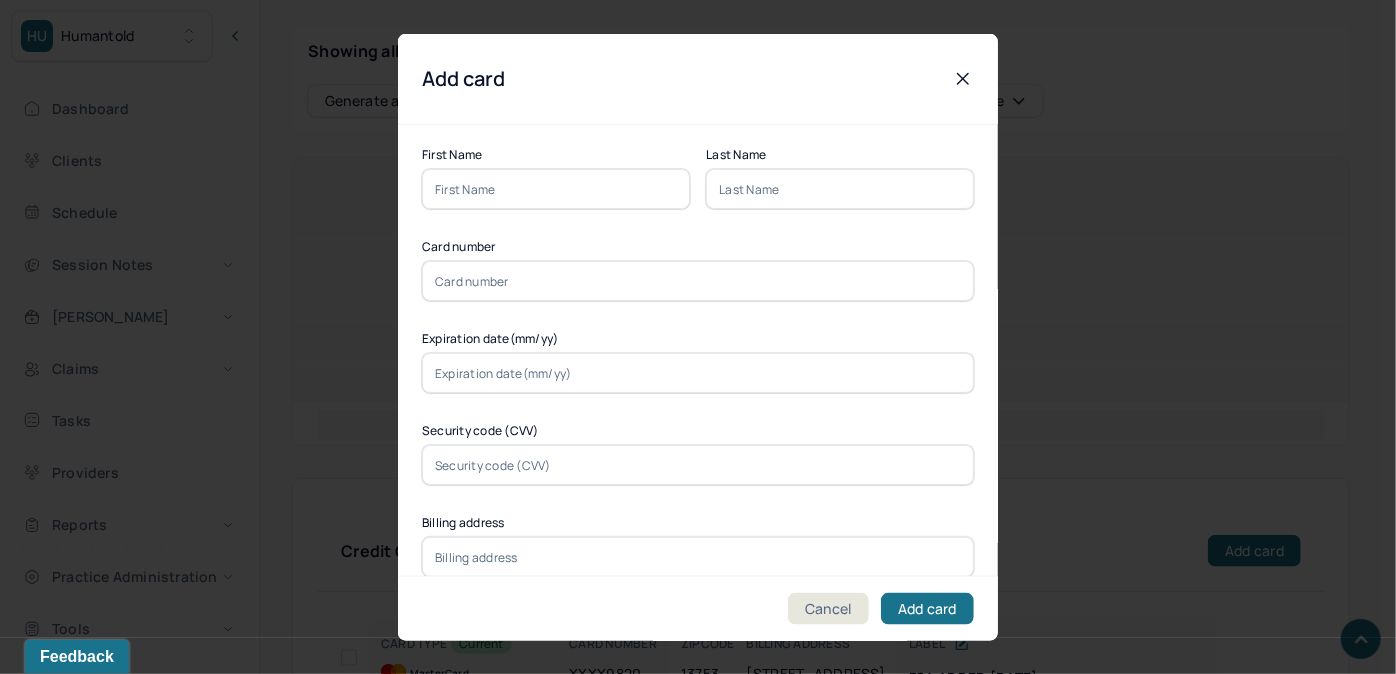 click at bounding box center (556, 189) 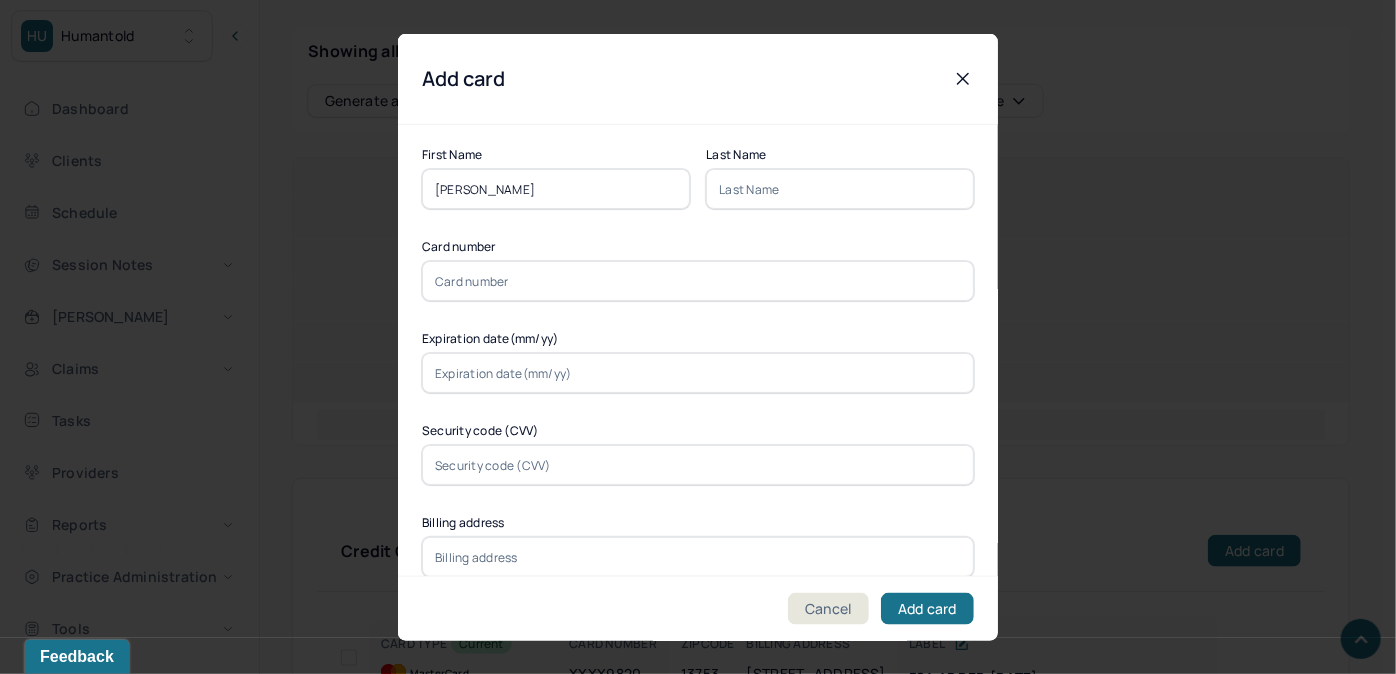 scroll, scrollTop: 917, scrollLeft: 0, axis: vertical 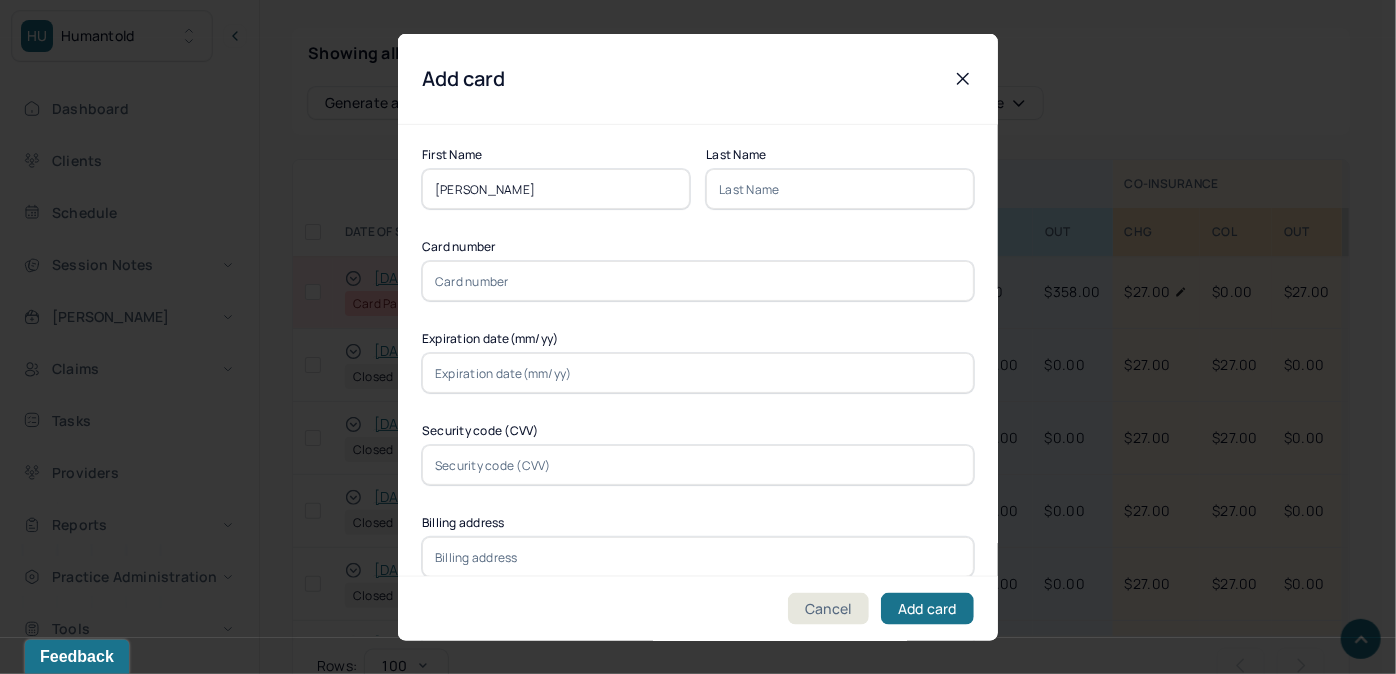 drag, startPoint x: 560, startPoint y: 191, endPoint x: 473, endPoint y: 196, distance: 87.14356 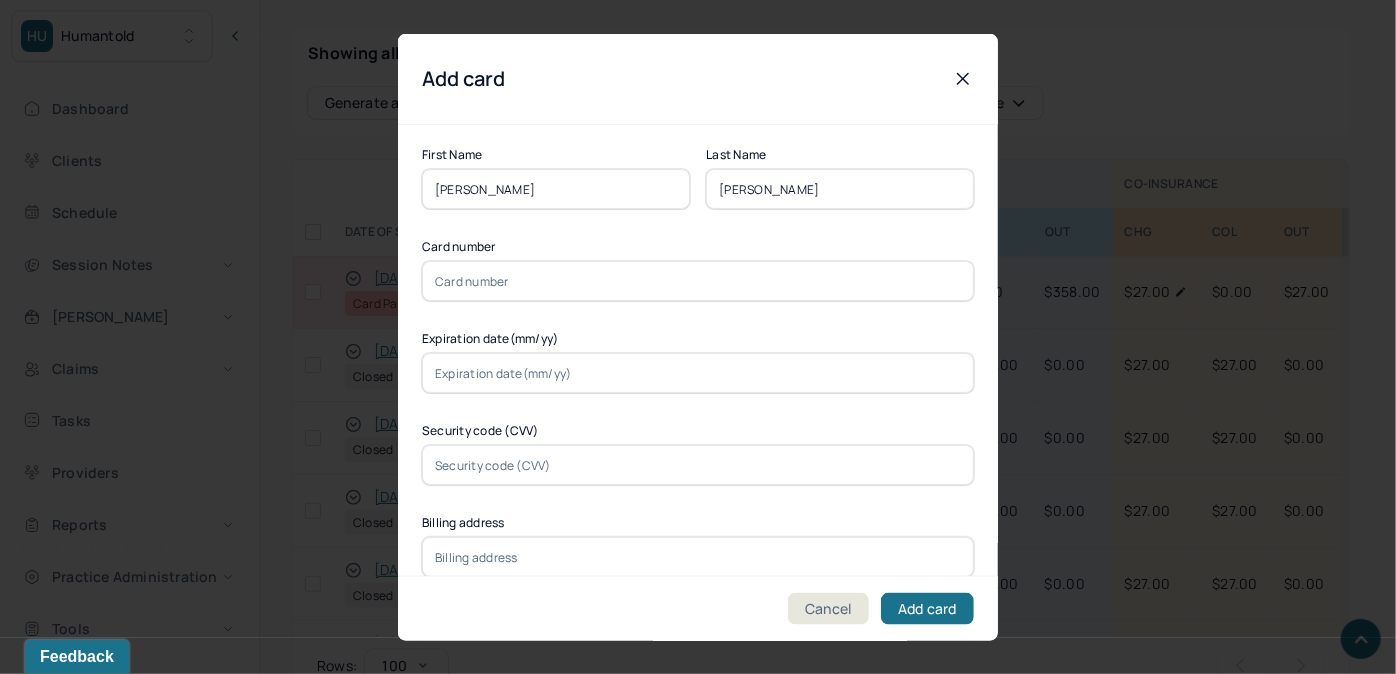 type on "Gonzalez" 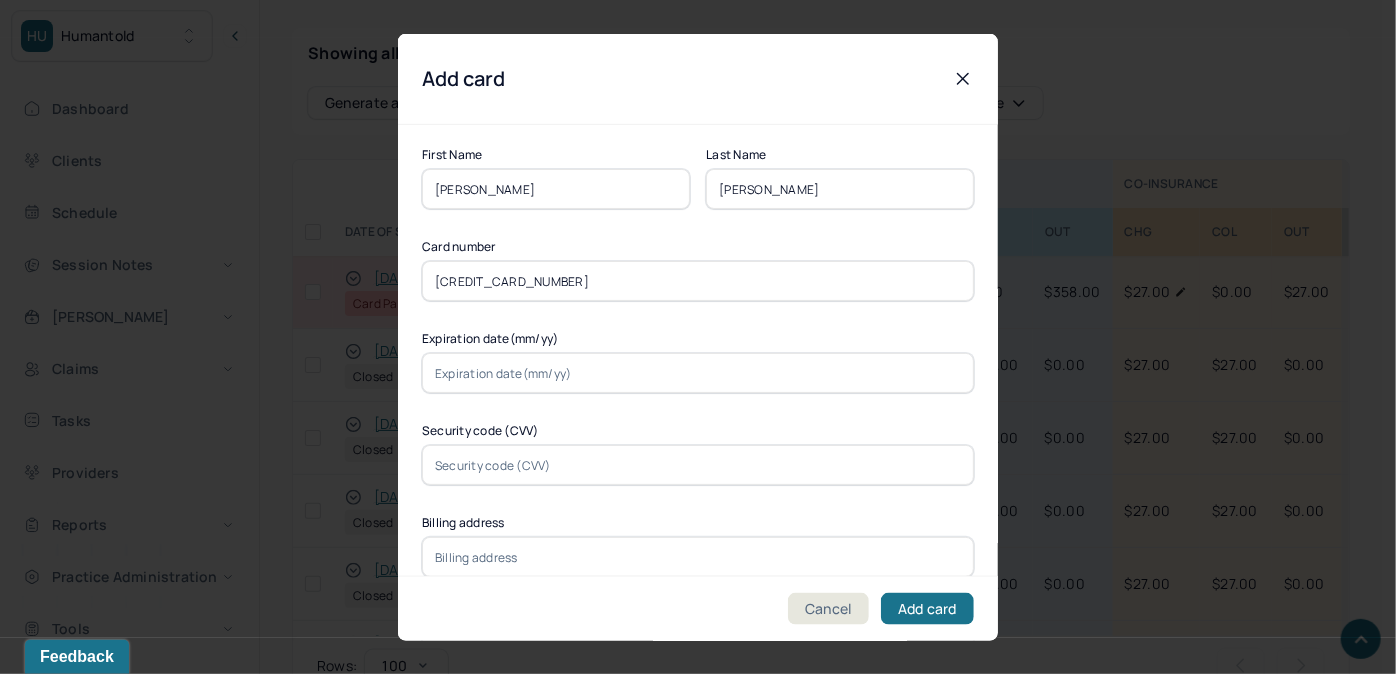 click on "5211 3050 3877 0068" at bounding box center (698, 281) 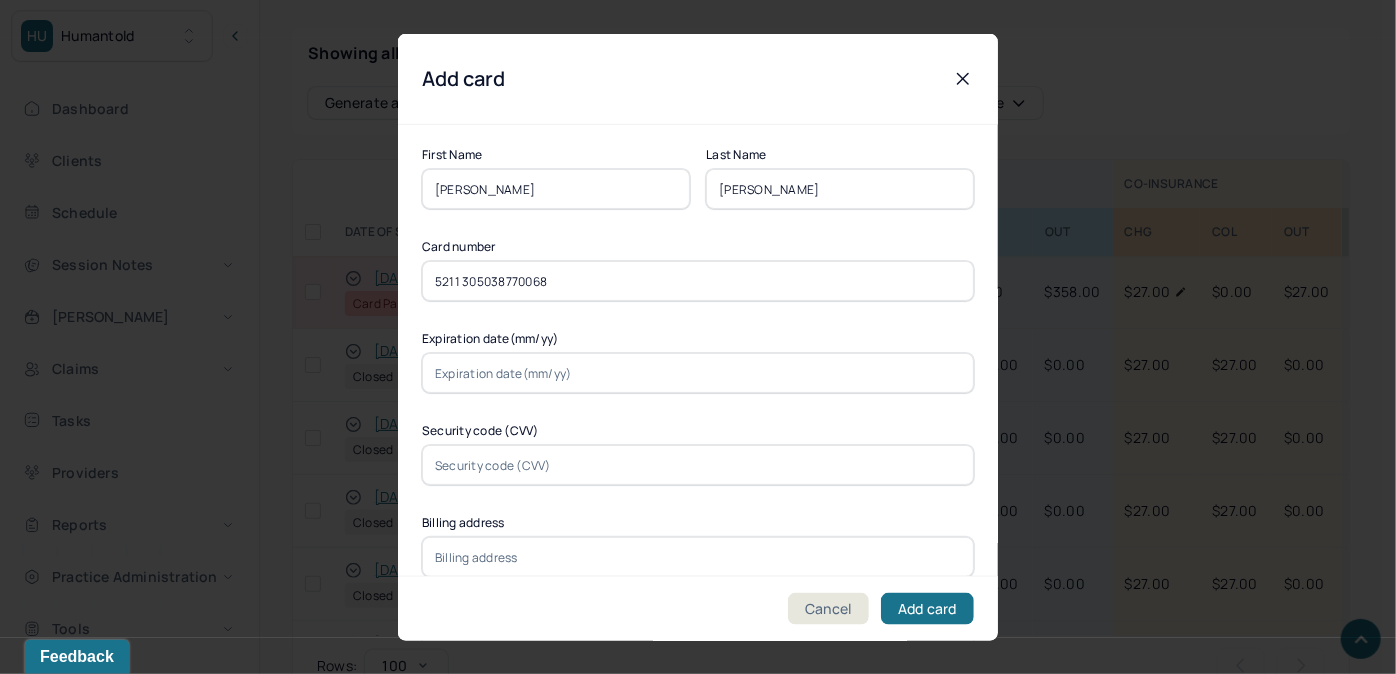 click on "5211 305038770068" at bounding box center (698, 281) 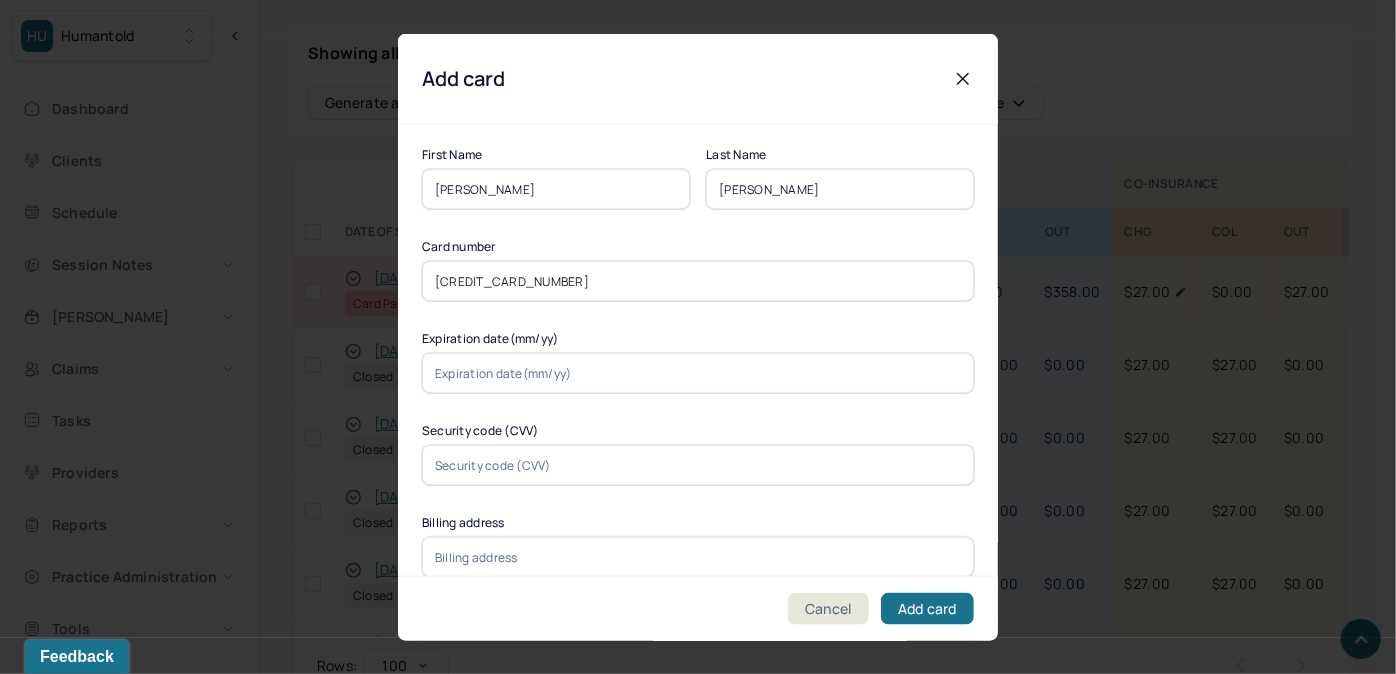 type on "5211305038770068" 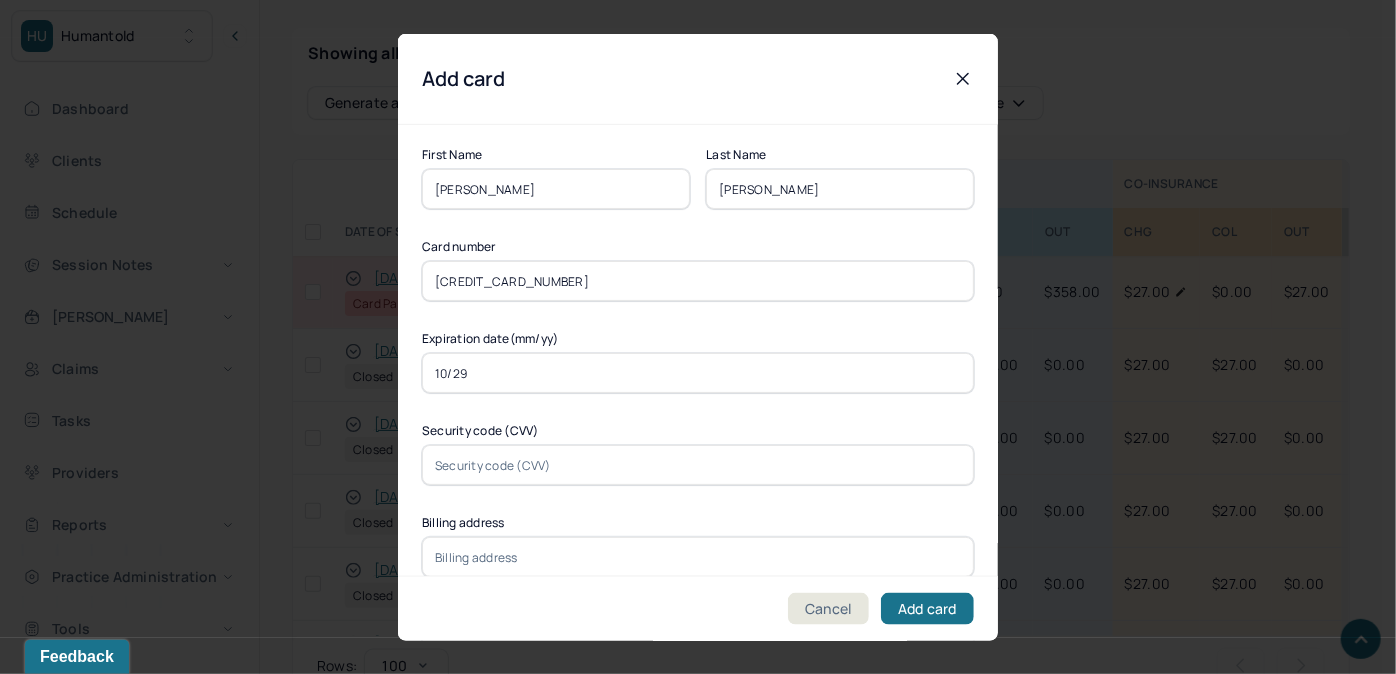 type on "10/29" 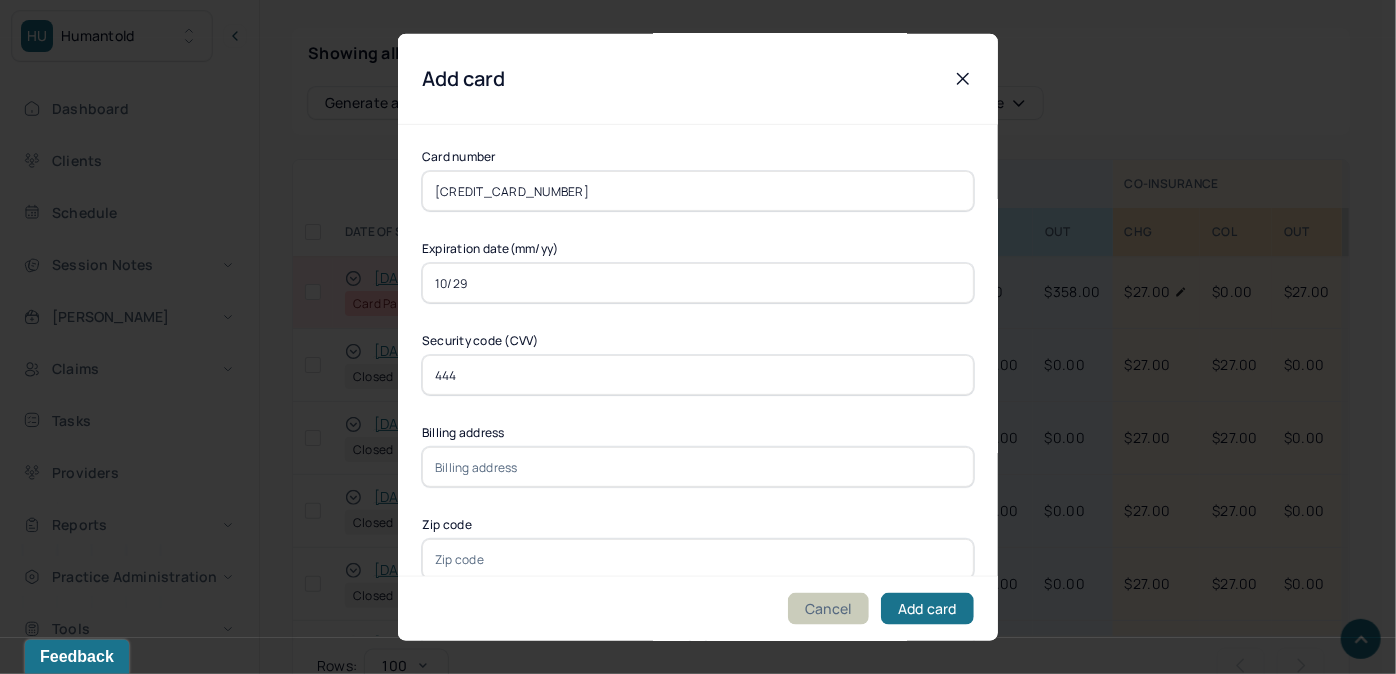 scroll, scrollTop: 90, scrollLeft: 0, axis: vertical 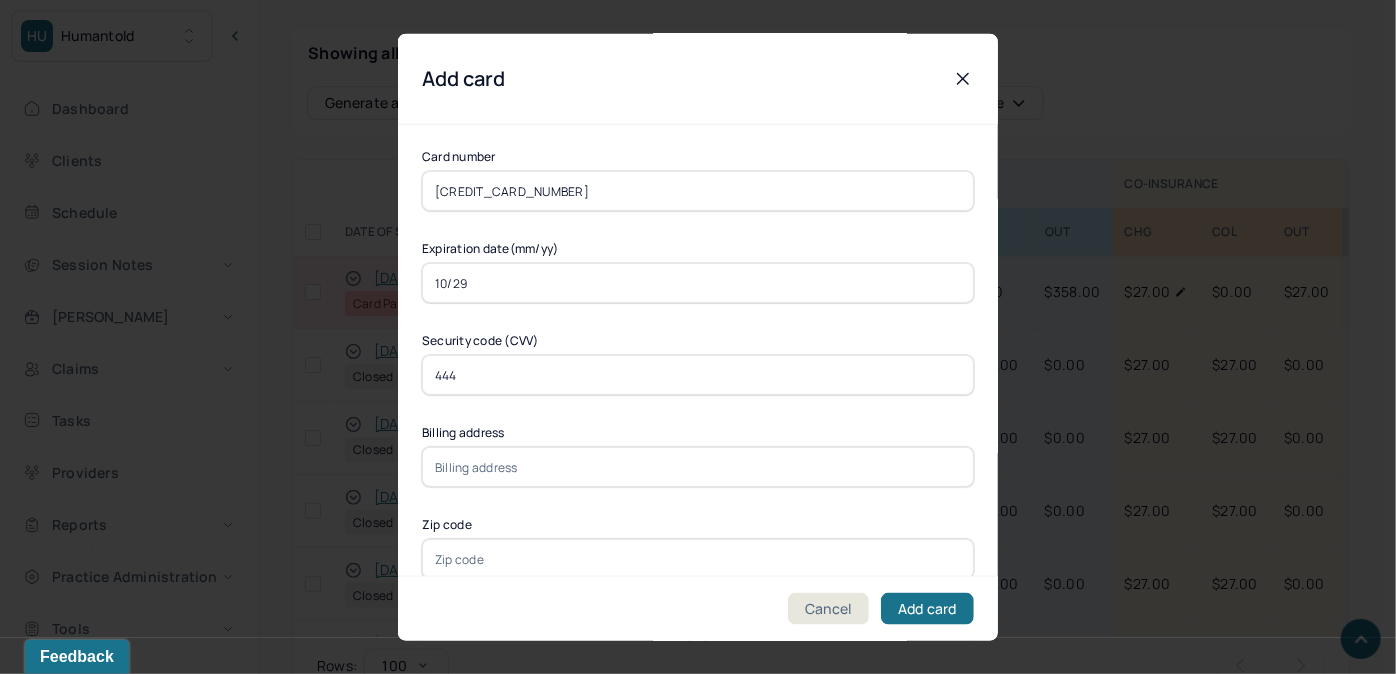 type on "444" 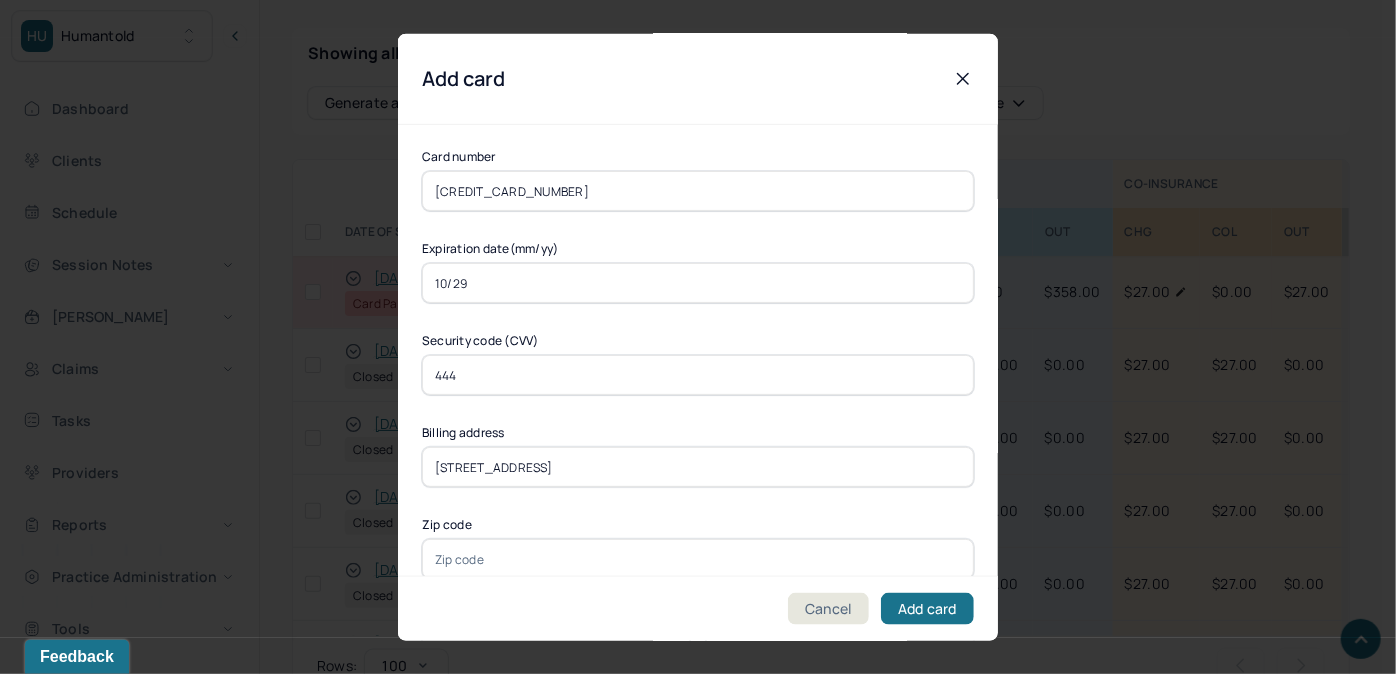 type on "[STREET_ADDRESS]" 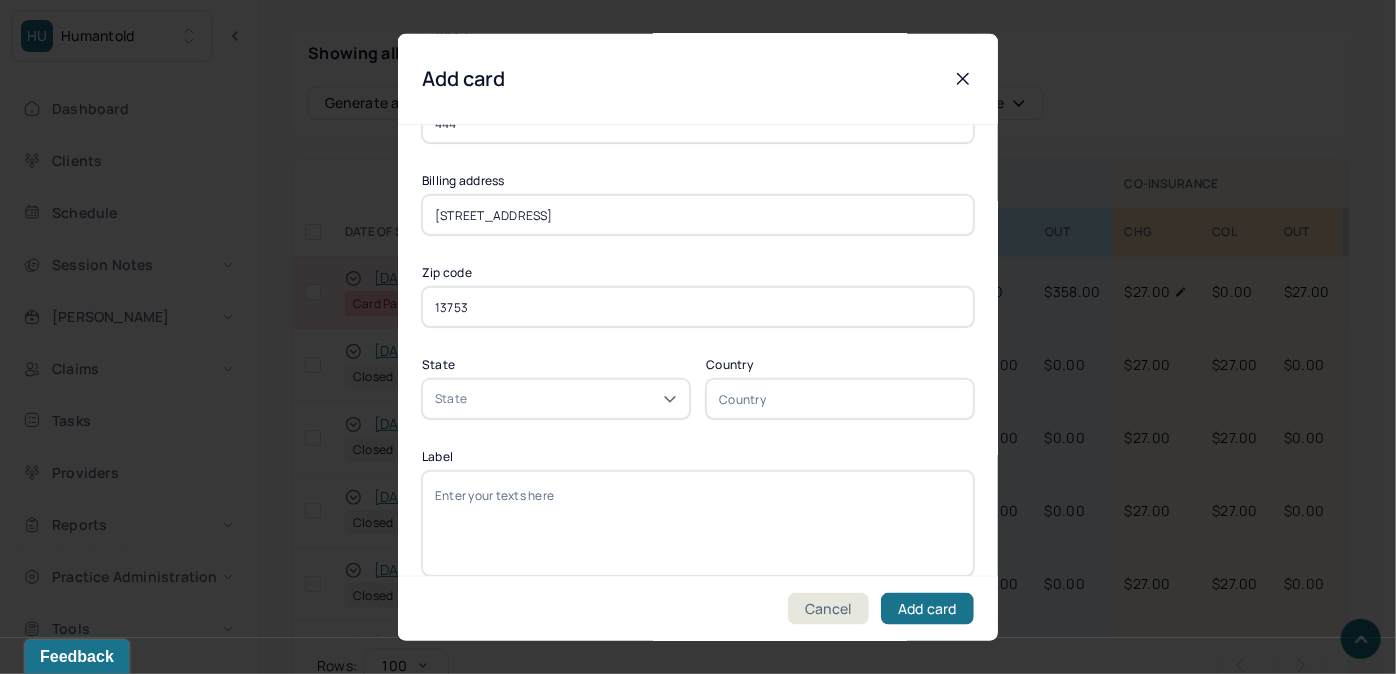 scroll, scrollTop: 365, scrollLeft: 0, axis: vertical 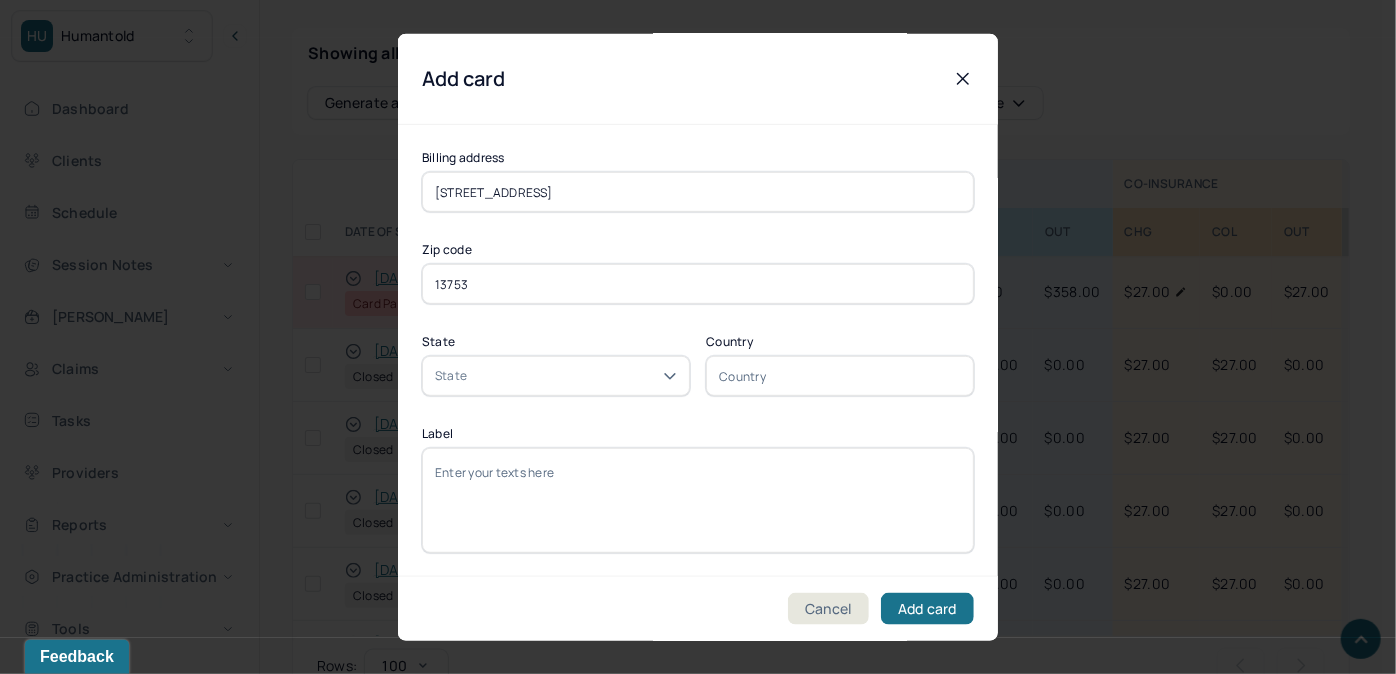 type on "13753" 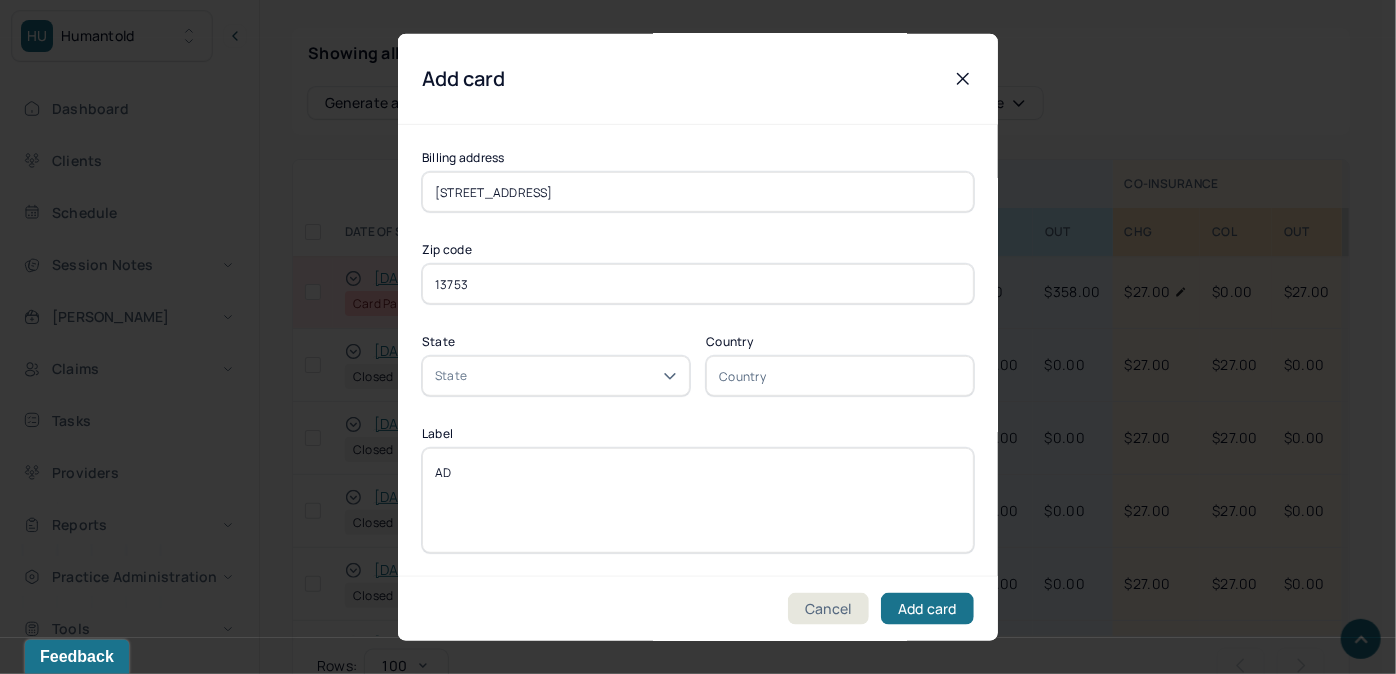 type on "A" 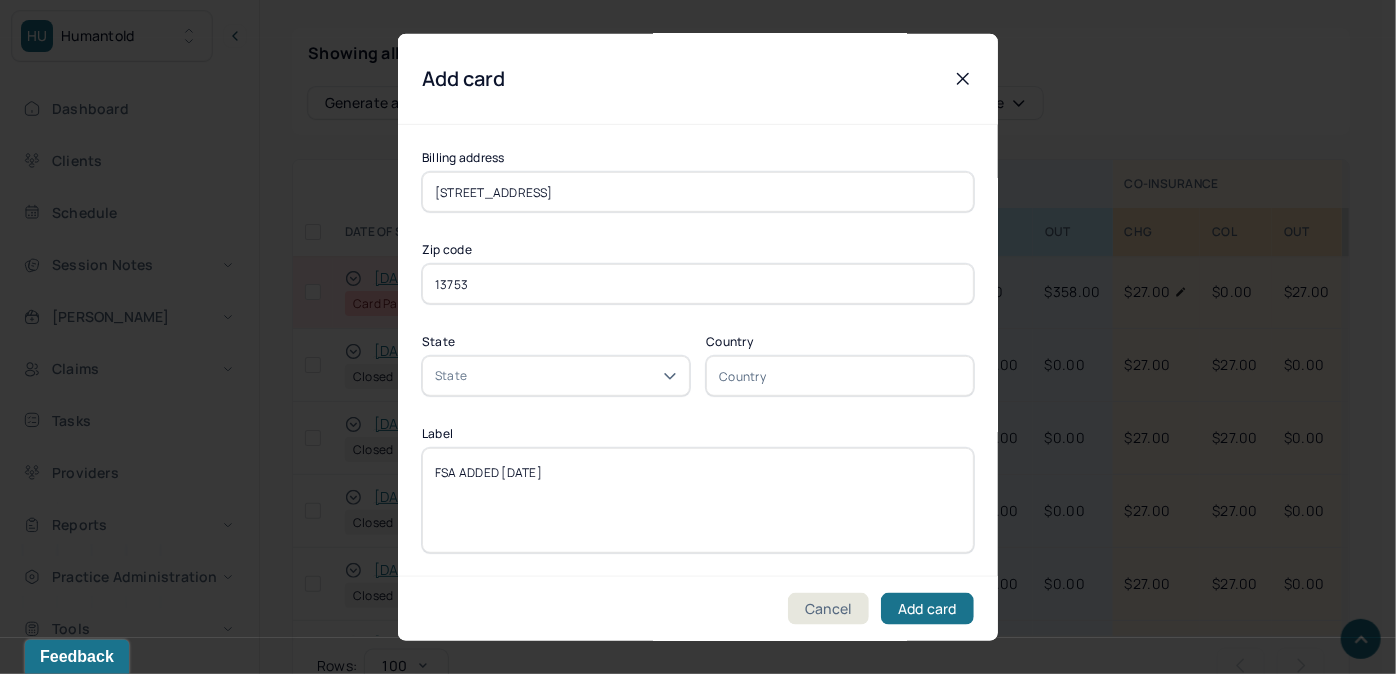 type on "FSA ADDED [DATE]" 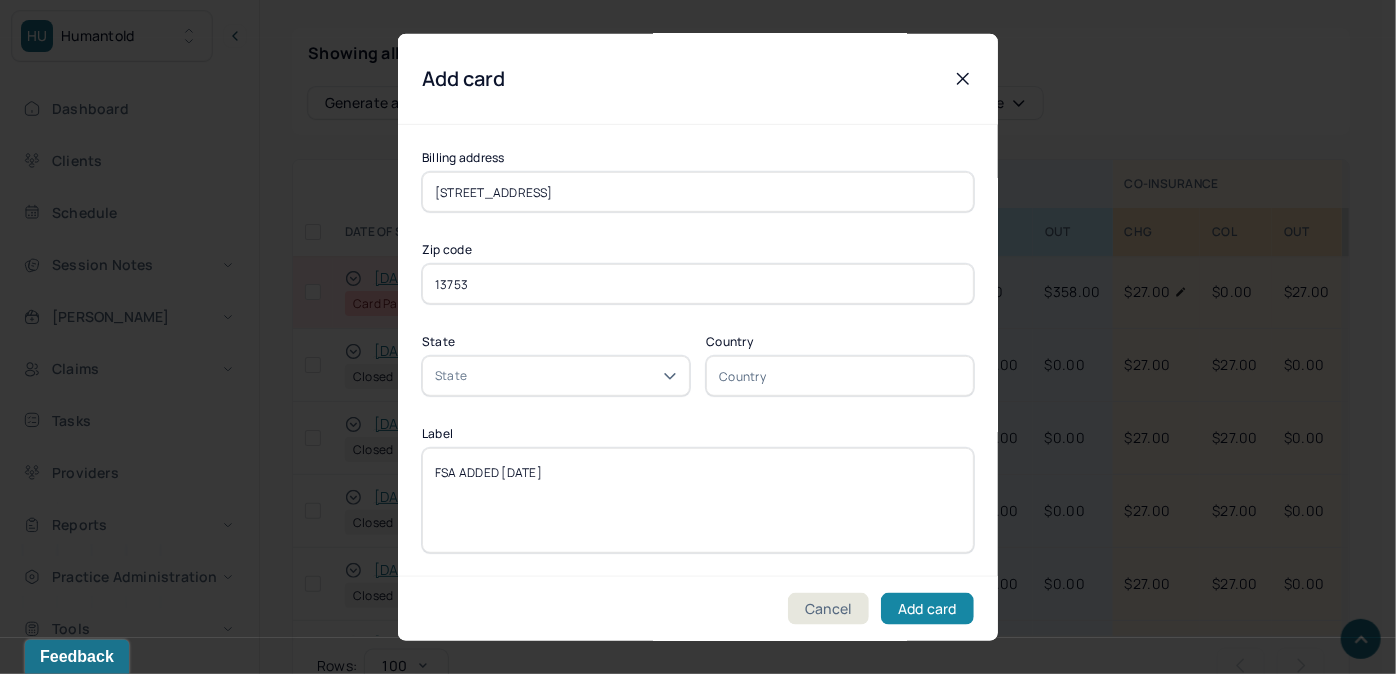 click on "Add card" at bounding box center (927, 608) 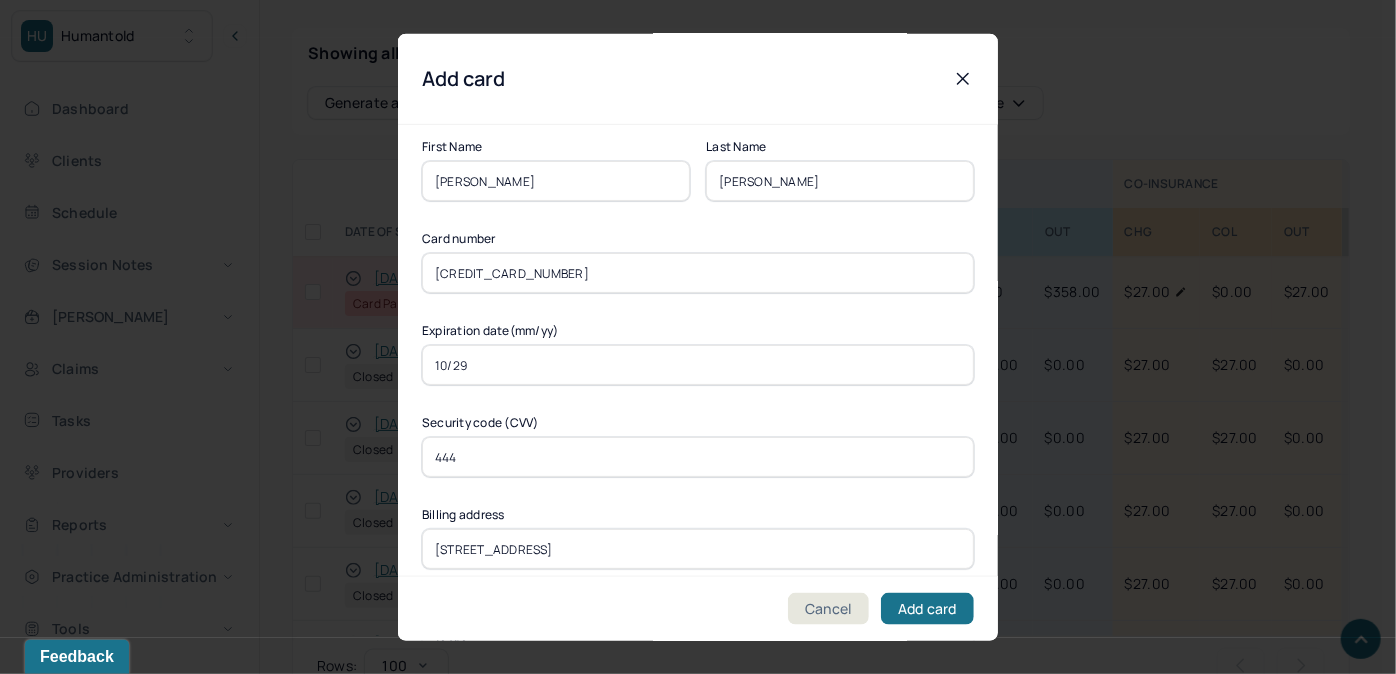 scroll, scrollTop: 1, scrollLeft: 0, axis: vertical 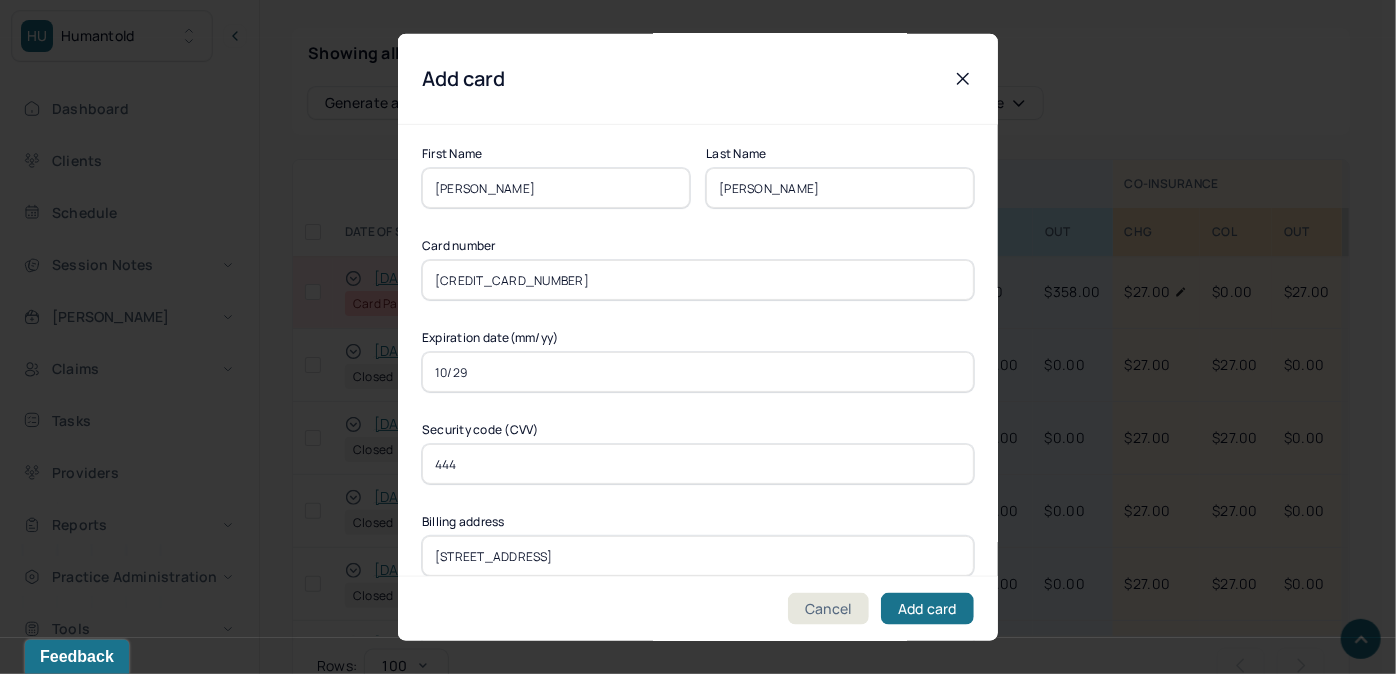 click on "5211305038770068" at bounding box center [698, 280] 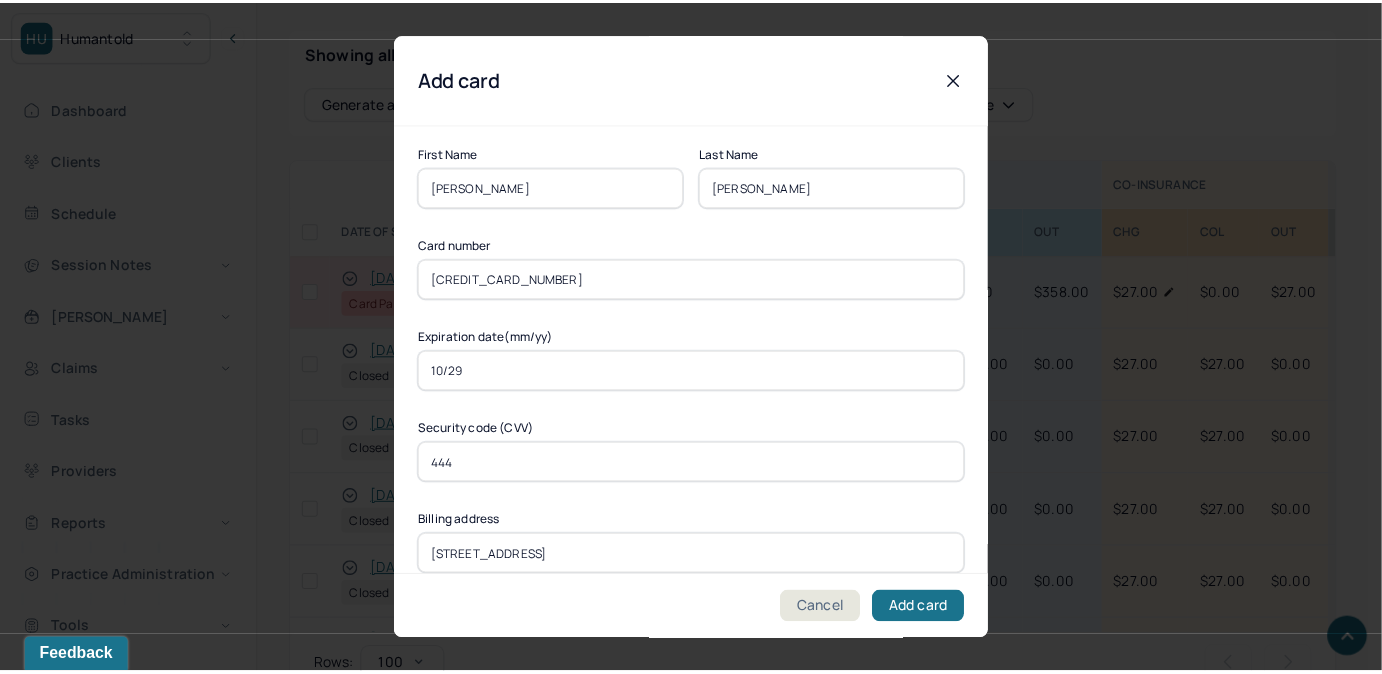 scroll, scrollTop: 0, scrollLeft: 0, axis: both 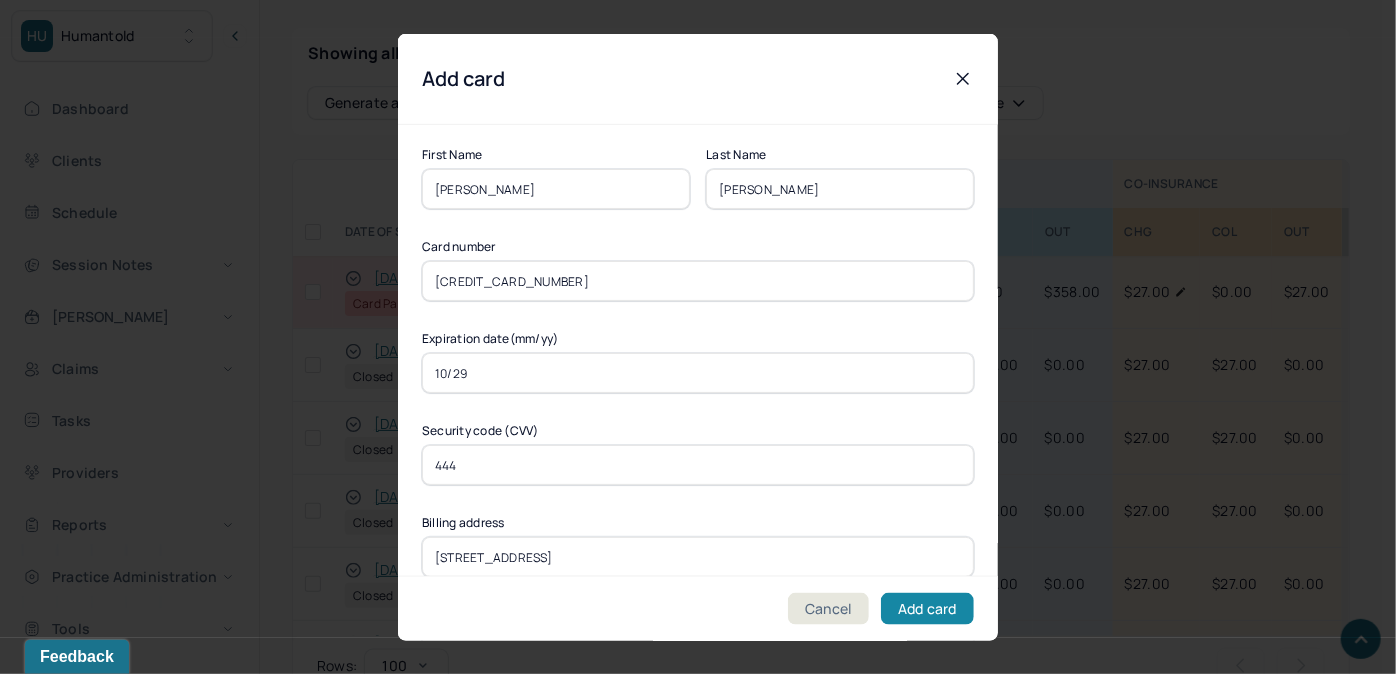 drag, startPoint x: 905, startPoint y: 611, endPoint x: 914, endPoint y: 598, distance: 15.811388 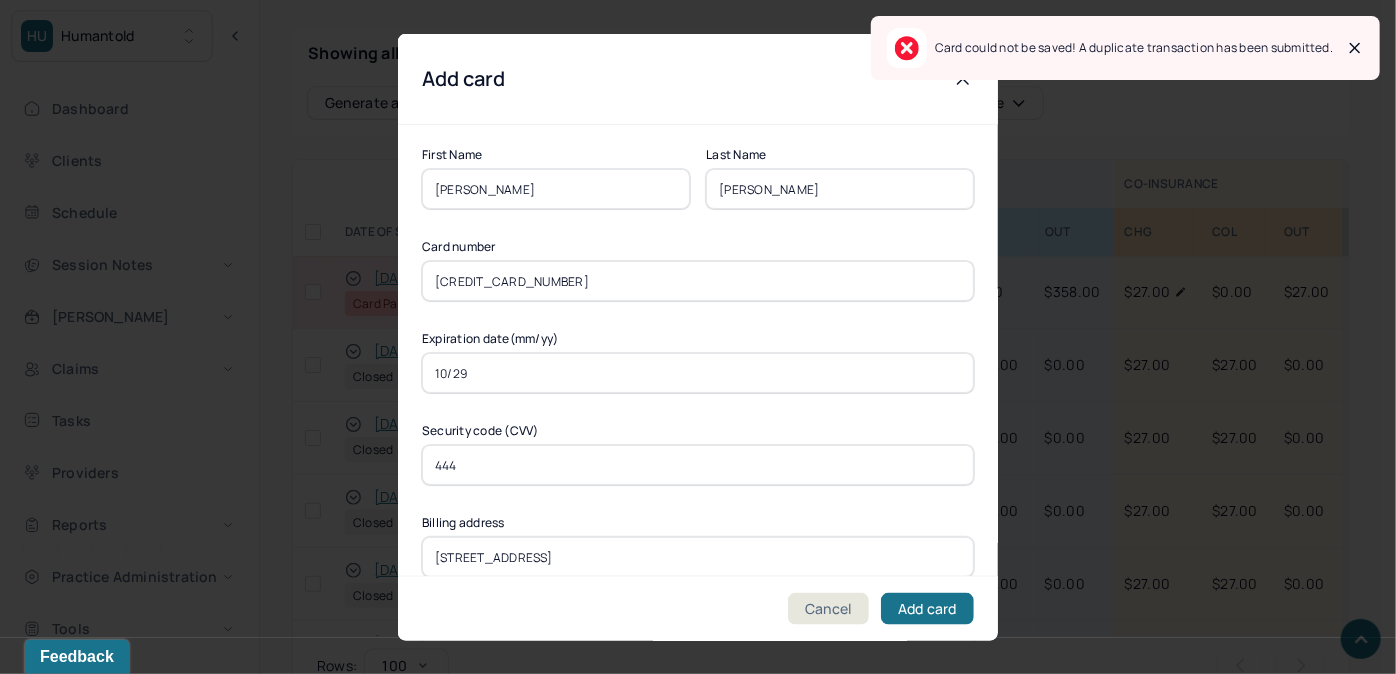 click 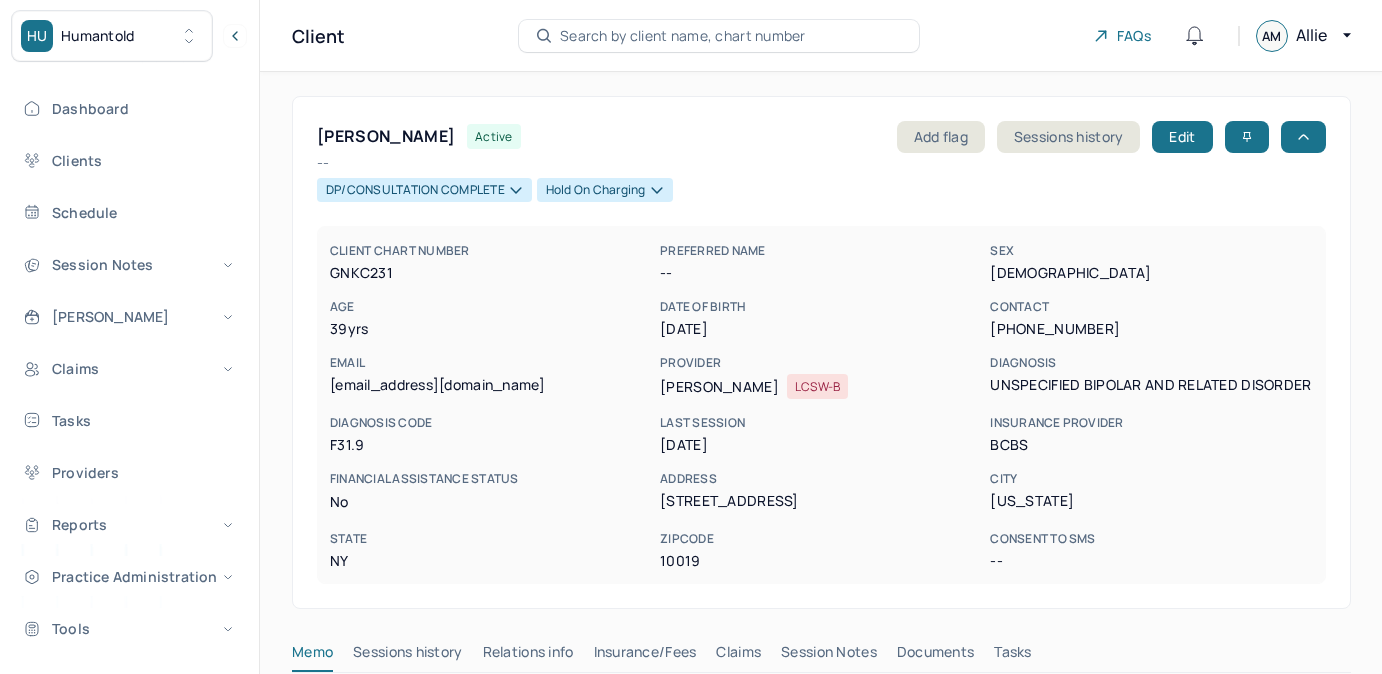 scroll, scrollTop: 0, scrollLeft: 0, axis: both 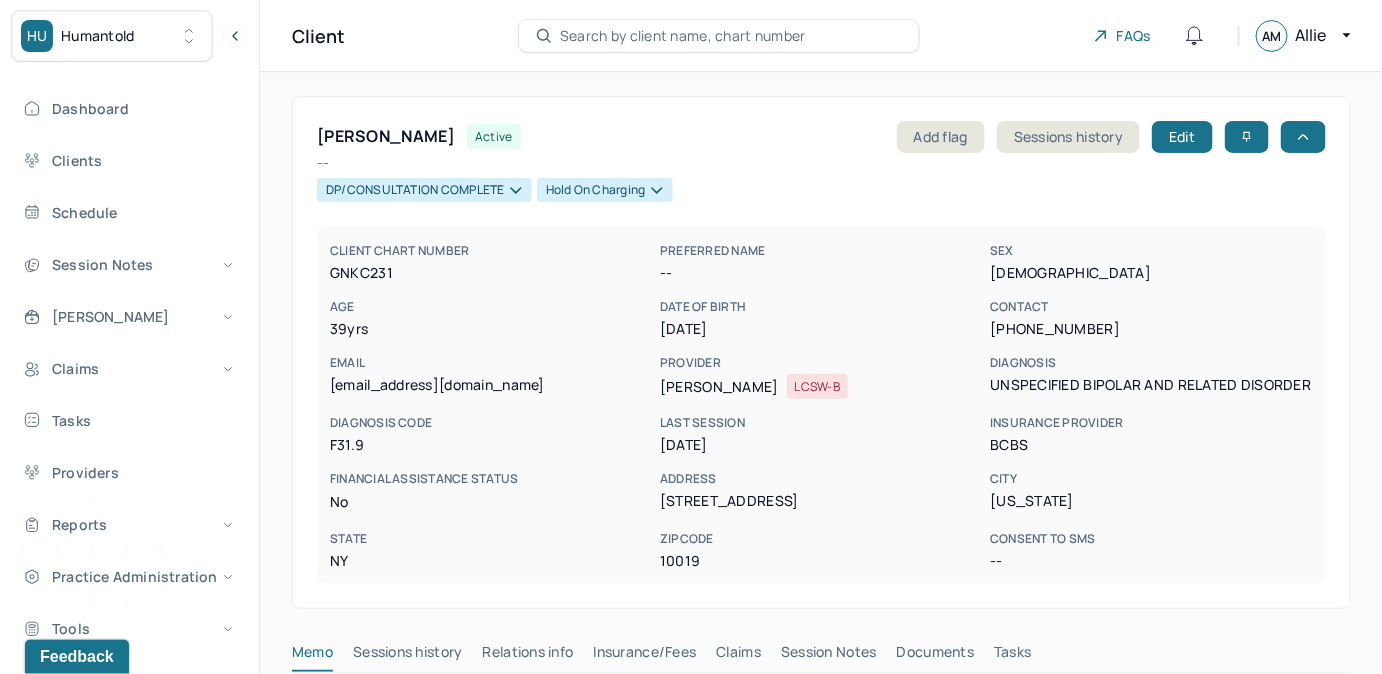 click on "Search by client name, chart number" at bounding box center (719, 36) 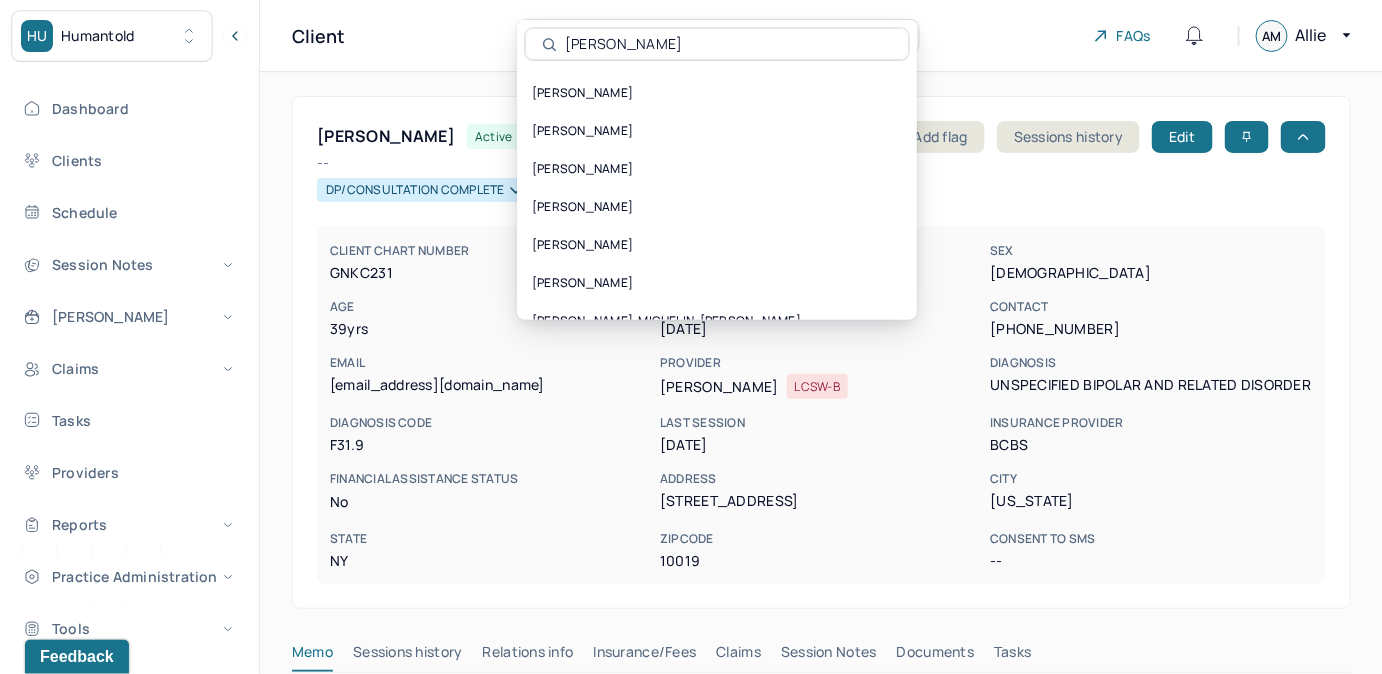 type on "[PERSON_NAME]" 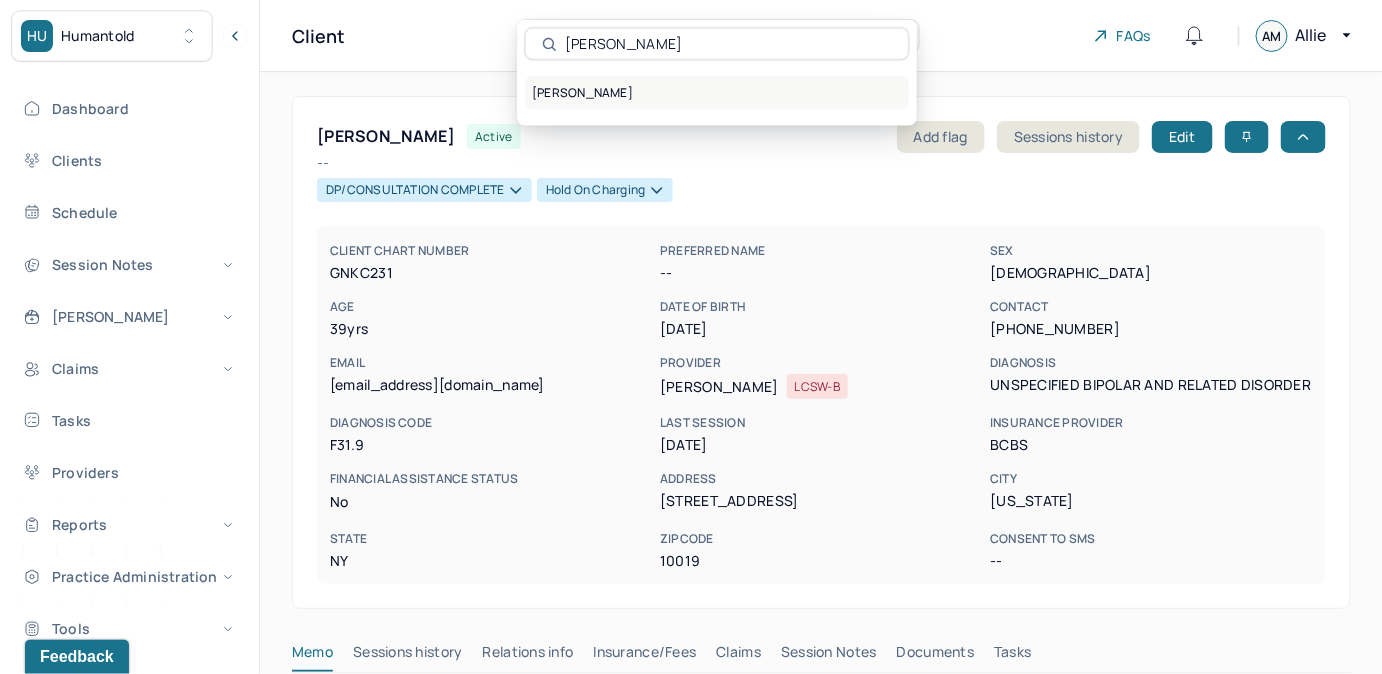 click on "[PERSON_NAME]" at bounding box center (717, 93) 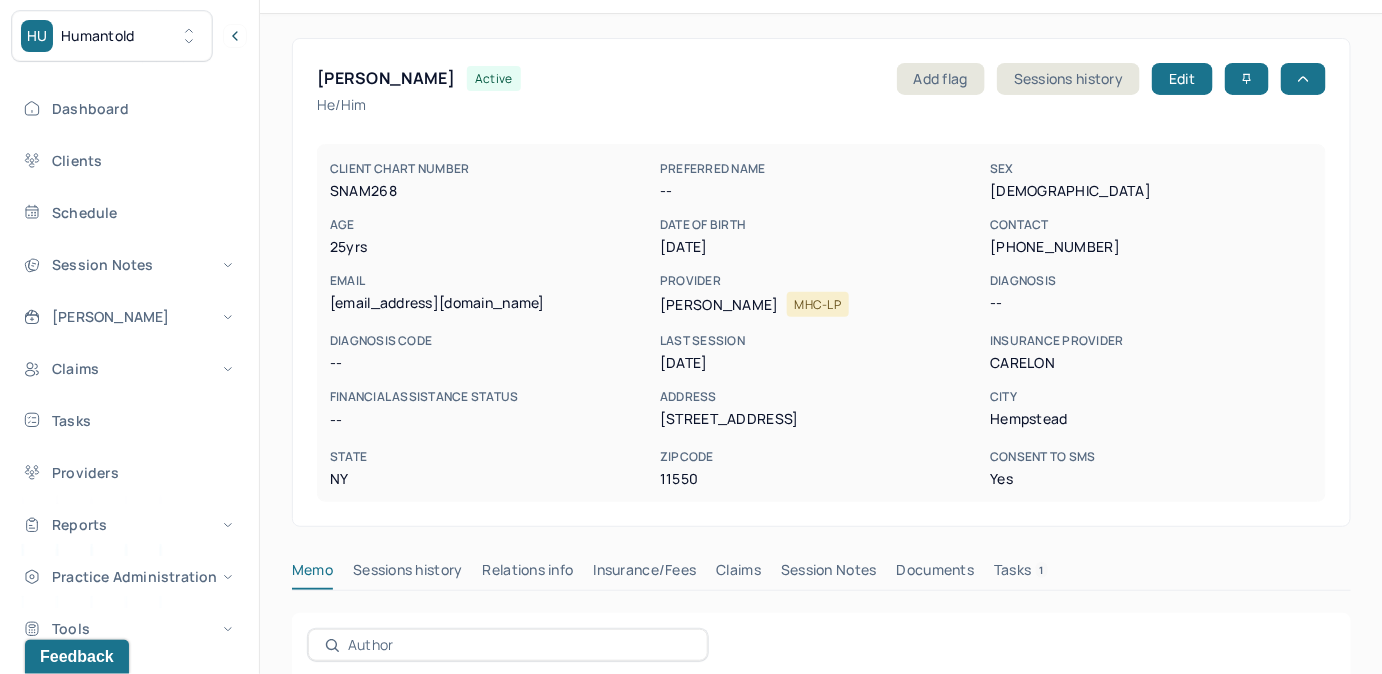scroll, scrollTop: 181, scrollLeft: 0, axis: vertical 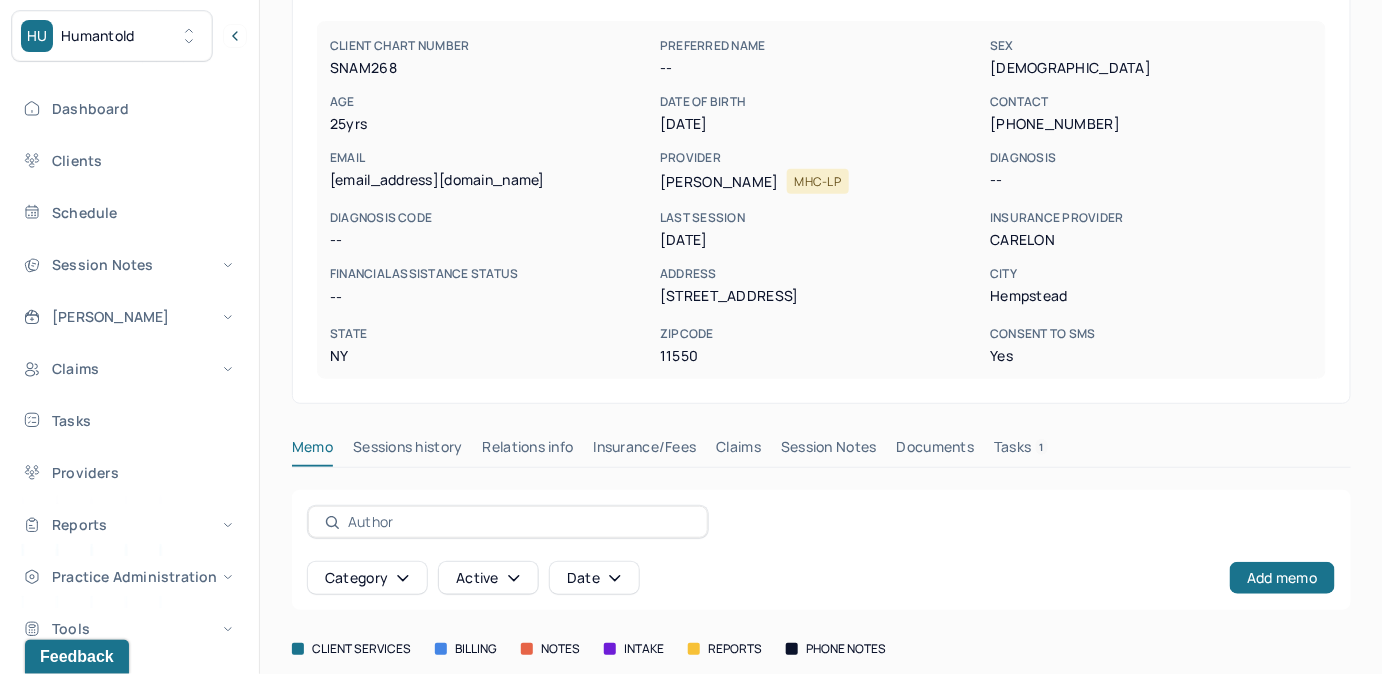 click on "Claims" at bounding box center (738, 451) 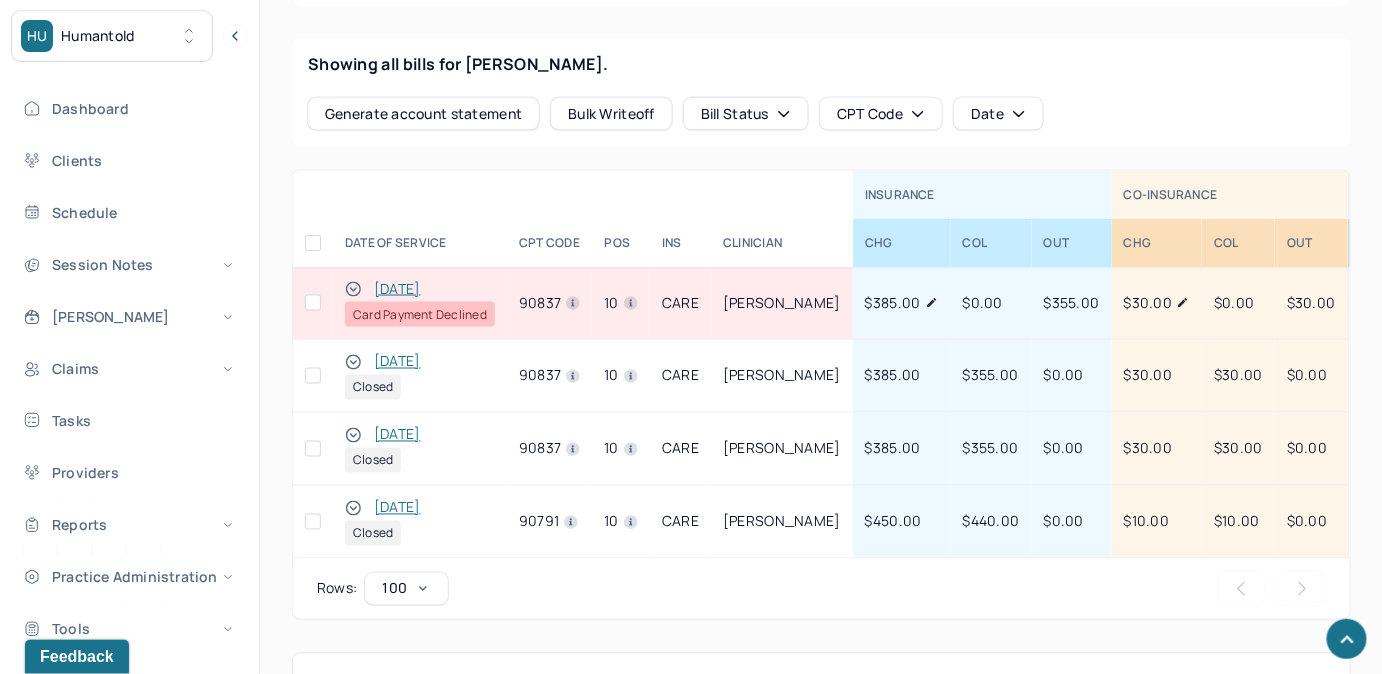 scroll, scrollTop: 909, scrollLeft: 0, axis: vertical 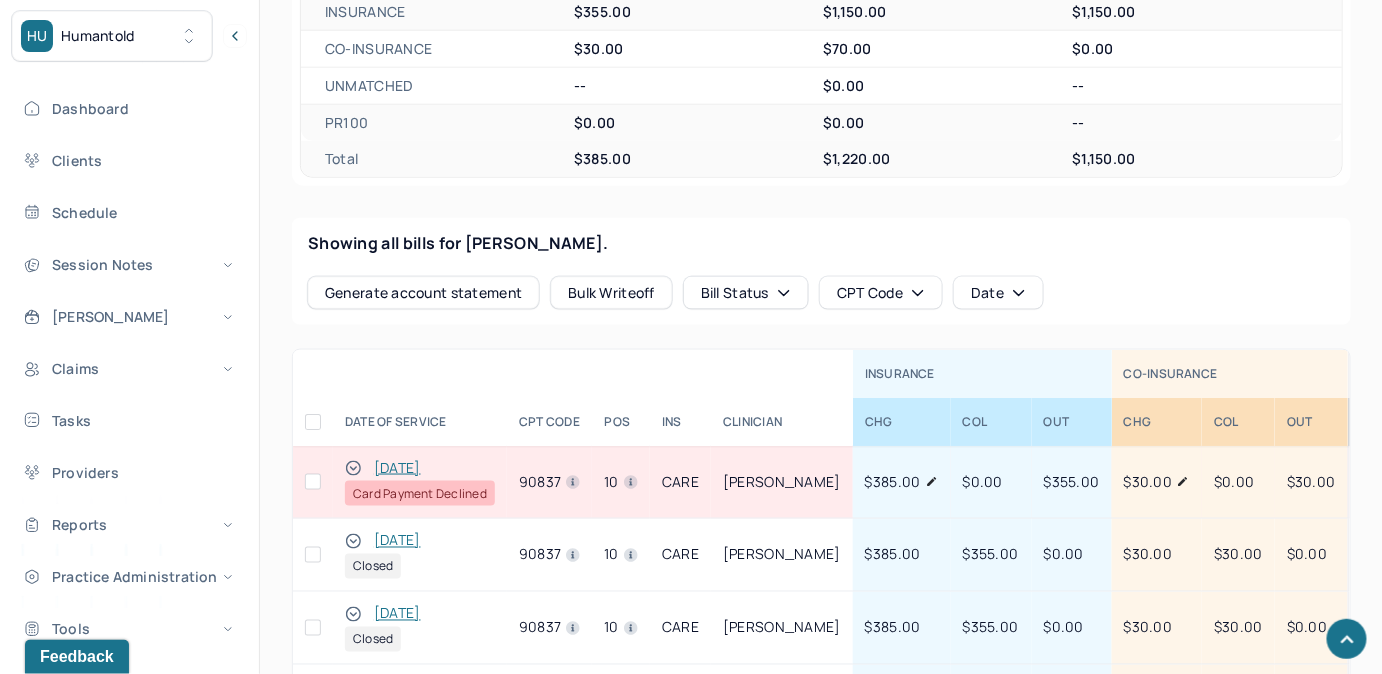 click at bounding box center [313, 482] 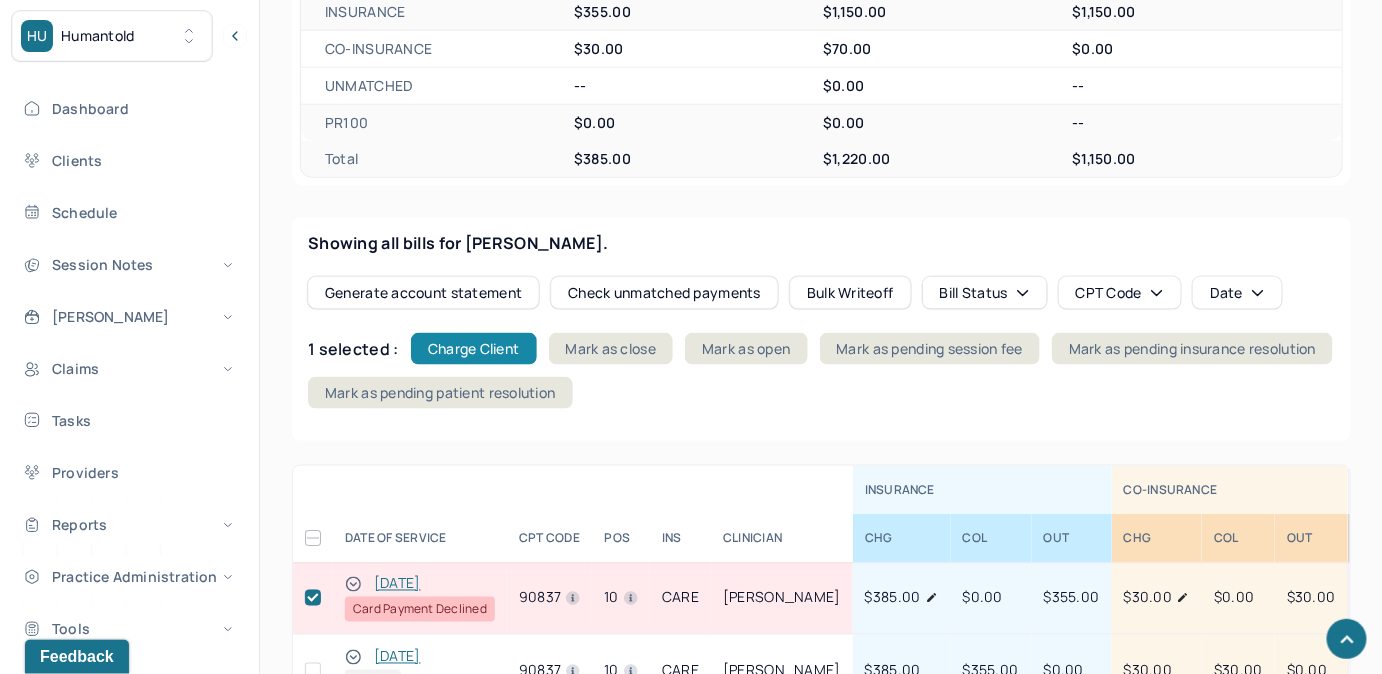 click on "Charge Client" at bounding box center (474, 349) 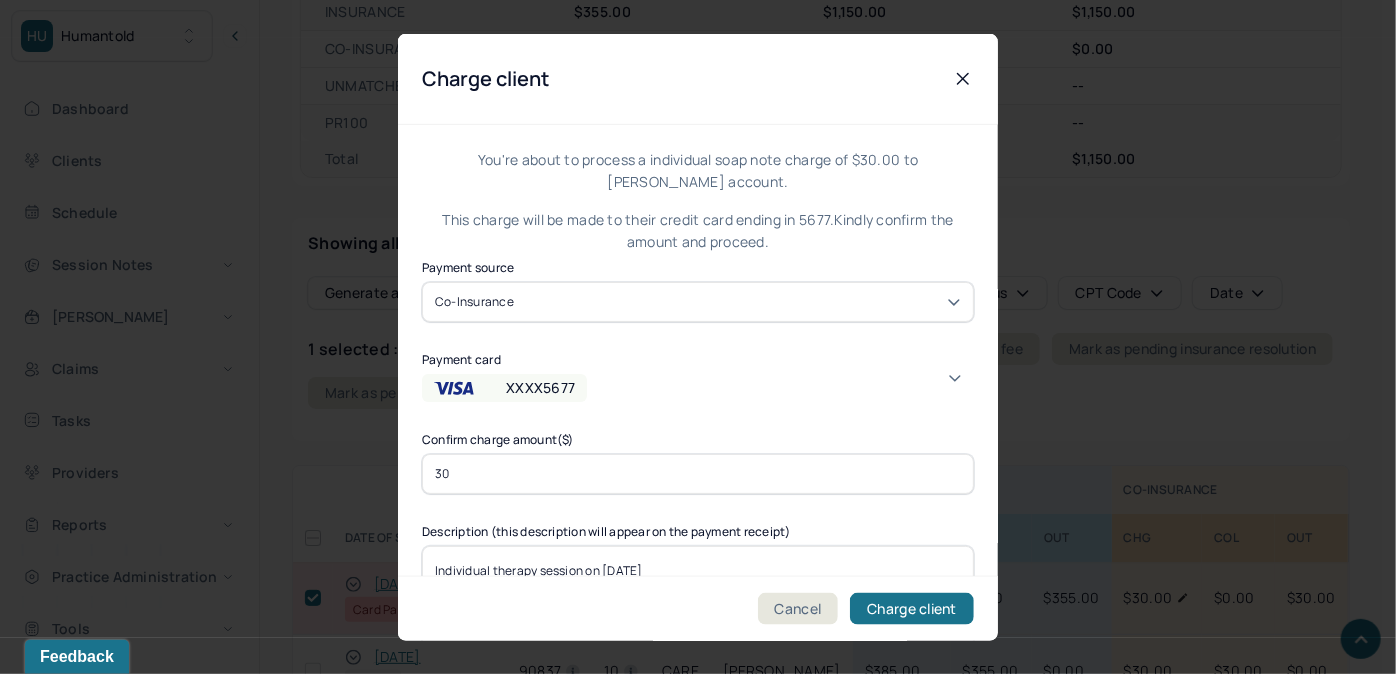 click on "XXXX5677" at bounding box center [698, 387] 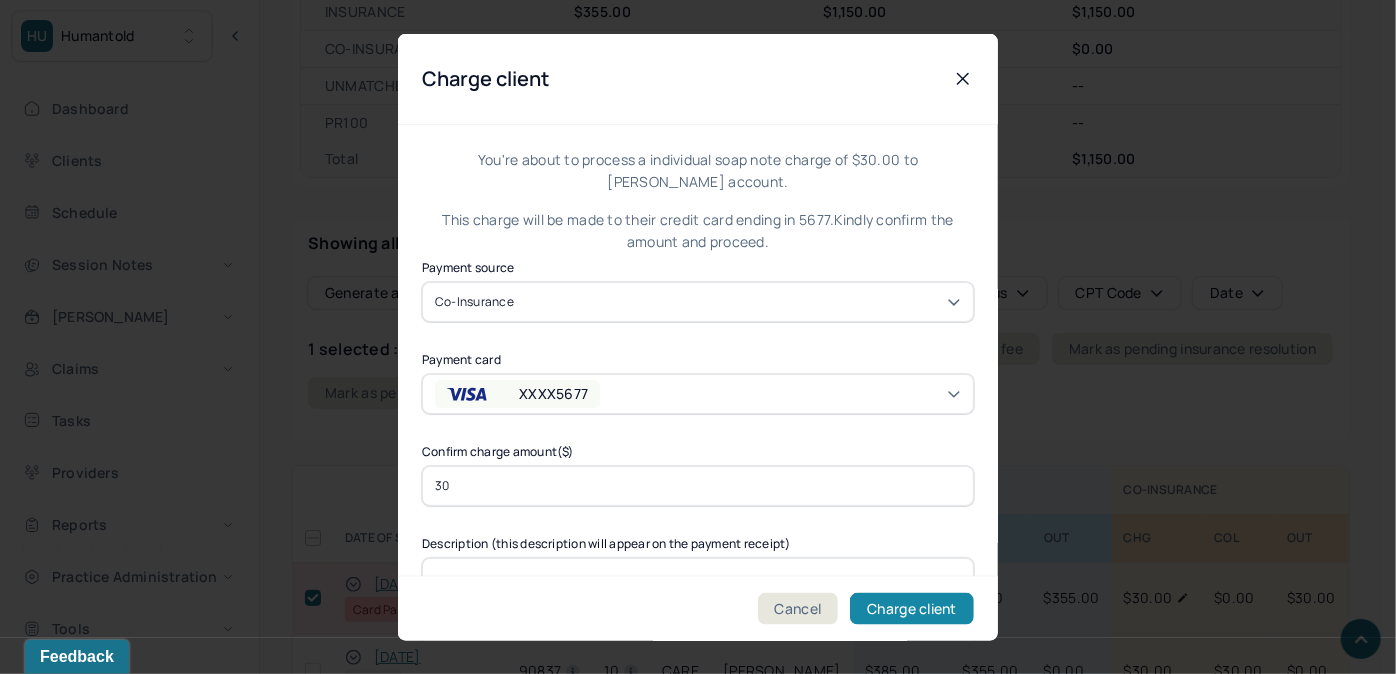 click on "Charge client" at bounding box center (912, 608) 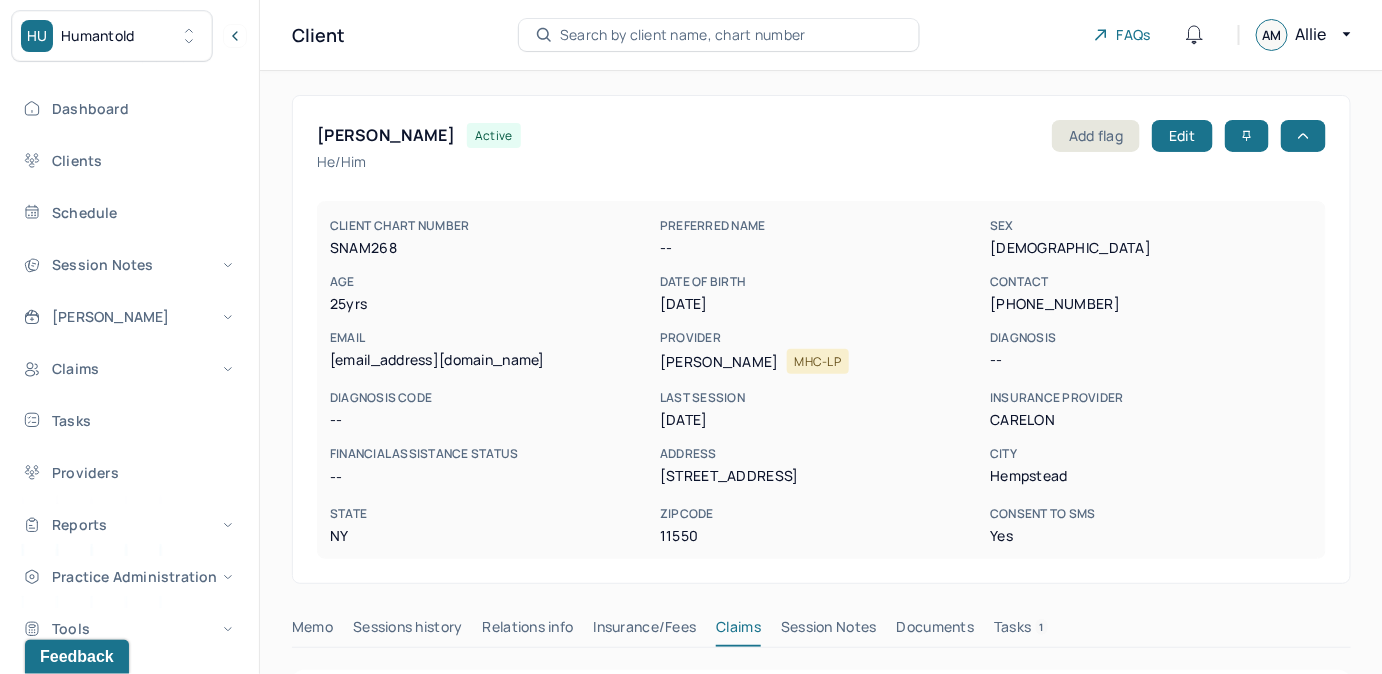 scroll, scrollTop: 0, scrollLeft: 0, axis: both 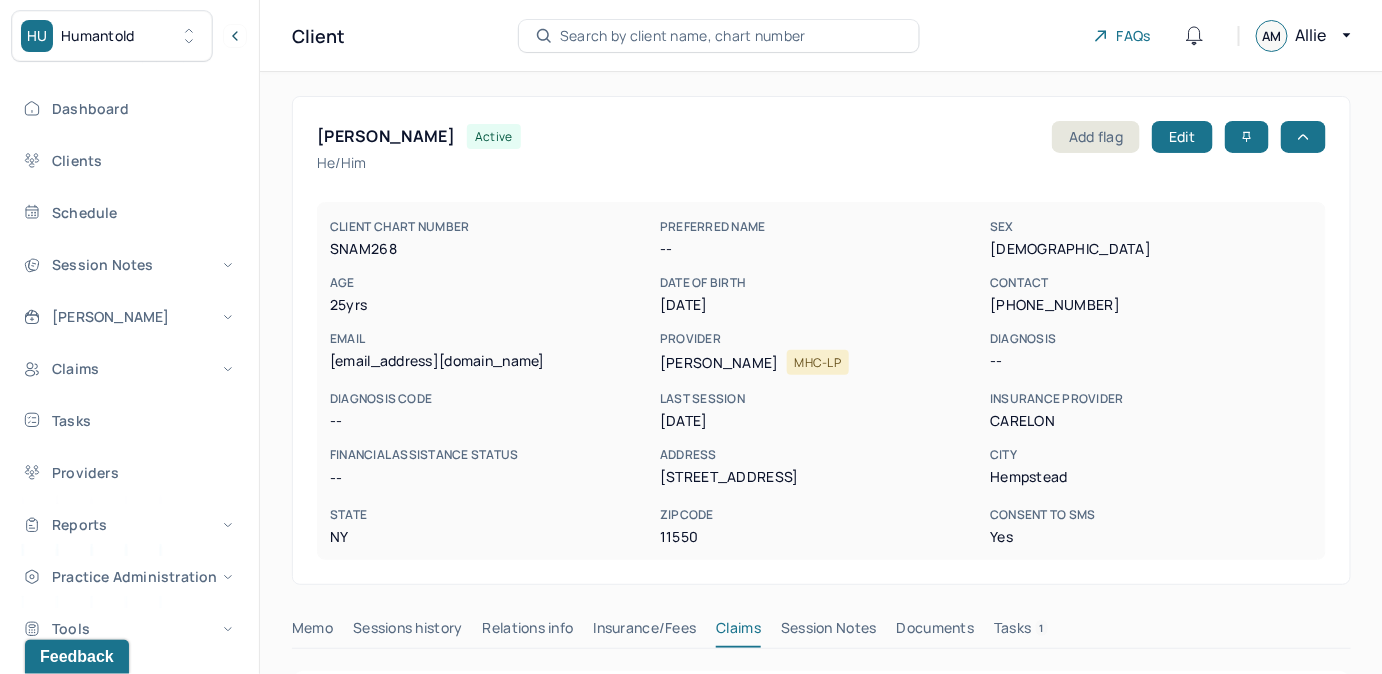 click on "Search by client name, chart number" at bounding box center (683, 36) 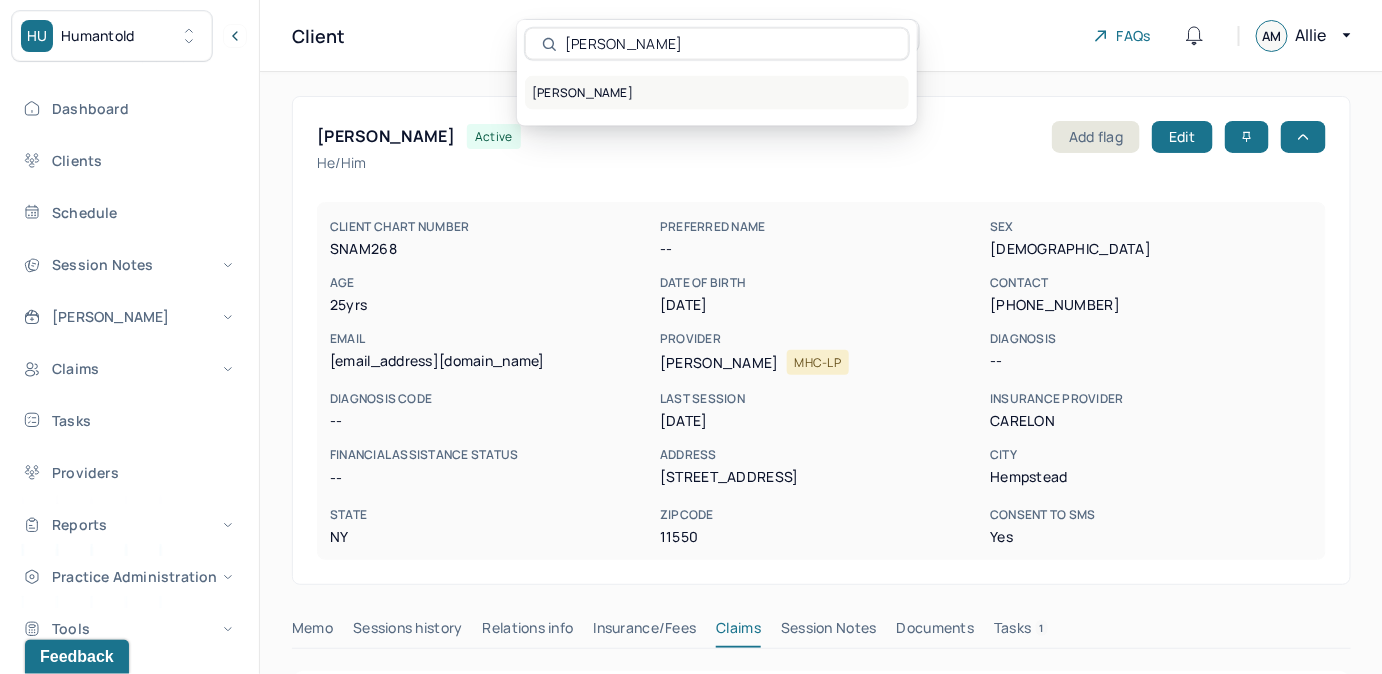 type on "[PERSON_NAME]" 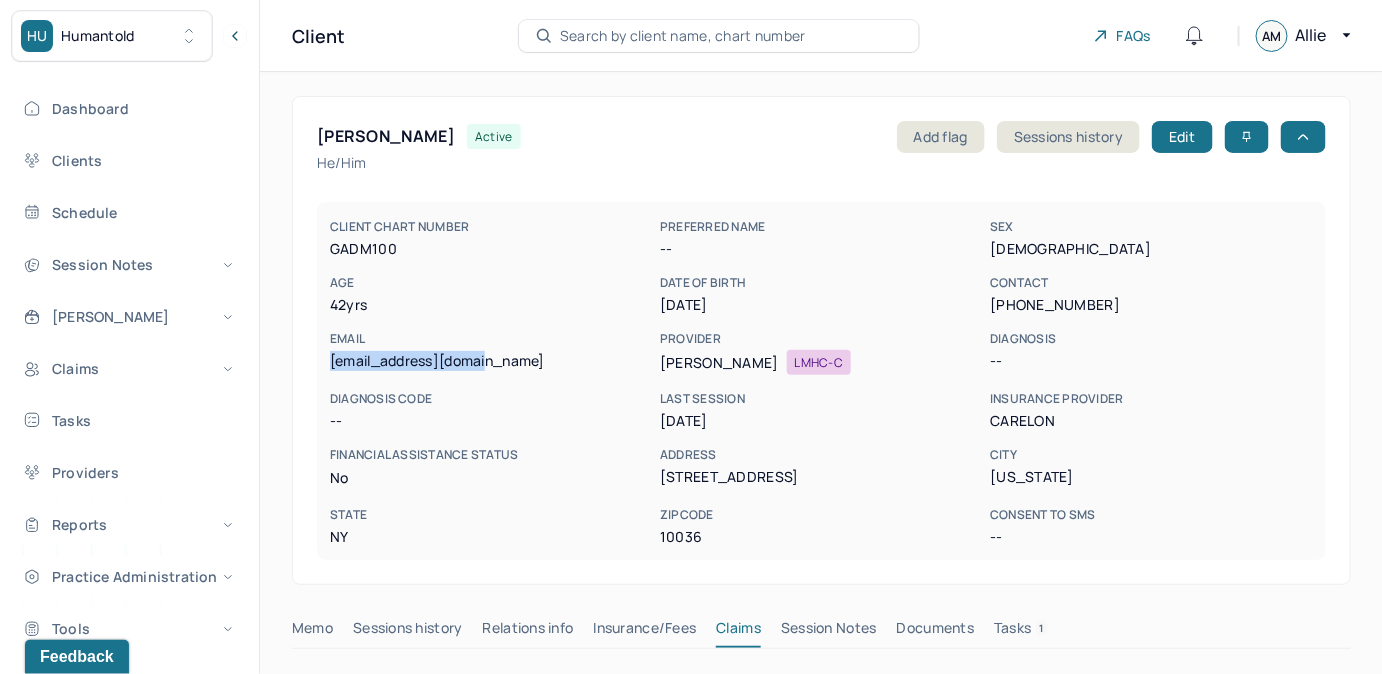 drag, startPoint x: 330, startPoint y: 363, endPoint x: 496, endPoint y: 355, distance: 166.19266 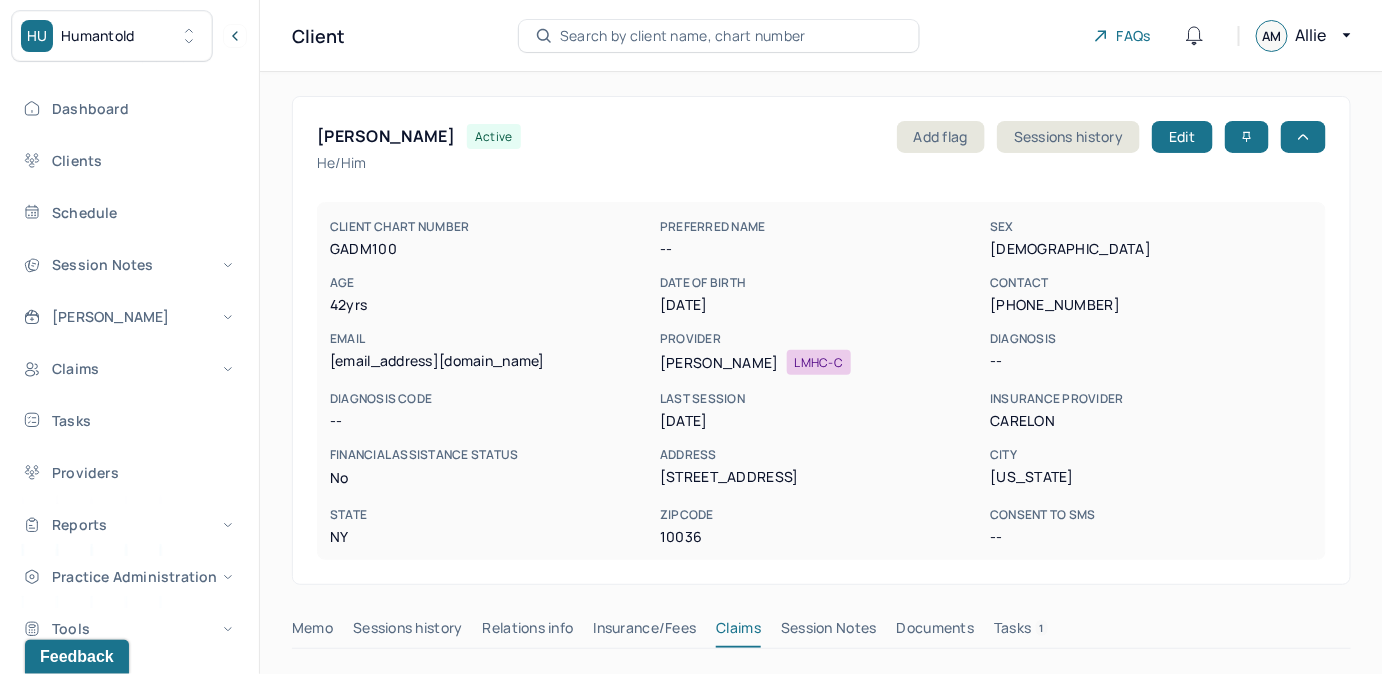 drag, startPoint x: 496, startPoint y: 355, endPoint x: 466, endPoint y: 347, distance: 31.04835 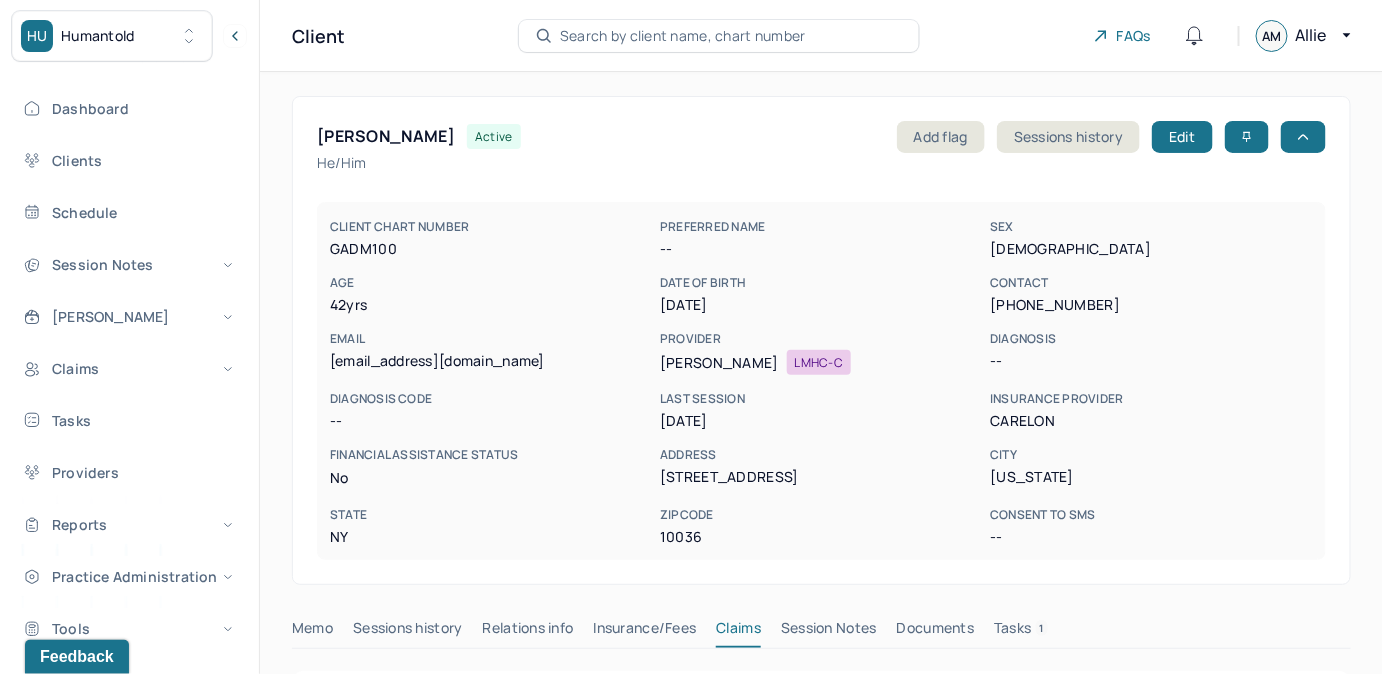 drag, startPoint x: 466, startPoint y: 347, endPoint x: 324, endPoint y: 364, distance: 143.01399 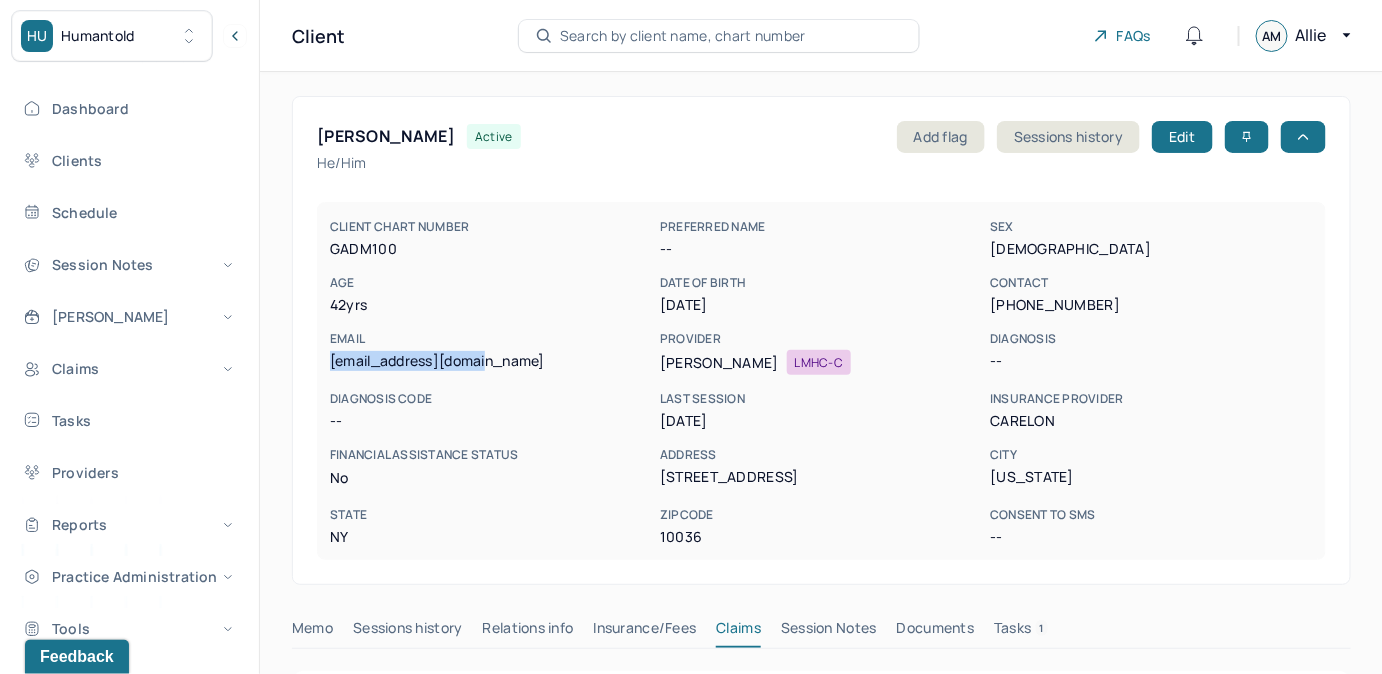drag, startPoint x: 328, startPoint y: 363, endPoint x: 504, endPoint y: 358, distance: 176.07101 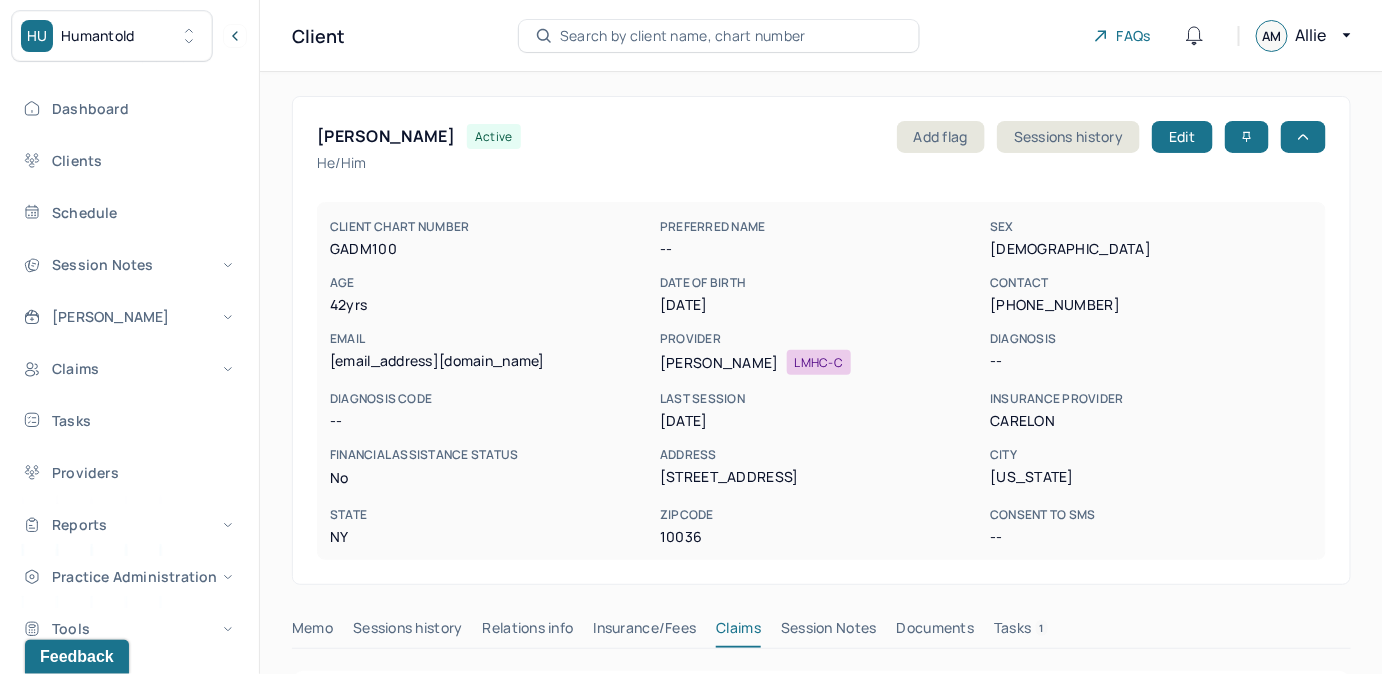 drag, startPoint x: 338, startPoint y: 66, endPoint x: 398, endPoint y: 61, distance: 60.207973 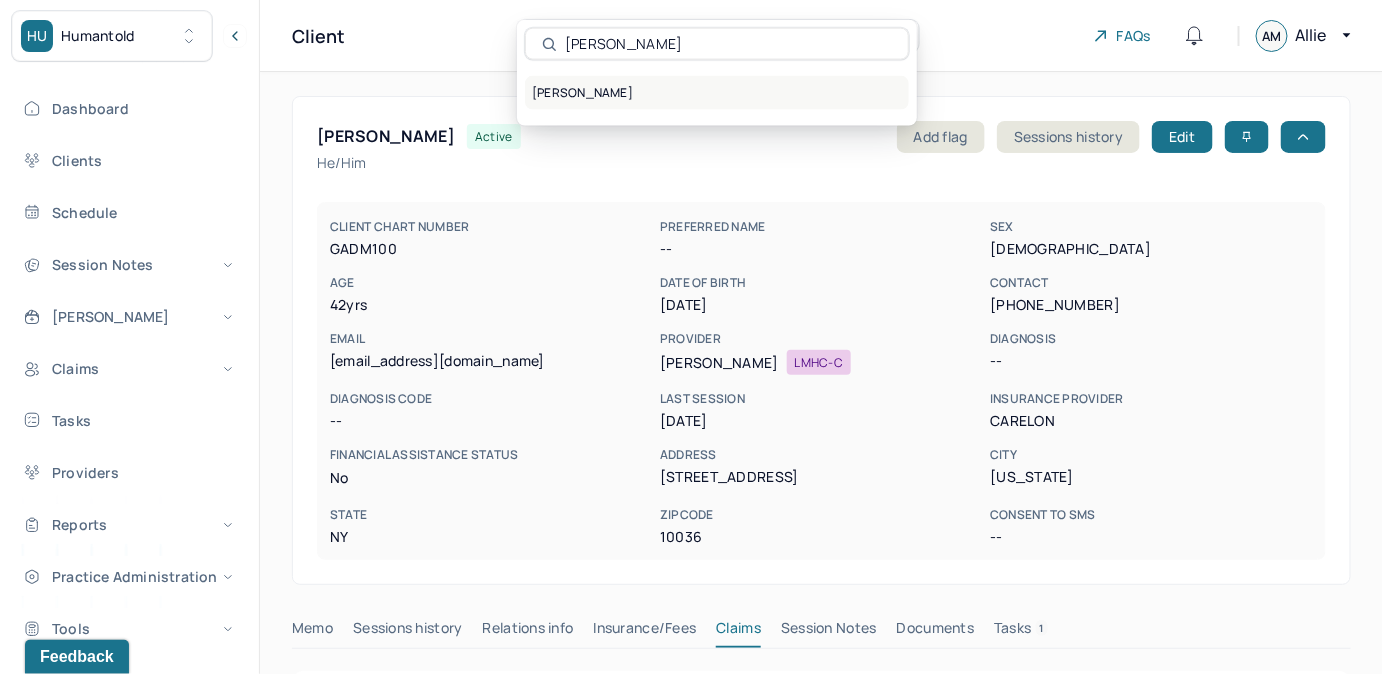 type on "[PERSON_NAME]" 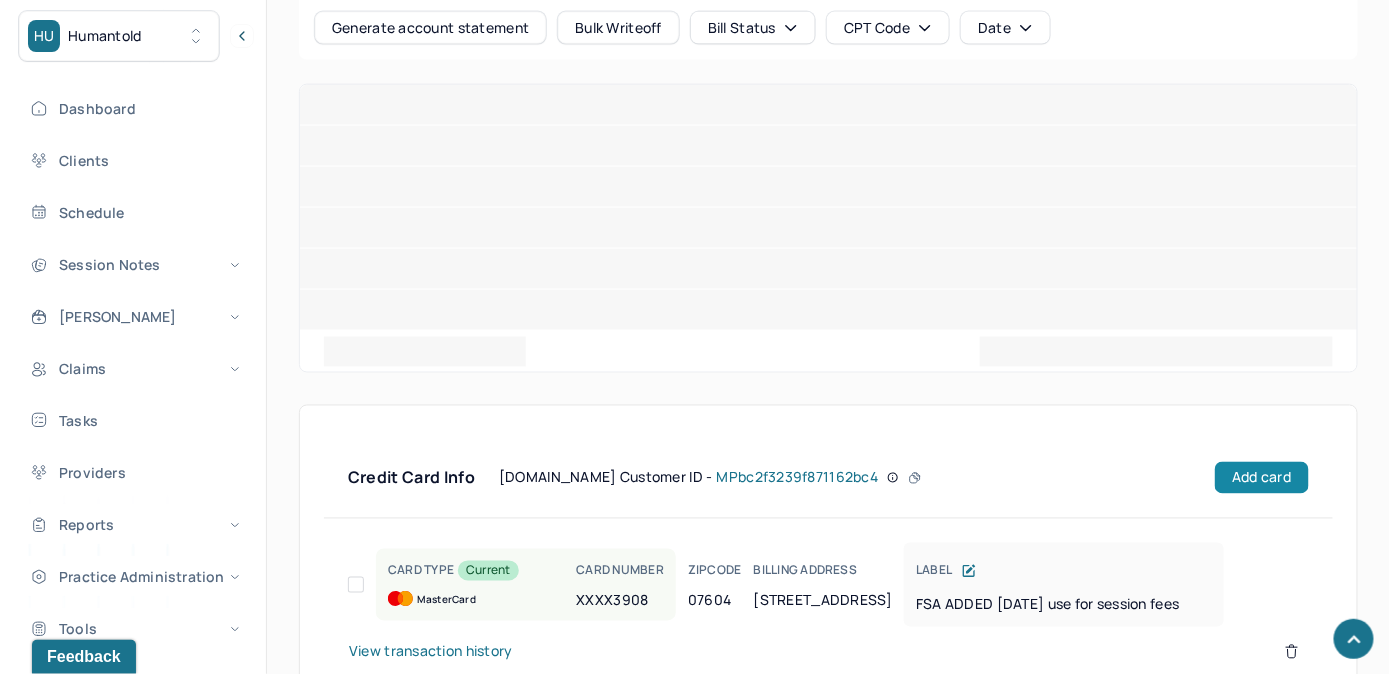scroll, scrollTop: 1000, scrollLeft: 0, axis: vertical 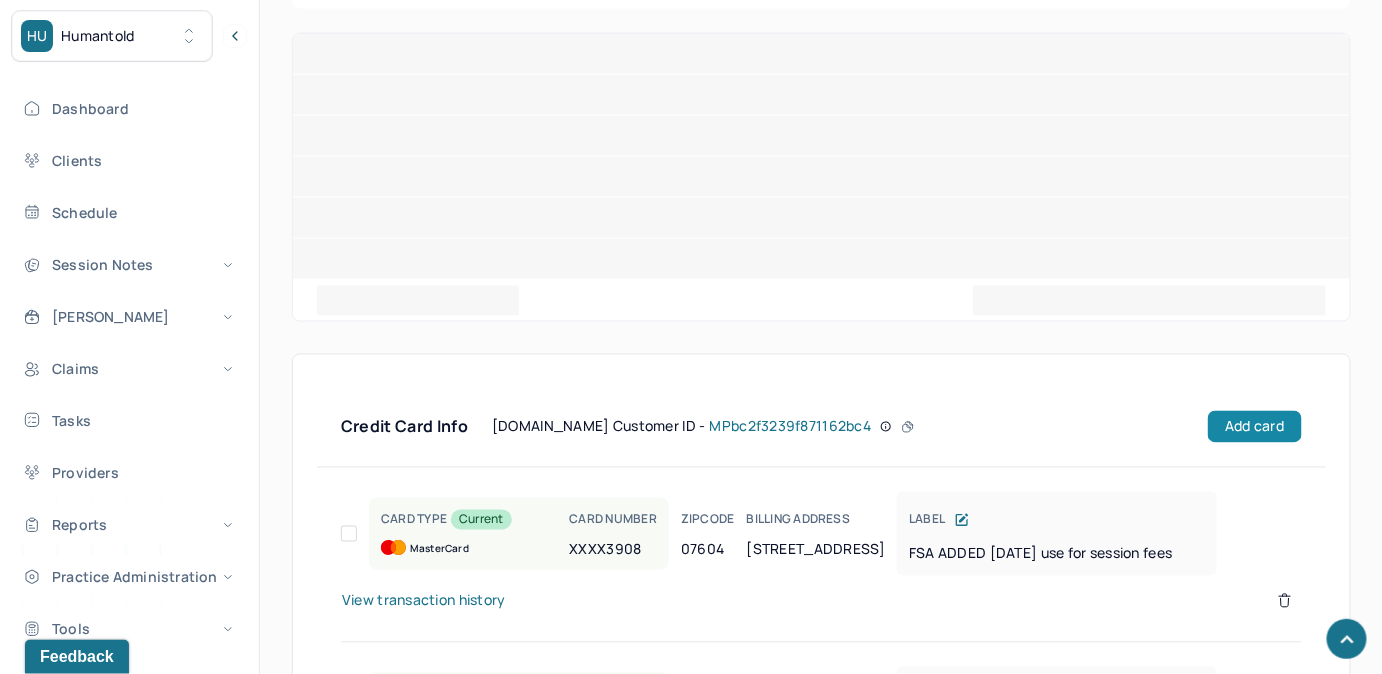 click on "Add card" at bounding box center [1254, 427] 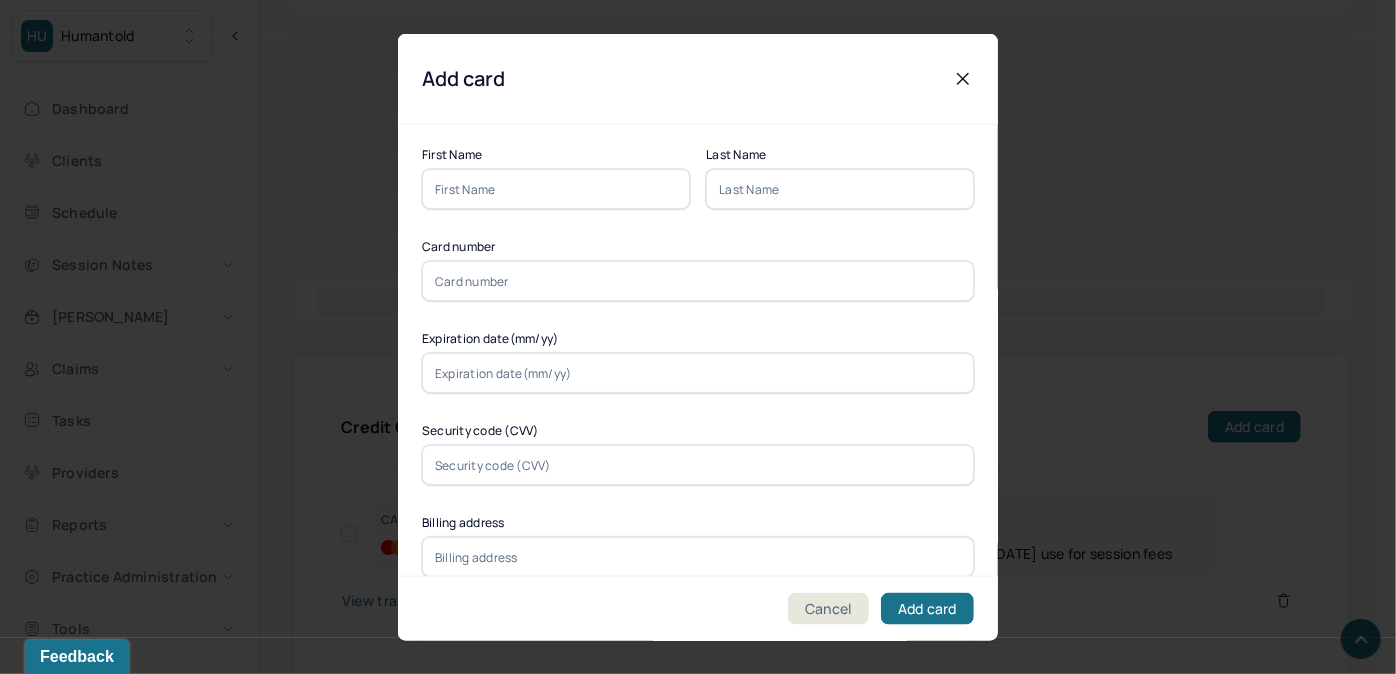 click at bounding box center (556, 189) 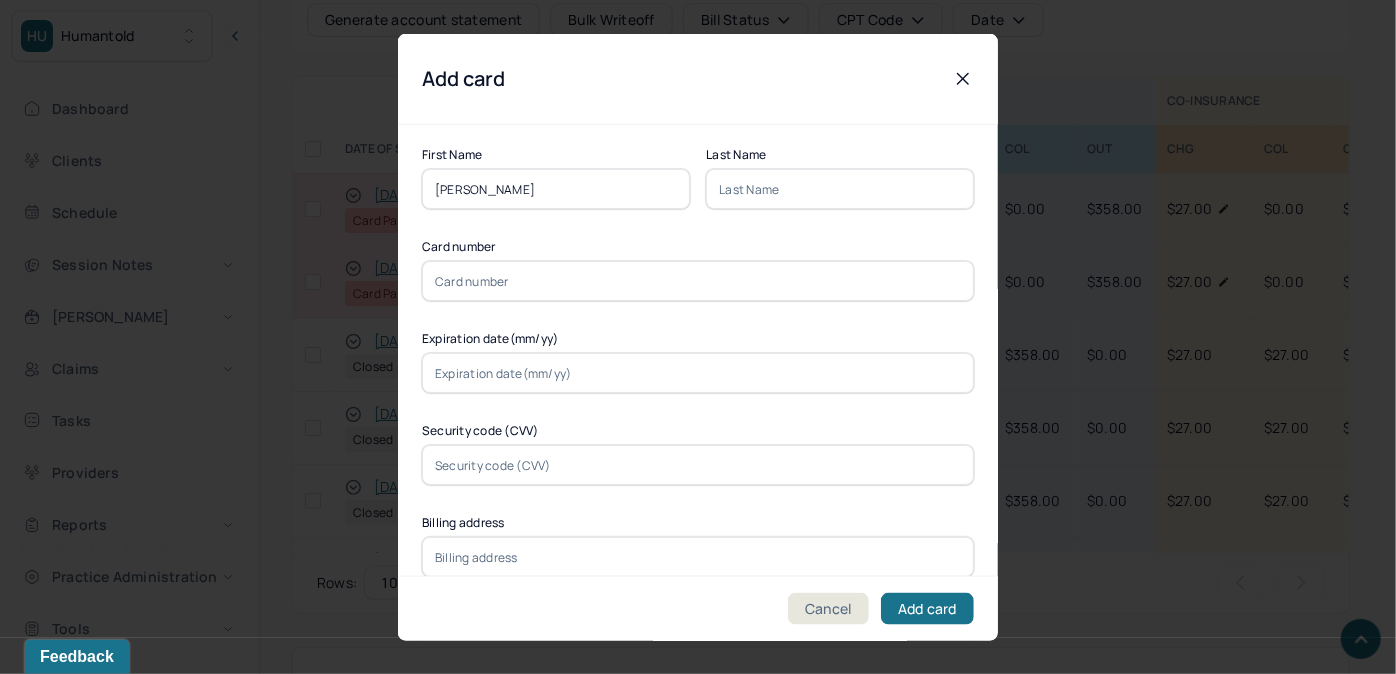 scroll, scrollTop: 1040, scrollLeft: 0, axis: vertical 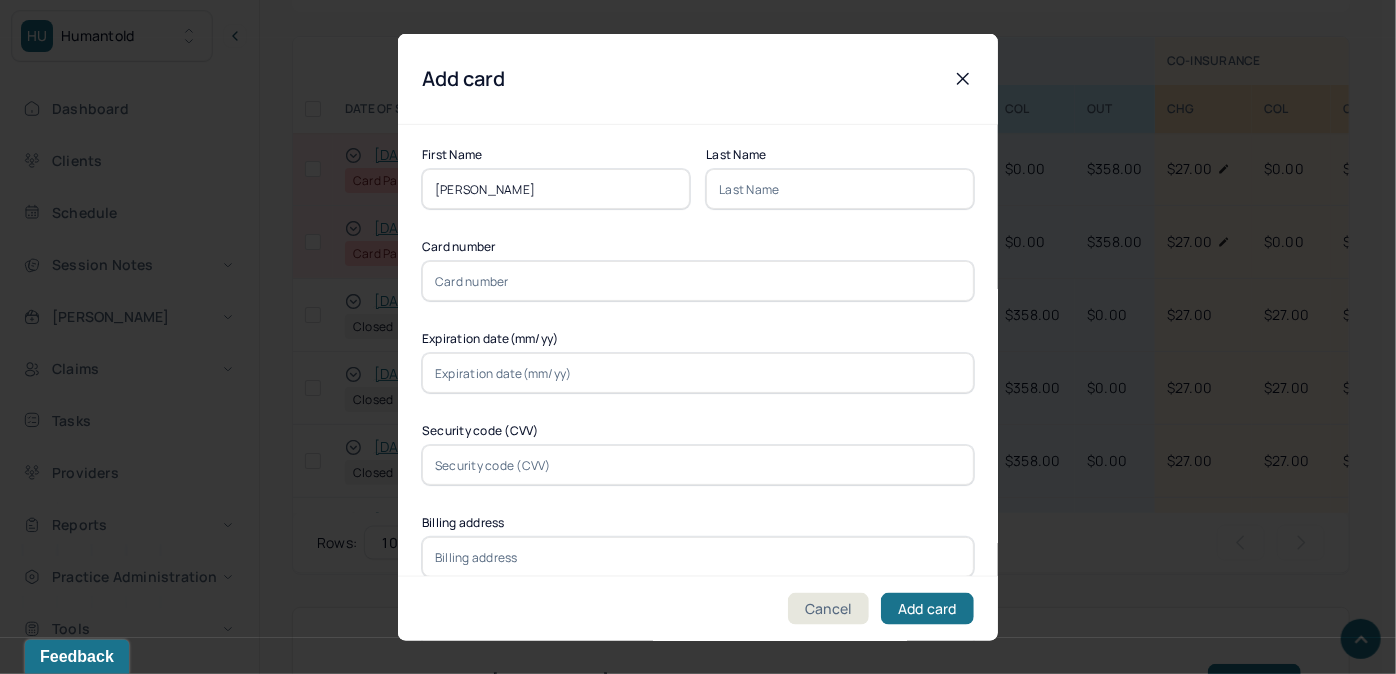 drag, startPoint x: 584, startPoint y: 191, endPoint x: 479, endPoint y: 190, distance: 105.00476 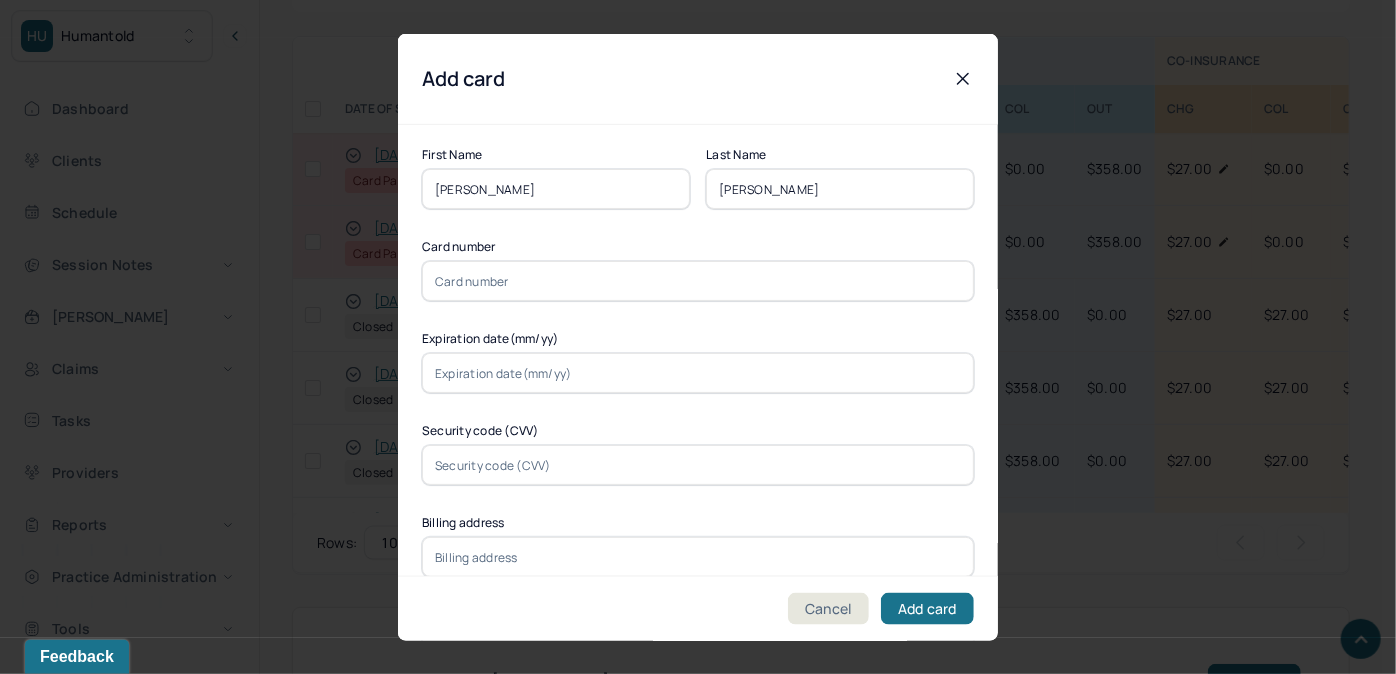 type on "[PERSON_NAME]" 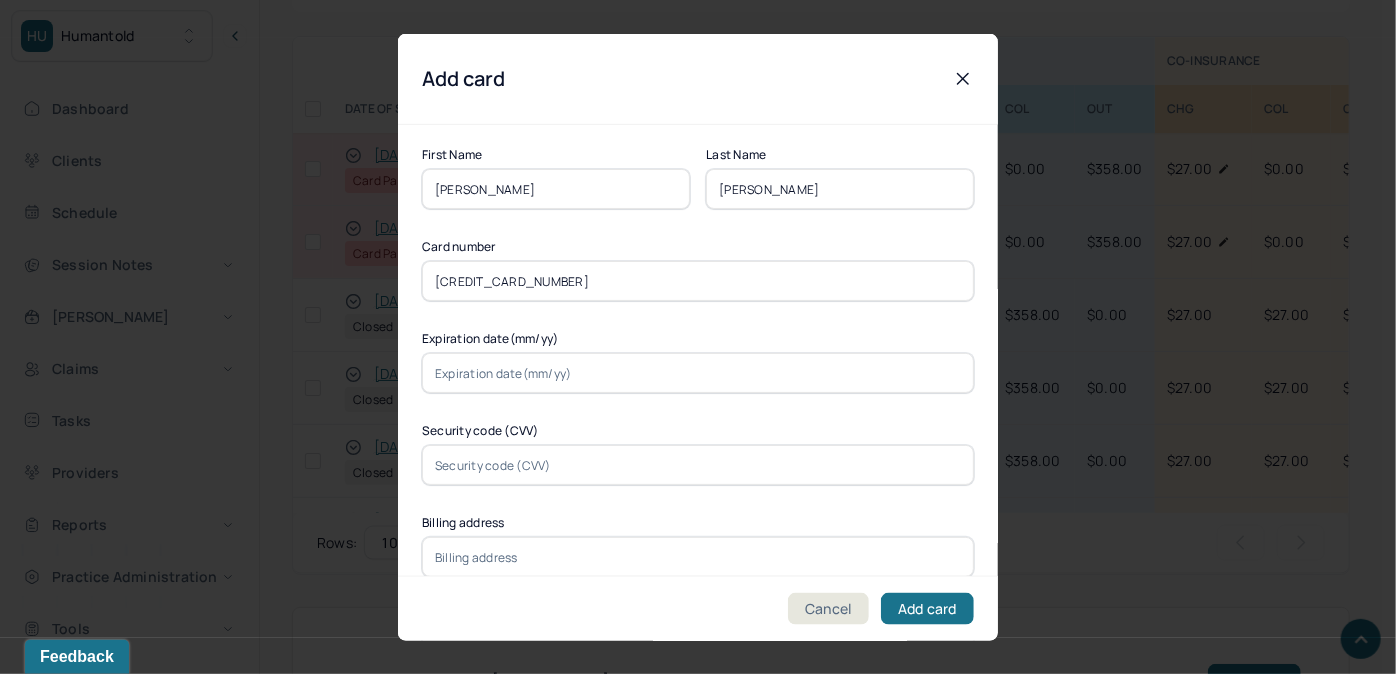 type on "[CREDIT_CARD_NUMBER]" 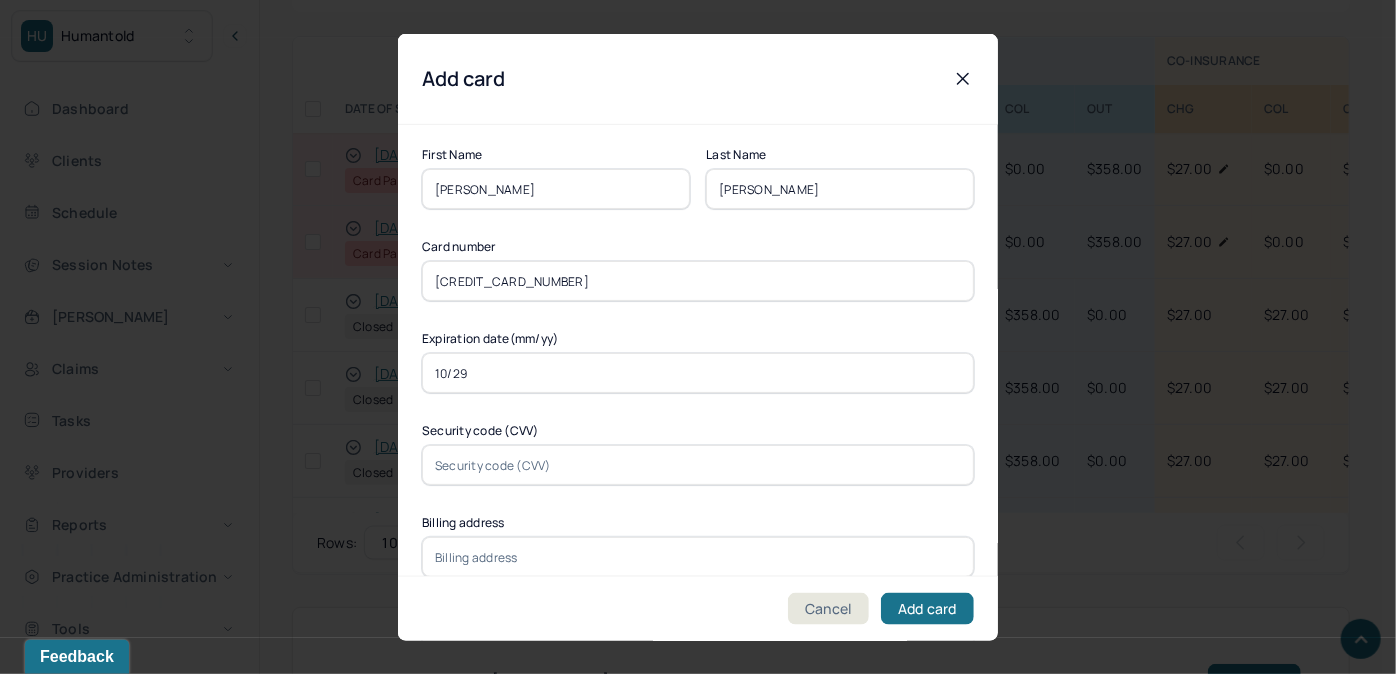 type on "10/29" 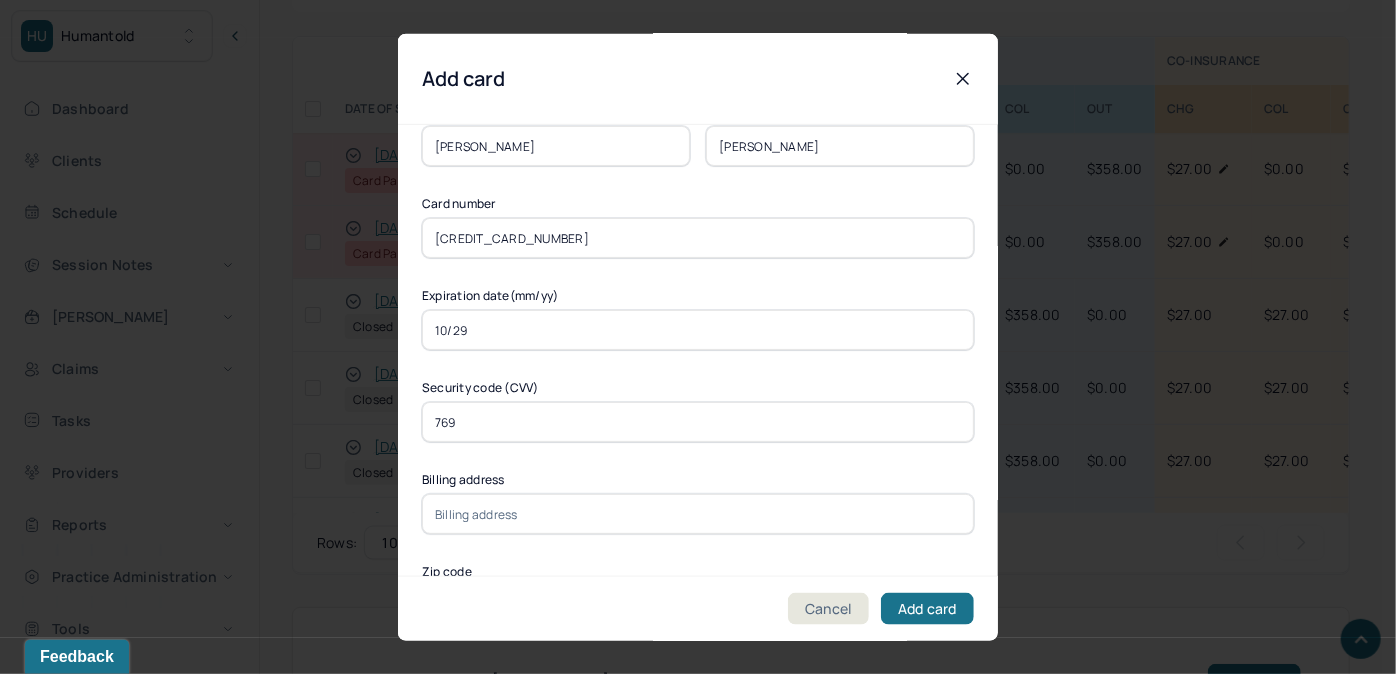 scroll, scrollTop: 181, scrollLeft: 0, axis: vertical 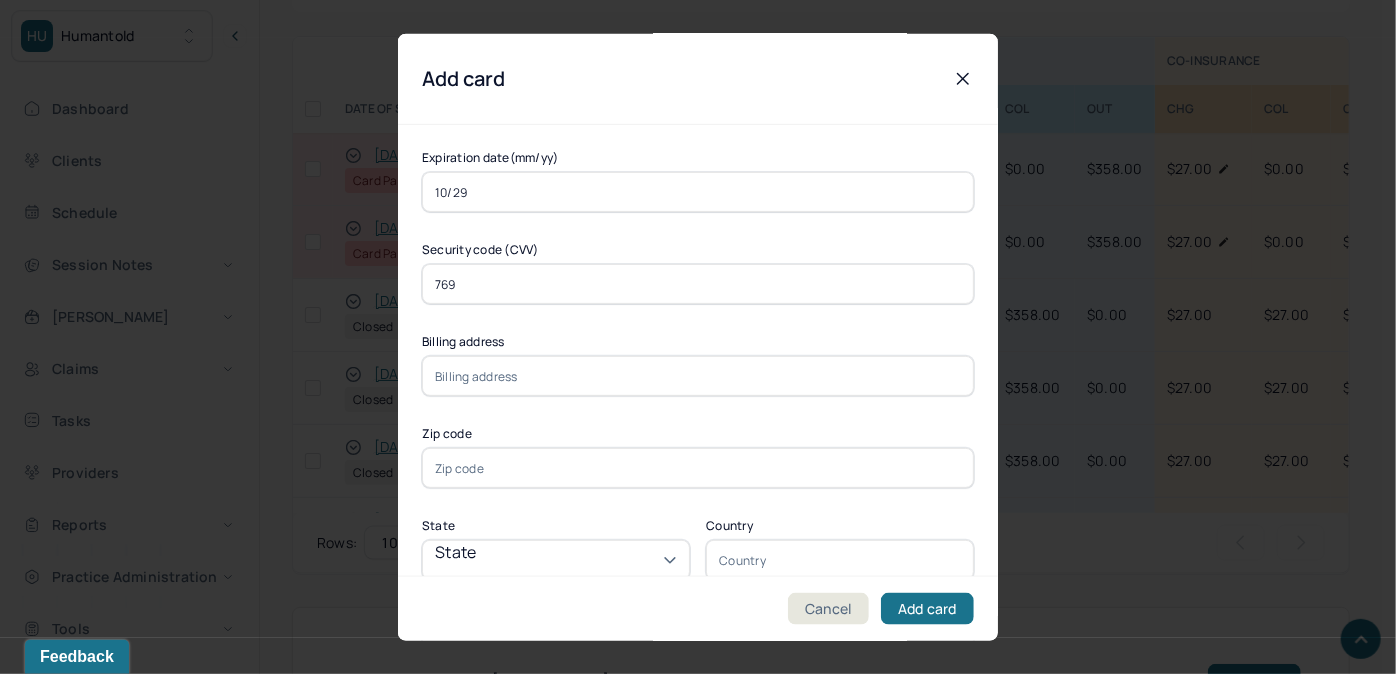 type on "769" 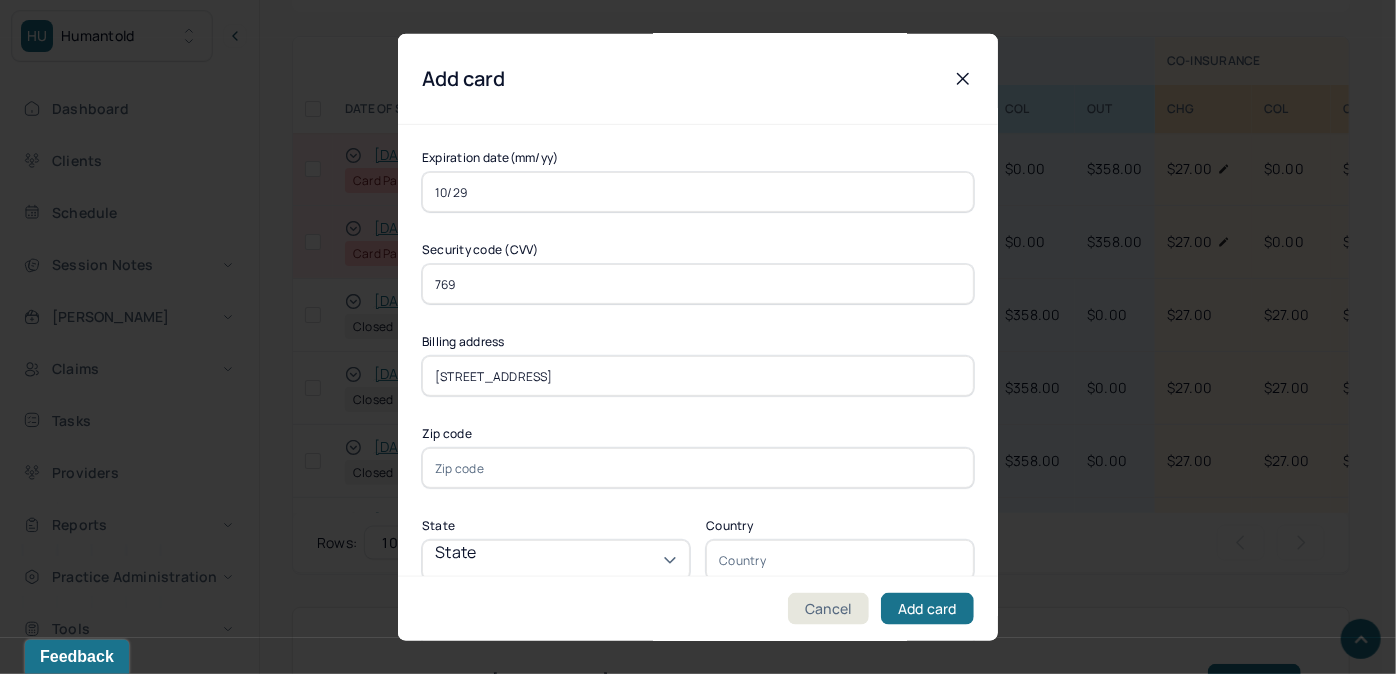 type on "[STREET_ADDRESS]" 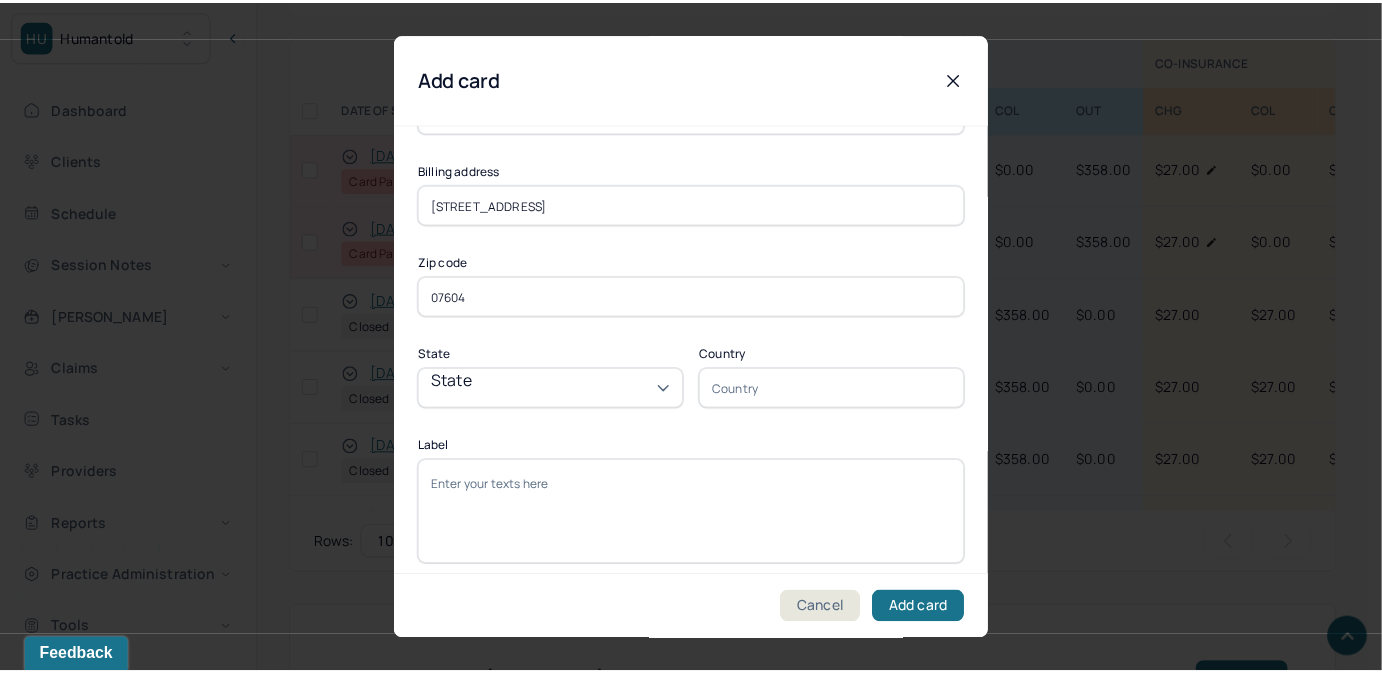 scroll, scrollTop: 365, scrollLeft: 0, axis: vertical 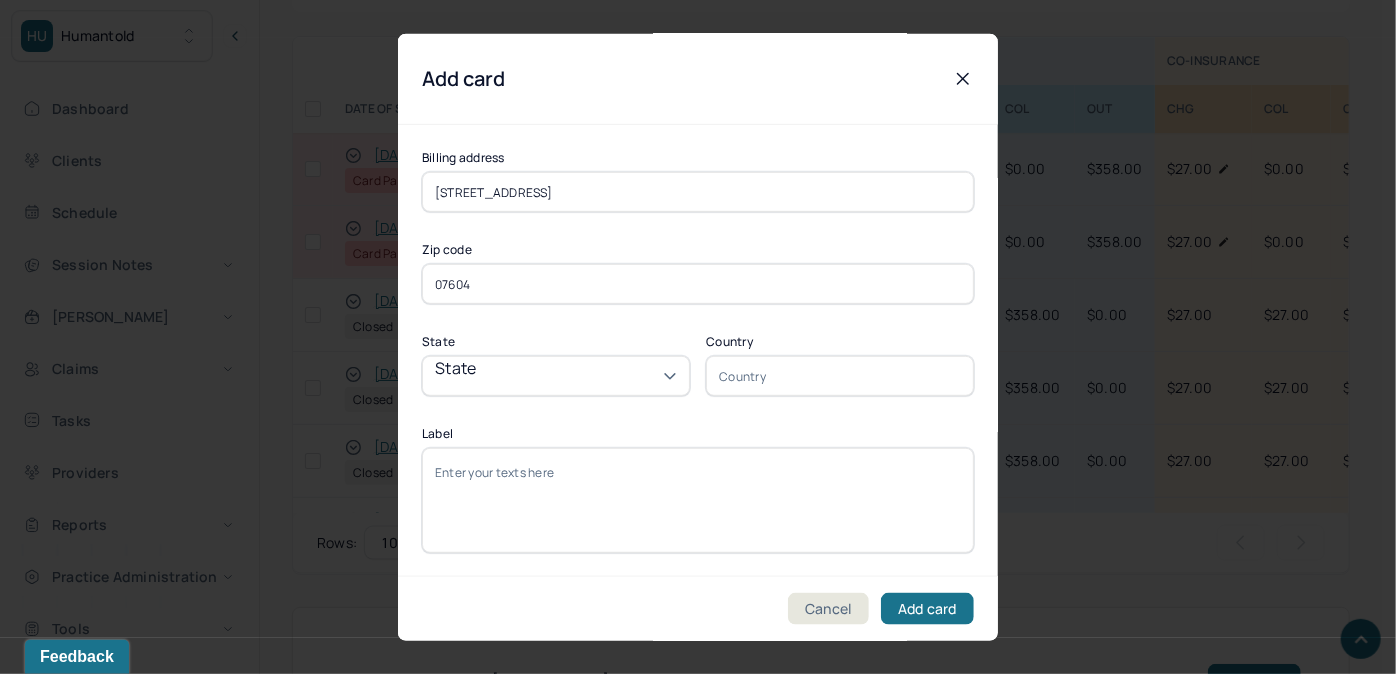 type on "07604" 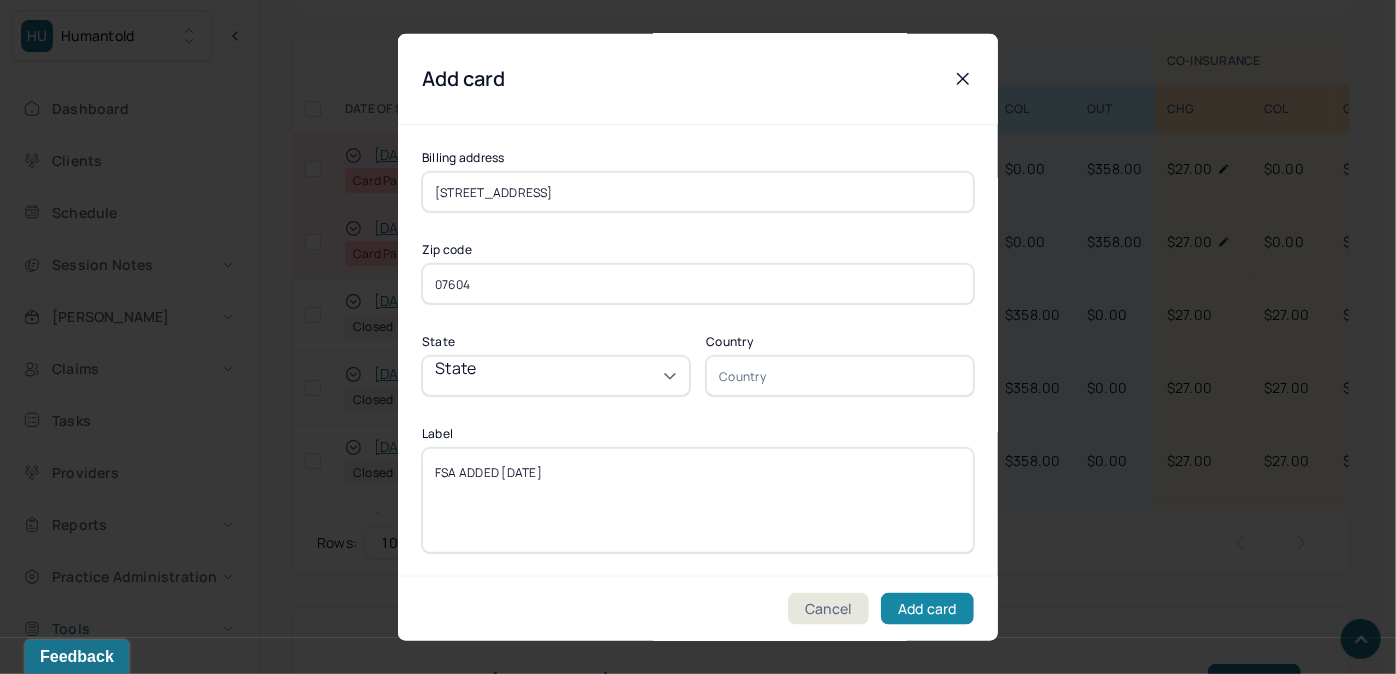 type on "FSA ADDED [DATE]" 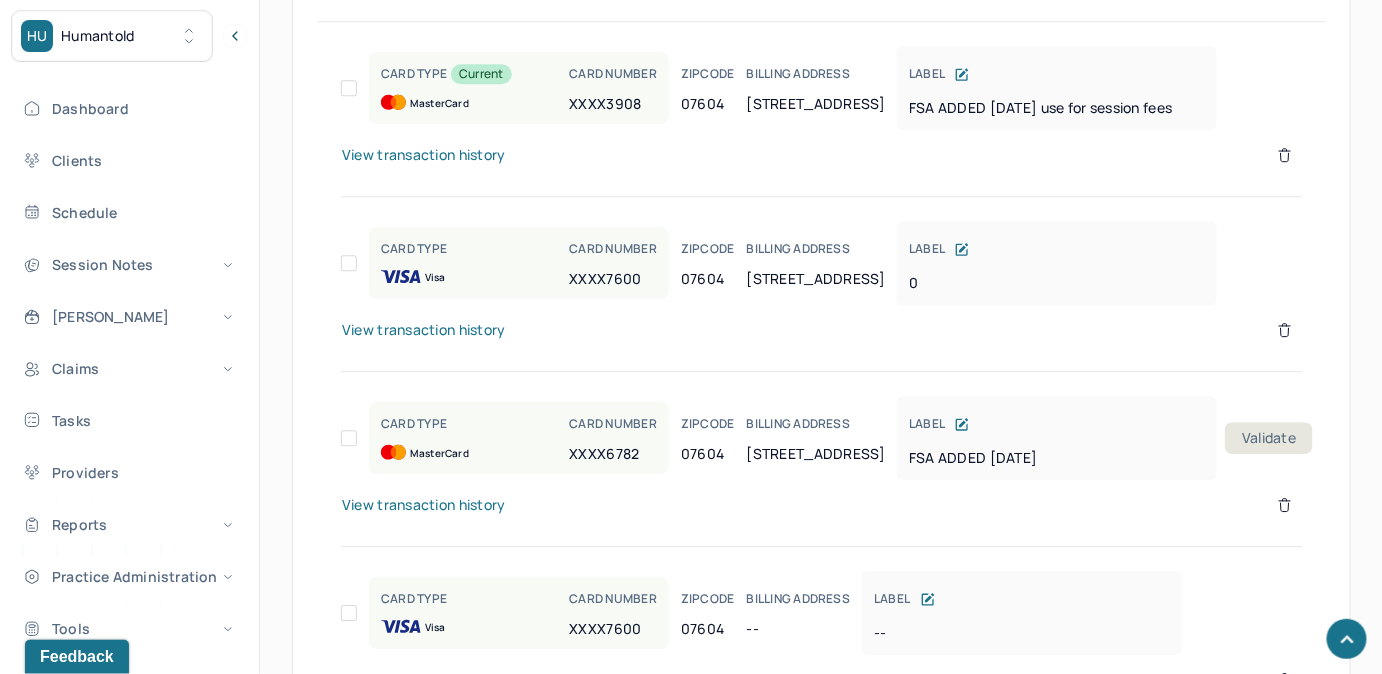 scroll, scrollTop: 1768, scrollLeft: 0, axis: vertical 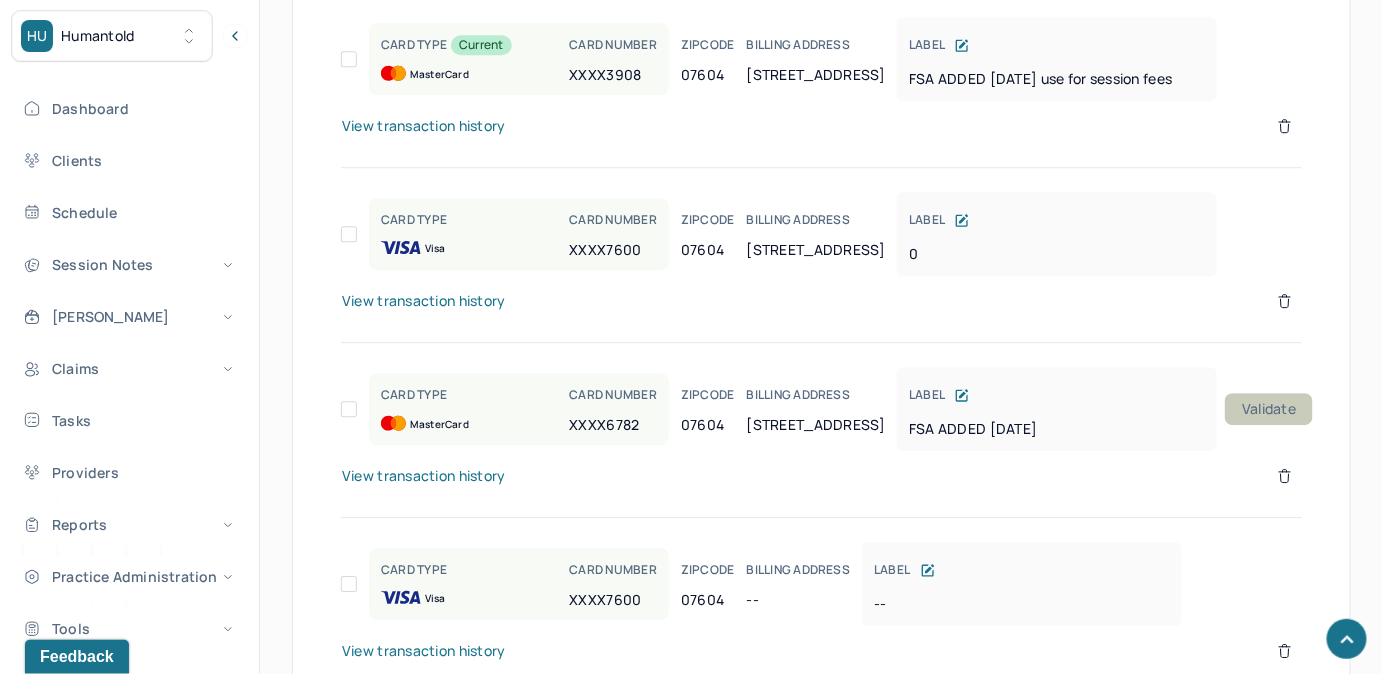 click on "Validate" at bounding box center [1269, 409] 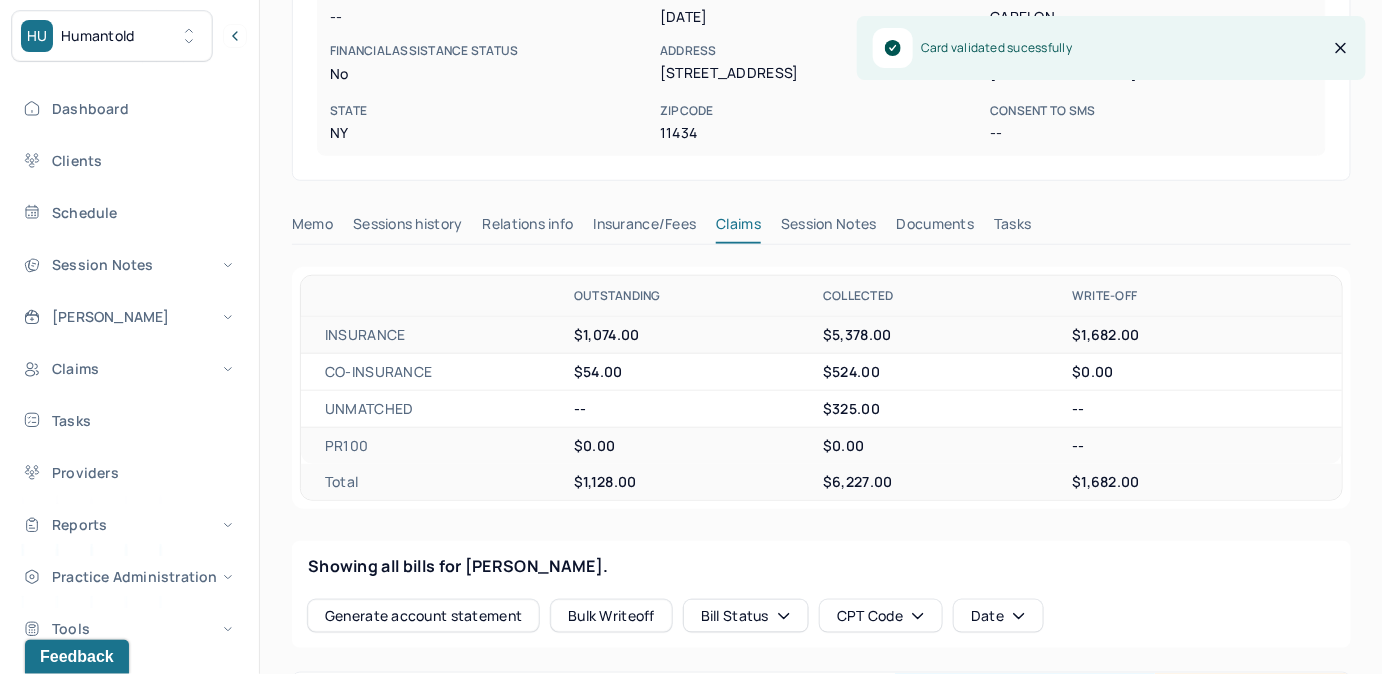 scroll, scrollTop: 0, scrollLeft: 0, axis: both 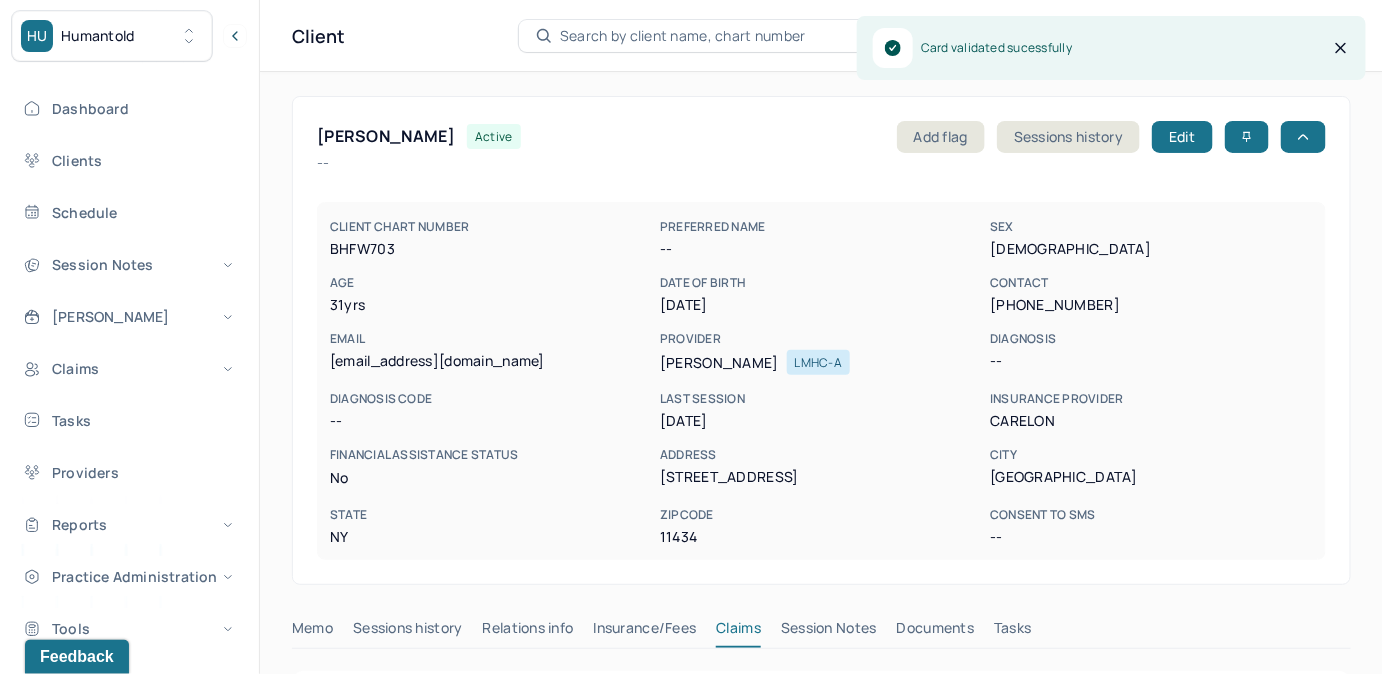 click on "Search by client name, chart number" at bounding box center (683, 36) 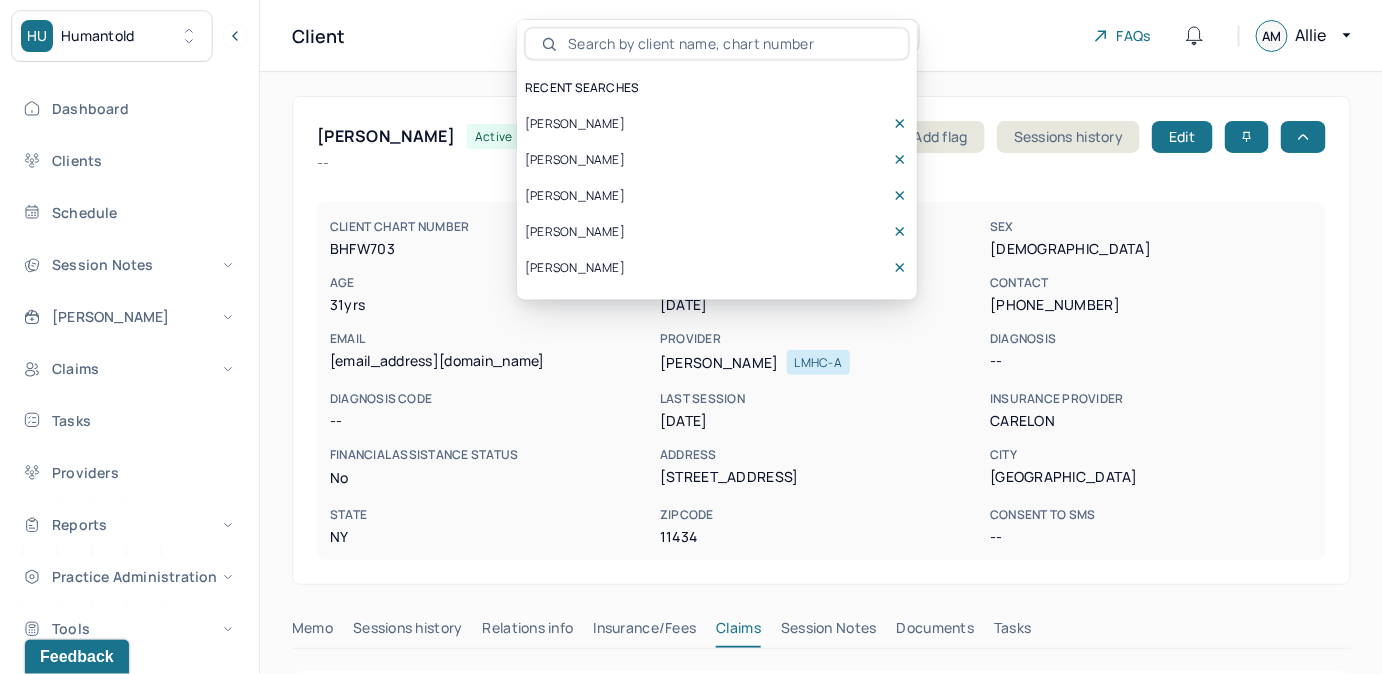 click at bounding box center (728, 44) 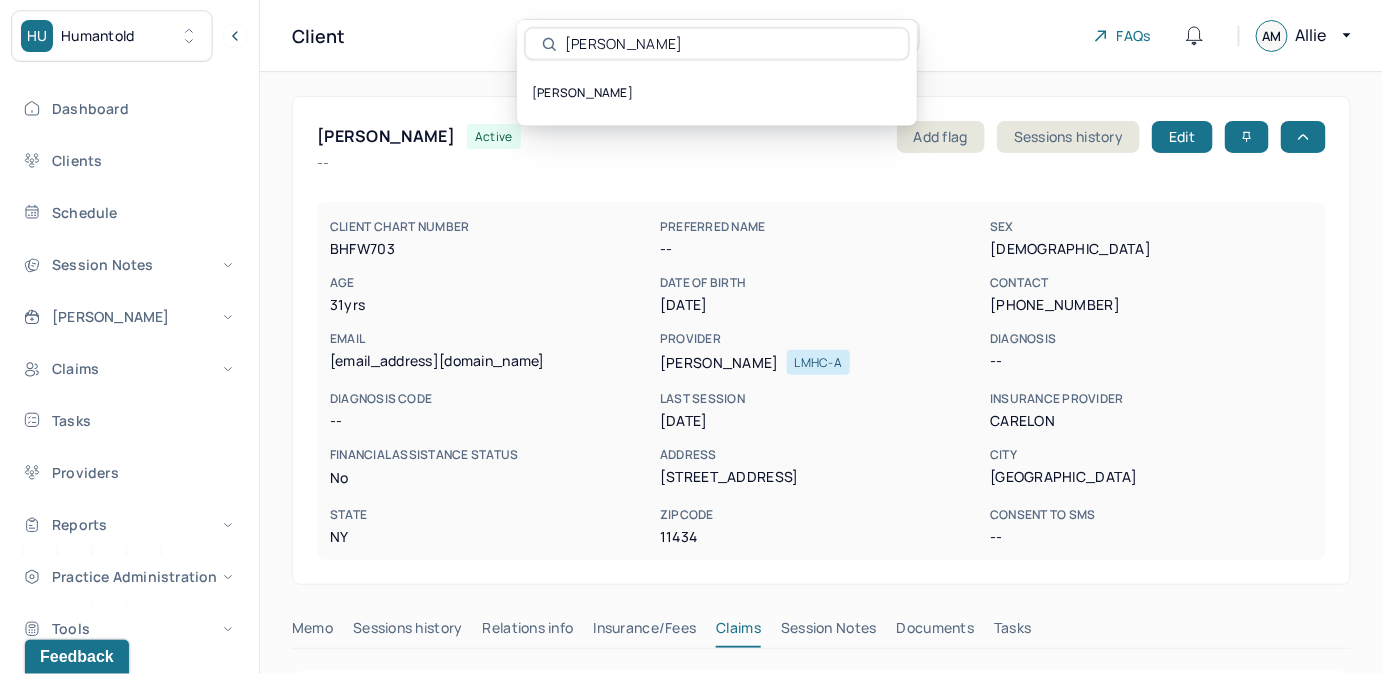 type on "[PERSON_NAME]" 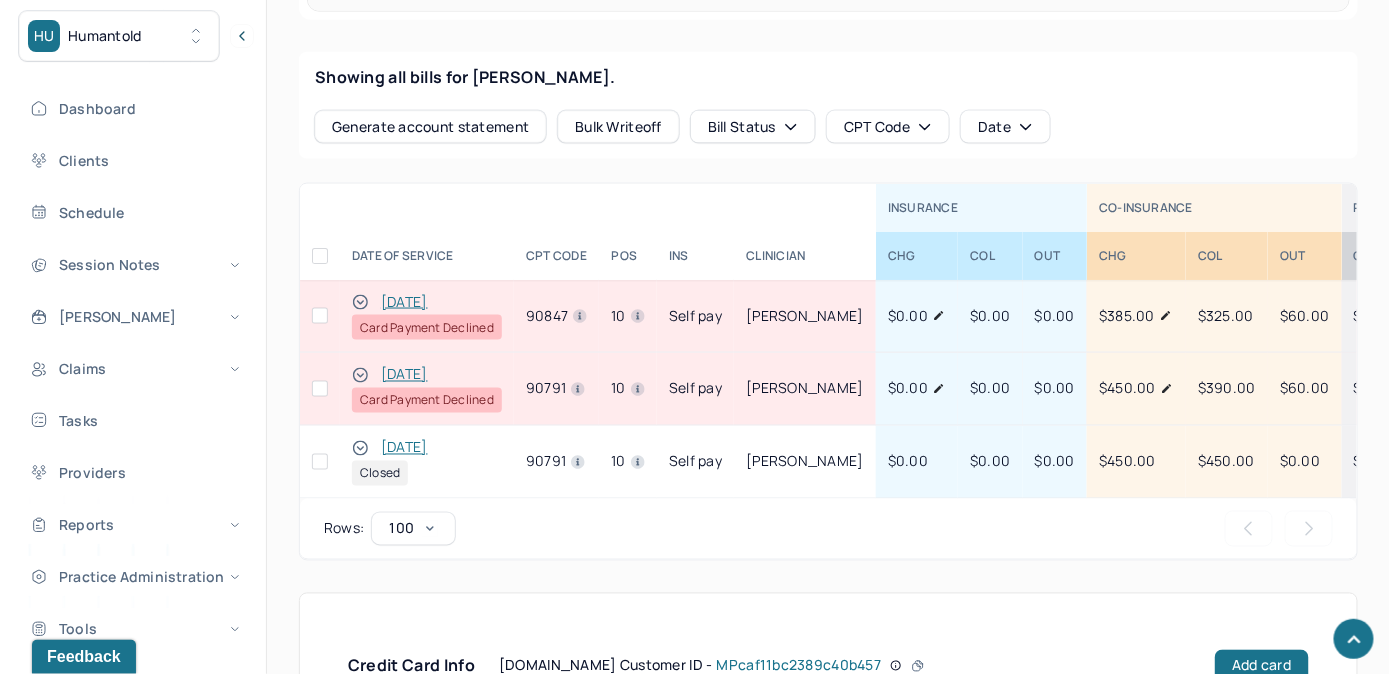 scroll, scrollTop: 1181, scrollLeft: 0, axis: vertical 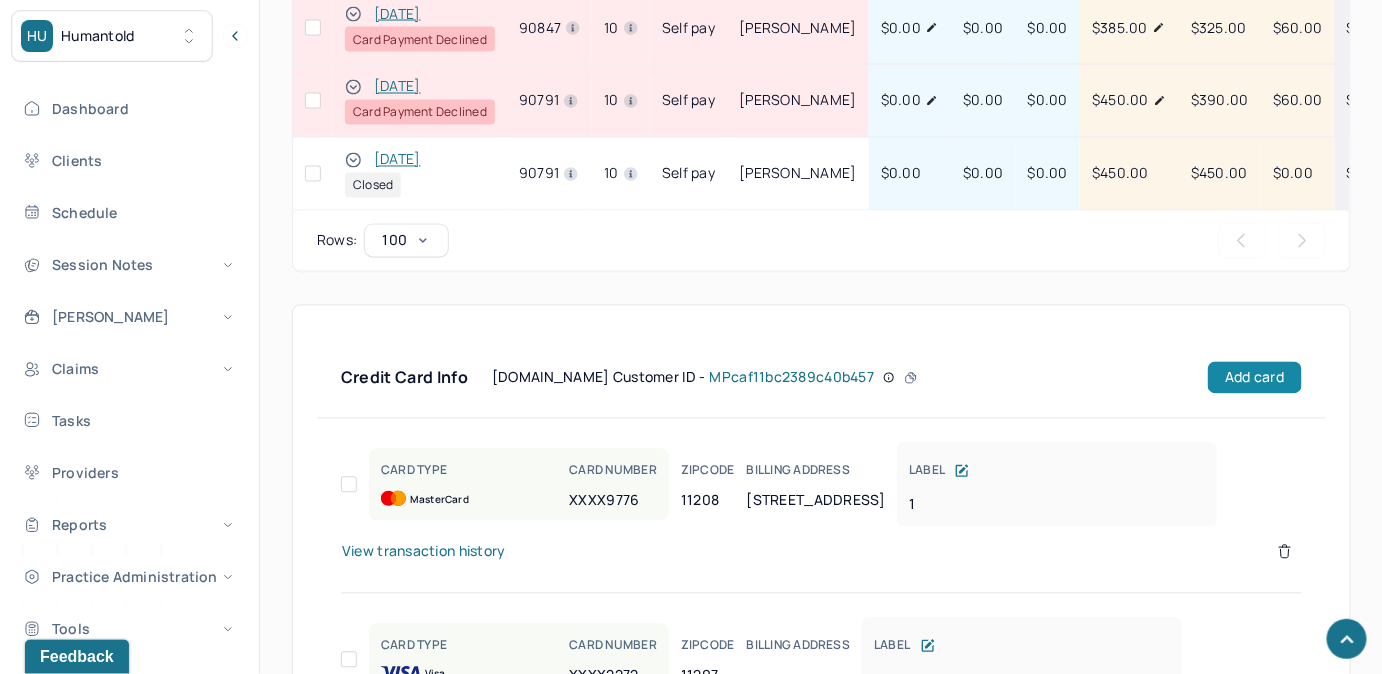 click on "Add card" at bounding box center (1254, 378) 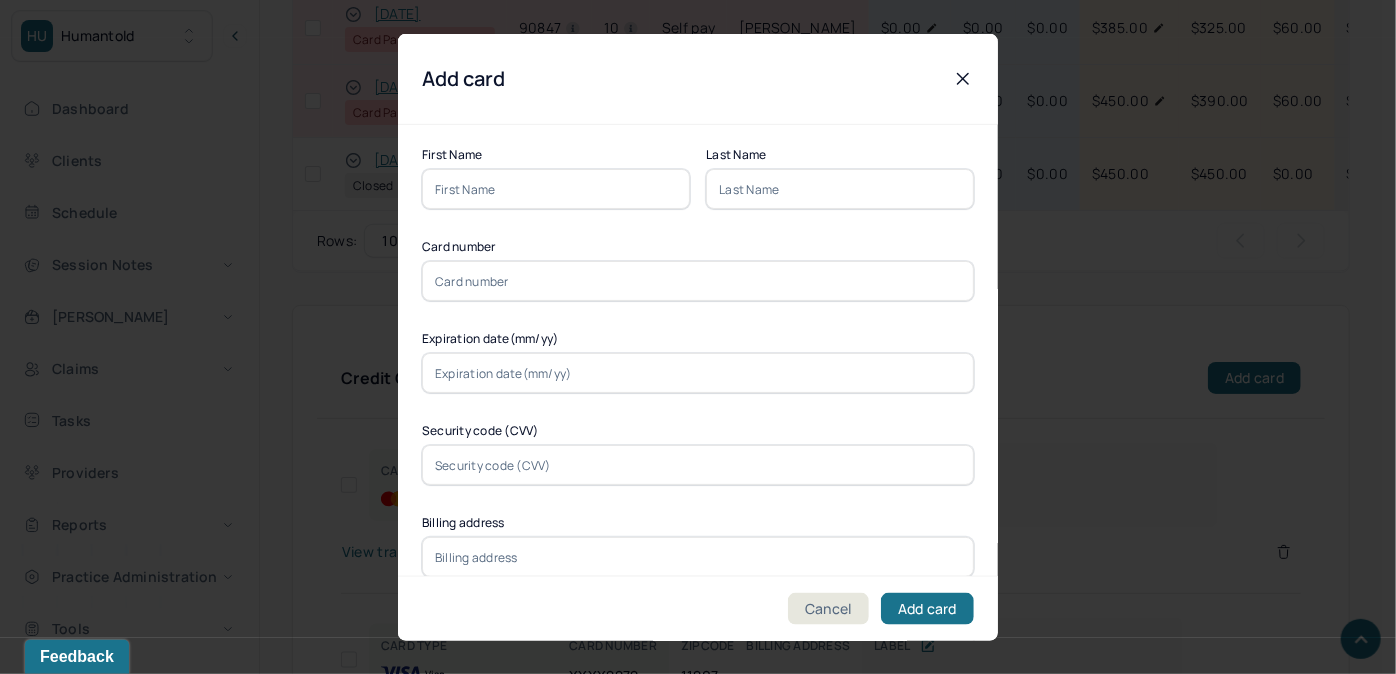 click at bounding box center (556, 189) 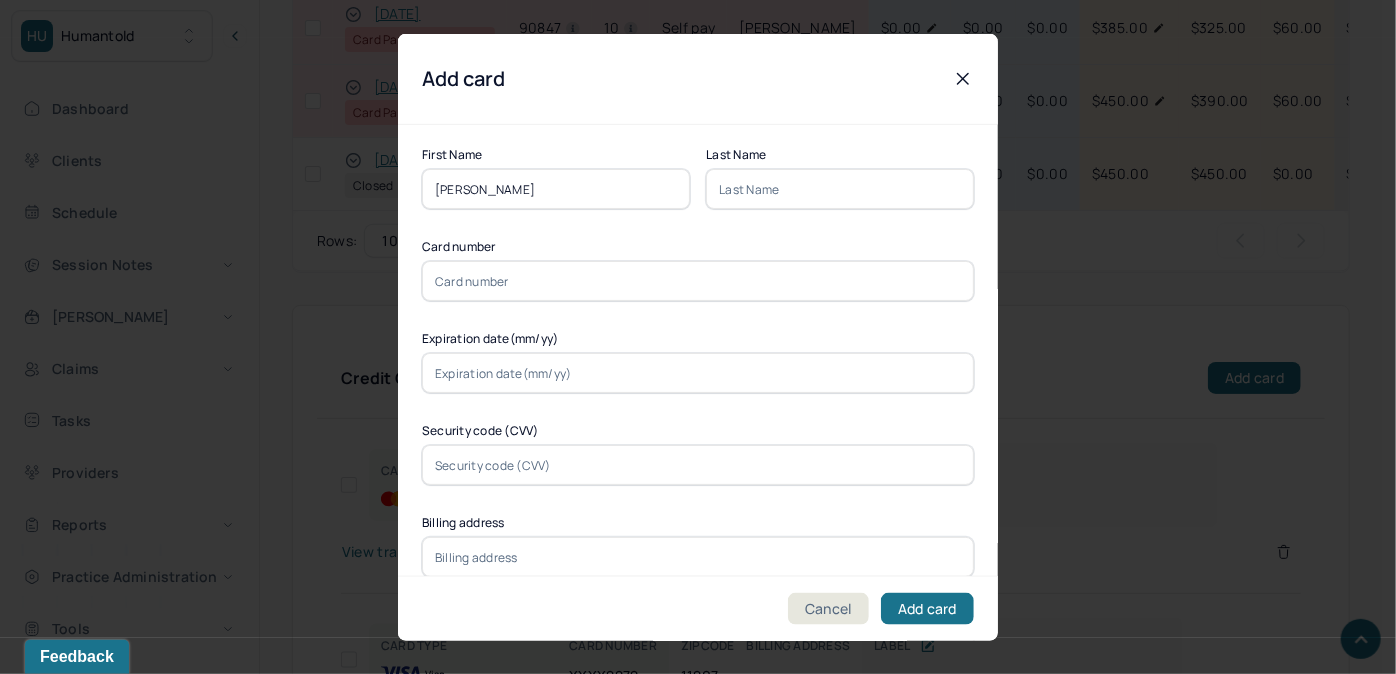 drag, startPoint x: 538, startPoint y: 195, endPoint x: 479, endPoint y: 198, distance: 59.07622 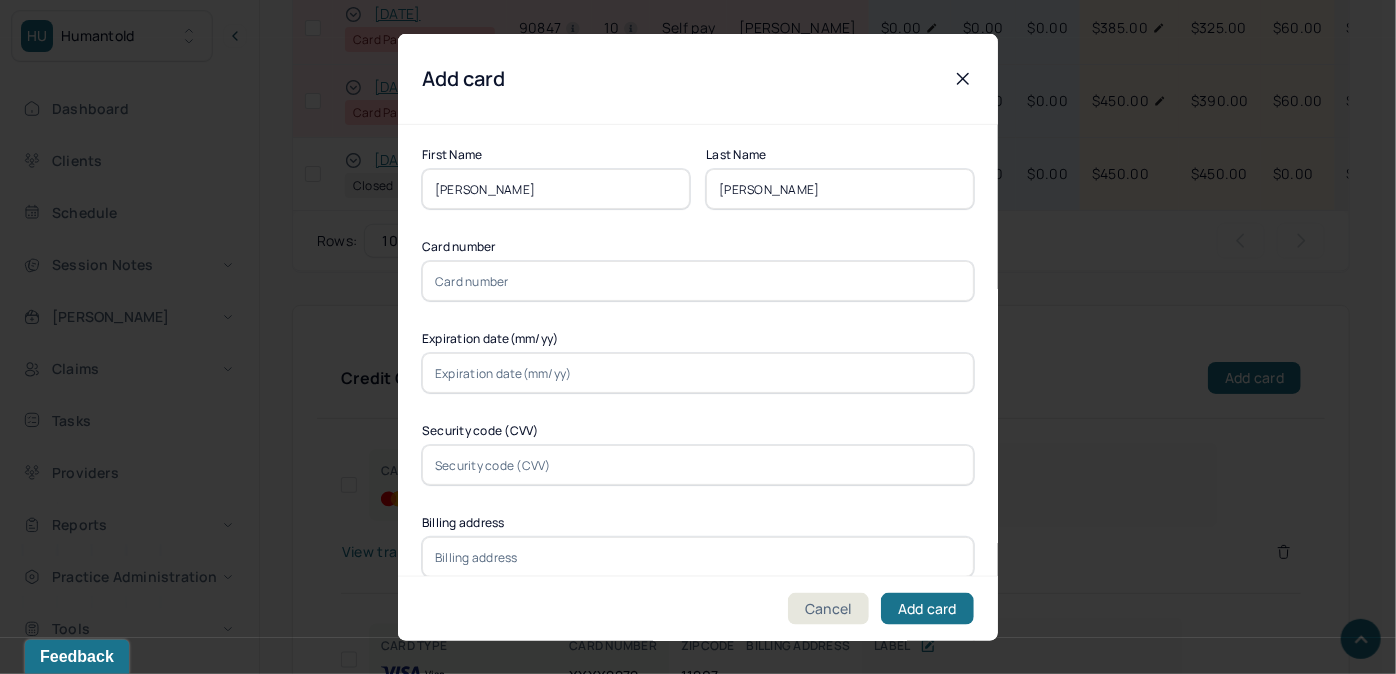 type on "[PERSON_NAME]" 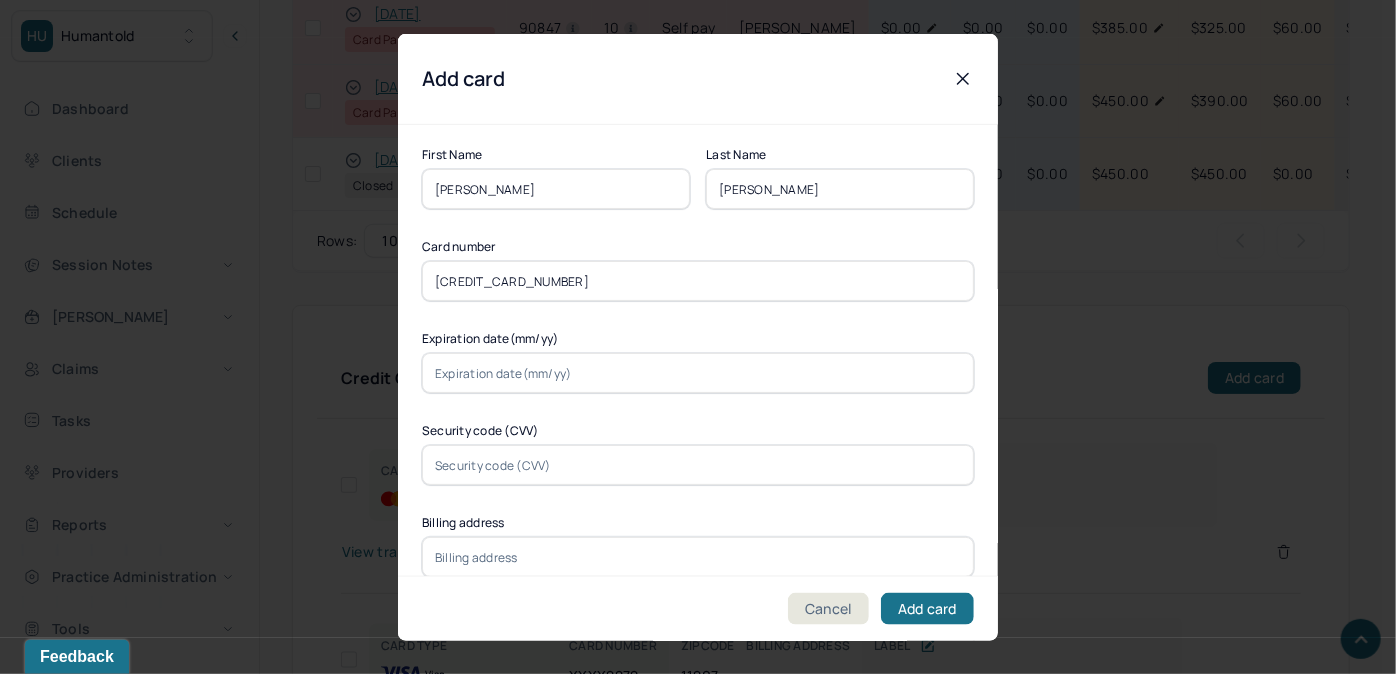 type on "[CREDIT_CARD_NUMBER]" 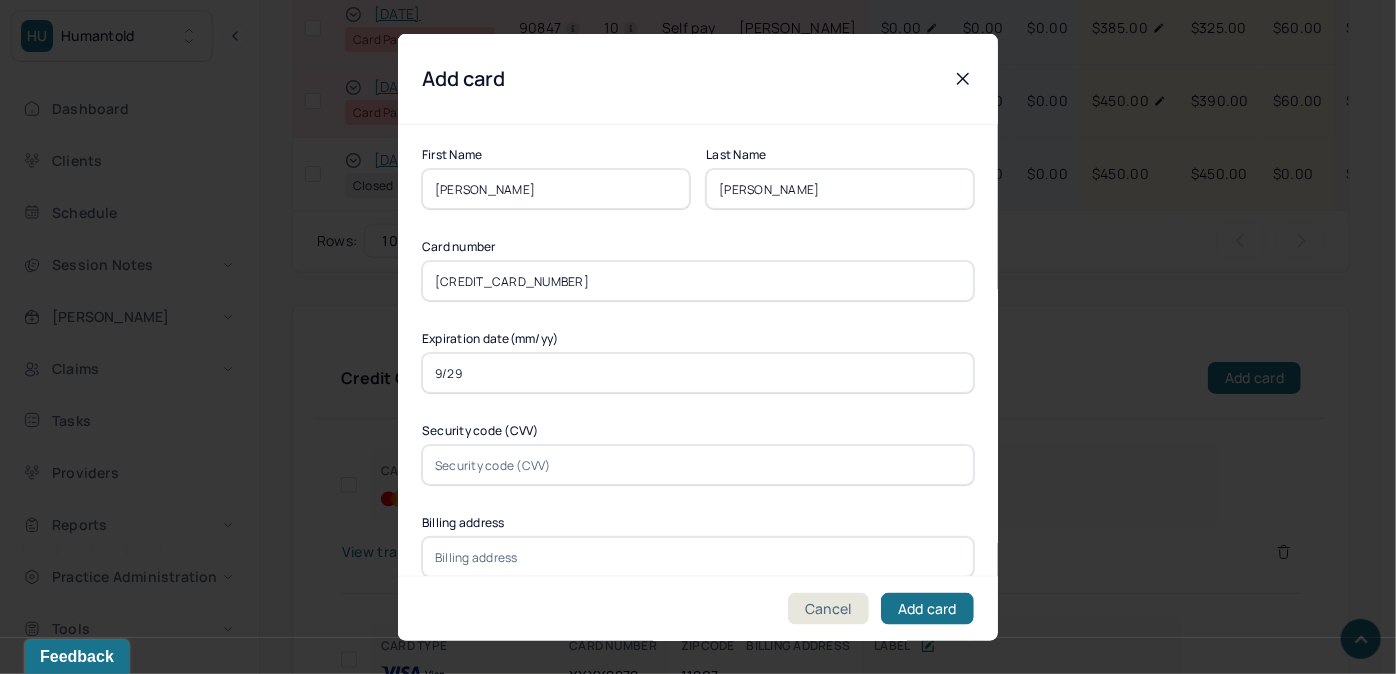 click on "9/29" at bounding box center [698, 373] 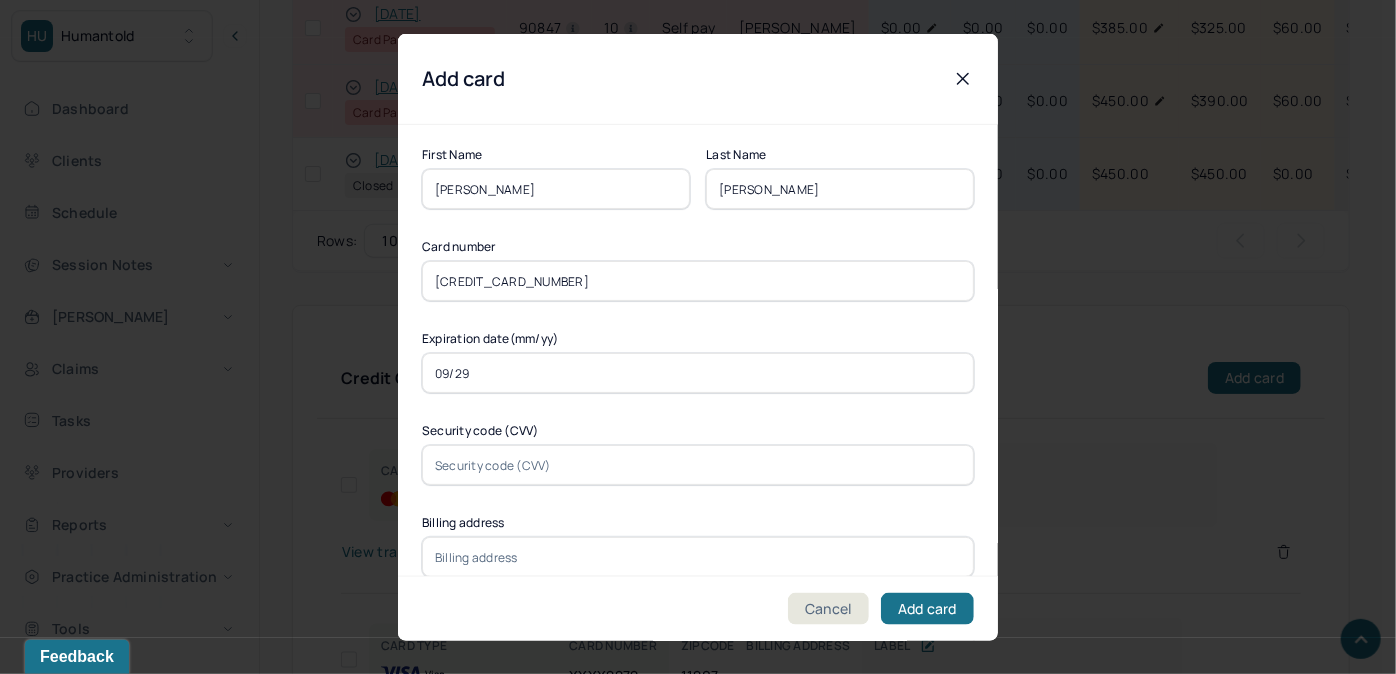 type on "09/29" 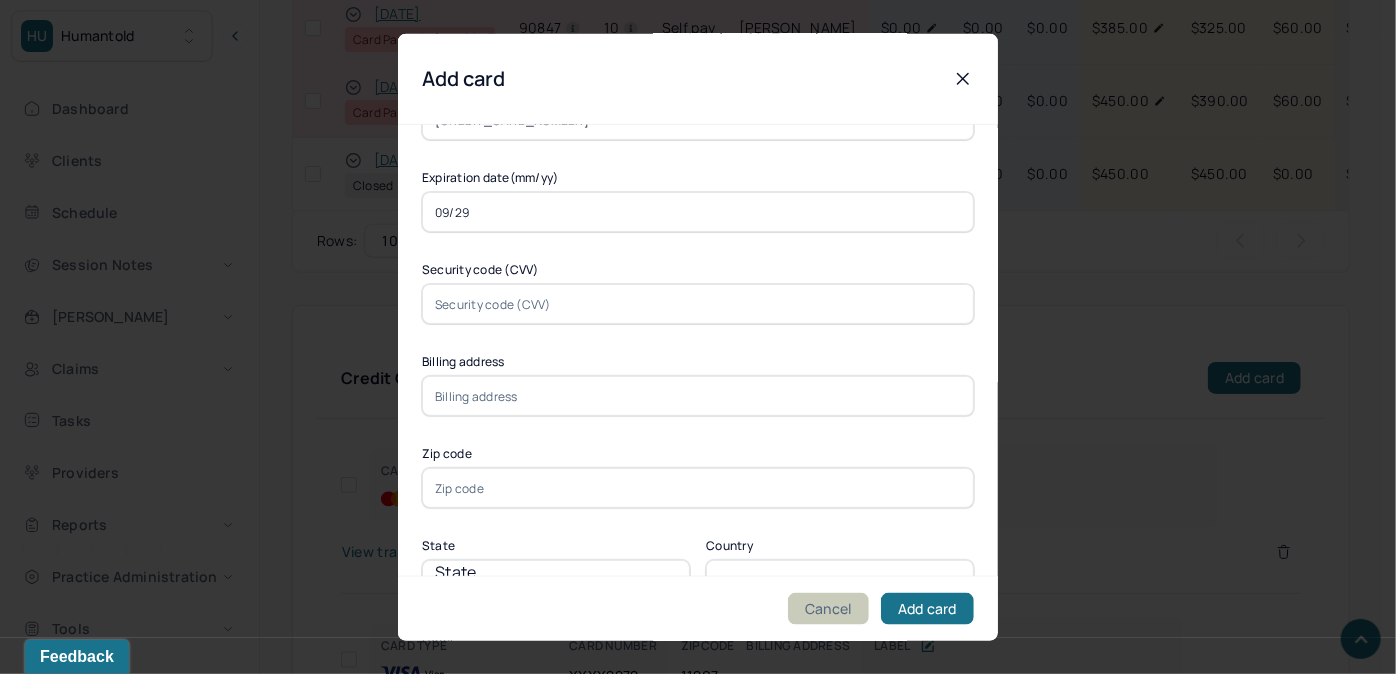scroll, scrollTop: 181, scrollLeft: 0, axis: vertical 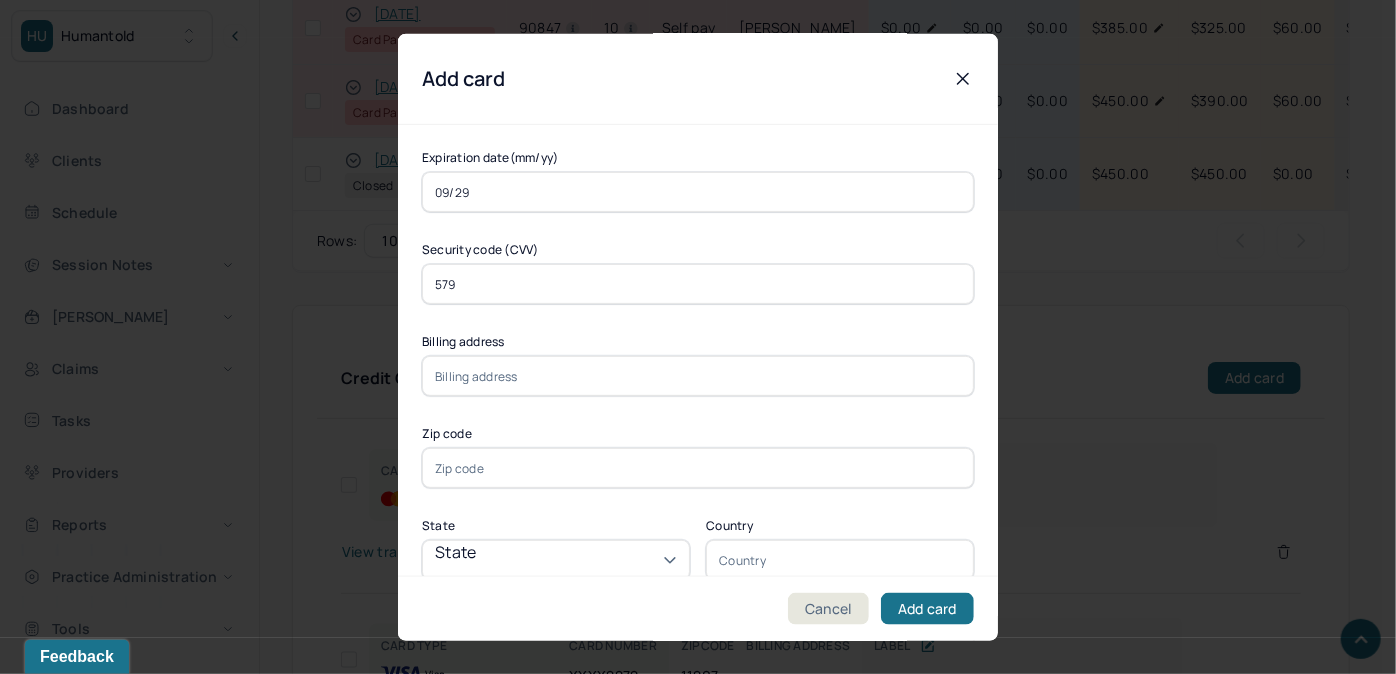 type on "579" 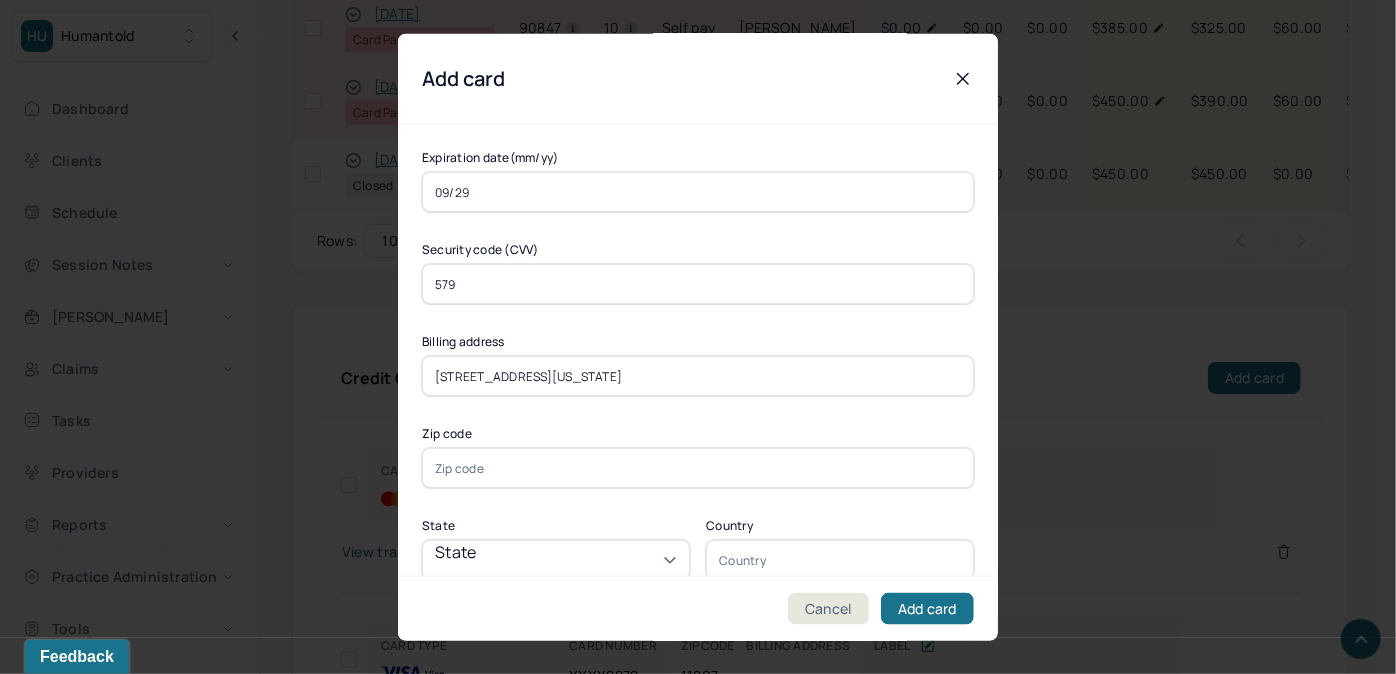 type on "[STREET_ADDRESS][US_STATE]" 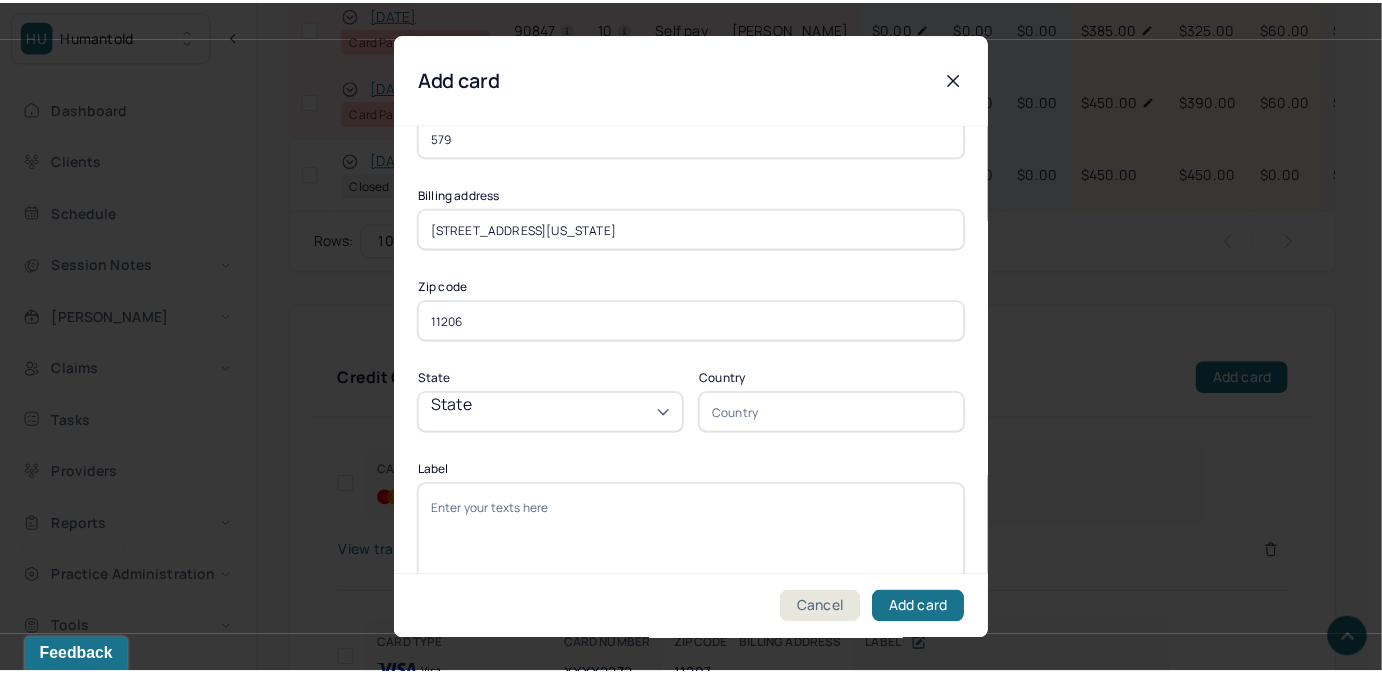 scroll, scrollTop: 365, scrollLeft: 0, axis: vertical 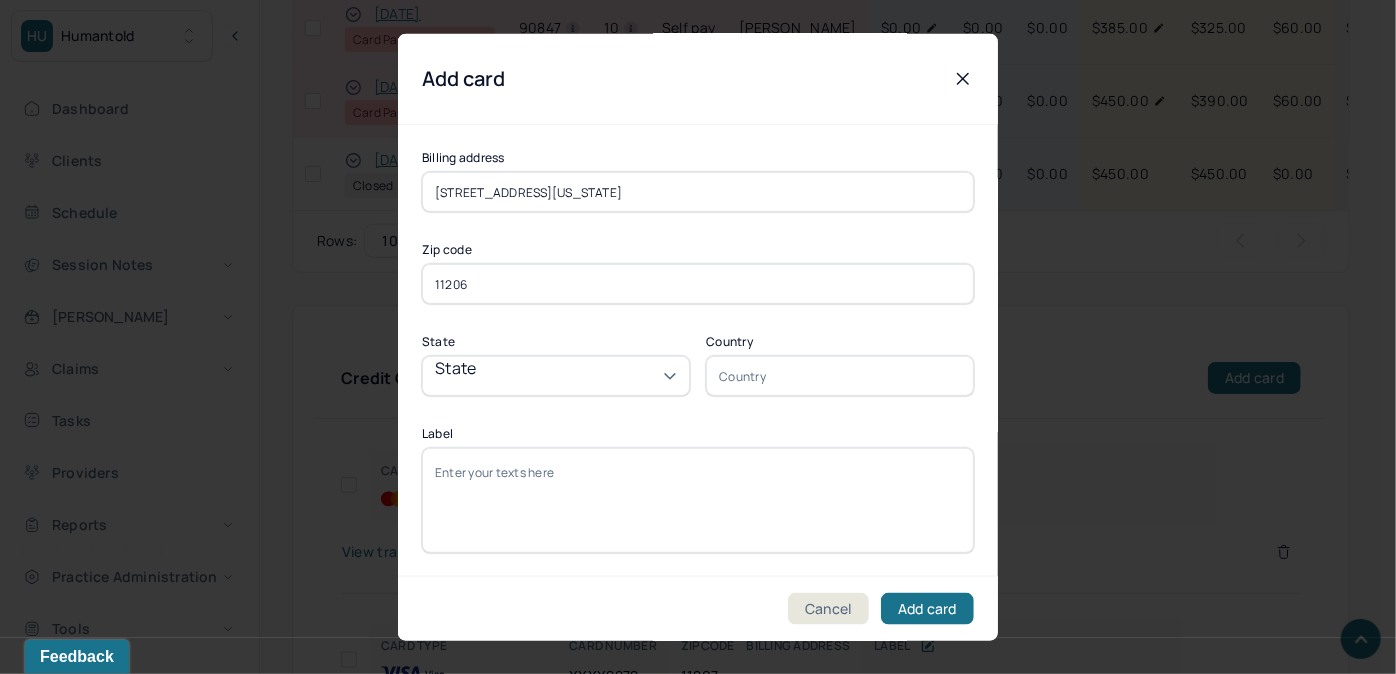 type on "11206" 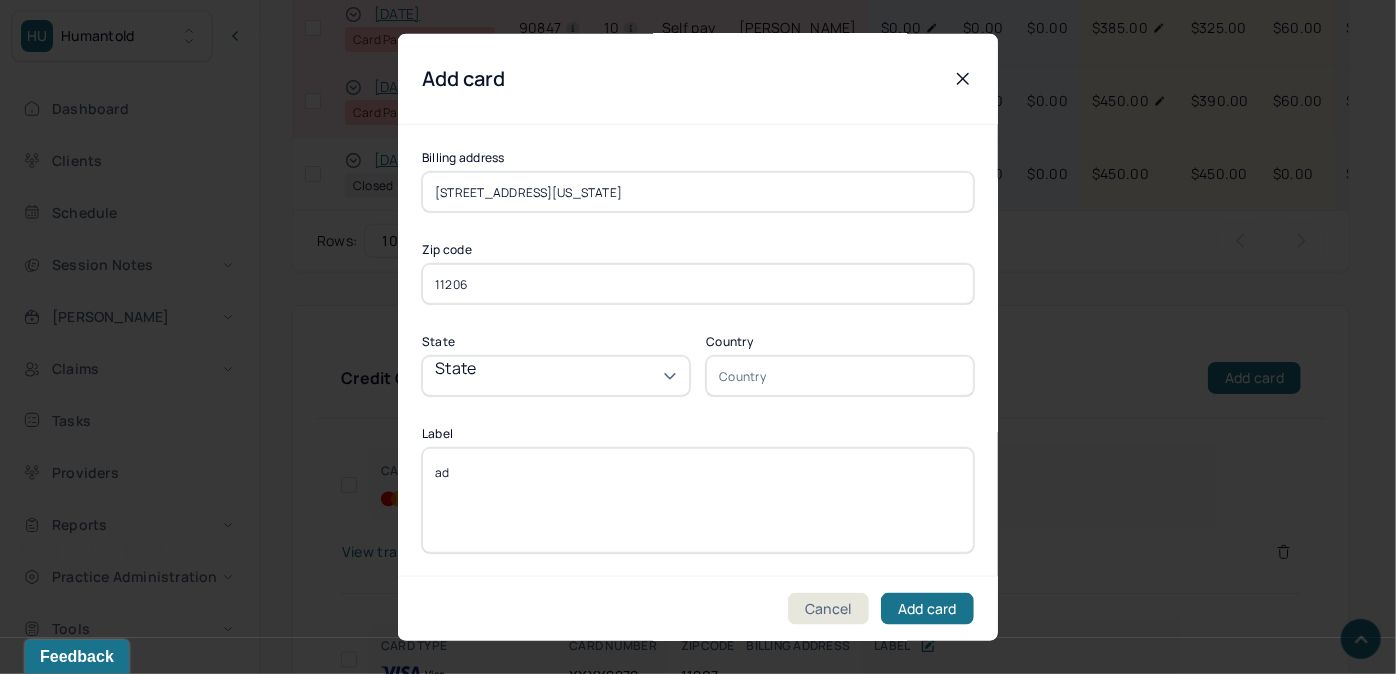 type on "a" 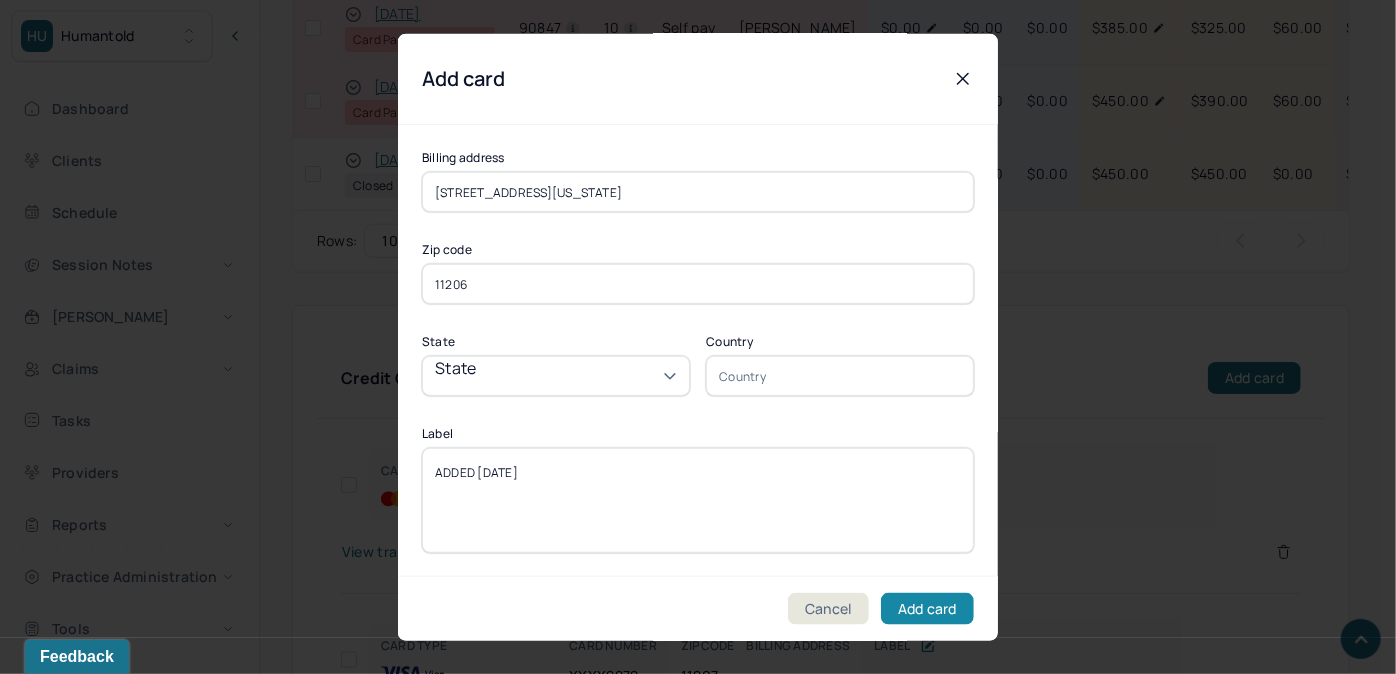 type on "ADDED [DATE]" 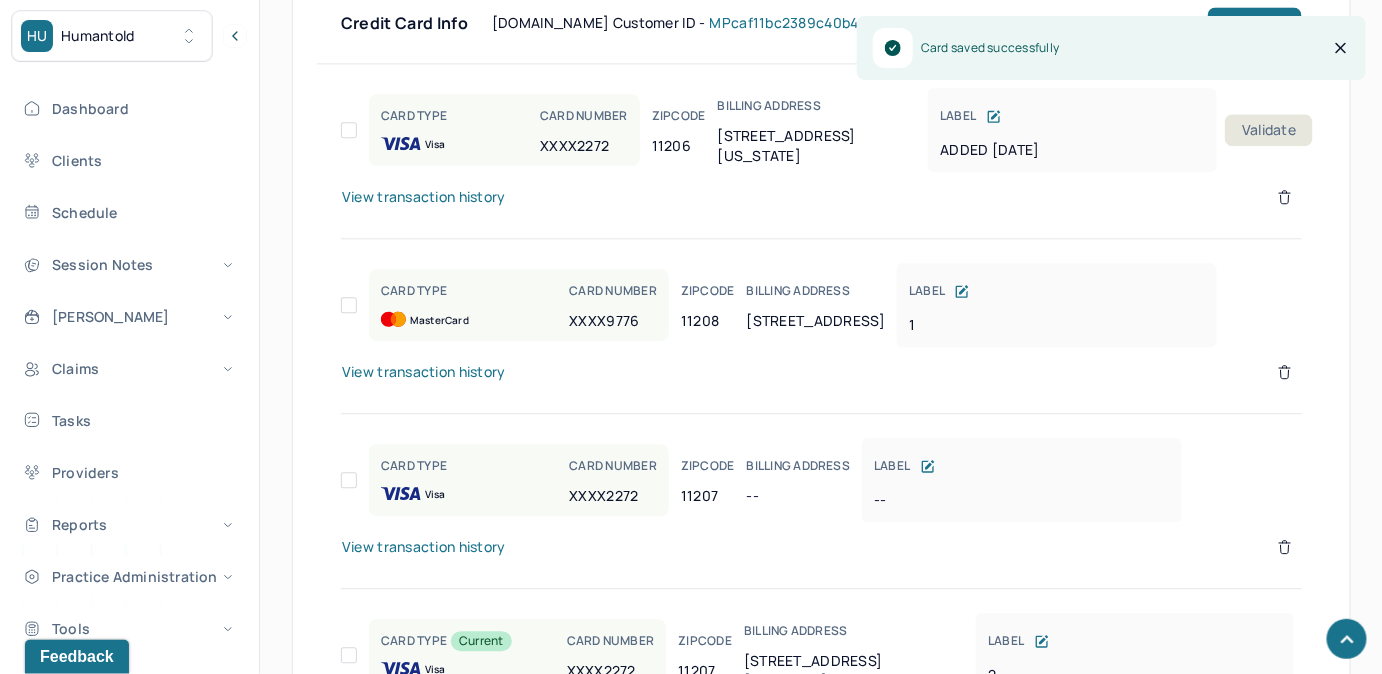 scroll, scrollTop: 1542, scrollLeft: 0, axis: vertical 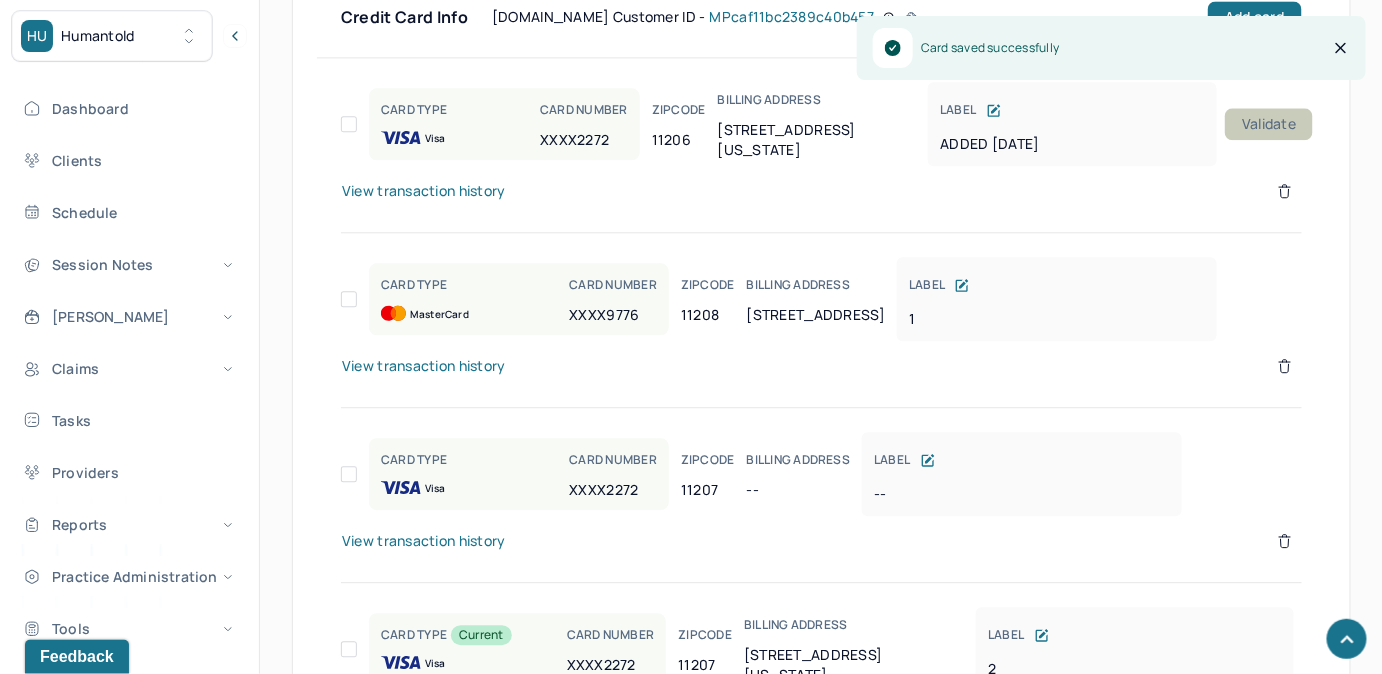 click on "Validate" at bounding box center [1269, 124] 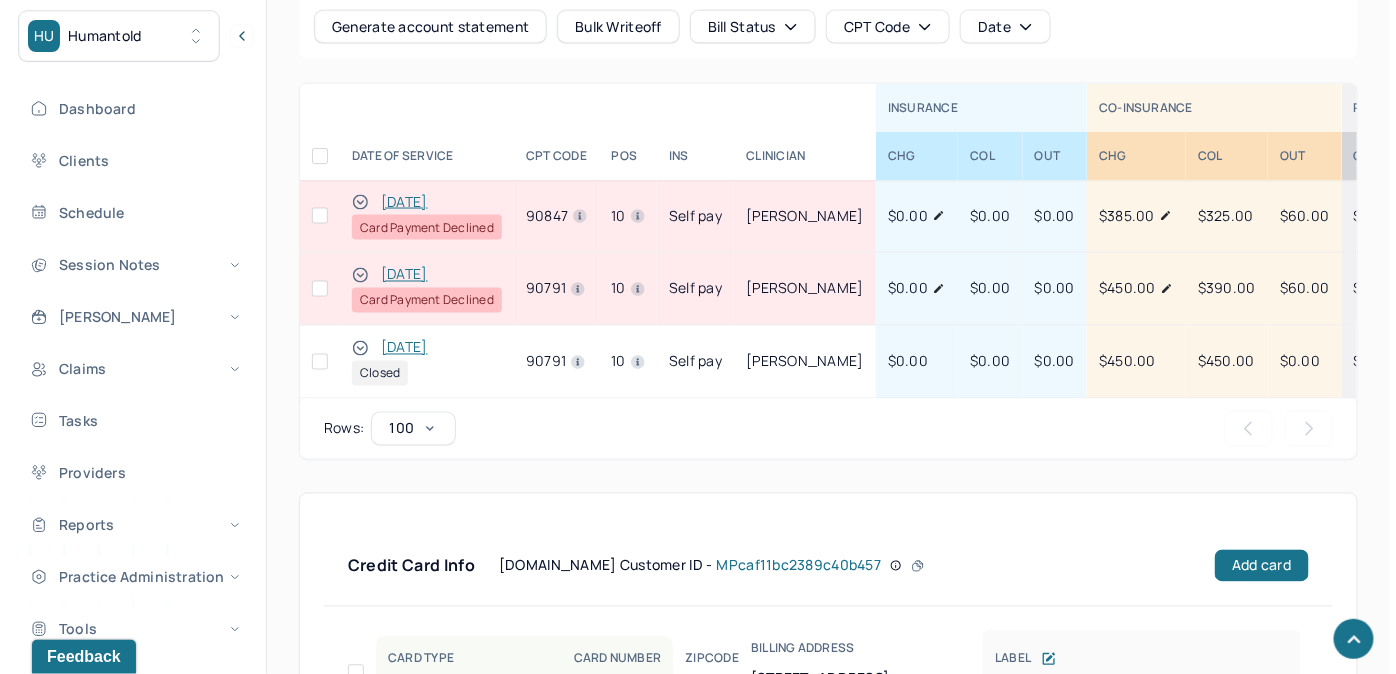 scroll, scrollTop: 990, scrollLeft: 0, axis: vertical 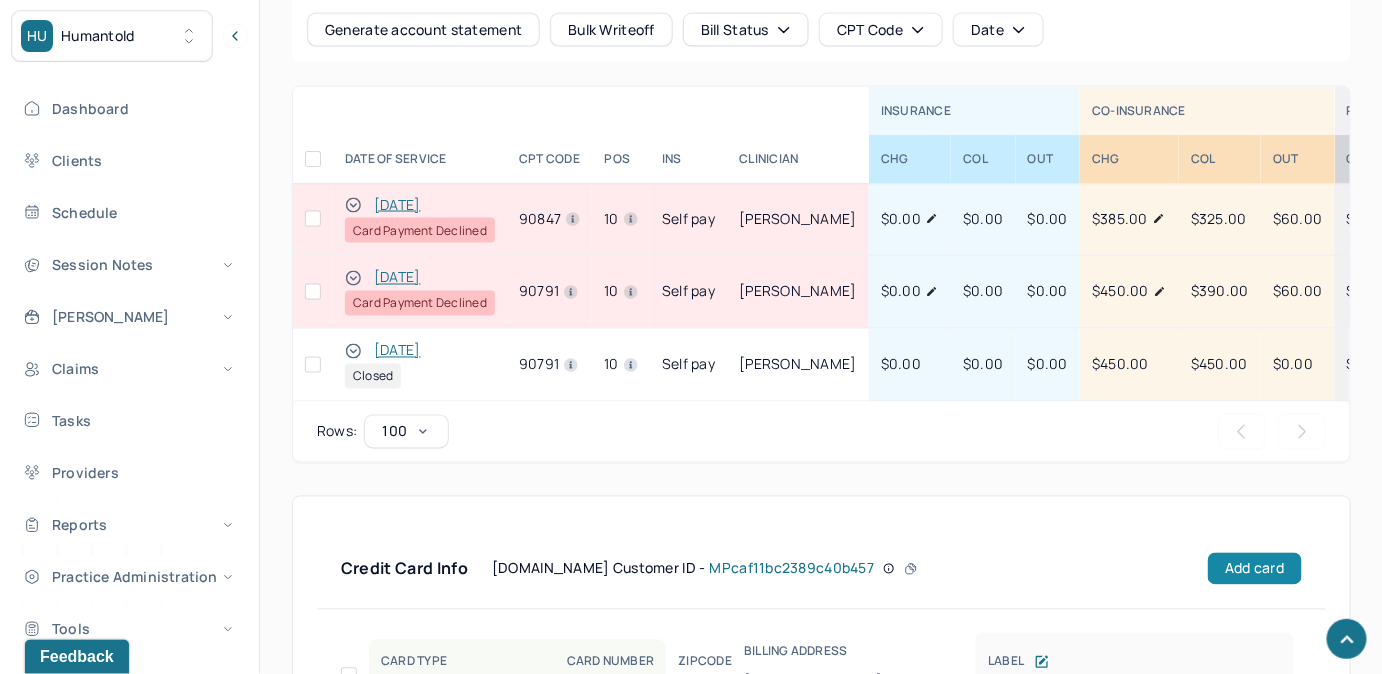 click on "Add card" at bounding box center (1254, 569) 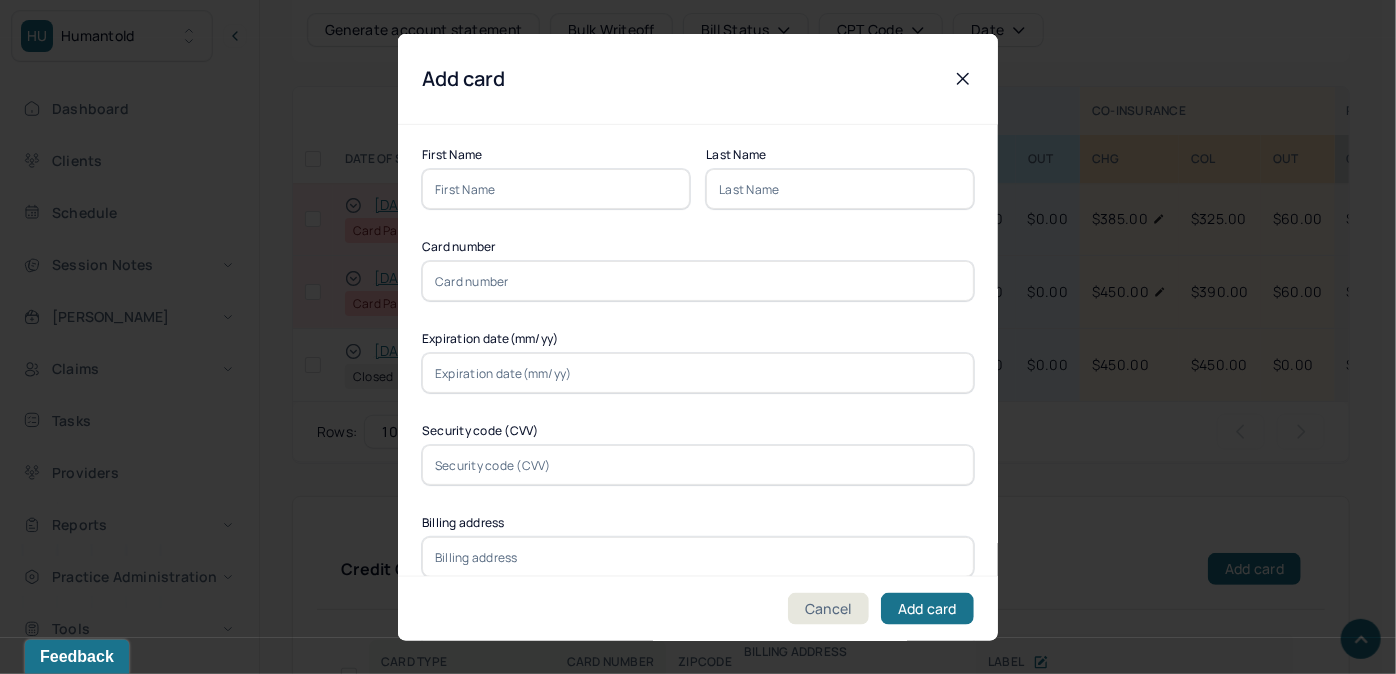 click at bounding box center [556, 189] 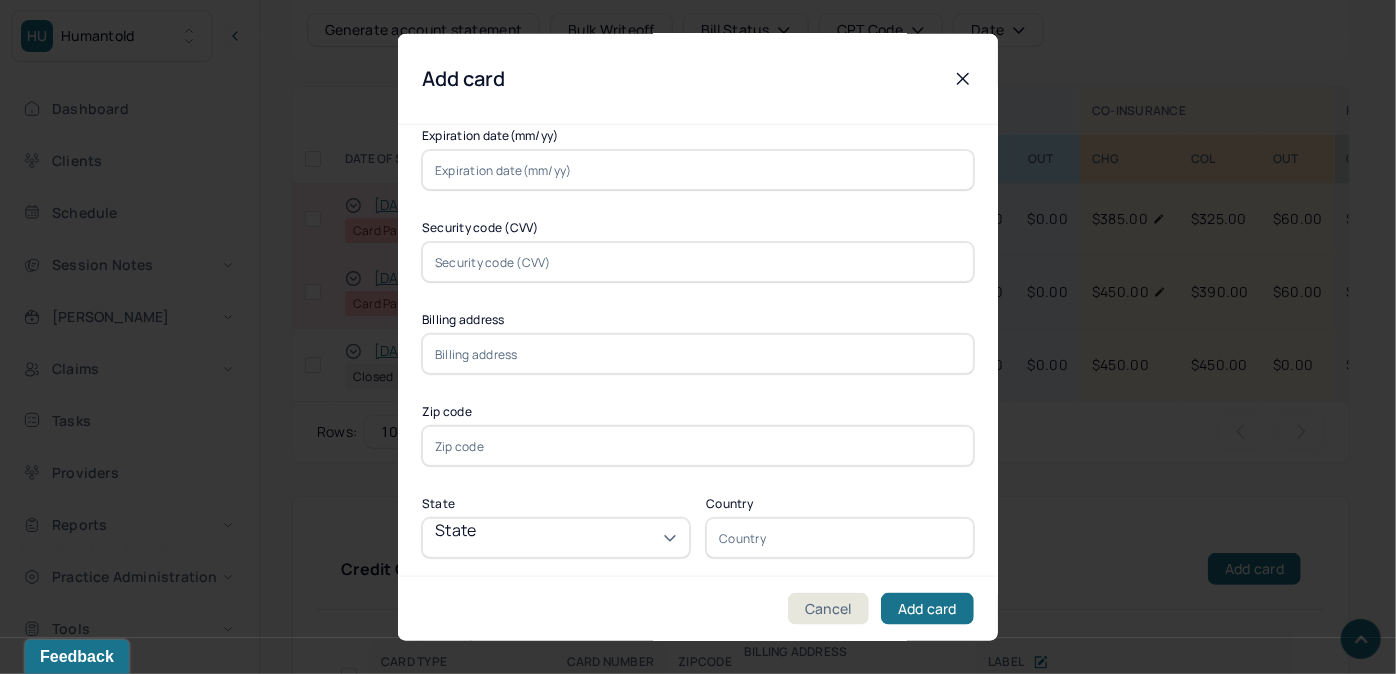 paste on "[PERSON_NAME]" 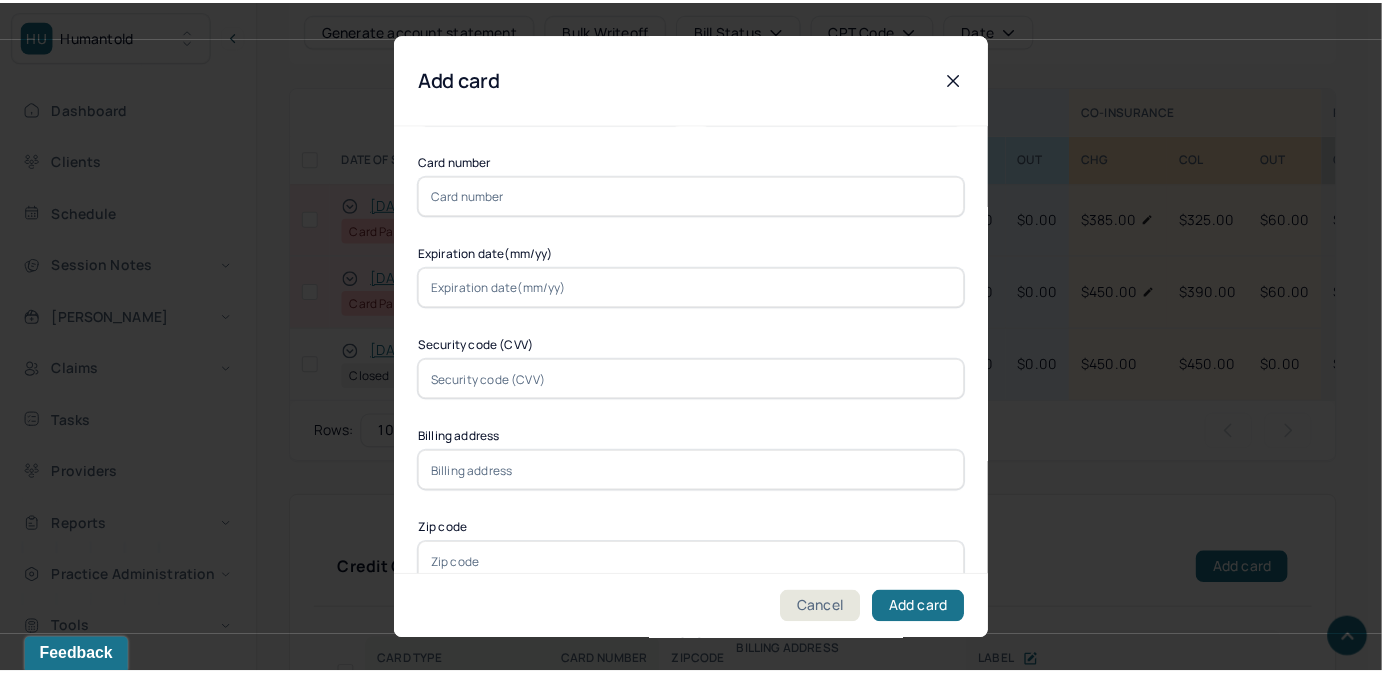 scroll, scrollTop: 0, scrollLeft: 0, axis: both 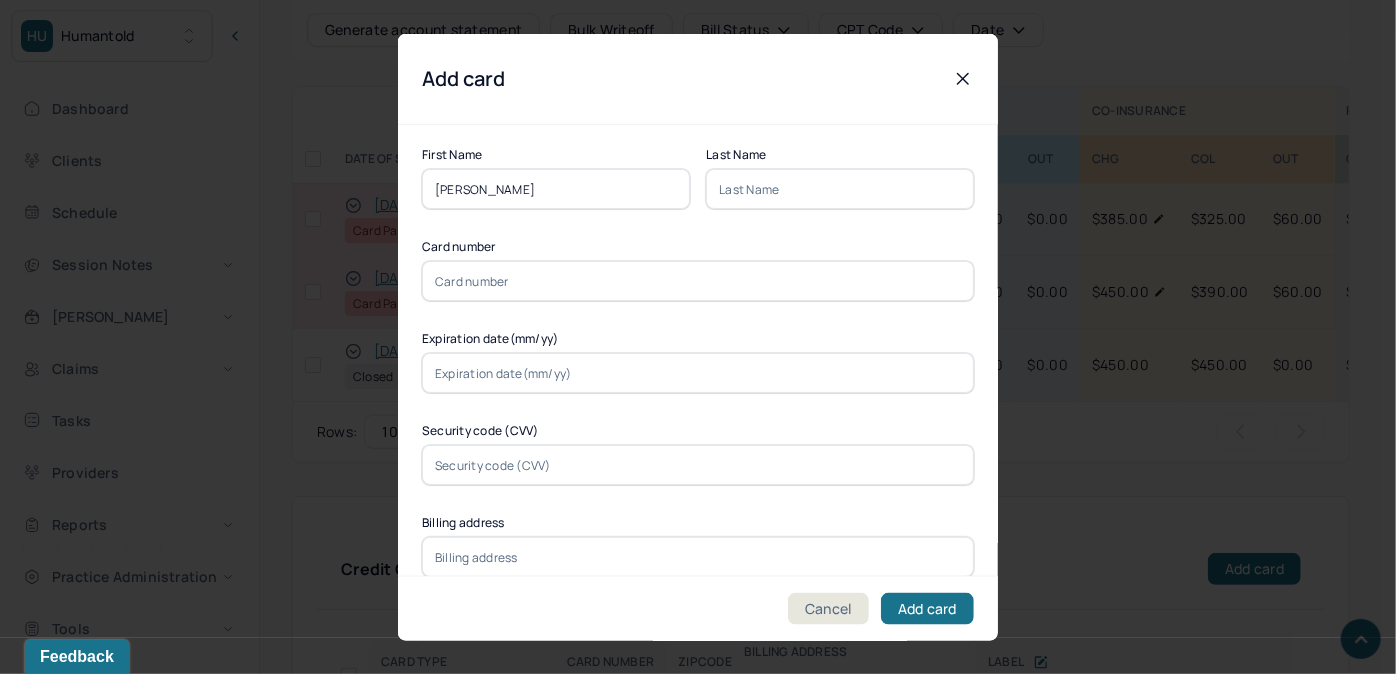 drag, startPoint x: 548, startPoint y: 189, endPoint x: 477, endPoint y: 193, distance: 71.11259 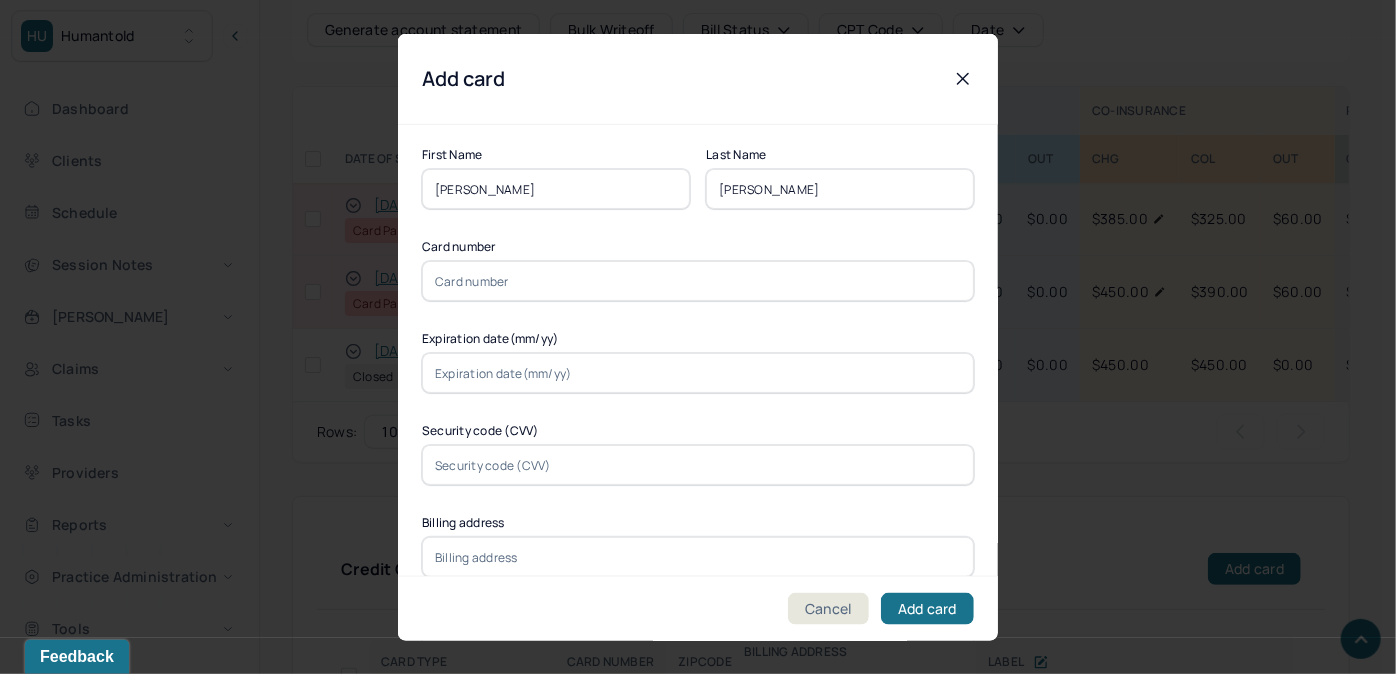 type on "[PERSON_NAME]" 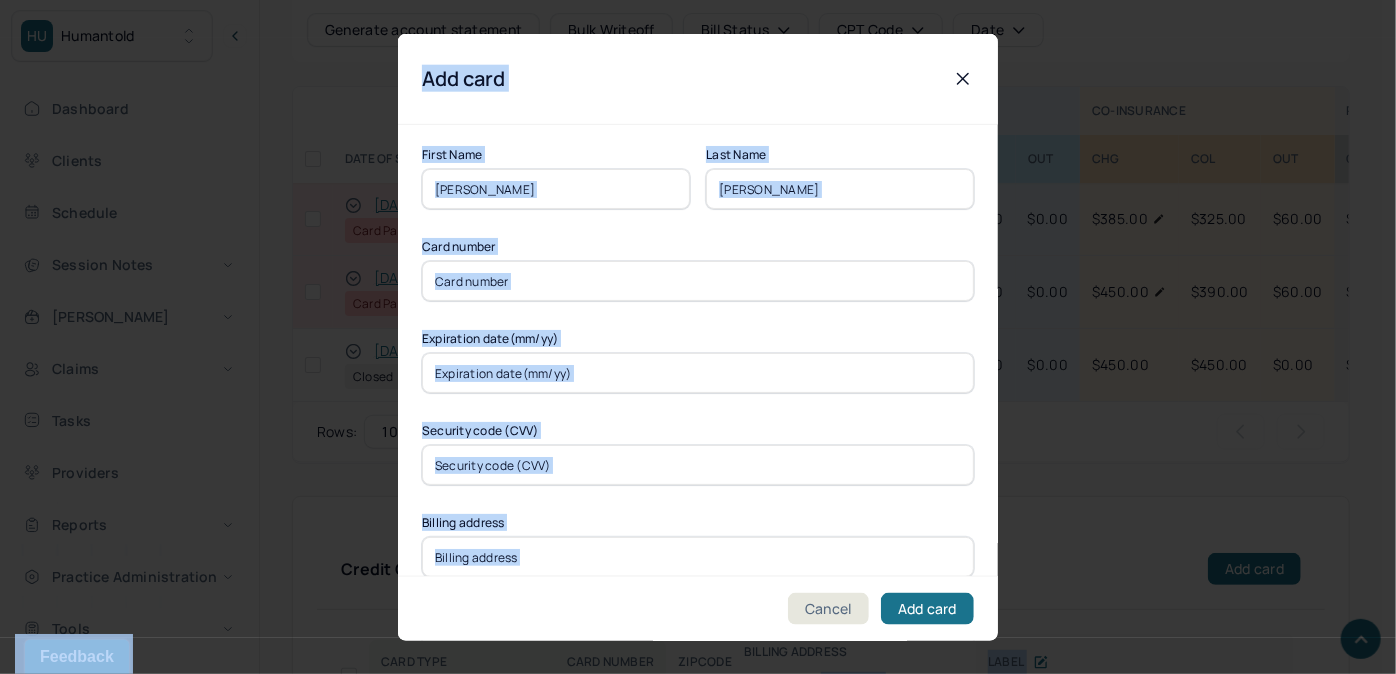 drag, startPoint x: 822, startPoint y: 691, endPoint x: 822, endPoint y: 706, distance: 15 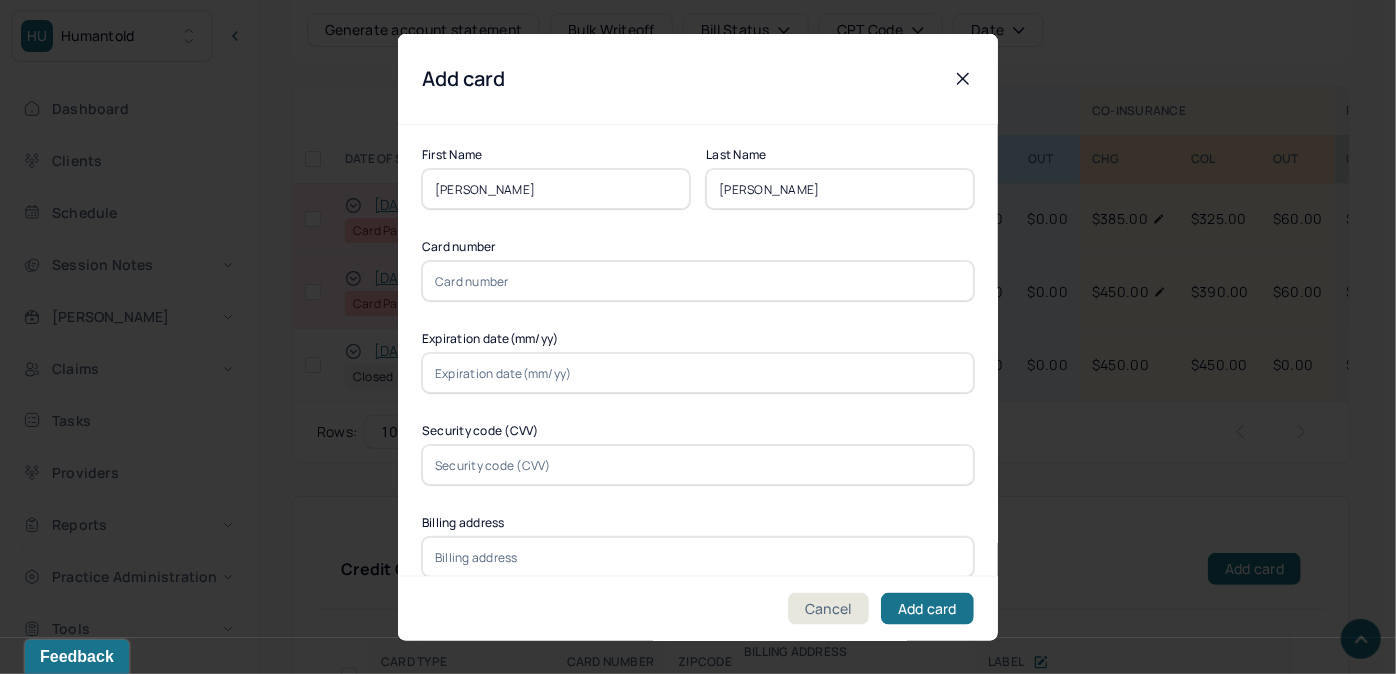 click at bounding box center [698, 281] 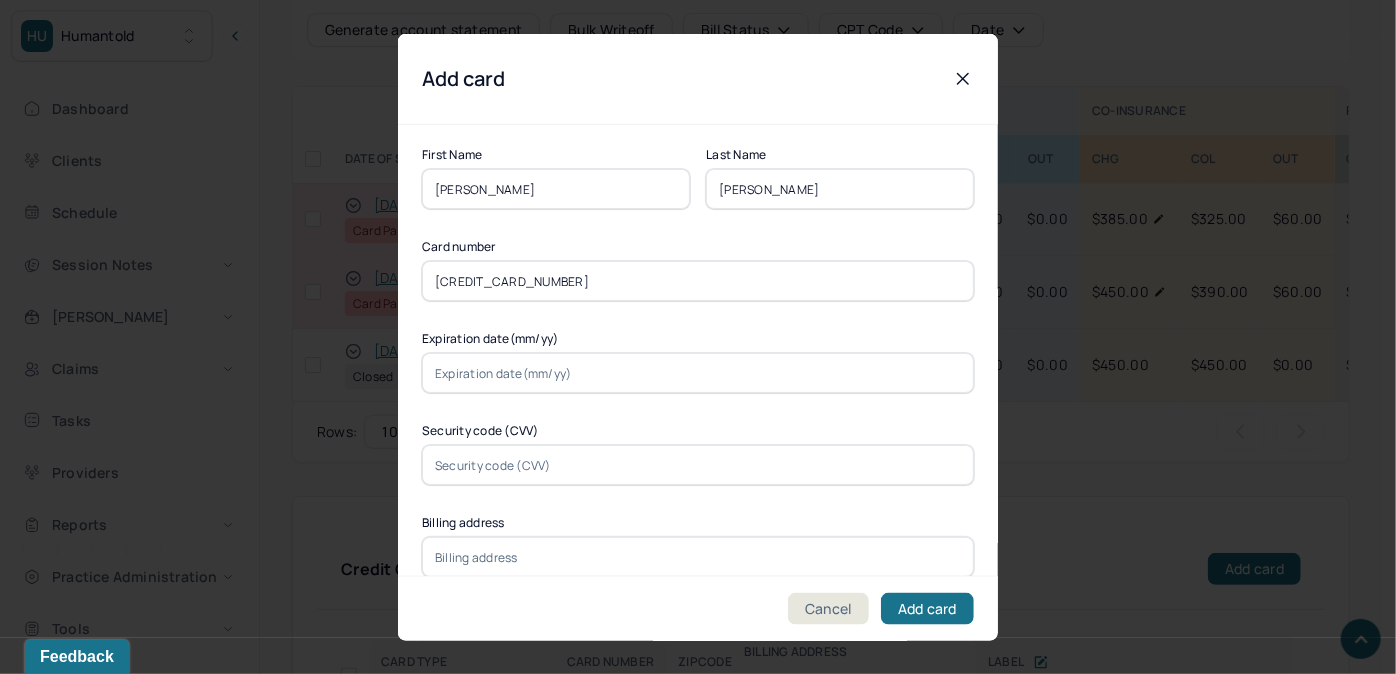 type on "[CREDIT_CARD_NUMBER]" 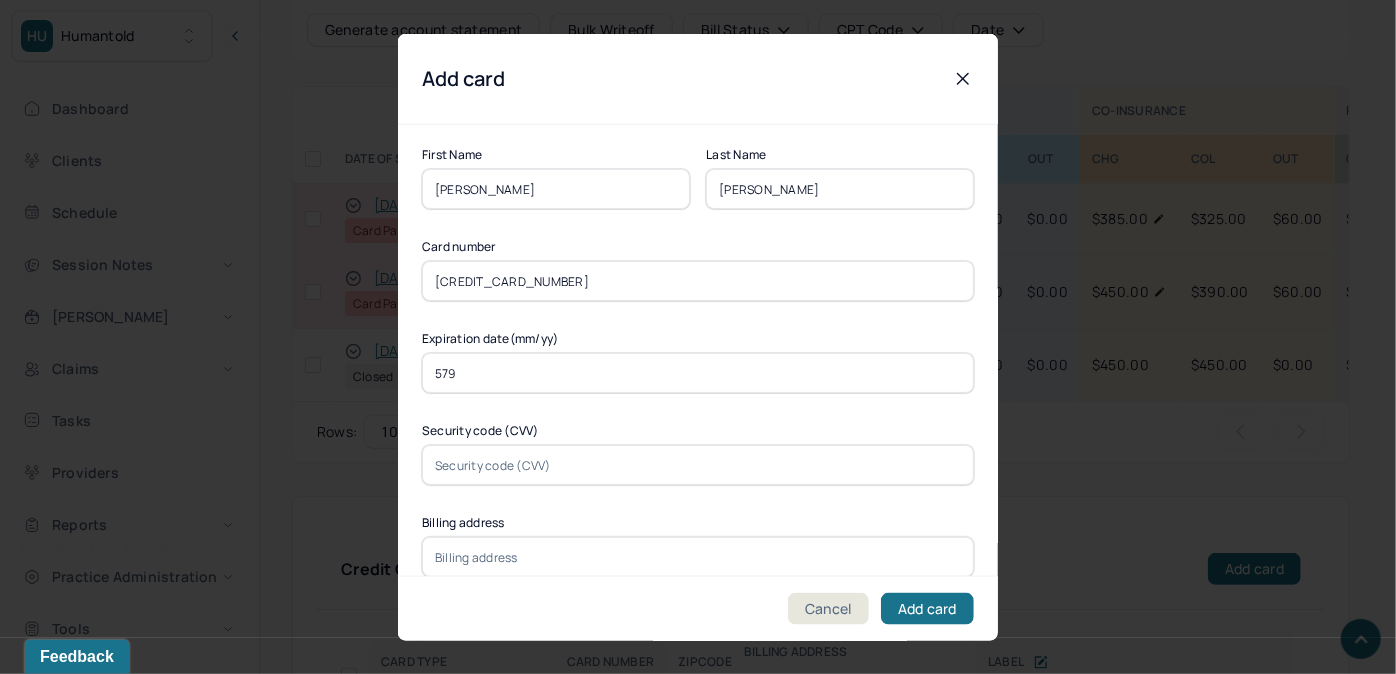 type on "579" 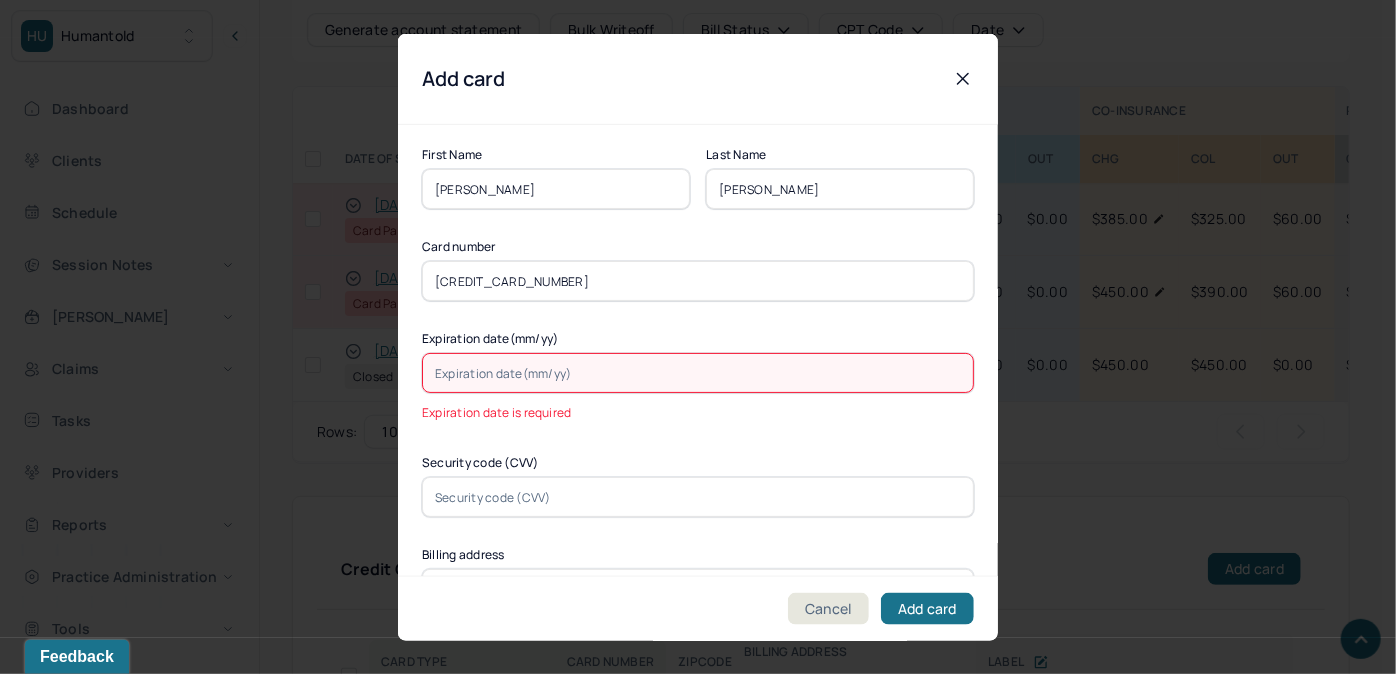 type 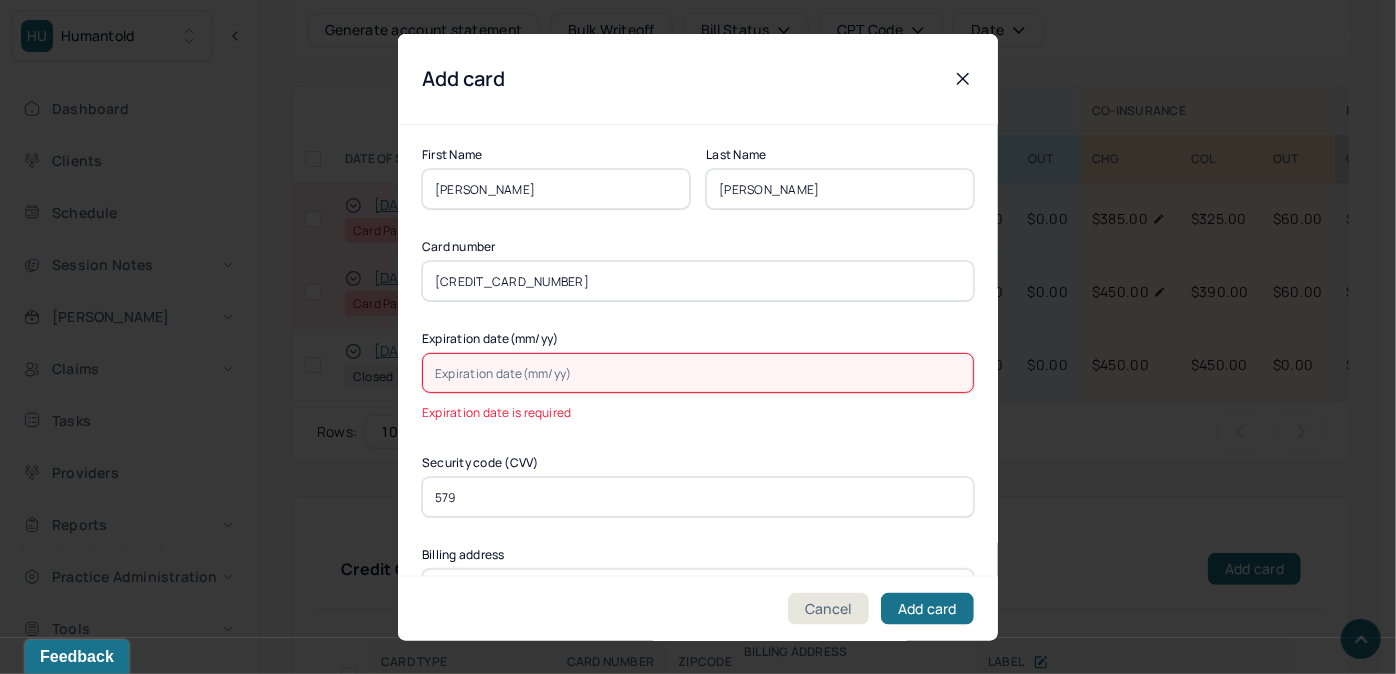 type on "579" 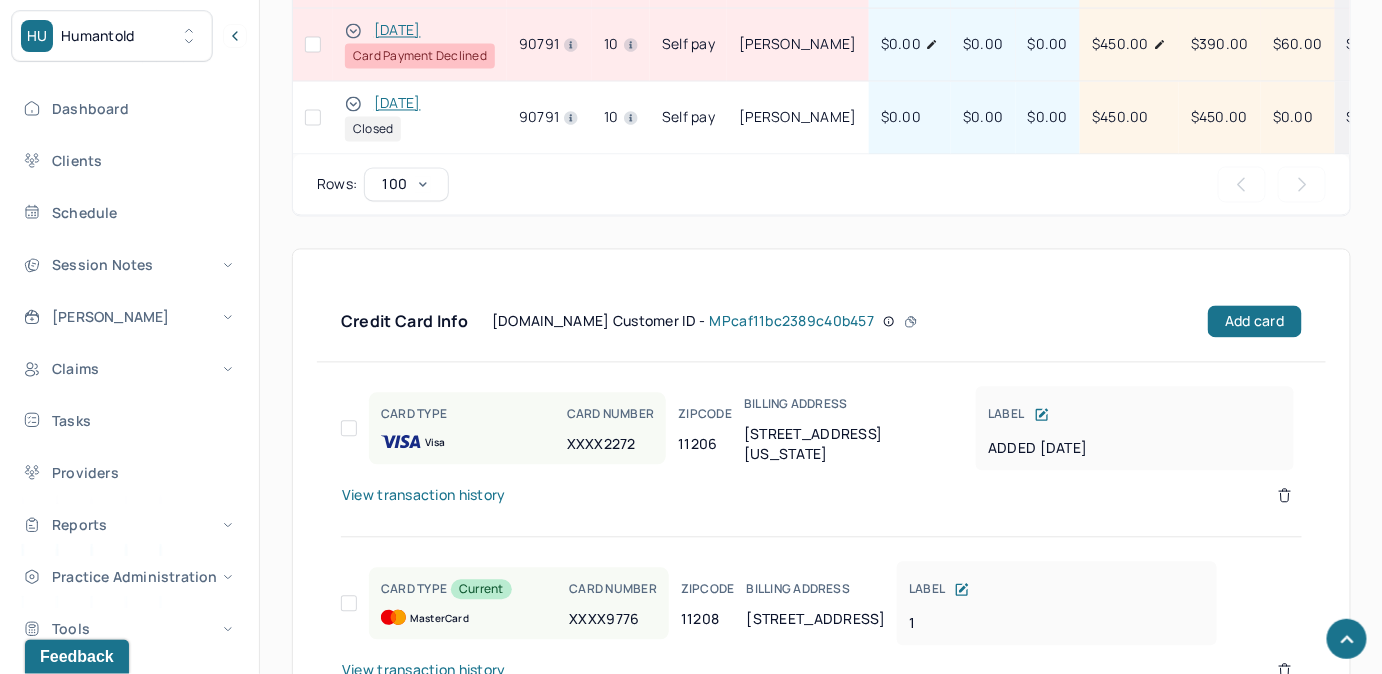 scroll, scrollTop: 1536, scrollLeft: 0, axis: vertical 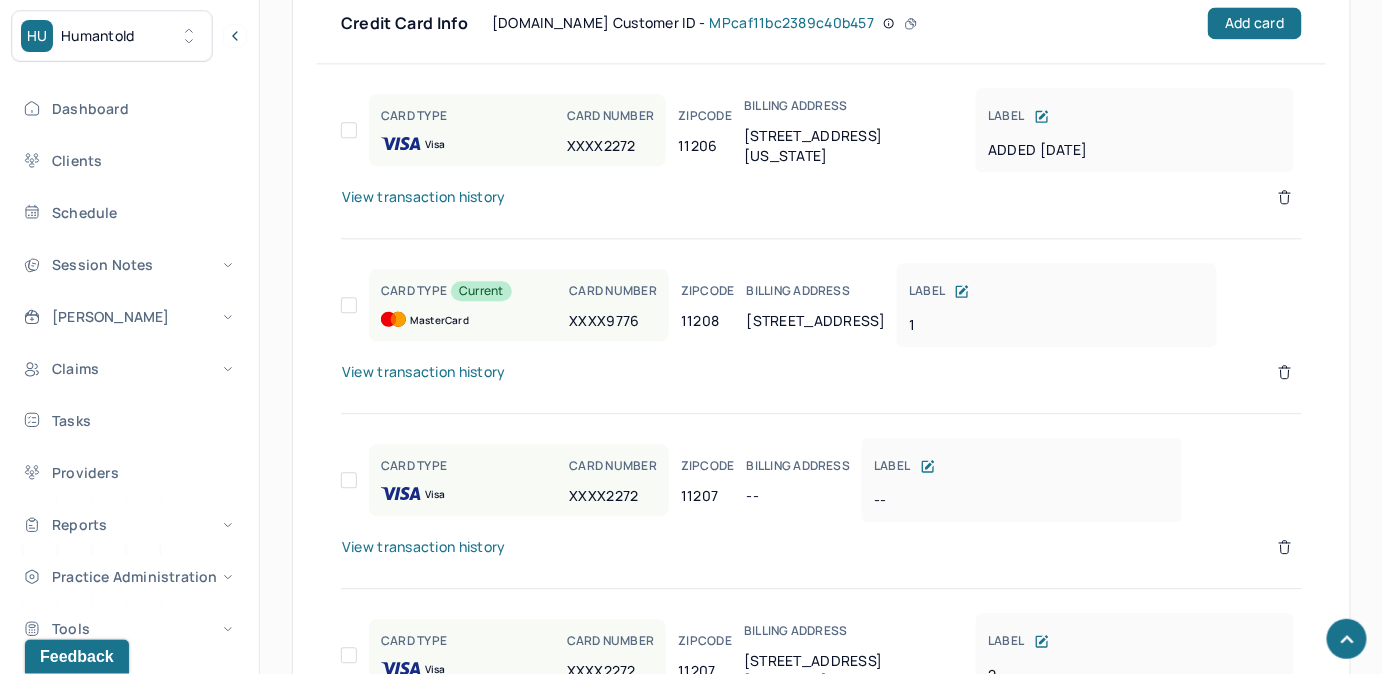 click on "Credit Card Info   [DOMAIN_NAME] Customer ID -     MPcaf11bc2389c40b457           Add card       CARD TYPE Visa CARD NUMBER XXXX2272 ZIPCODE 11206 BILLING ADDRESS [STREET_ADDRESS][US_STATE] [DATE]   View transaction history       CARD TYPE Current MasterCard CARD NUMBER XXXX9776 ZIPCODE 11208 BILLING ADDRESS [STREET_ADDRESS]   View transaction history       CARD TYPE Visa CARD NUMBER XXXX2272 ZIPCODE 11207 BILLING ADDRESS -- LABEL     --   View transaction history       CARD TYPE Visa CARD NUMBER XXXX2272 ZIPCODE 11207 BILLING ADDRESS [STREET_ADDRESS][US_STATE]   View transaction history" at bounding box center [821, 373] 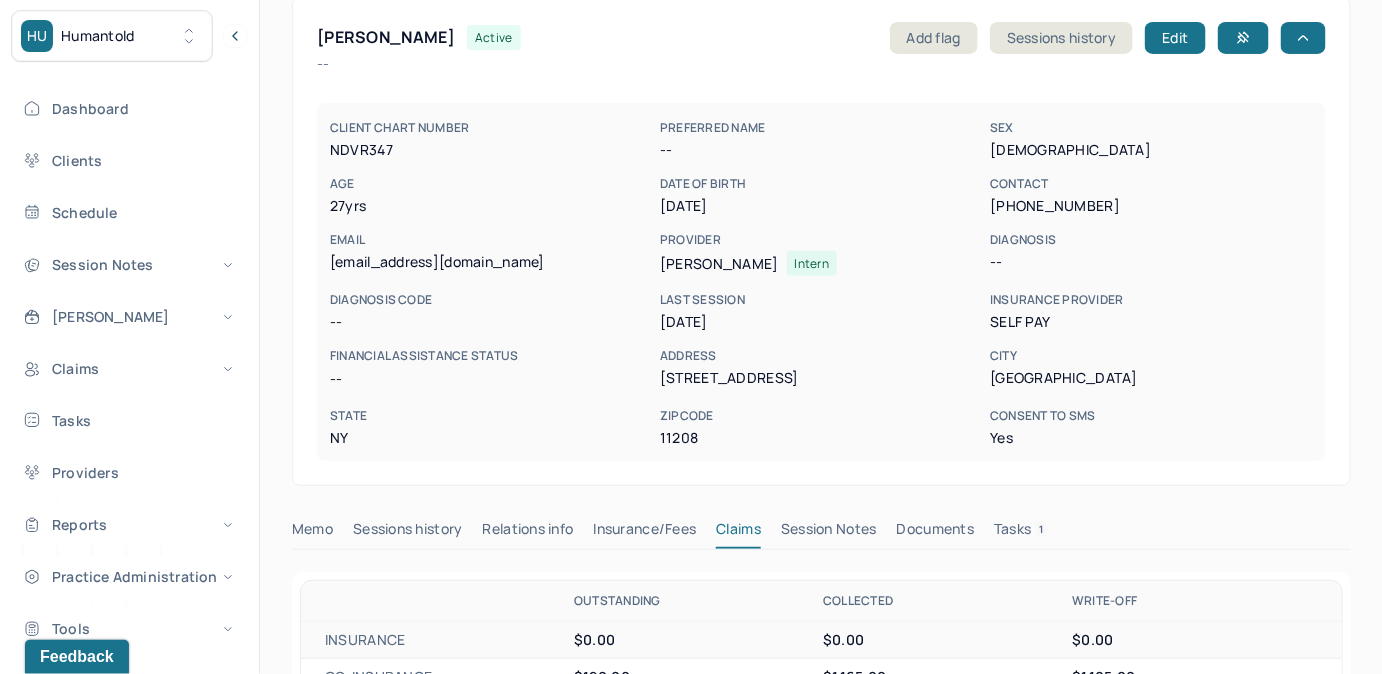 scroll, scrollTop: 0, scrollLeft: 0, axis: both 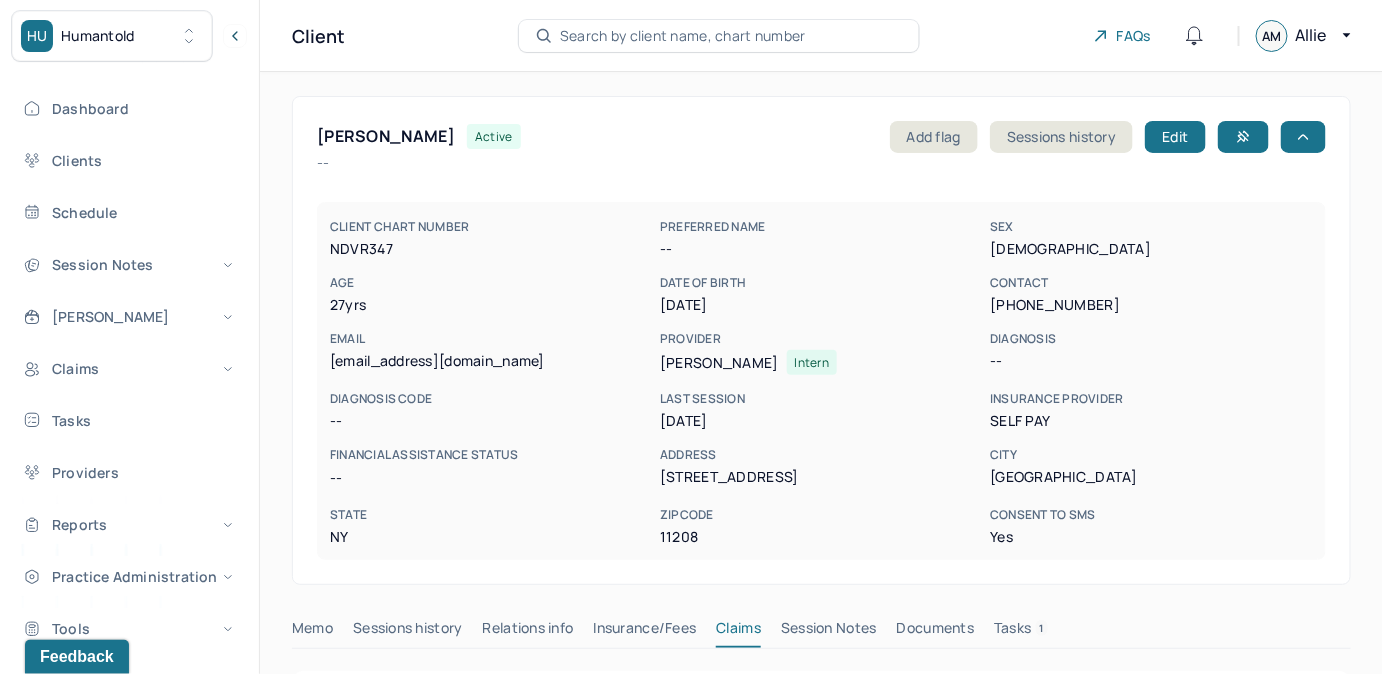 click on "Search by client name, chart number" at bounding box center [683, 36] 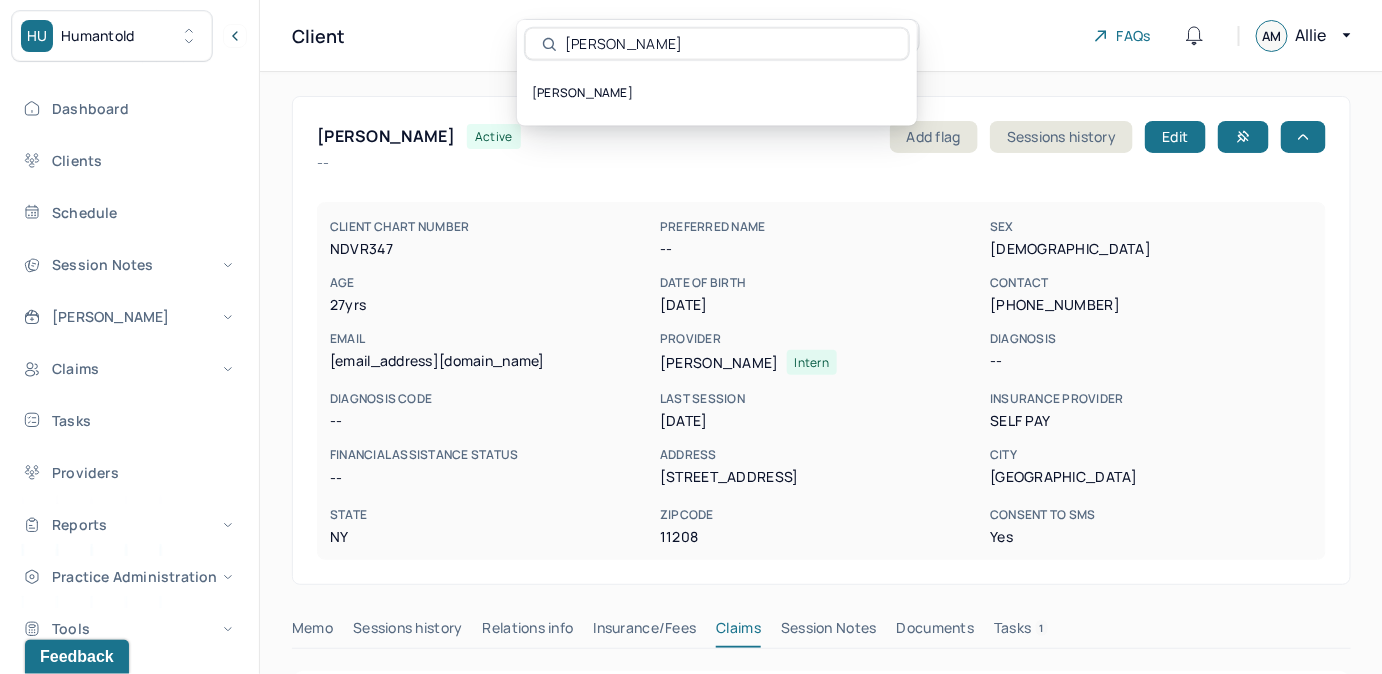 type on "[PERSON_NAME]" 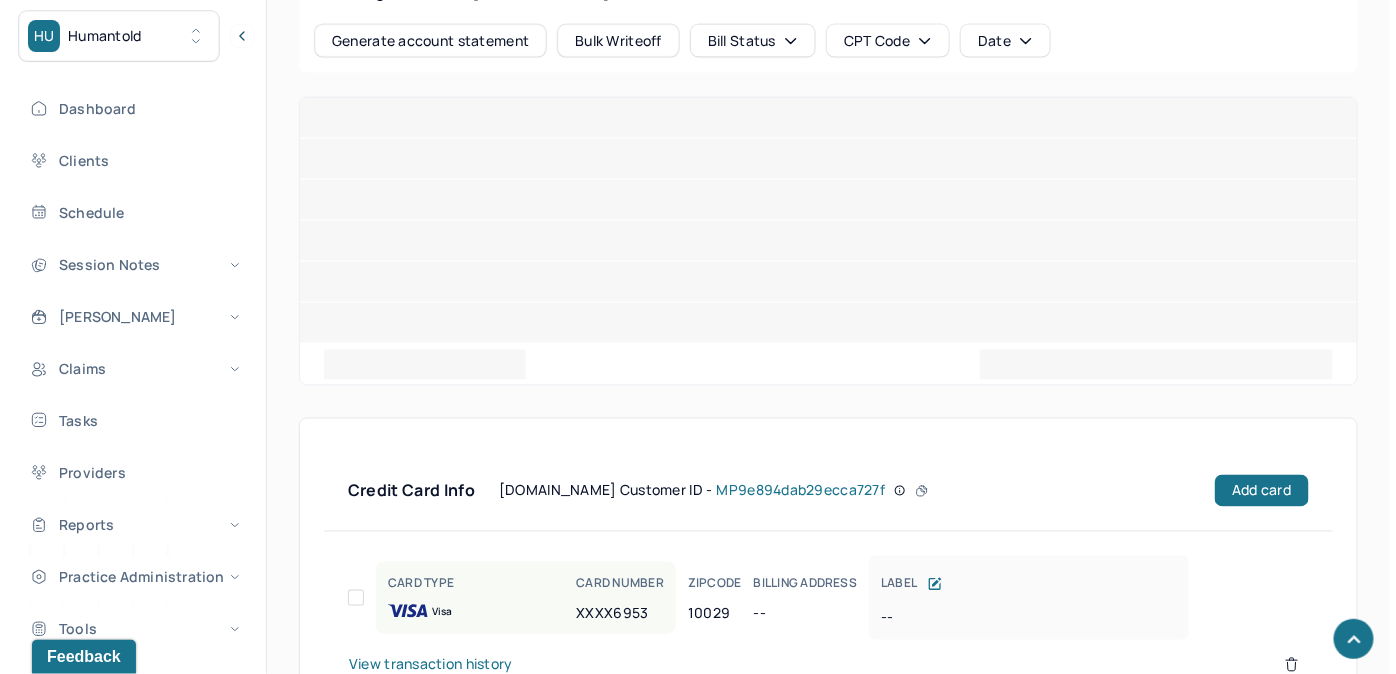 scroll, scrollTop: 1149, scrollLeft: 0, axis: vertical 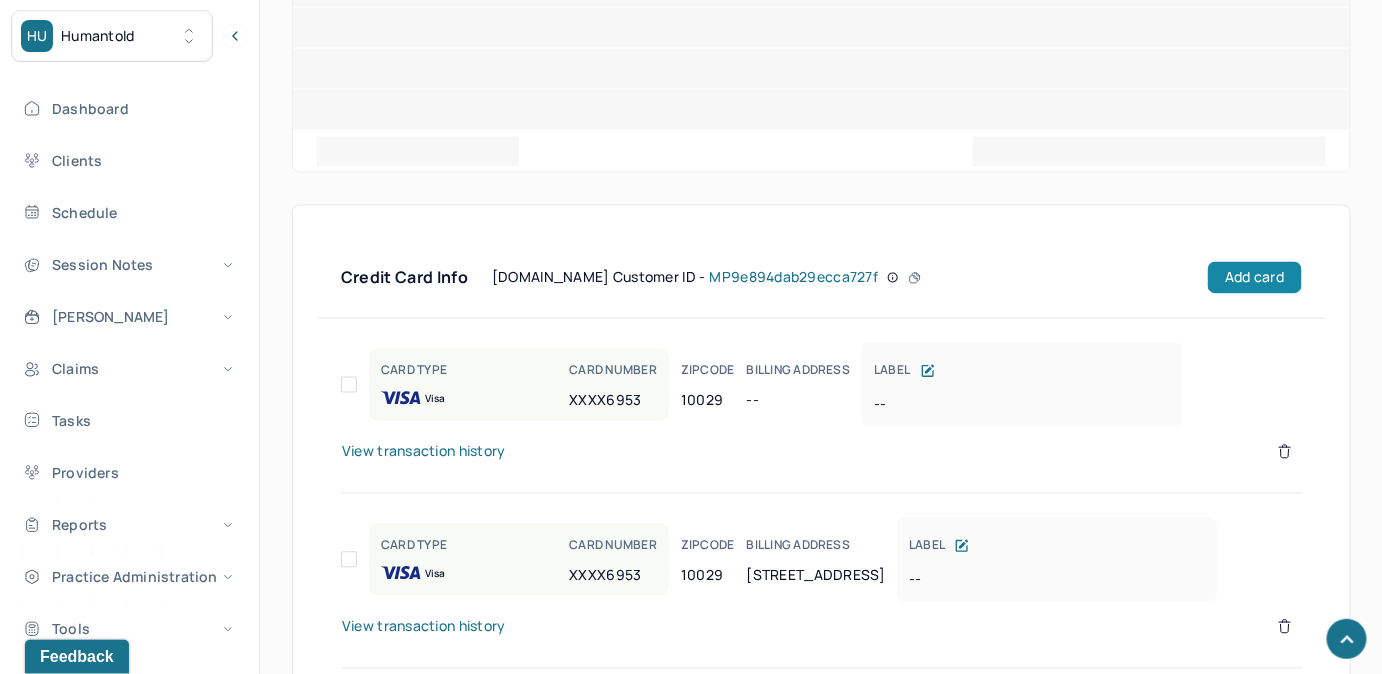 click on "Add card" at bounding box center (1254, 278) 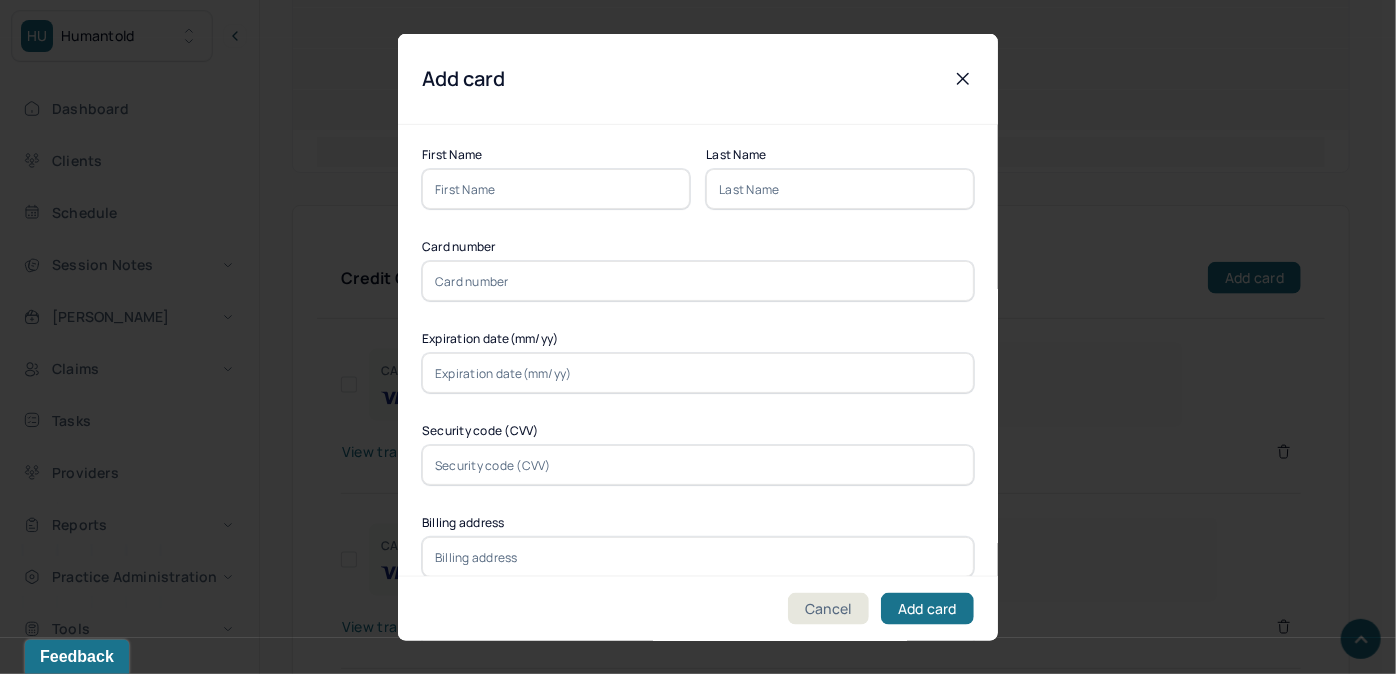 click at bounding box center (556, 189) 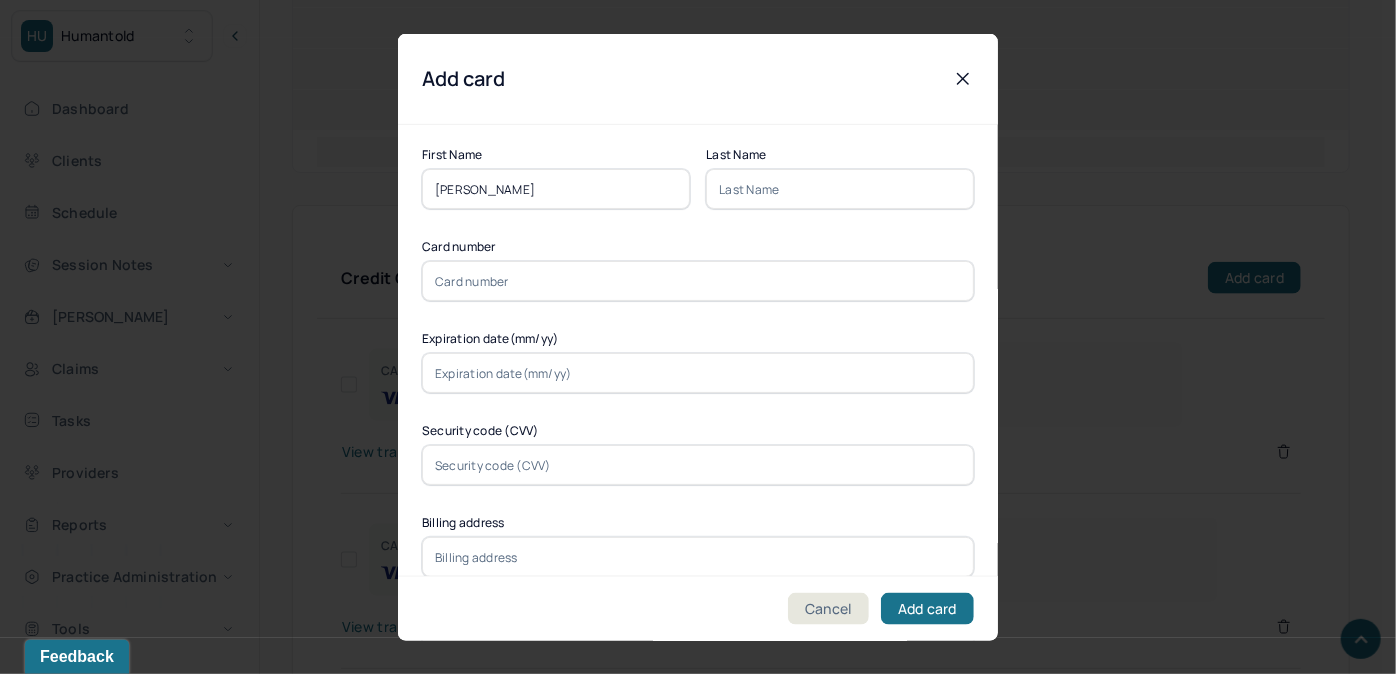 drag, startPoint x: 538, startPoint y: 185, endPoint x: 475, endPoint y: 197, distance: 64.132675 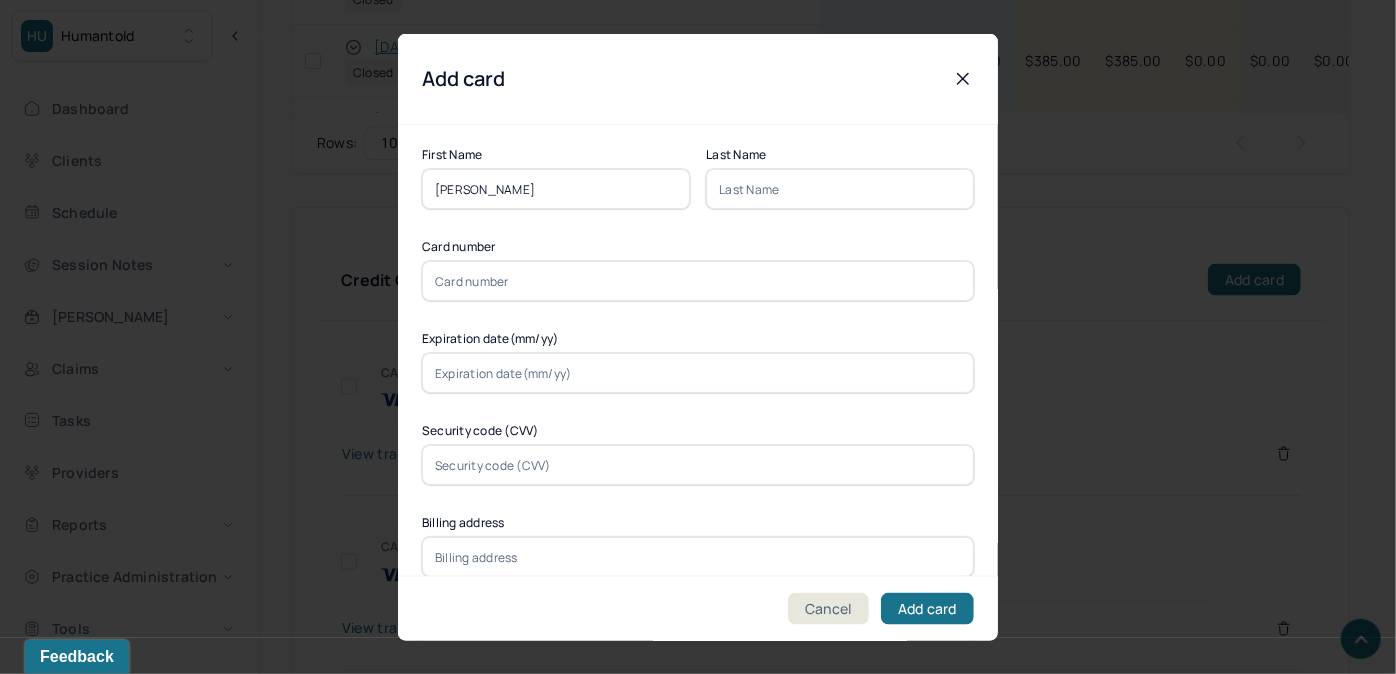 type on "[PERSON_NAME]" 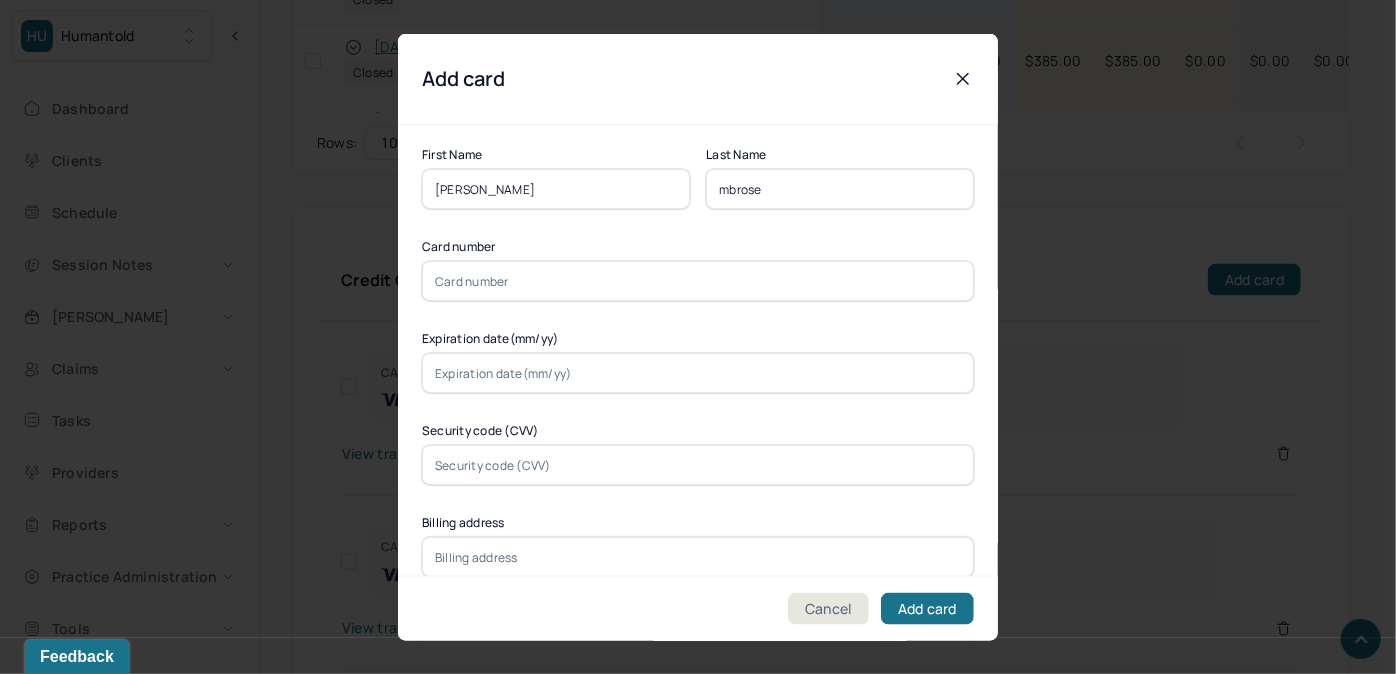 click on "mbrose" at bounding box center [840, 189] 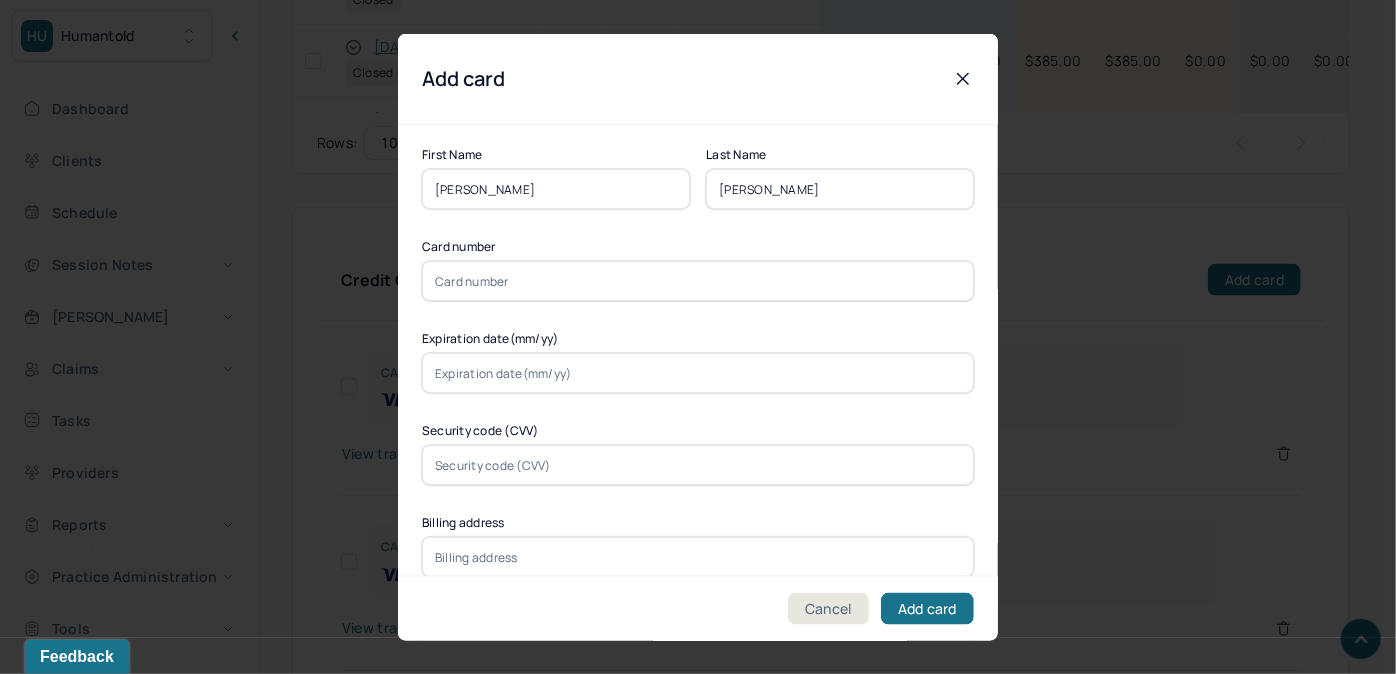 type on "[PERSON_NAME]" 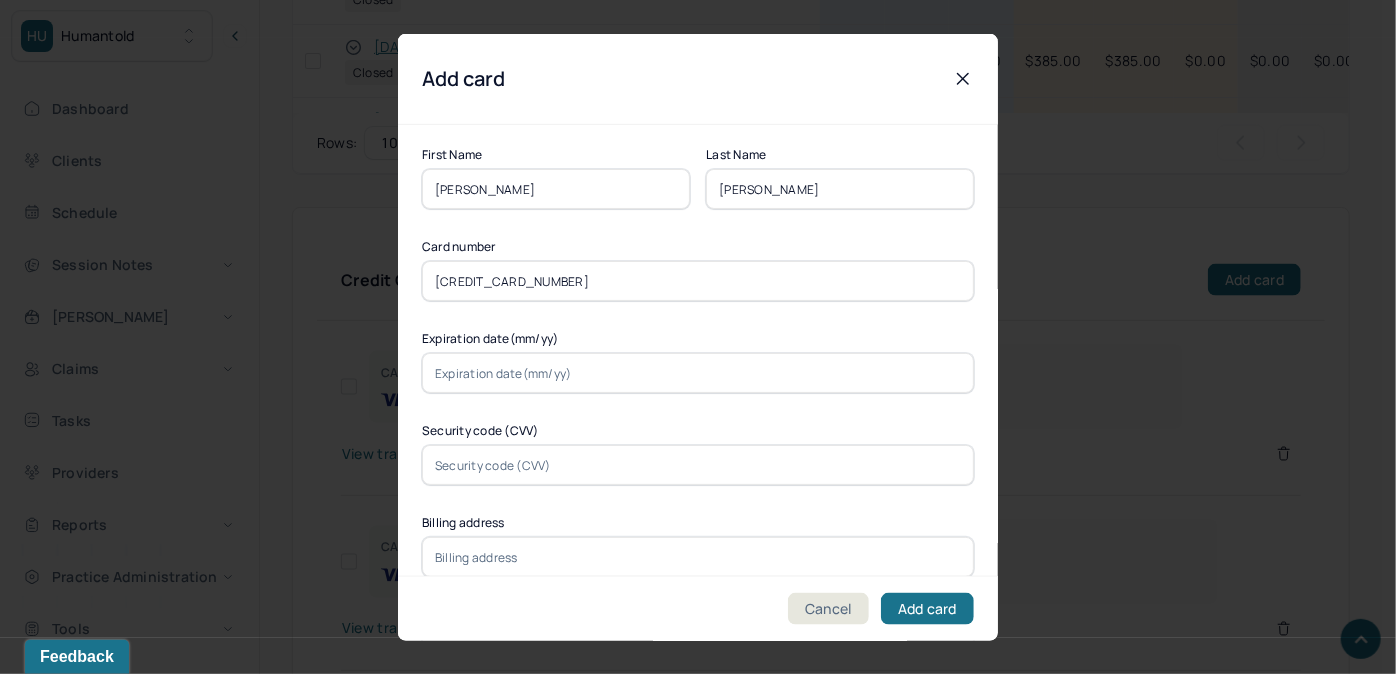 type on "[CREDIT_CARD_NUMBER]" 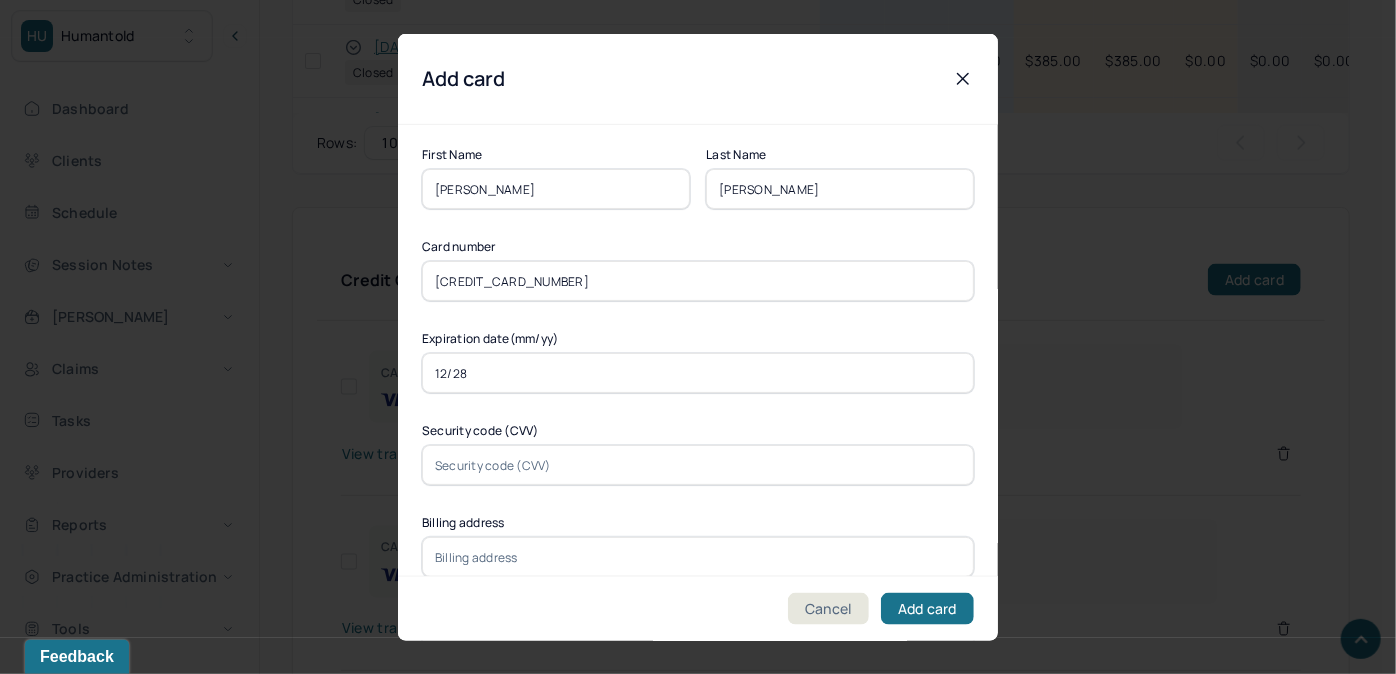 type on "12/28" 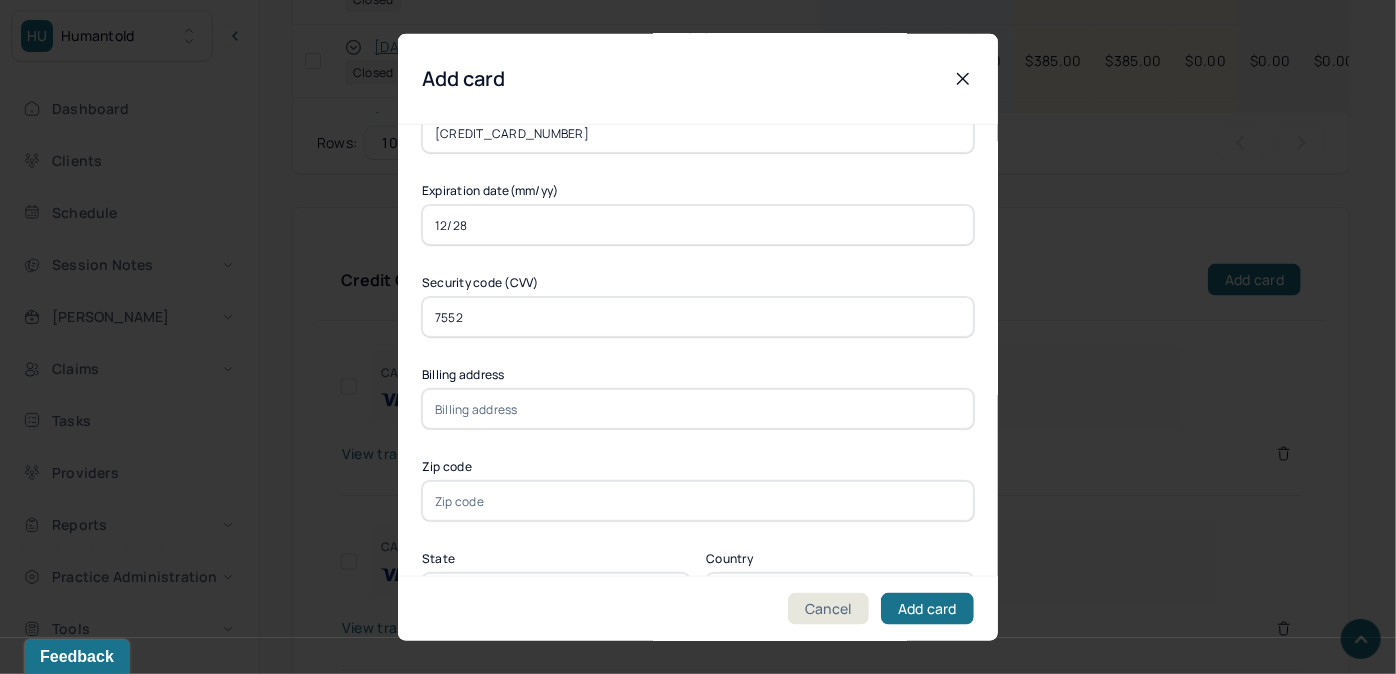 scroll, scrollTop: 181, scrollLeft: 0, axis: vertical 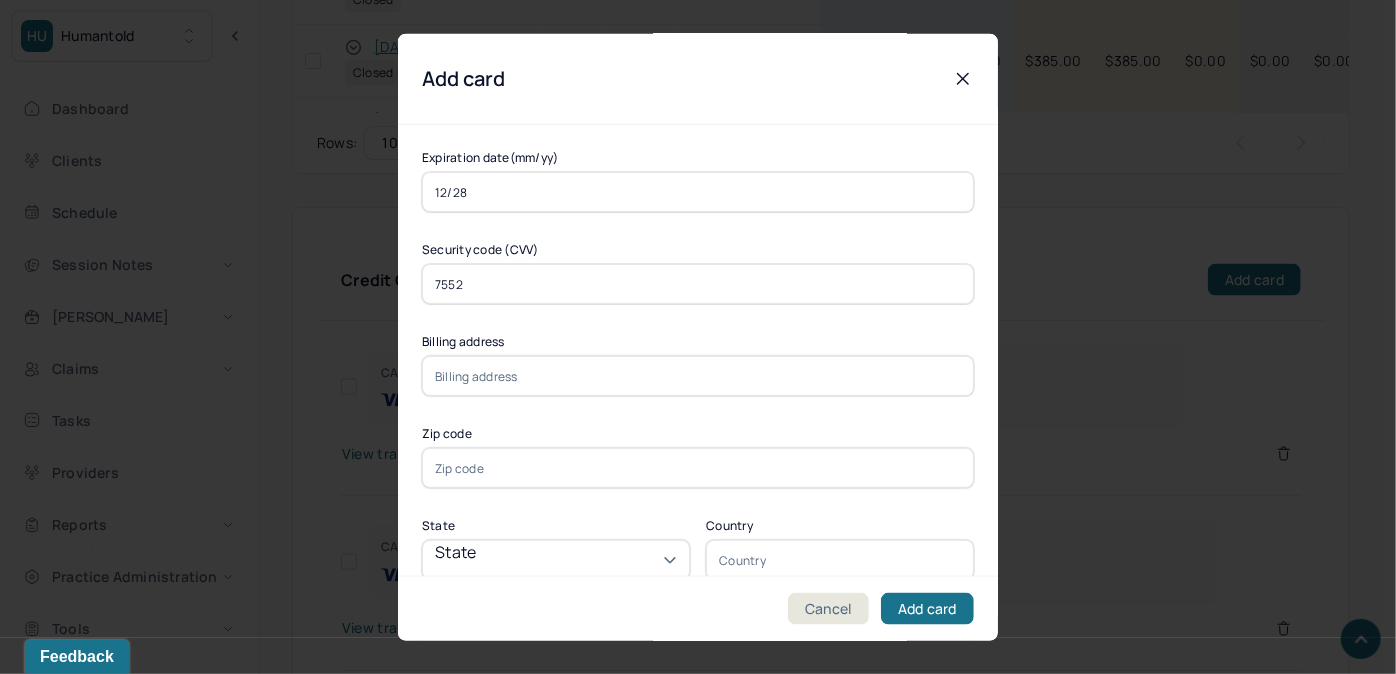 type on "7552" 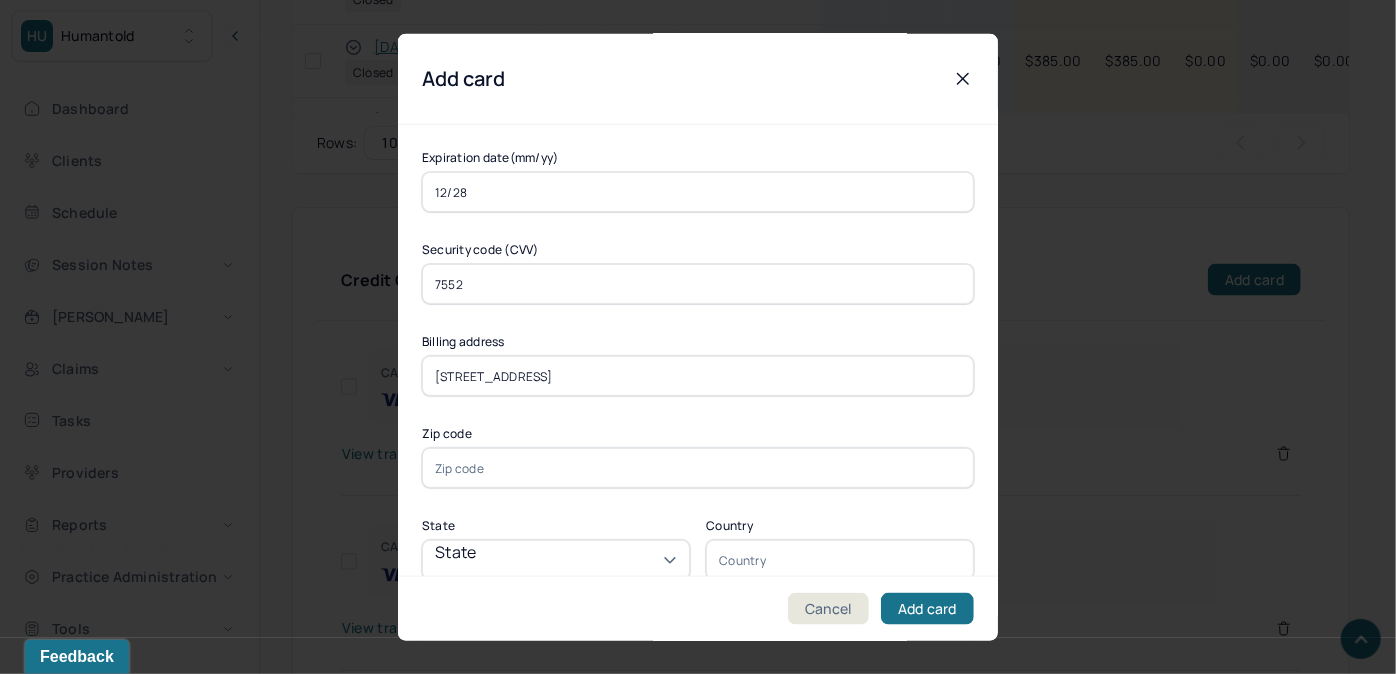 type on "[STREET_ADDRESS]" 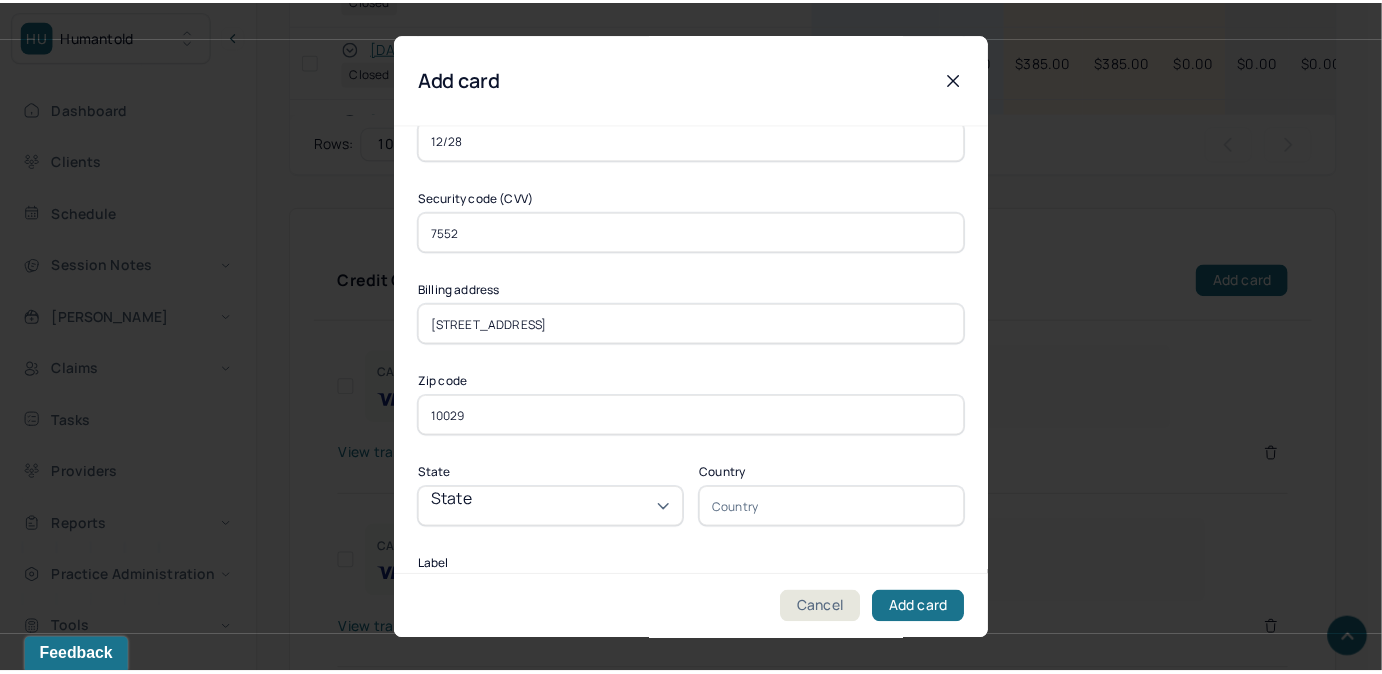 scroll, scrollTop: 363, scrollLeft: 0, axis: vertical 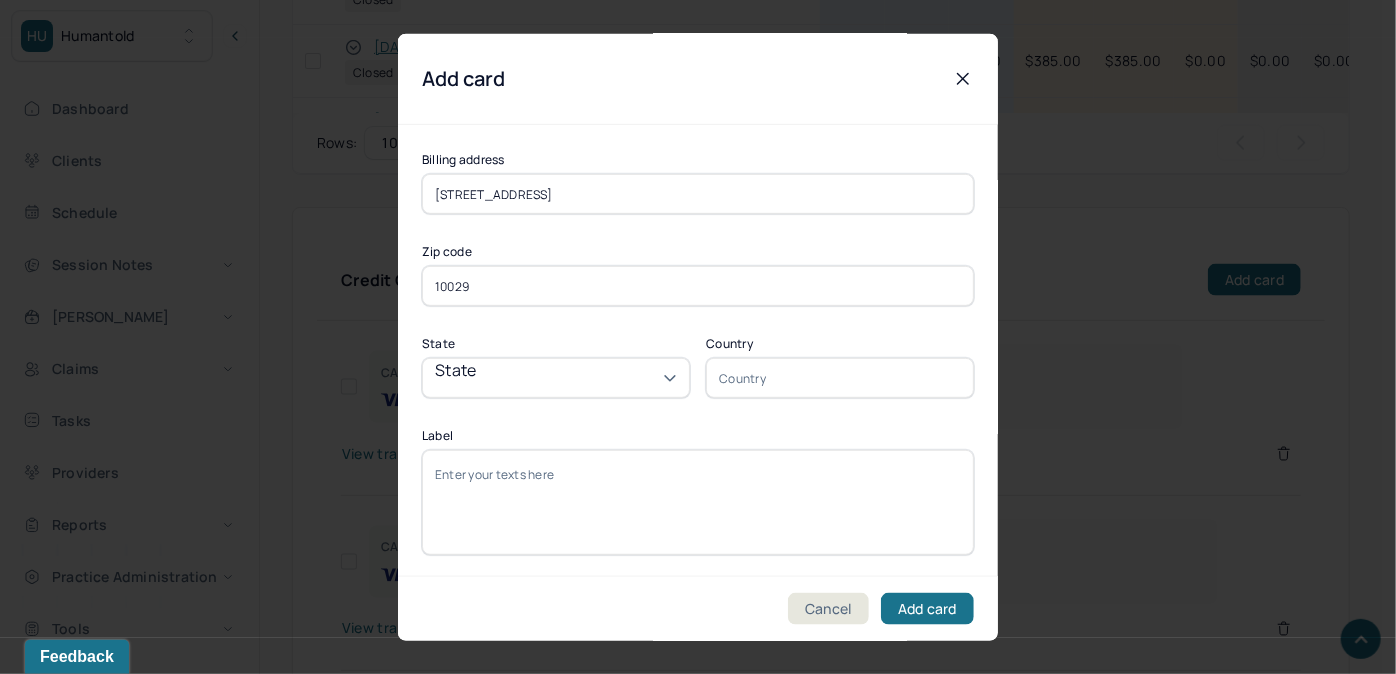 type on "10029" 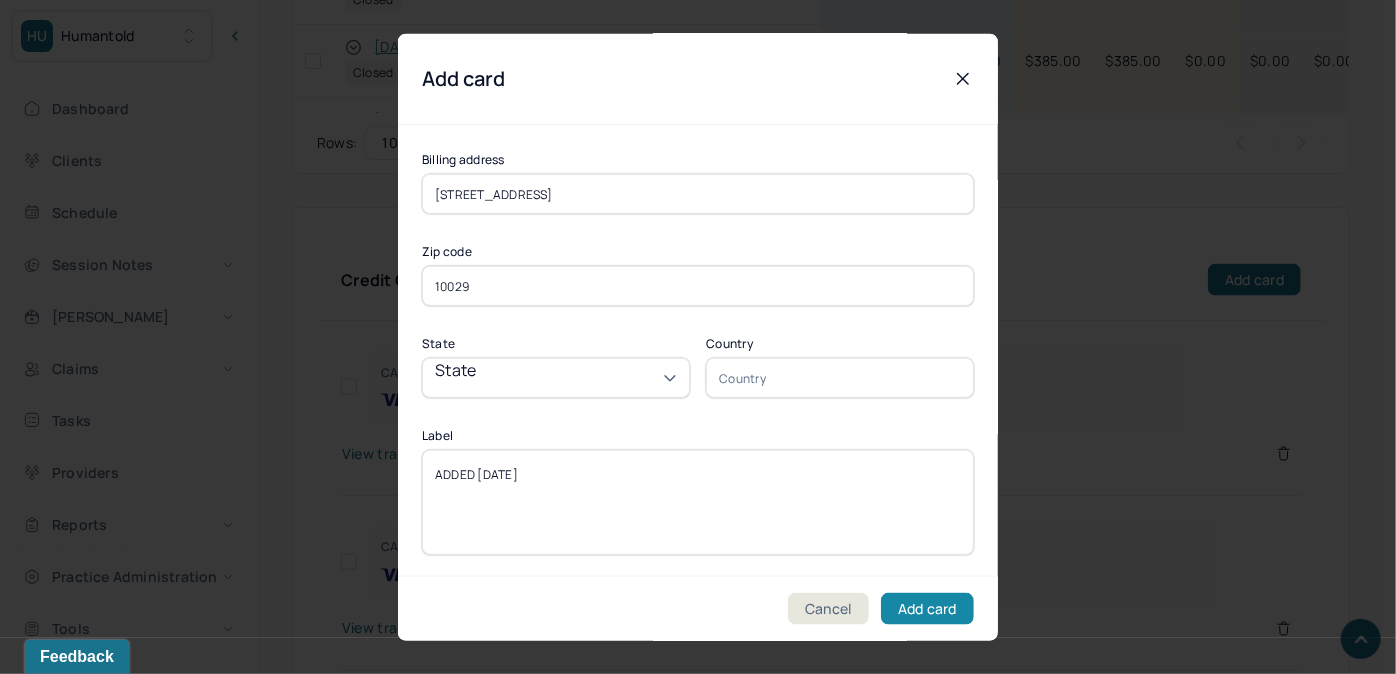 type on "ADDED [DATE]" 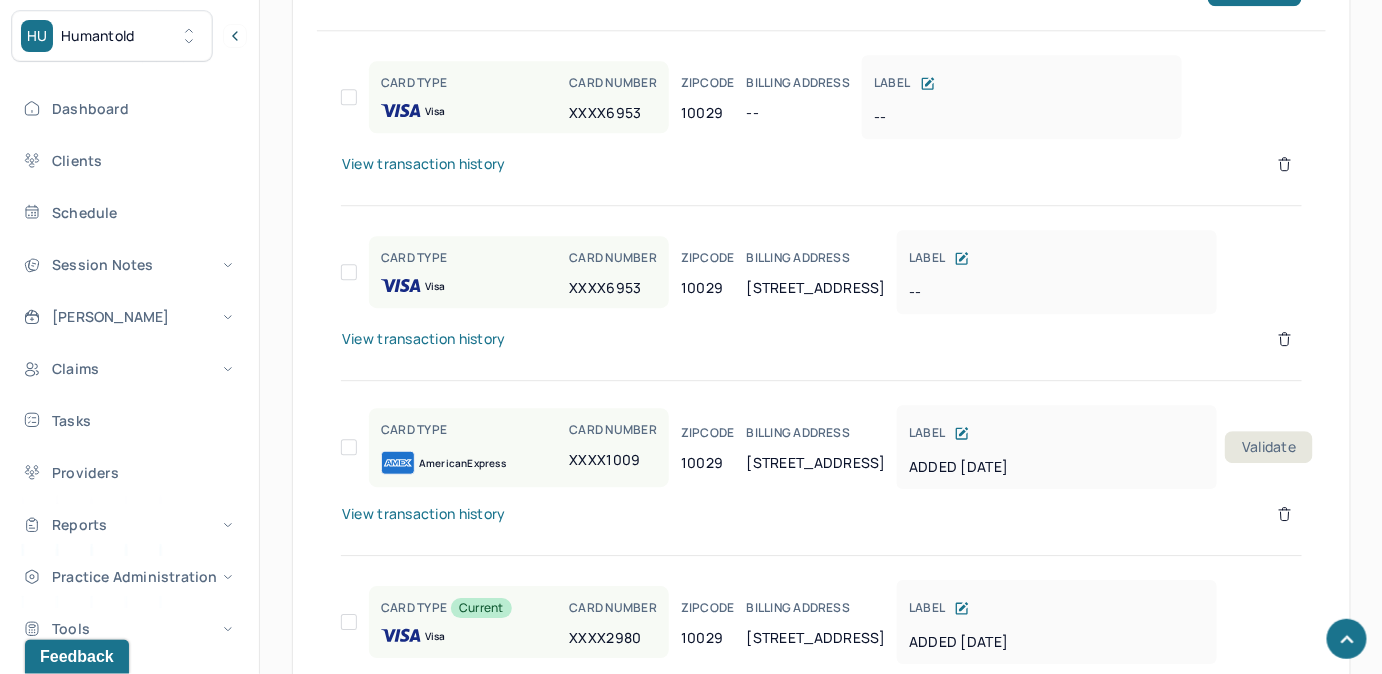 scroll, scrollTop: 1804, scrollLeft: 0, axis: vertical 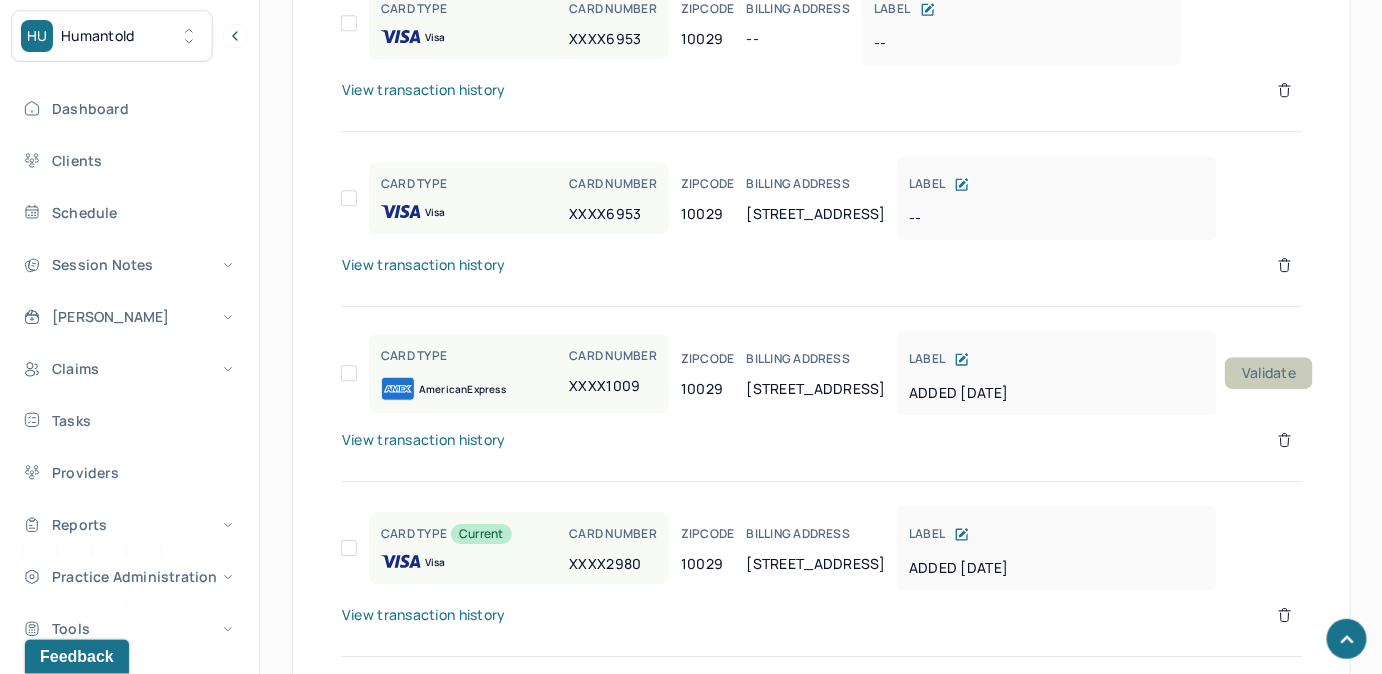 click on "Validate" at bounding box center [1269, 373] 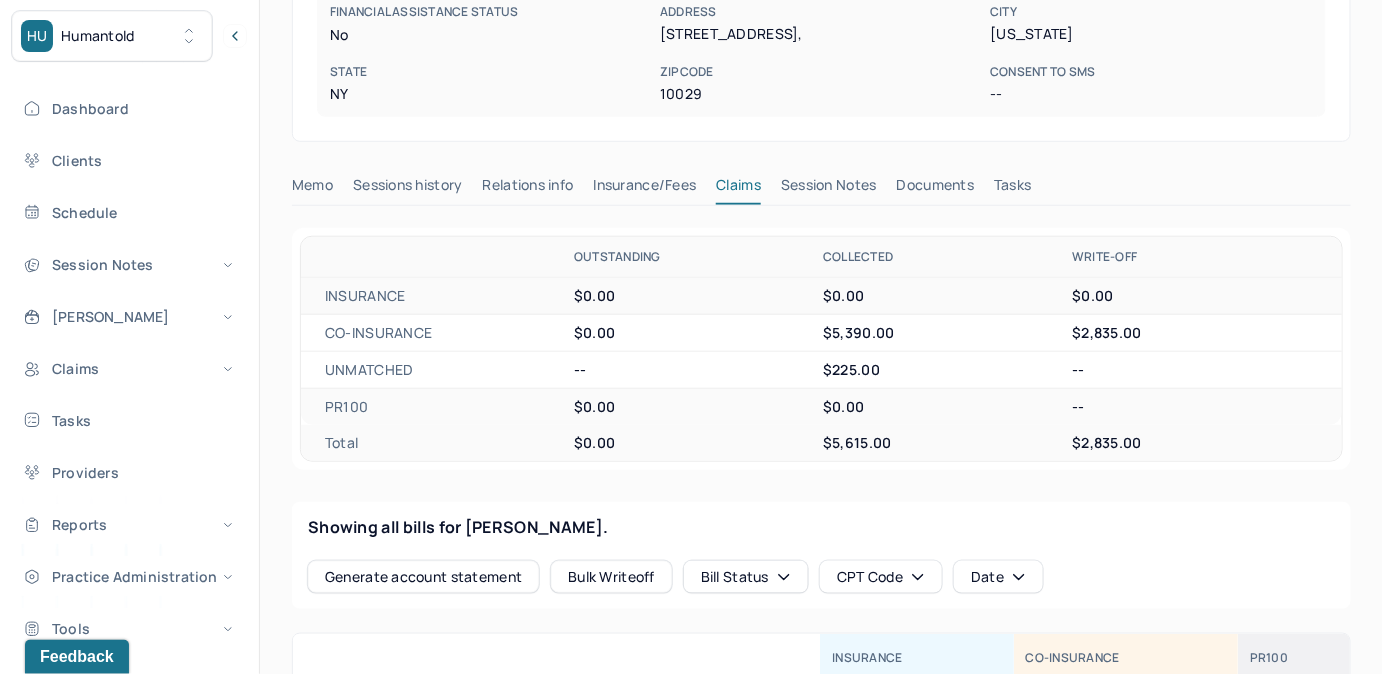 scroll, scrollTop: 545, scrollLeft: 0, axis: vertical 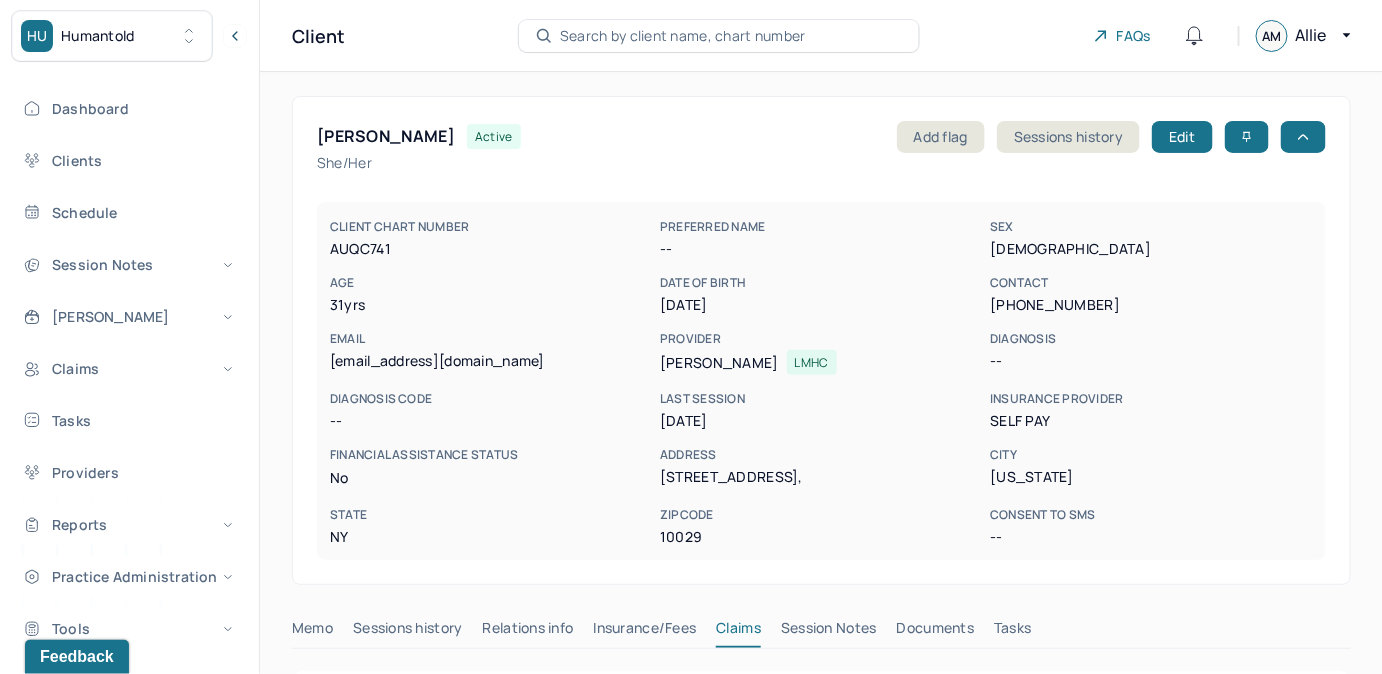 click on "Search by client name, chart number" at bounding box center (683, 36) 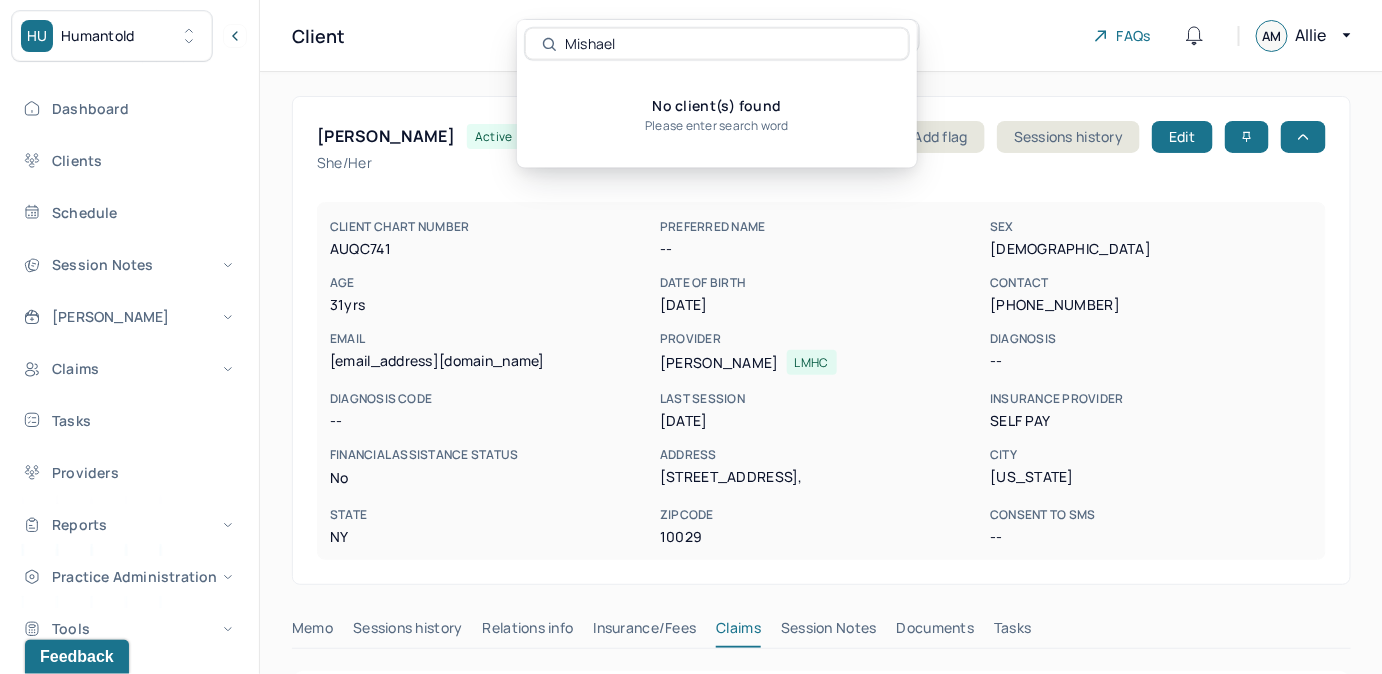 type on "Mishael" 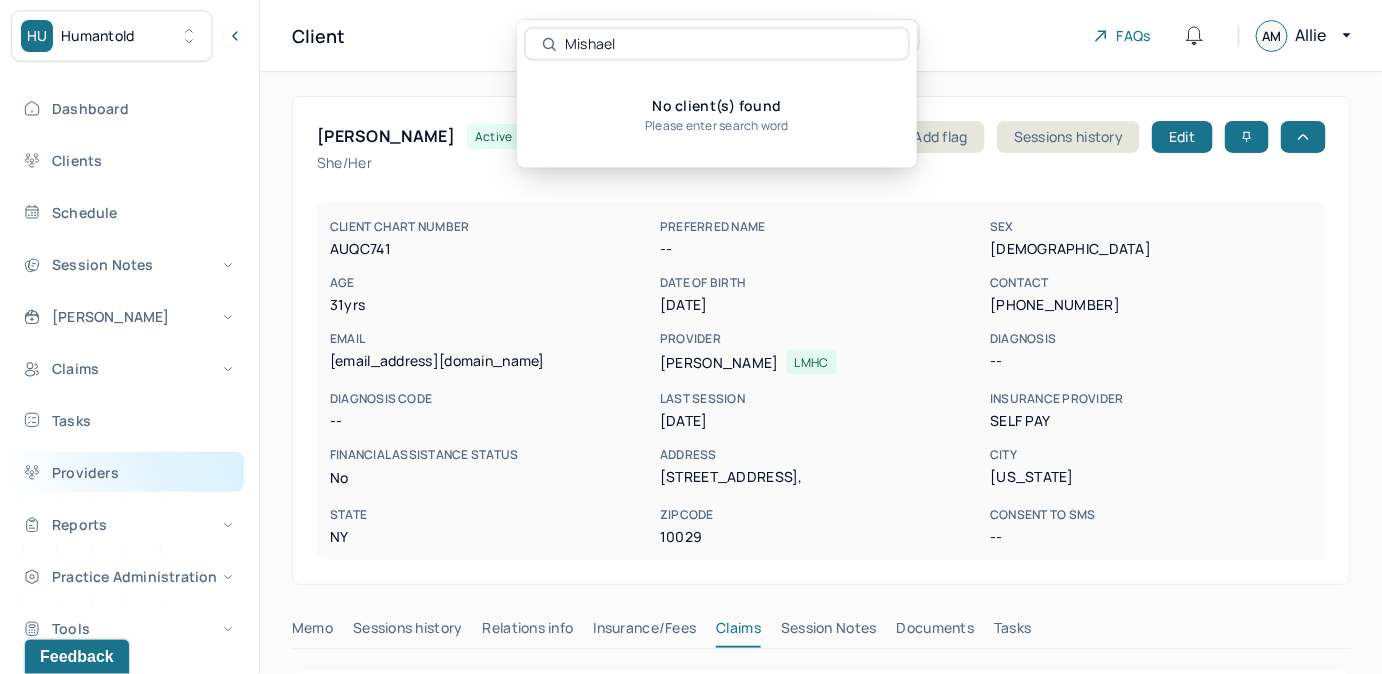 click on "Providers" at bounding box center (128, 472) 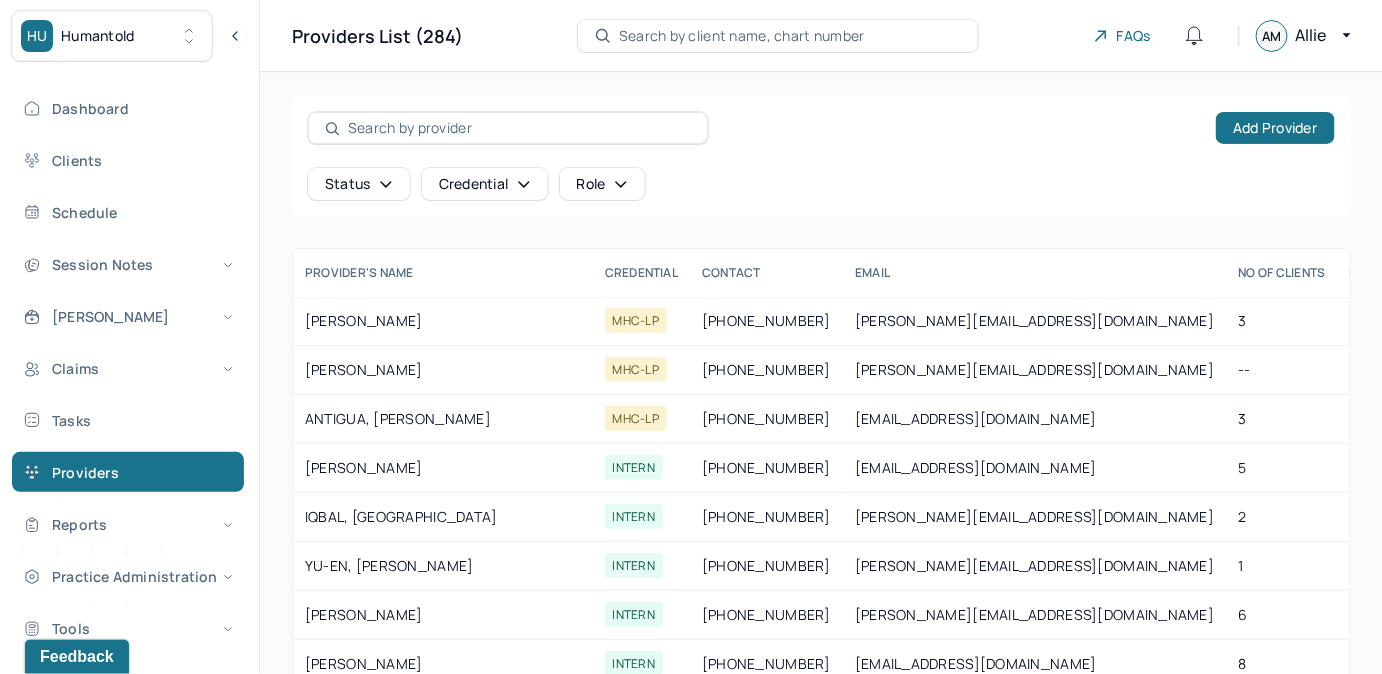 click on "Add Provider     Status     Credential     Role" at bounding box center (821, 156) 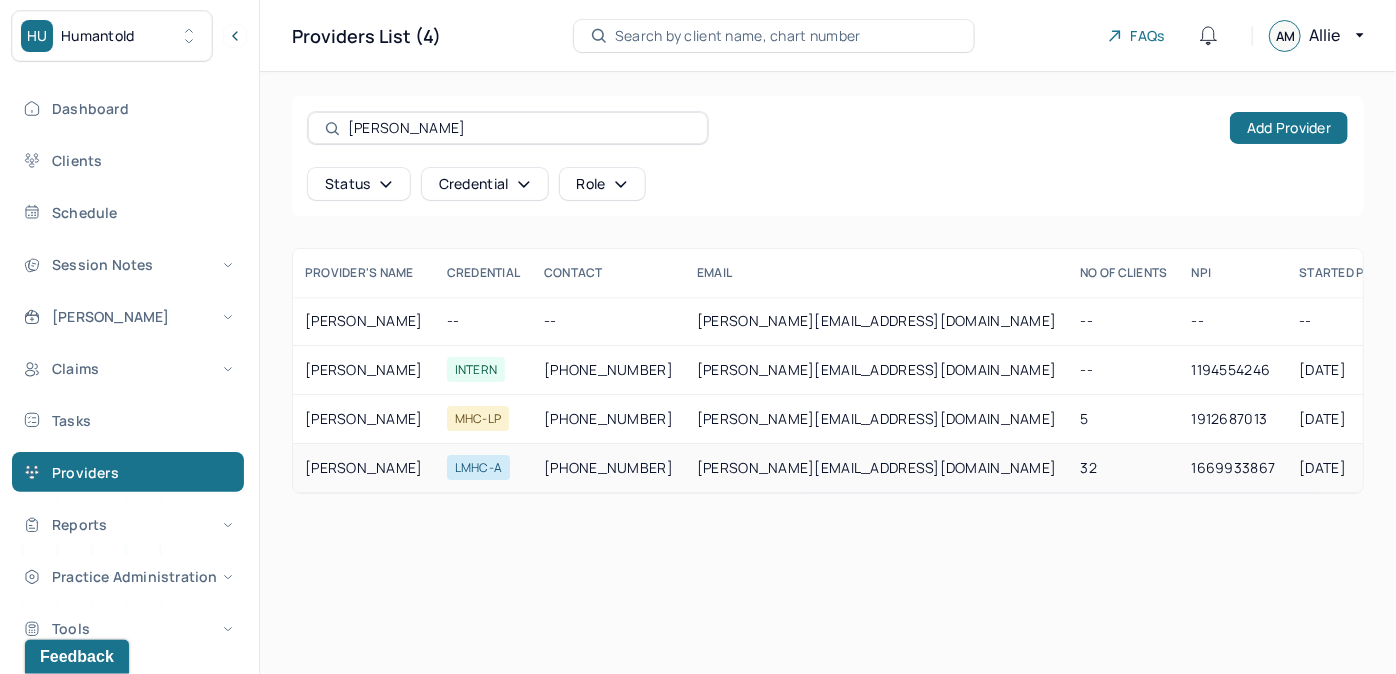 type on "[PERSON_NAME]" 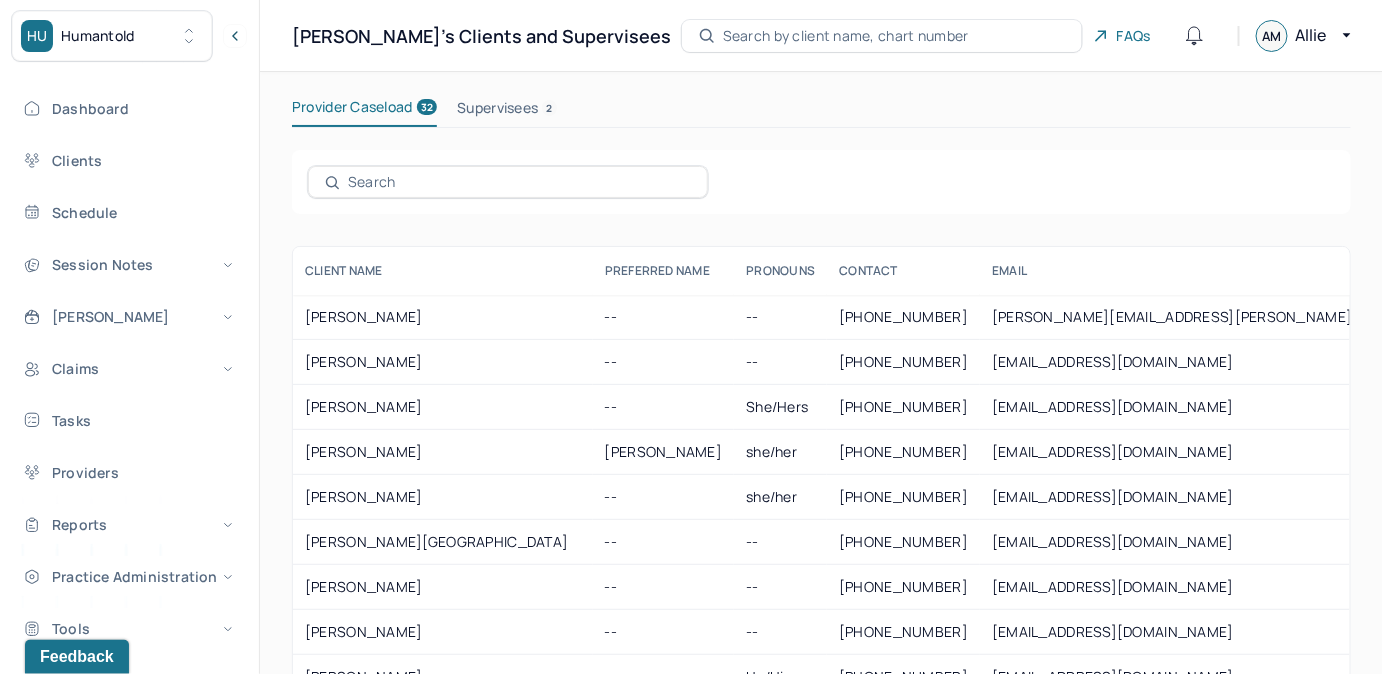 click at bounding box center (519, 182) 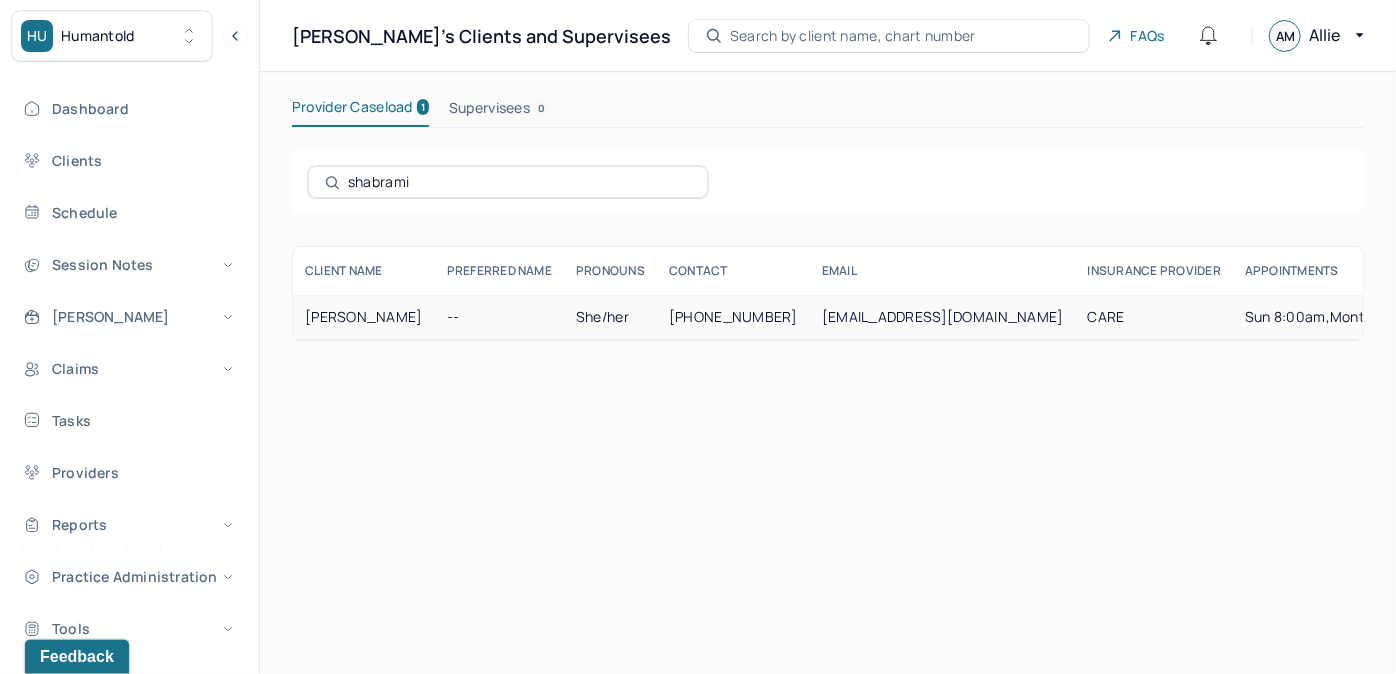 type on "shabrami" 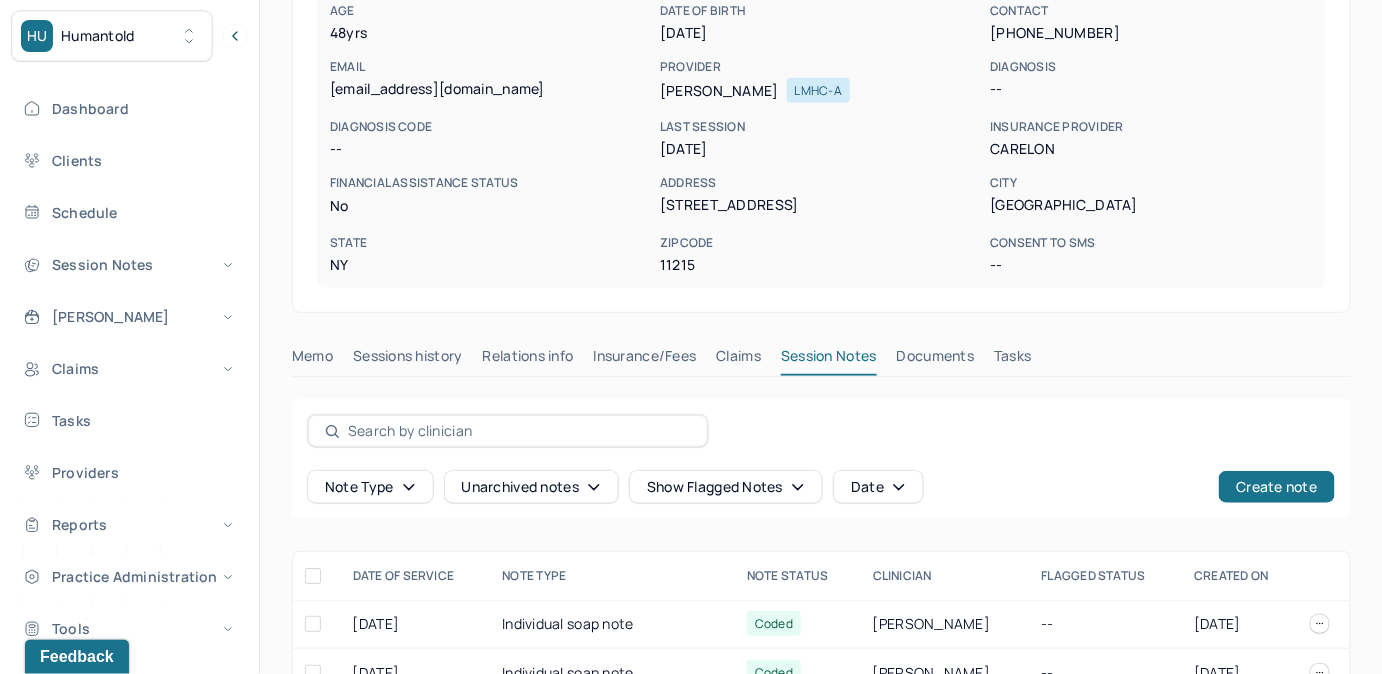 click on "Documents" at bounding box center [936, 360] 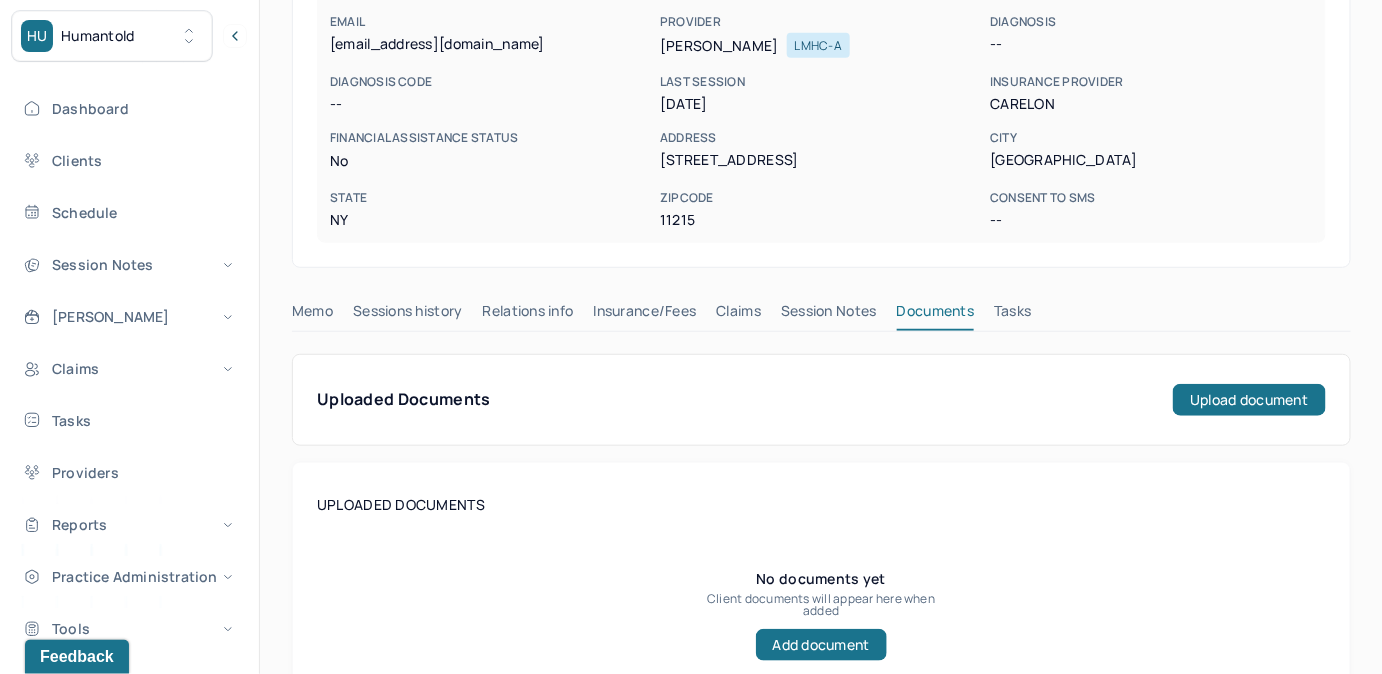 scroll, scrollTop: 412, scrollLeft: 0, axis: vertical 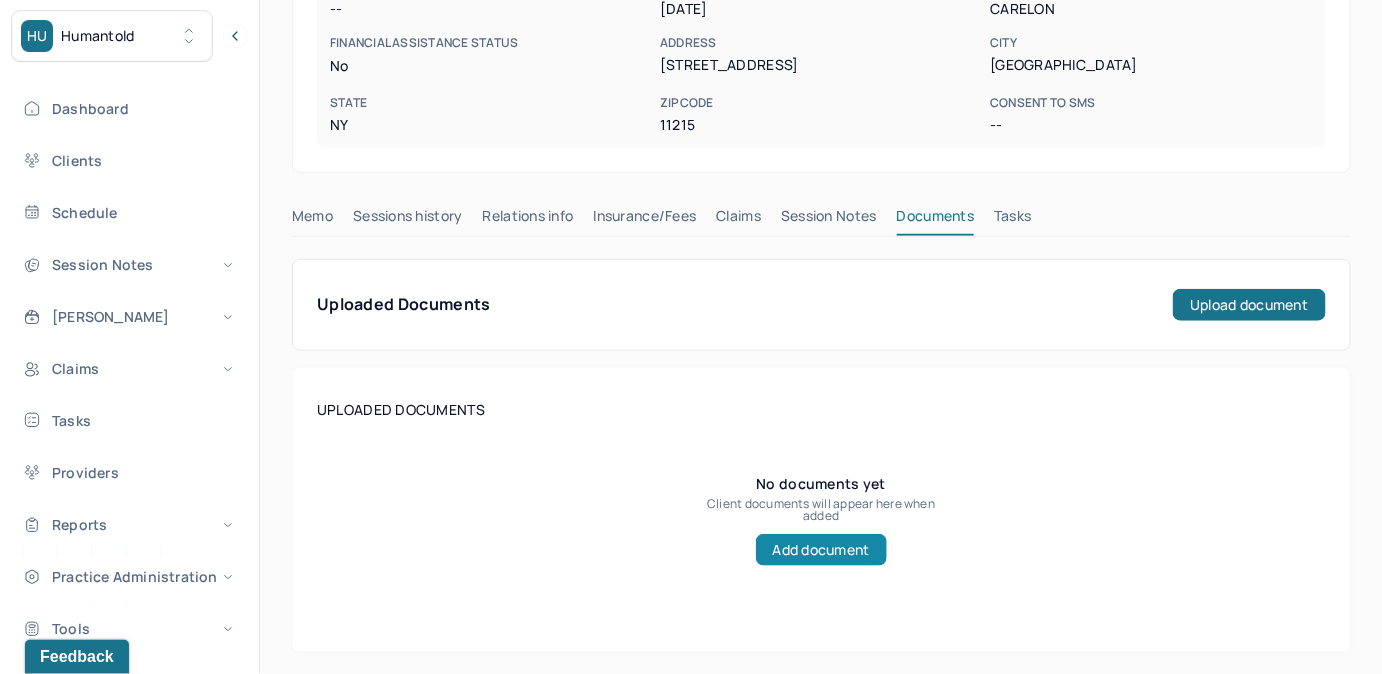 click on "Add document" at bounding box center [821, 550] 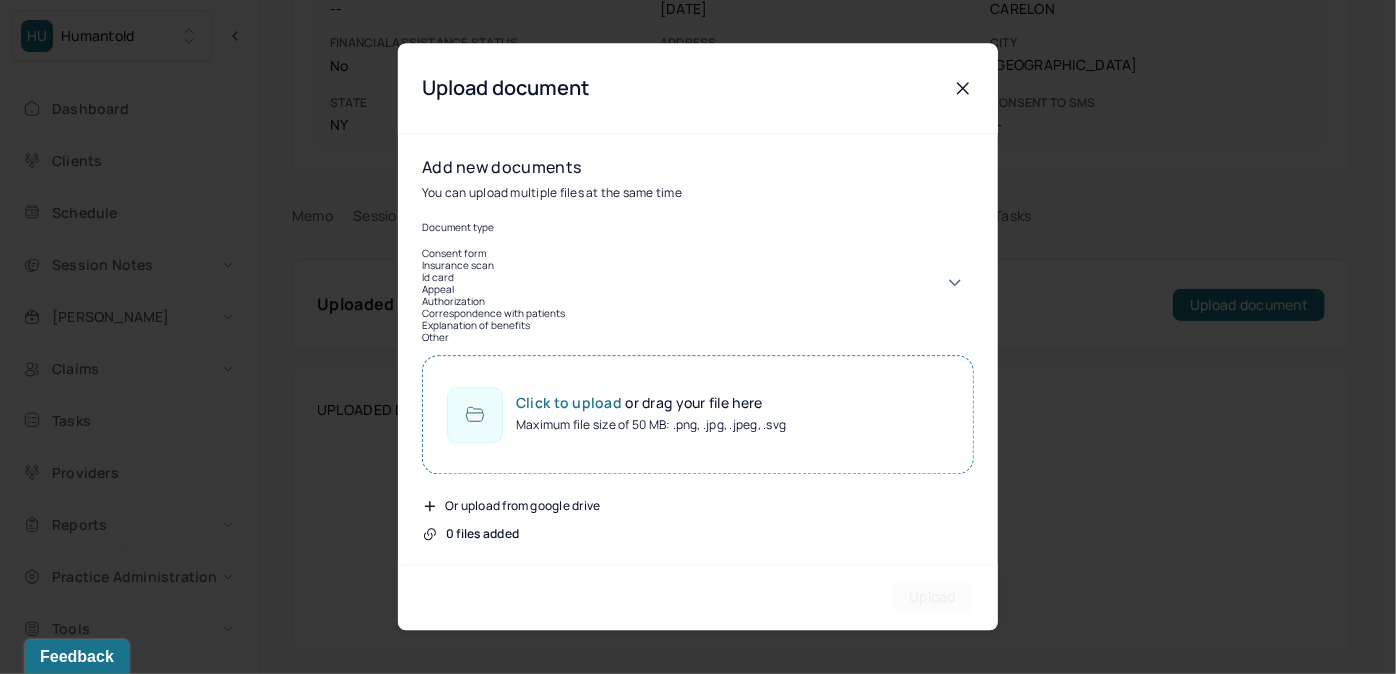 click on "Document type" at bounding box center (698, 235) 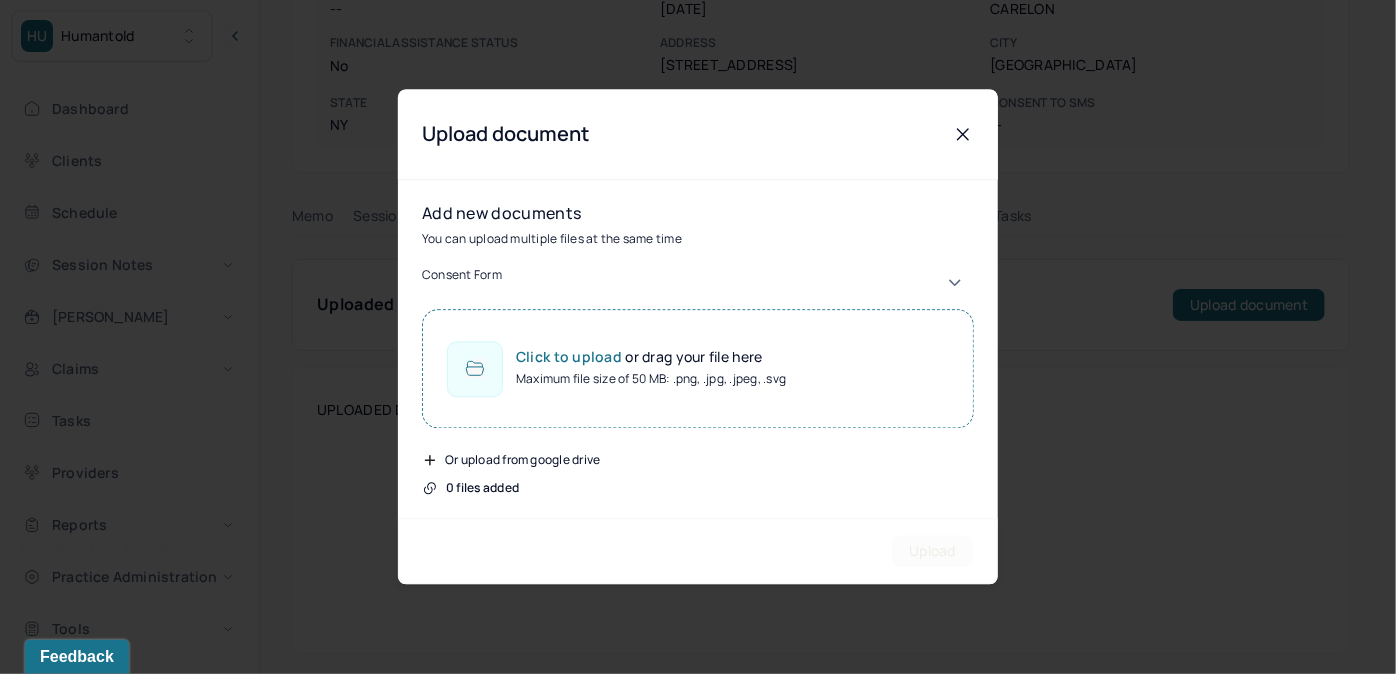 click on "Maximum file size of 50 MB: .png, .jpg, .jpeg, .svg" at bounding box center [651, 380] 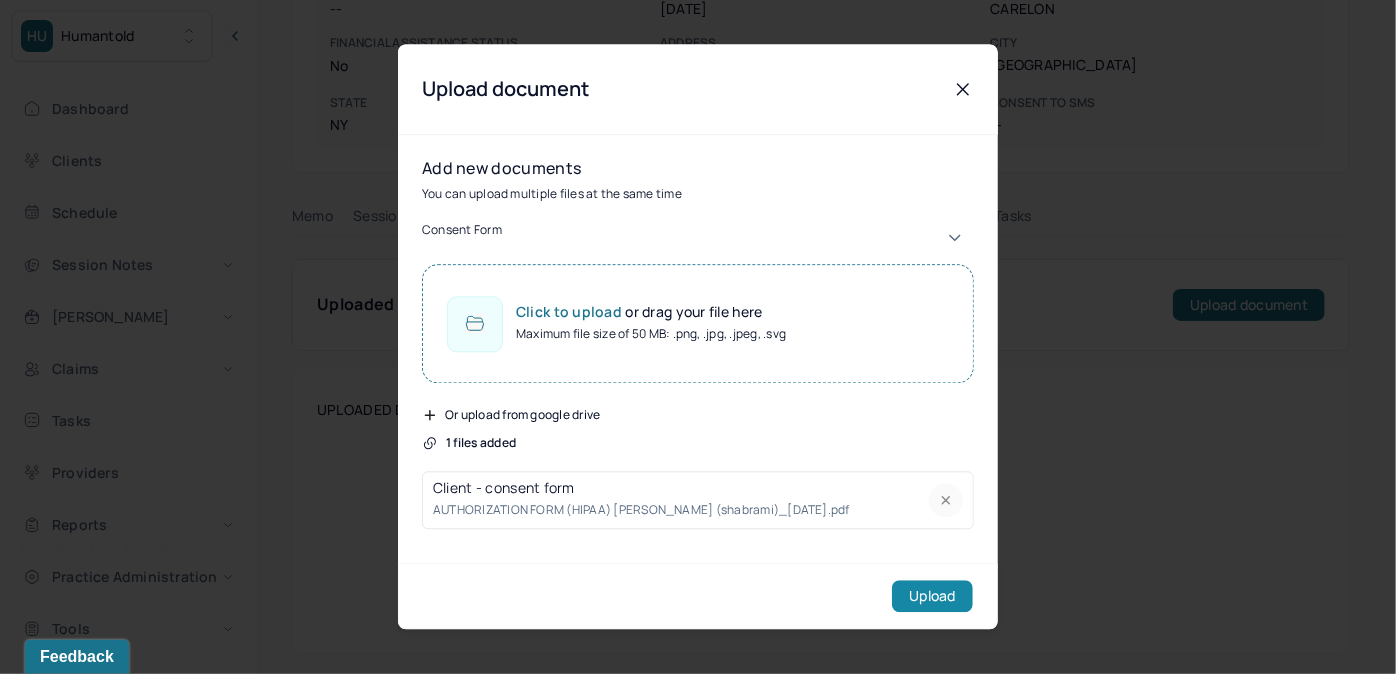 click on "Upload" at bounding box center (932, 597) 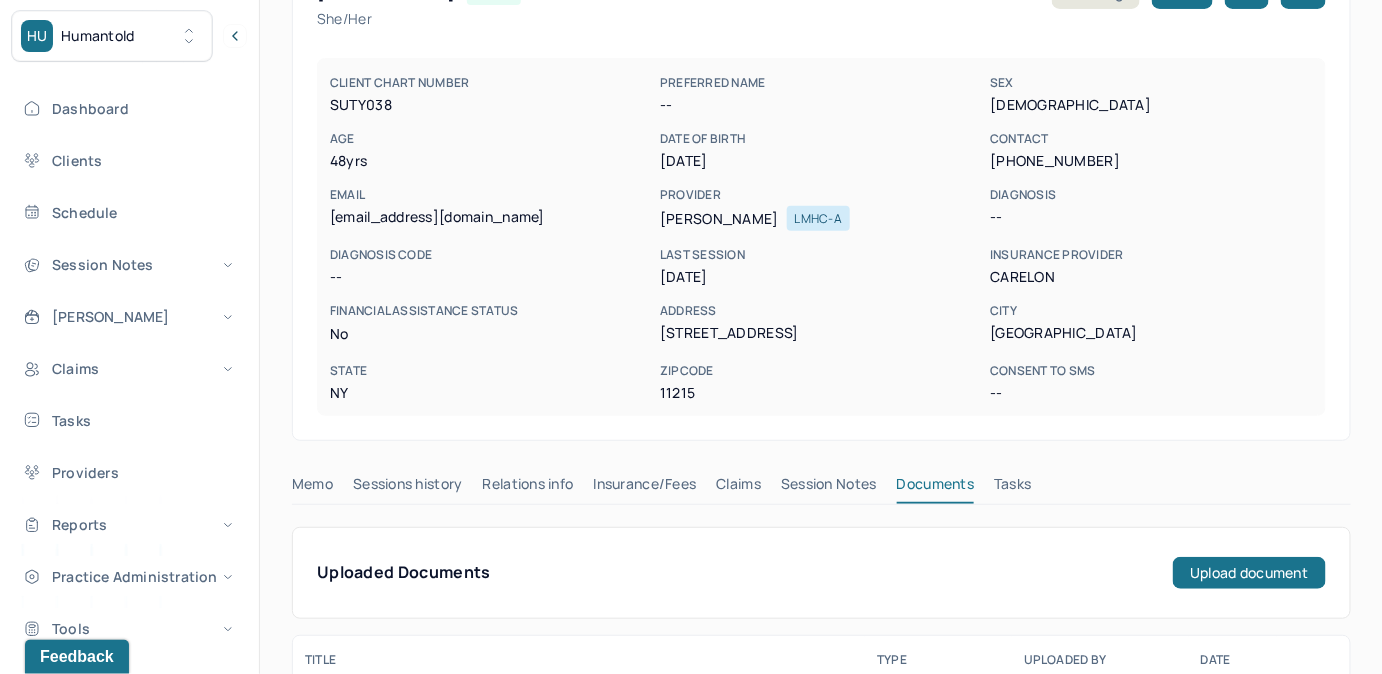 scroll, scrollTop: 0, scrollLeft: 0, axis: both 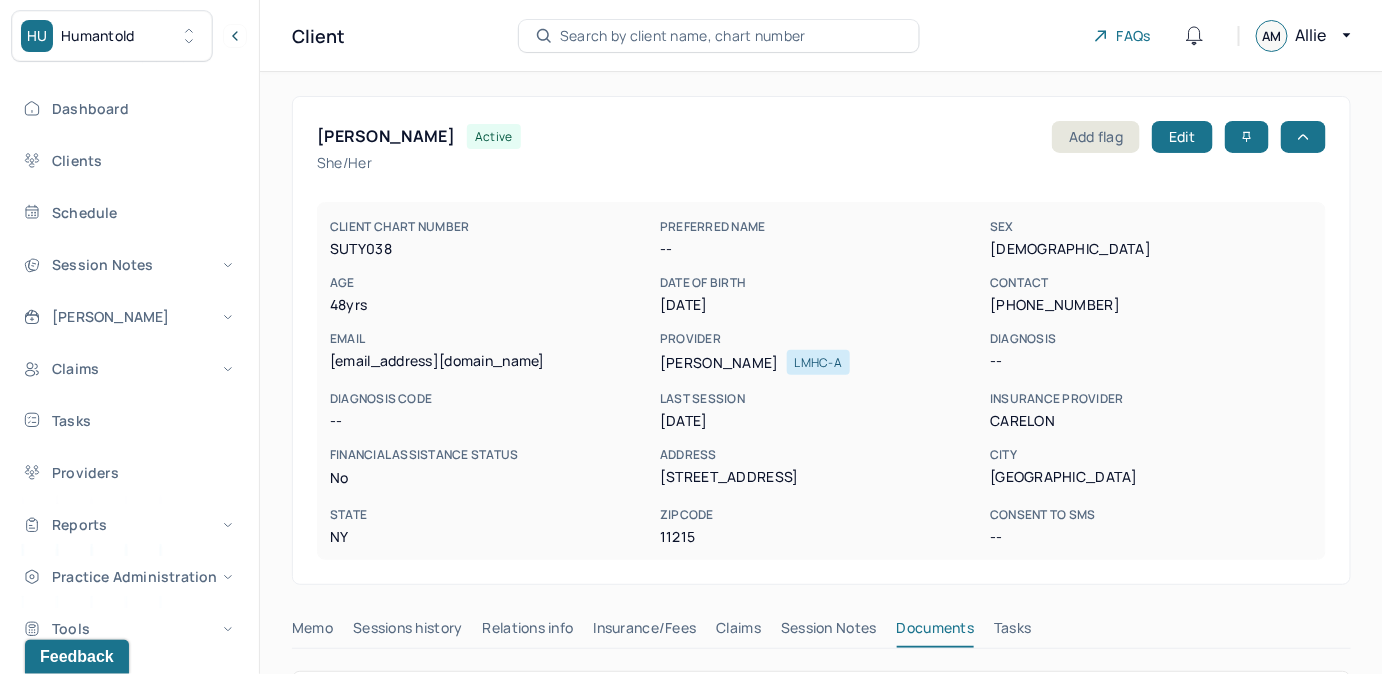 click on "Search by client name, chart number" at bounding box center (683, 36) 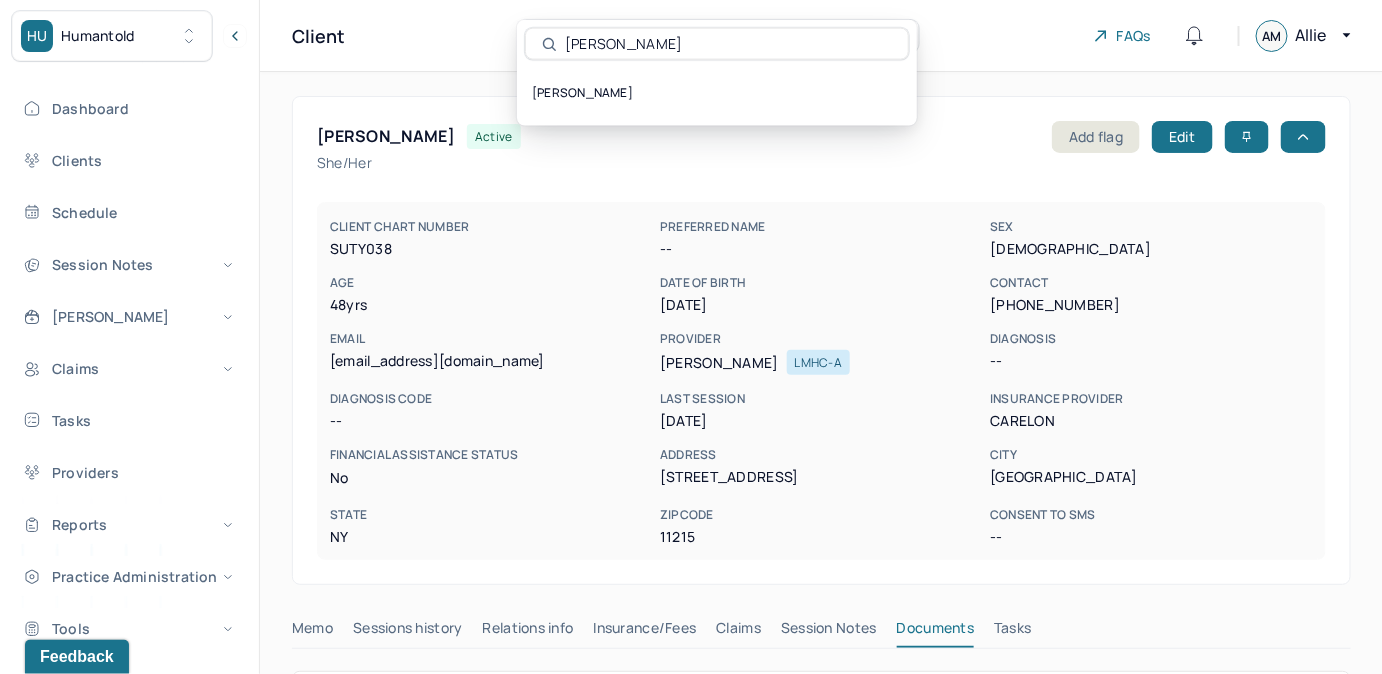 type on "[PERSON_NAME]" 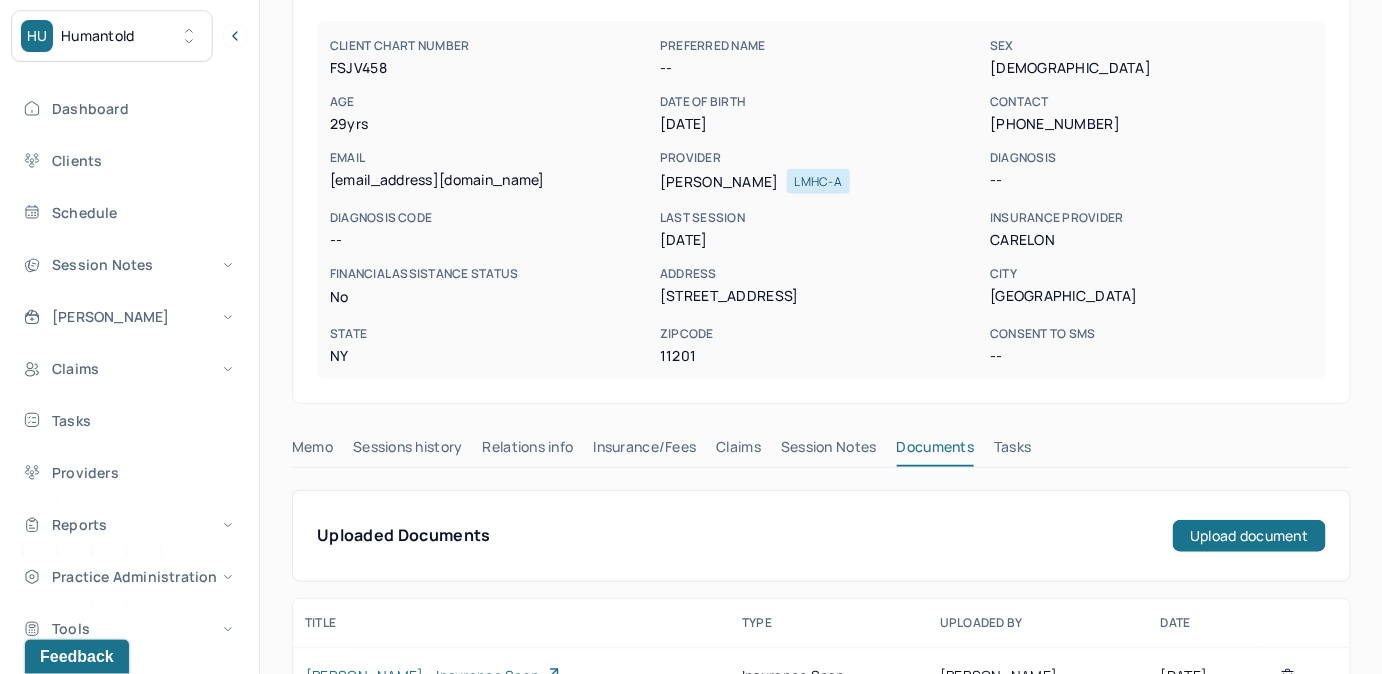 drag, startPoint x: 744, startPoint y: 452, endPoint x: 758, endPoint y: 442, distance: 17.20465 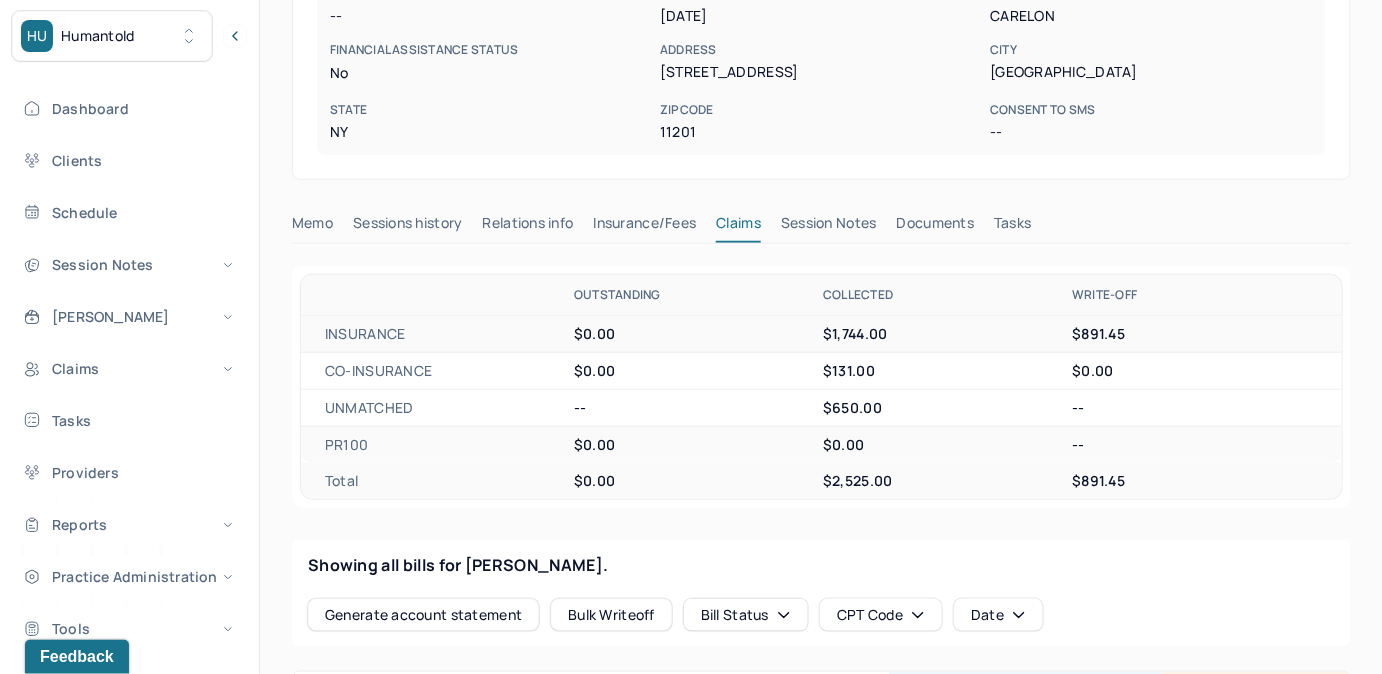 scroll, scrollTop: 404, scrollLeft: 0, axis: vertical 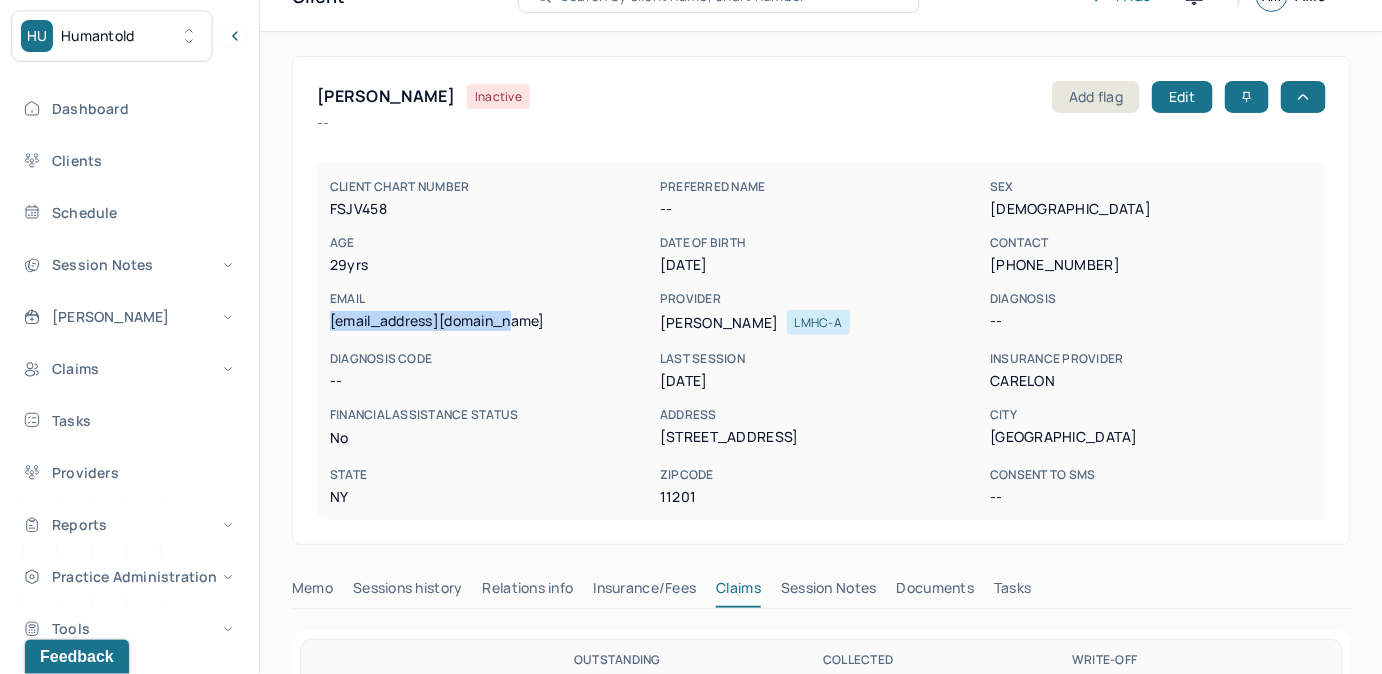 drag, startPoint x: 330, startPoint y: 318, endPoint x: 513, endPoint y: 323, distance: 183.0683 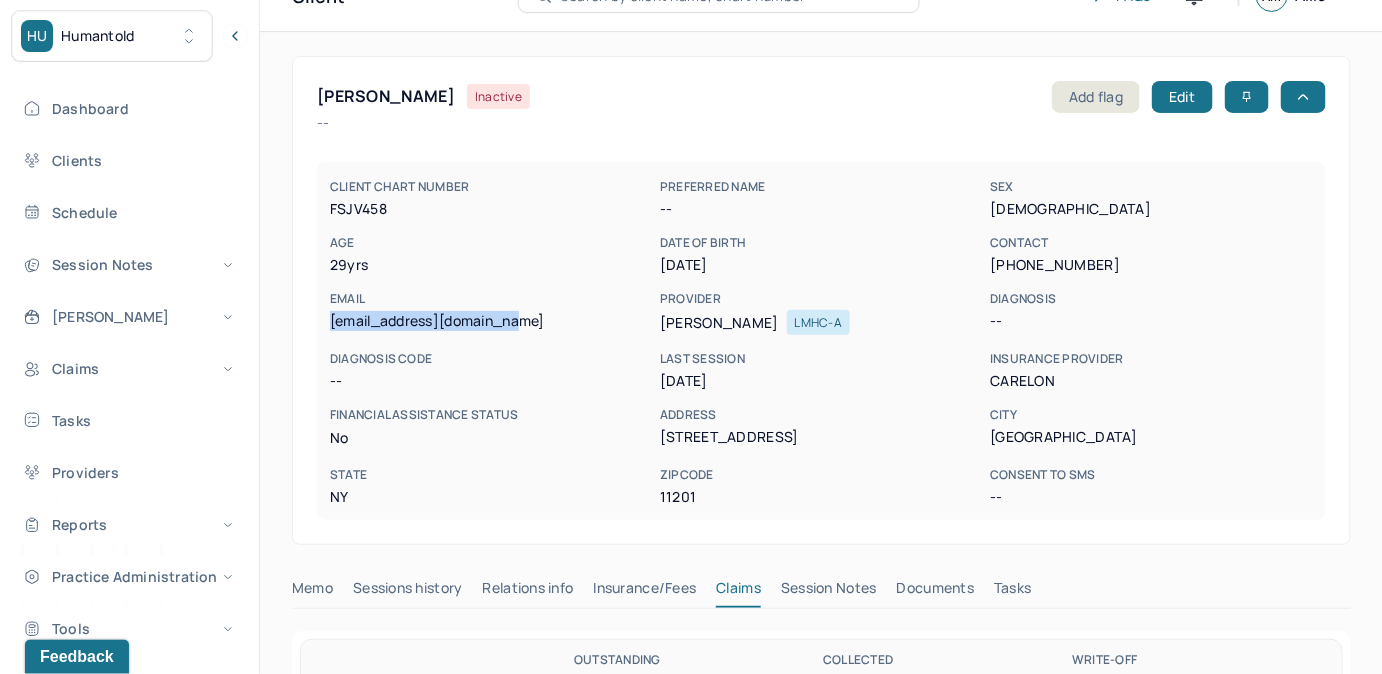drag, startPoint x: 329, startPoint y: 322, endPoint x: 552, endPoint y: 324, distance: 223.00897 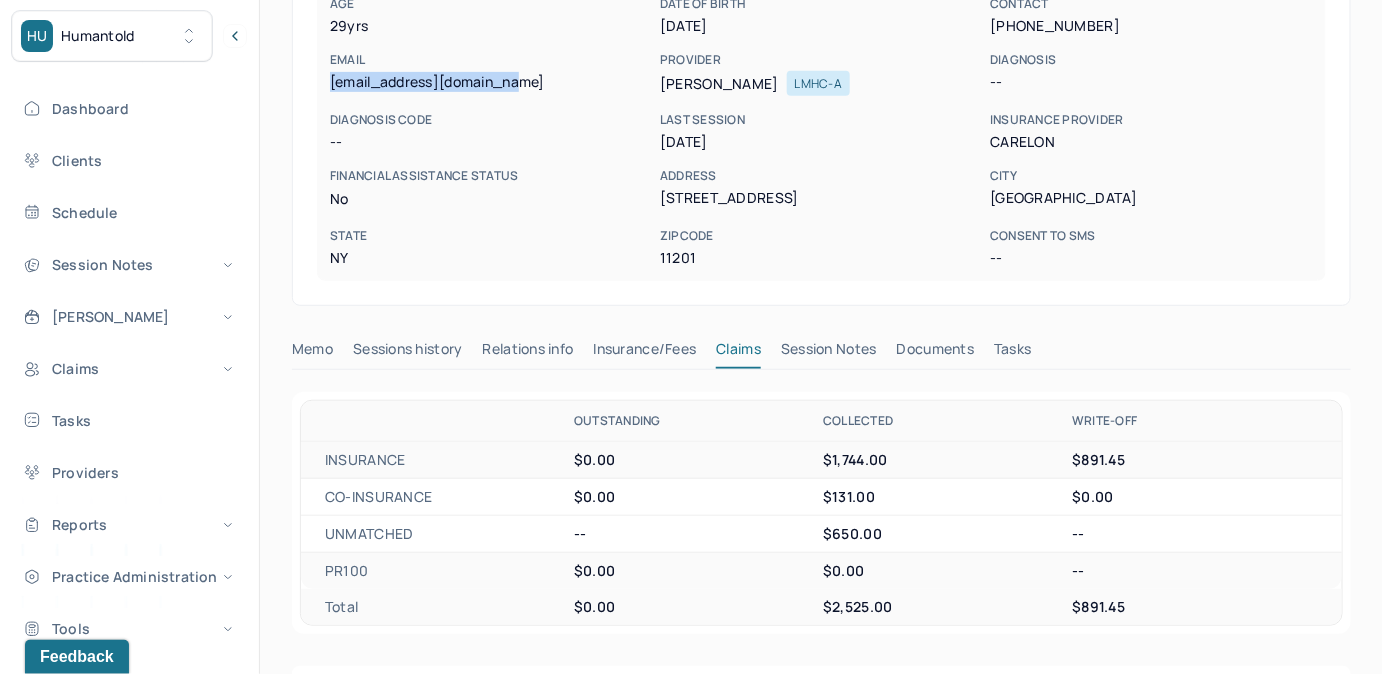 scroll, scrollTop: 313, scrollLeft: 0, axis: vertical 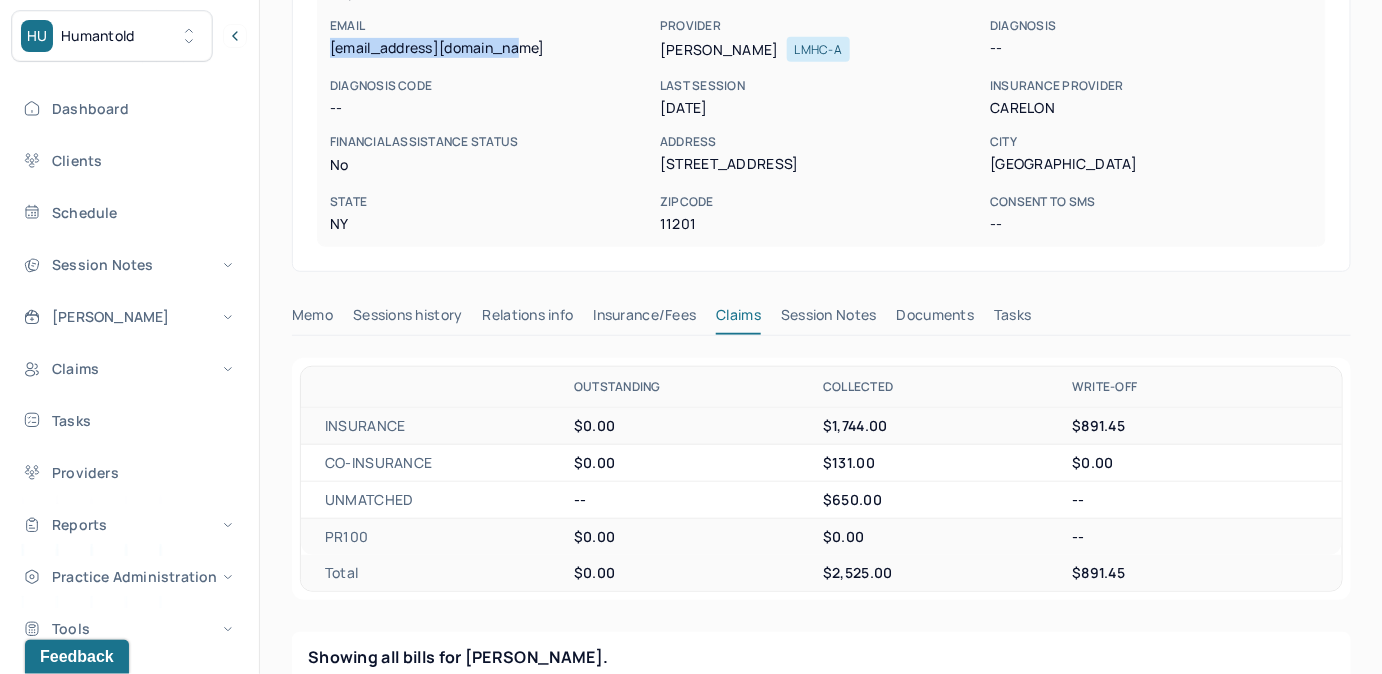 click on "Insurance/Fees" at bounding box center (645, 319) 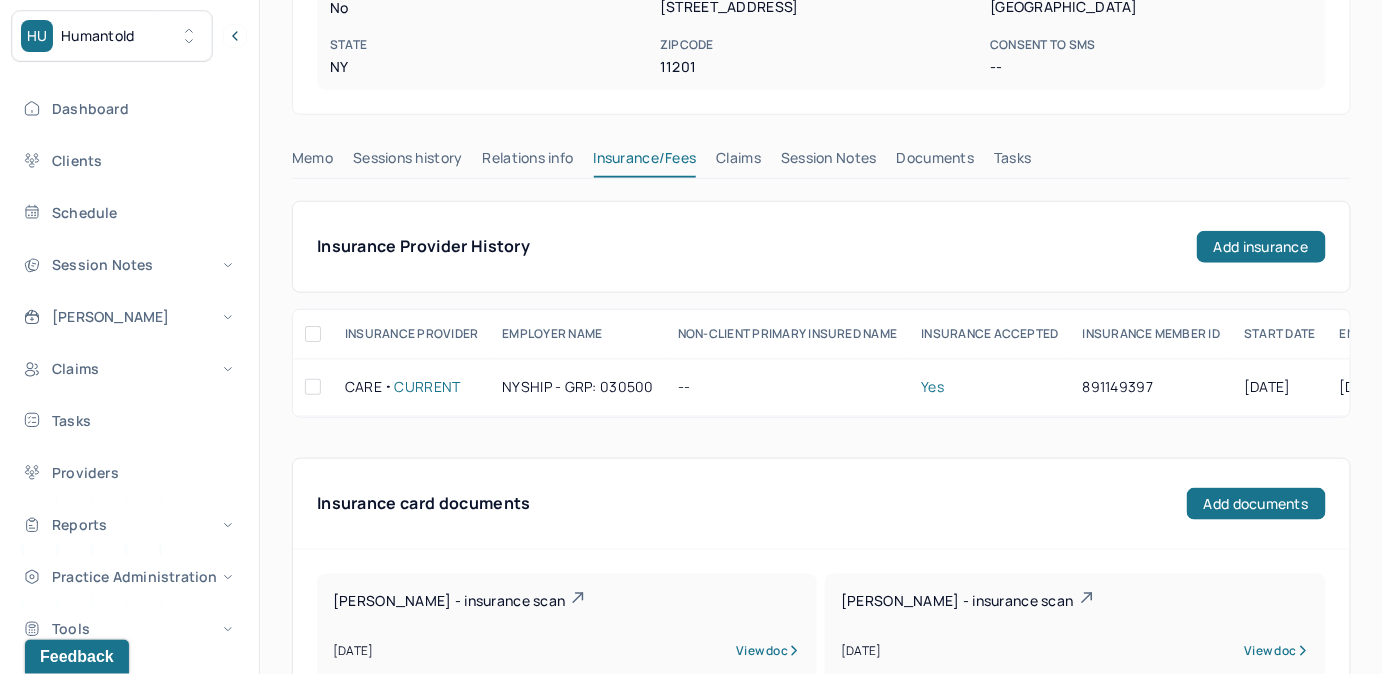 scroll, scrollTop: 495, scrollLeft: 0, axis: vertical 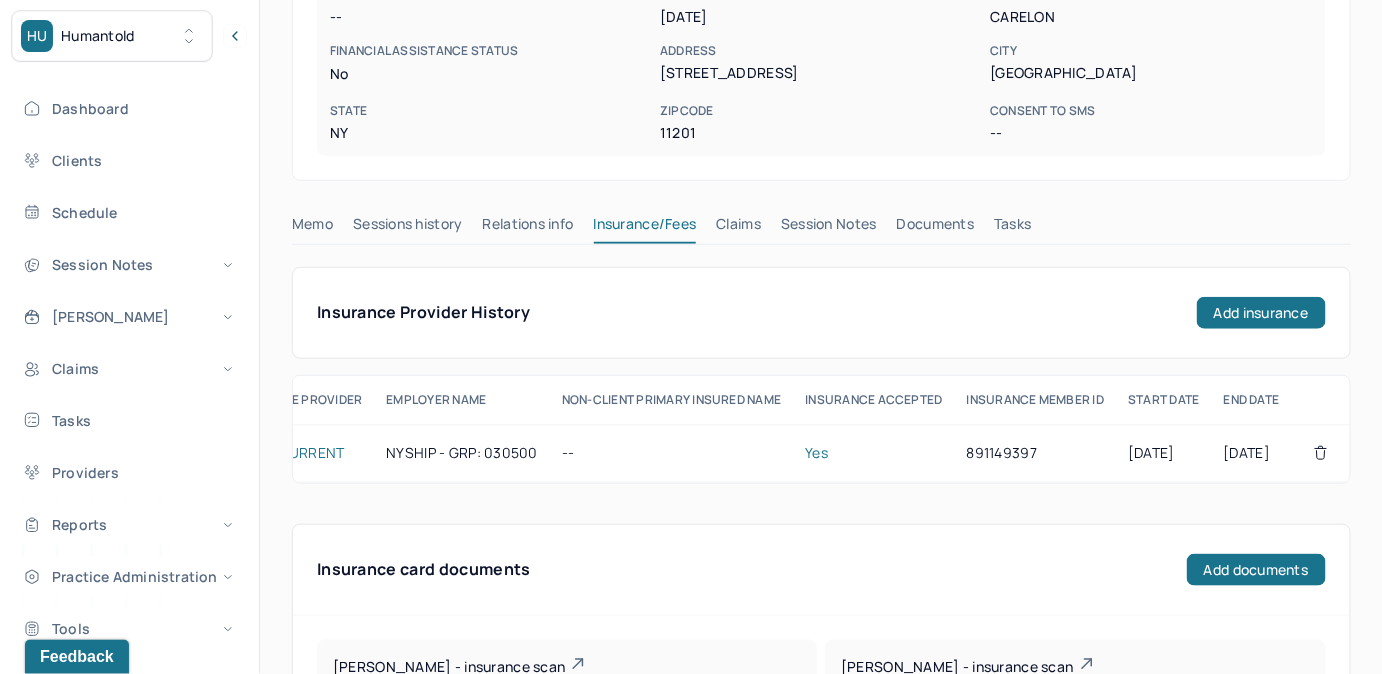 click on "Relations info" at bounding box center [528, 228] 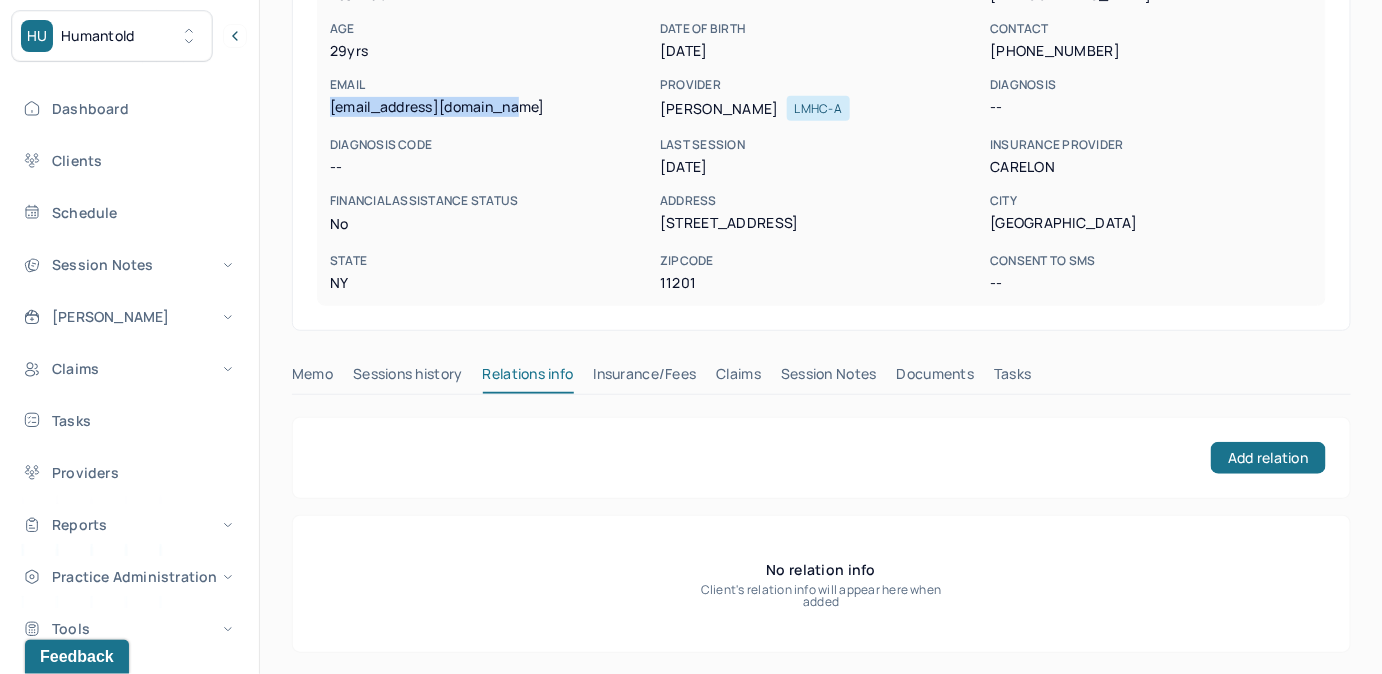 click on "Sessions history" at bounding box center (407, 378) 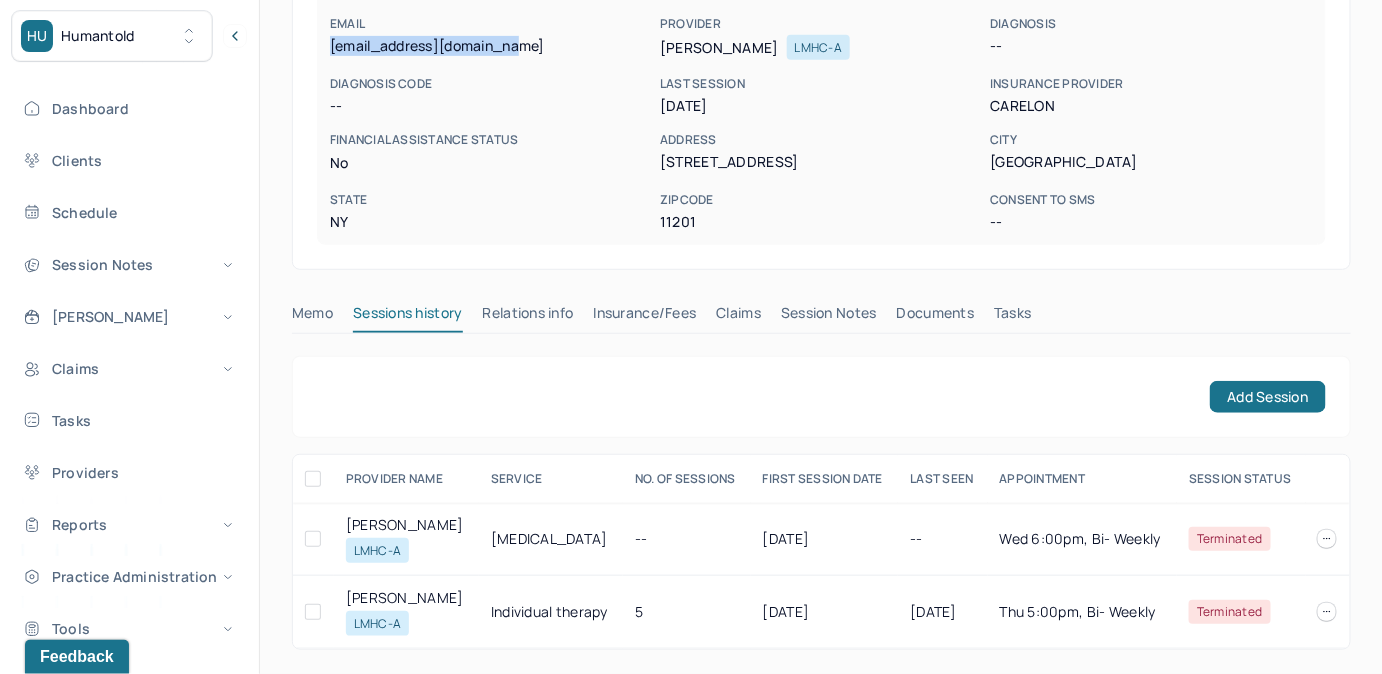 scroll, scrollTop: 325, scrollLeft: 0, axis: vertical 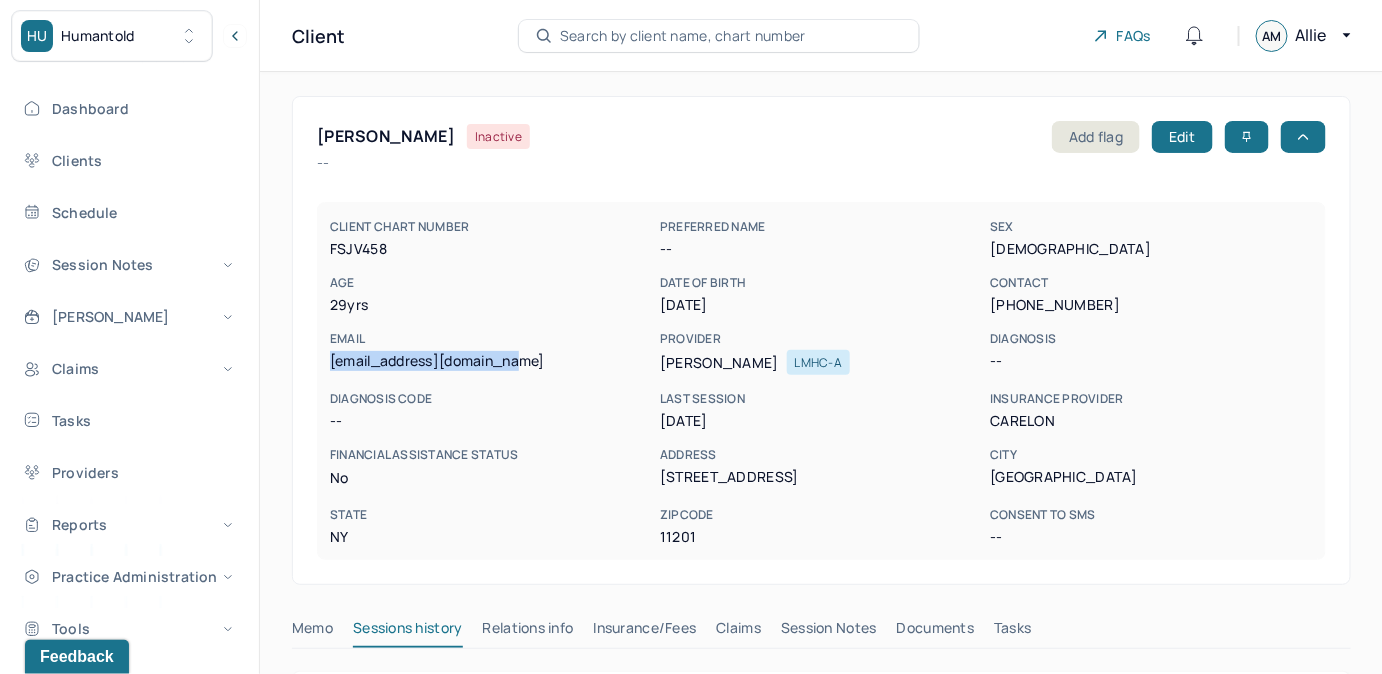 click on "Search by client name, chart number" at bounding box center [683, 36] 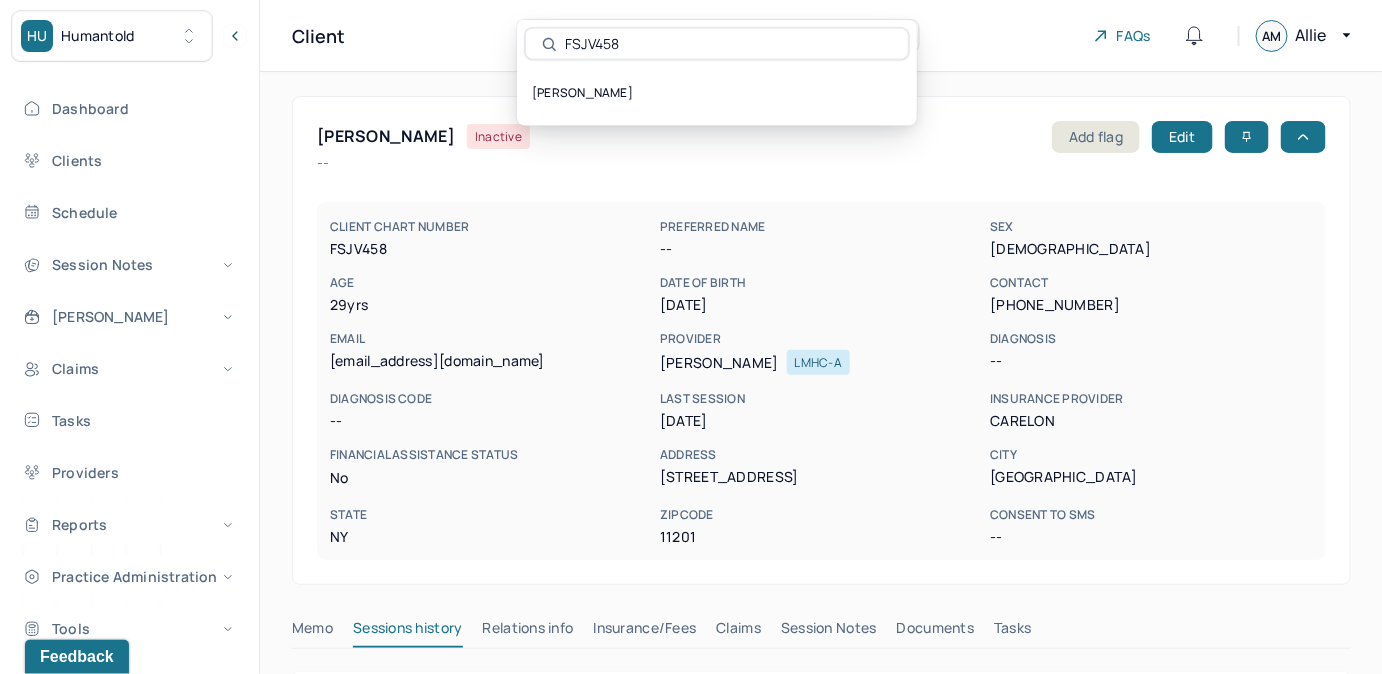 type on "FSJV458" 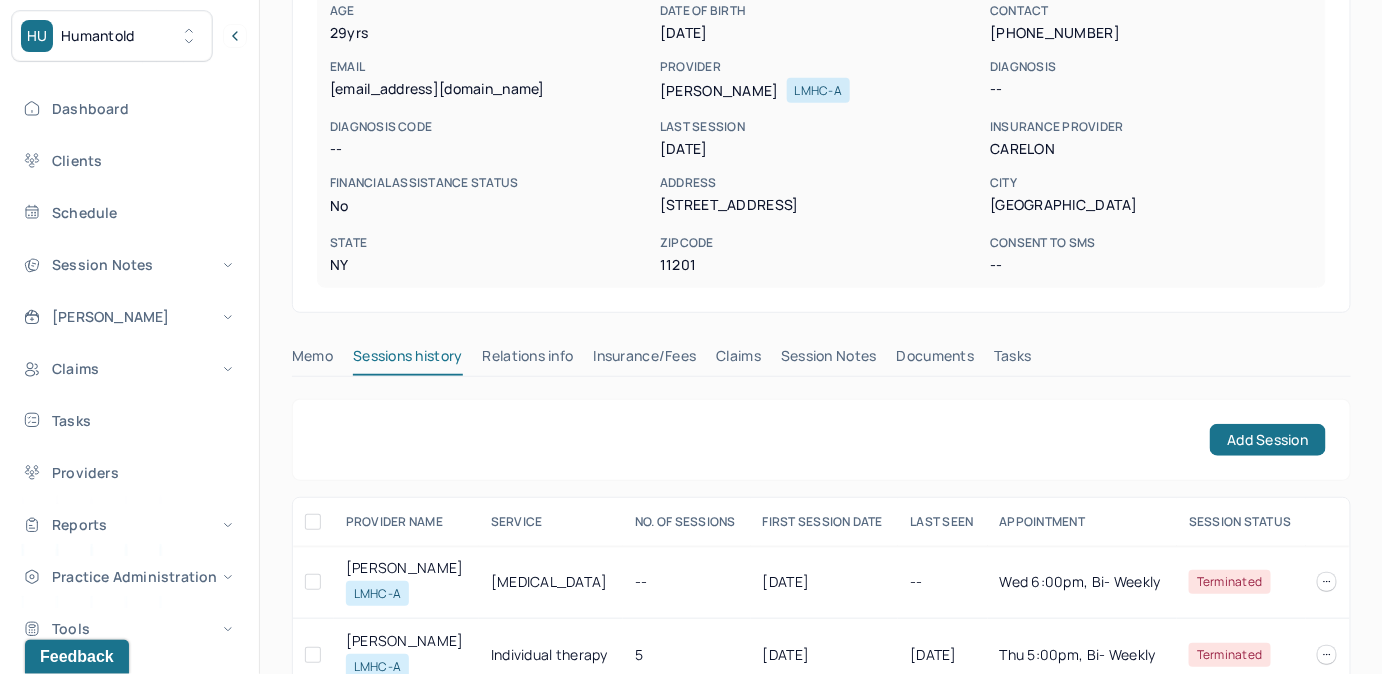 scroll, scrollTop: 325, scrollLeft: 0, axis: vertical 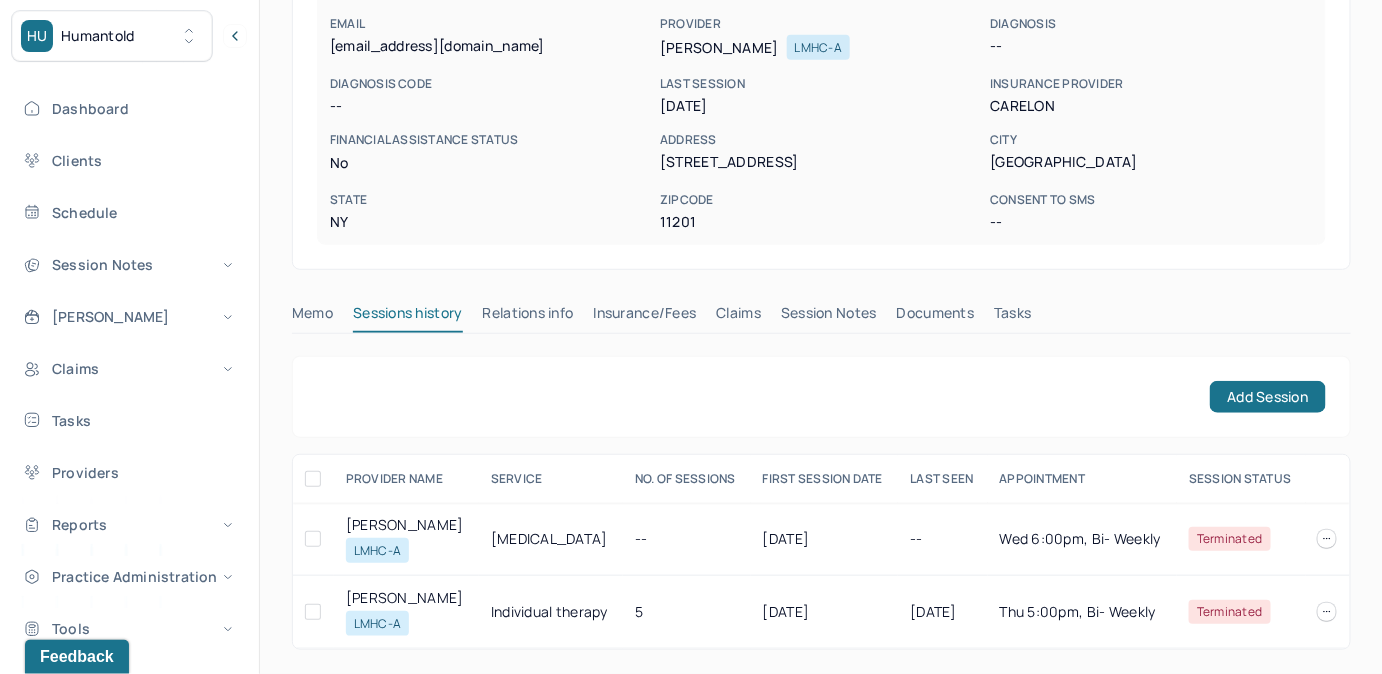 click on "Add Session" at bounding box center (821, 397) 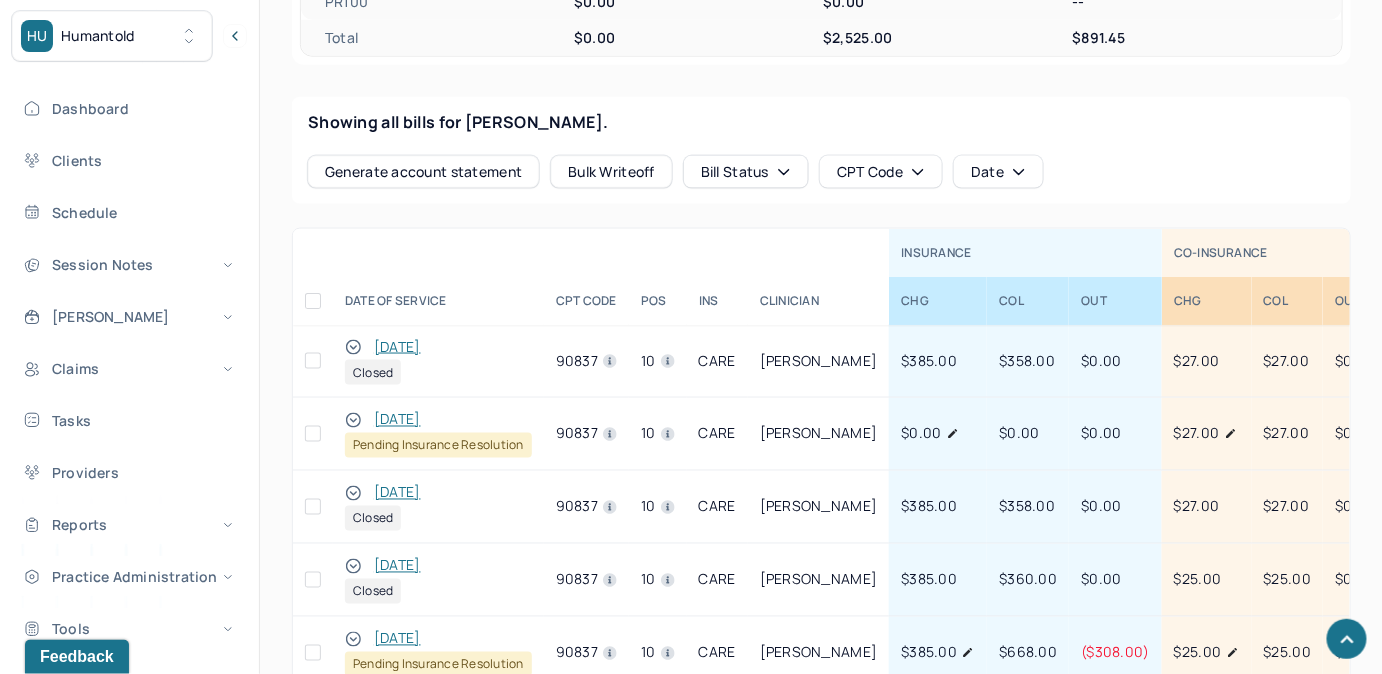 scroll, scrollTop: 871, scrollLeft: 0, axis: vertical 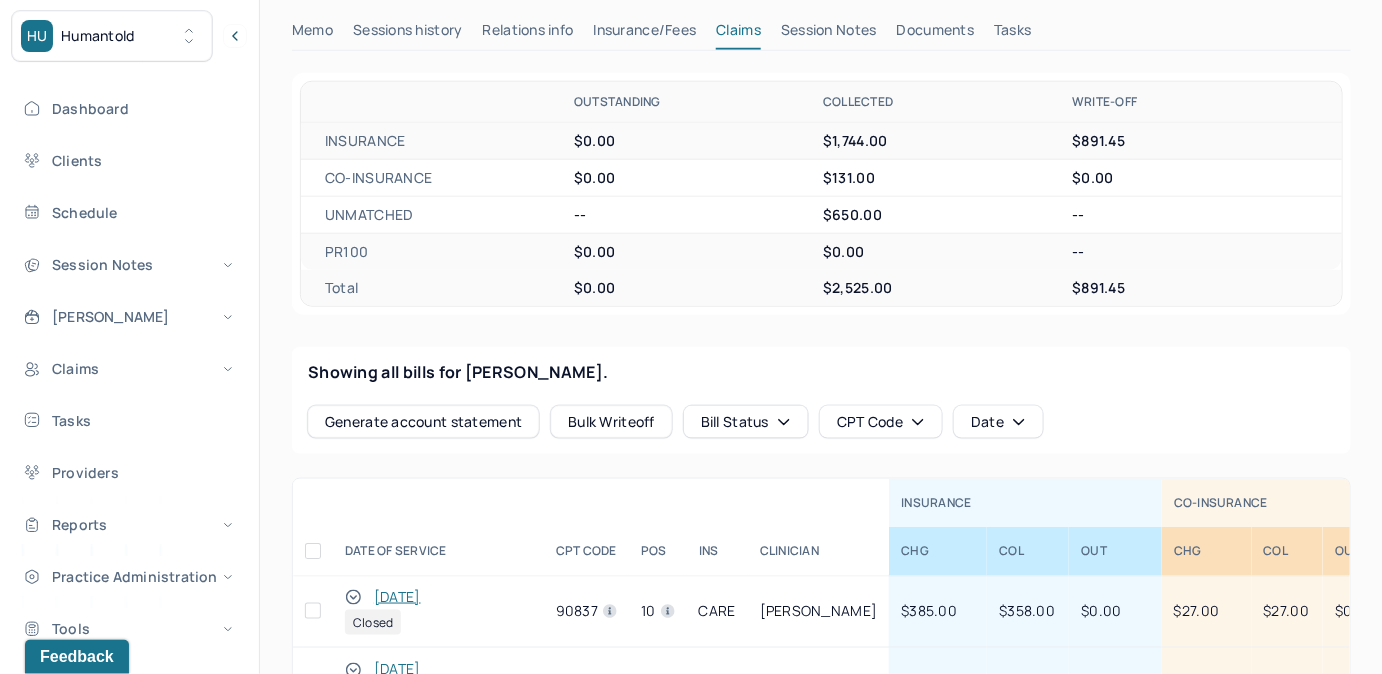 click on "Session Notes" at bounding box center (829, 34) 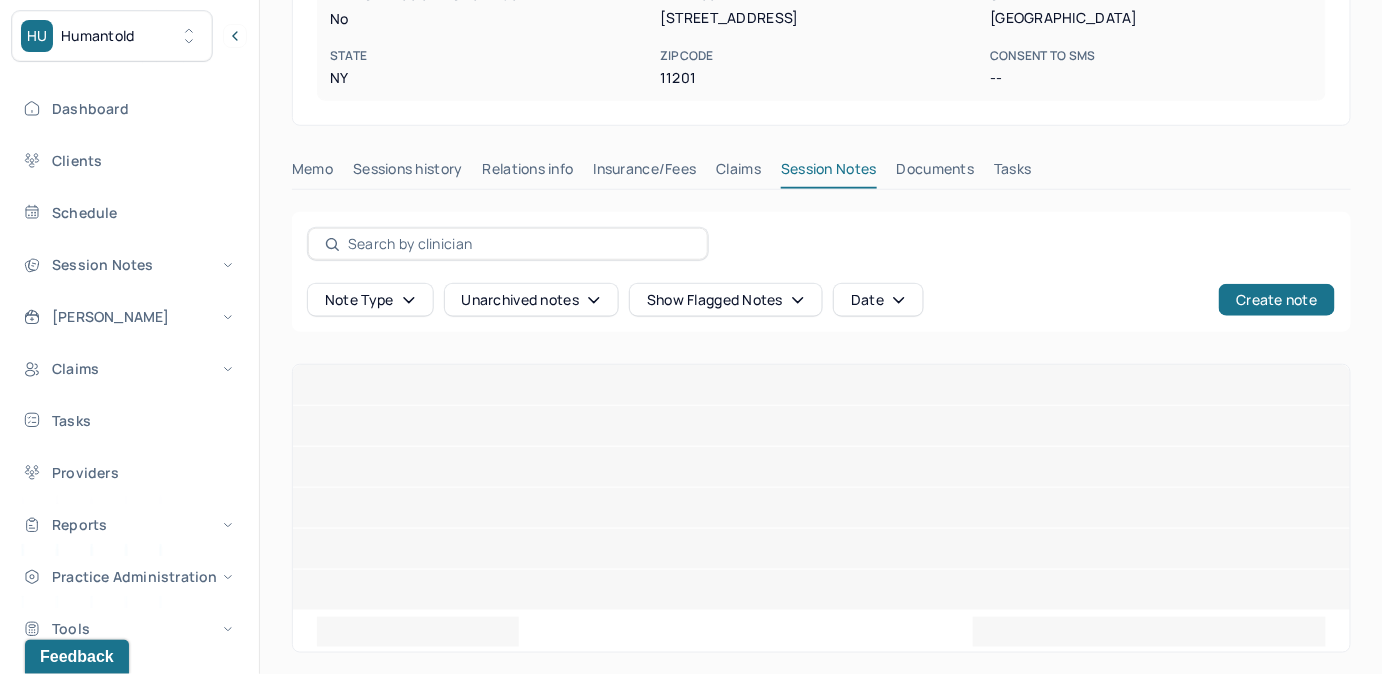 scroll, scrollTop: 464, scrollLeft: 0, axis: vertical 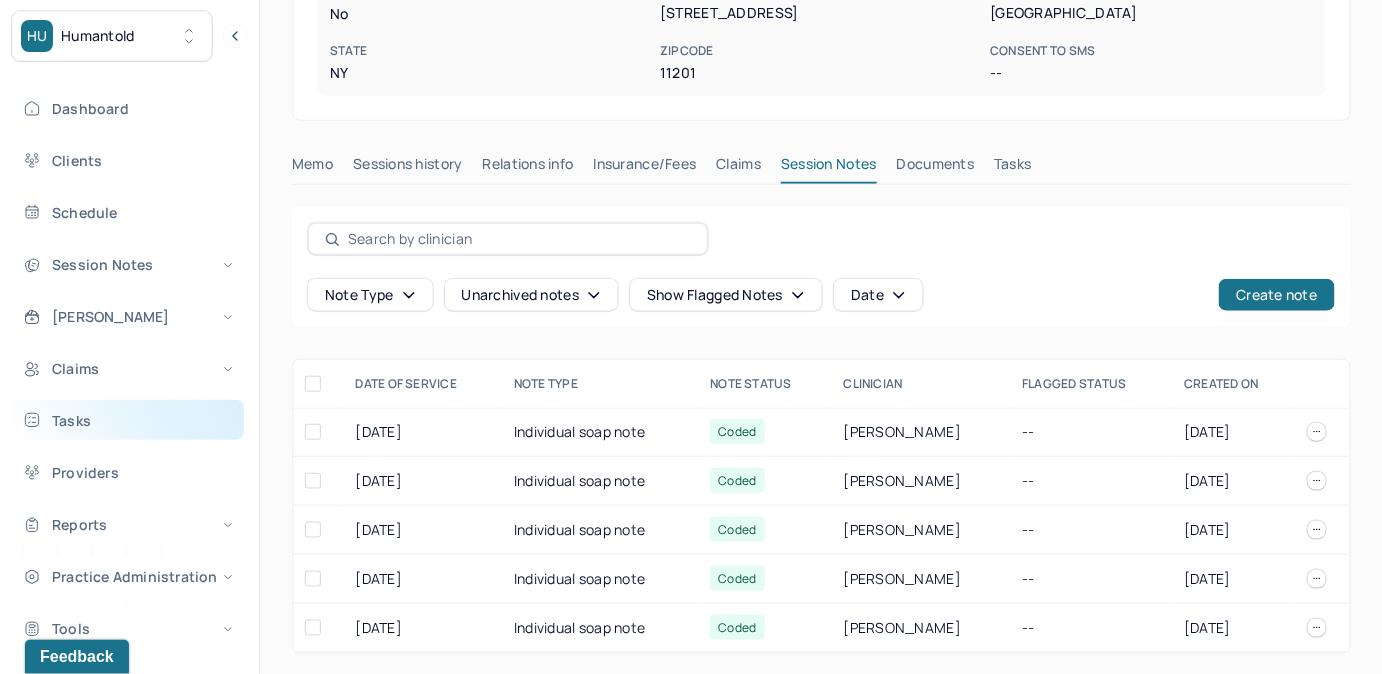click on "Tasks" at bounding box center (128, 420) 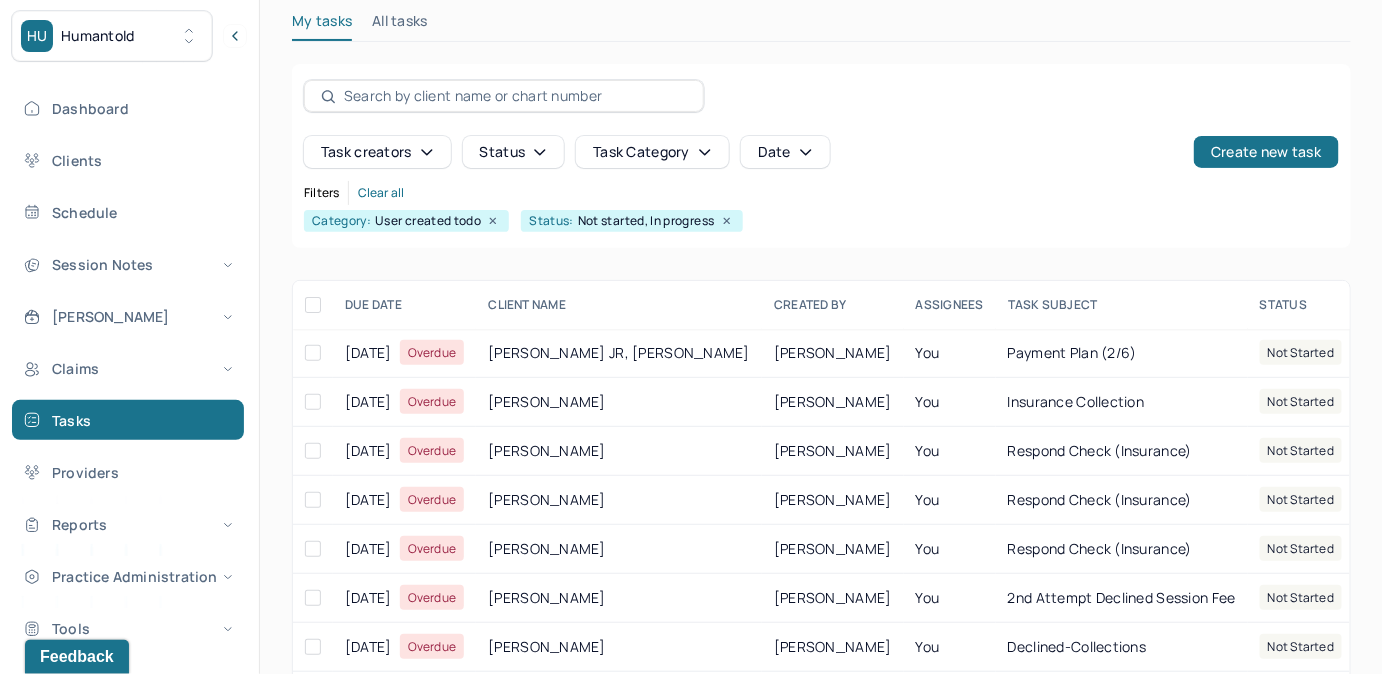 scroll, scrollTop: 256, scrollLeft: 0, axis: vertical 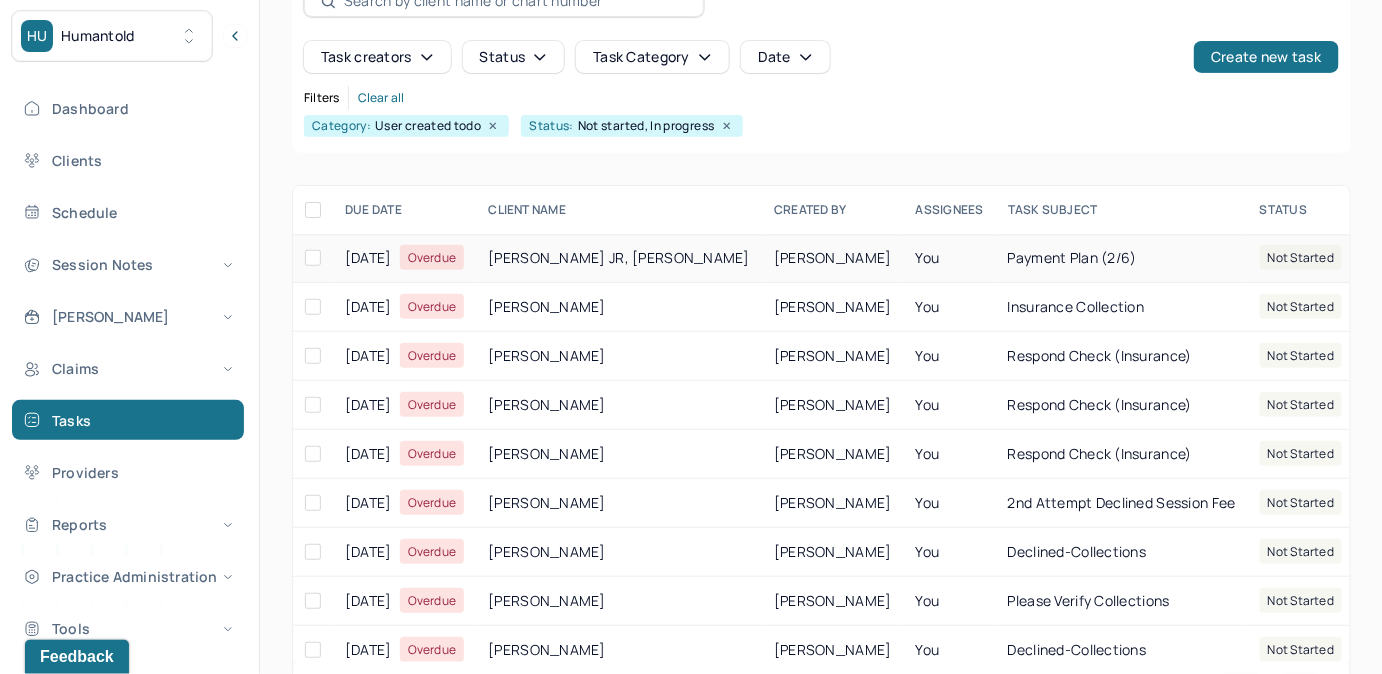 click on "You" at bounding box center [950, 258] 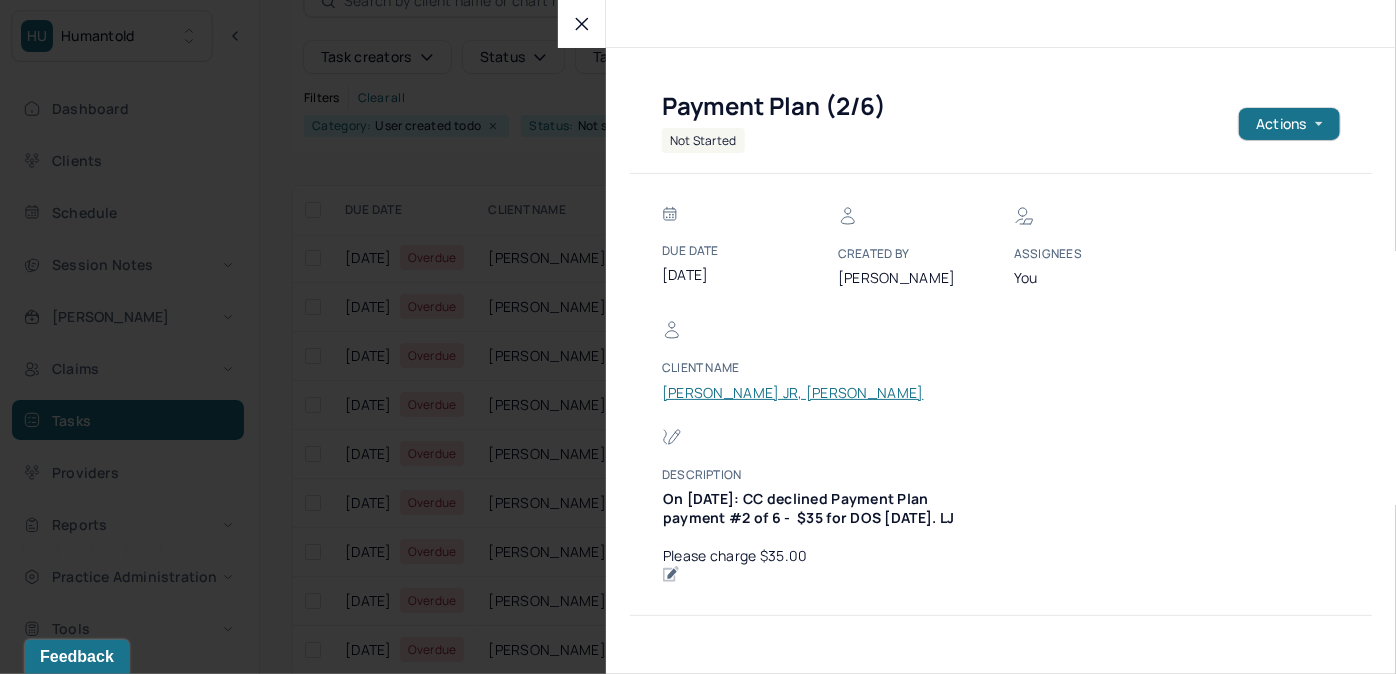 click on "[PERSON_NAME] JR, [PERSON_NAME]" at bounding box center [793, 393] 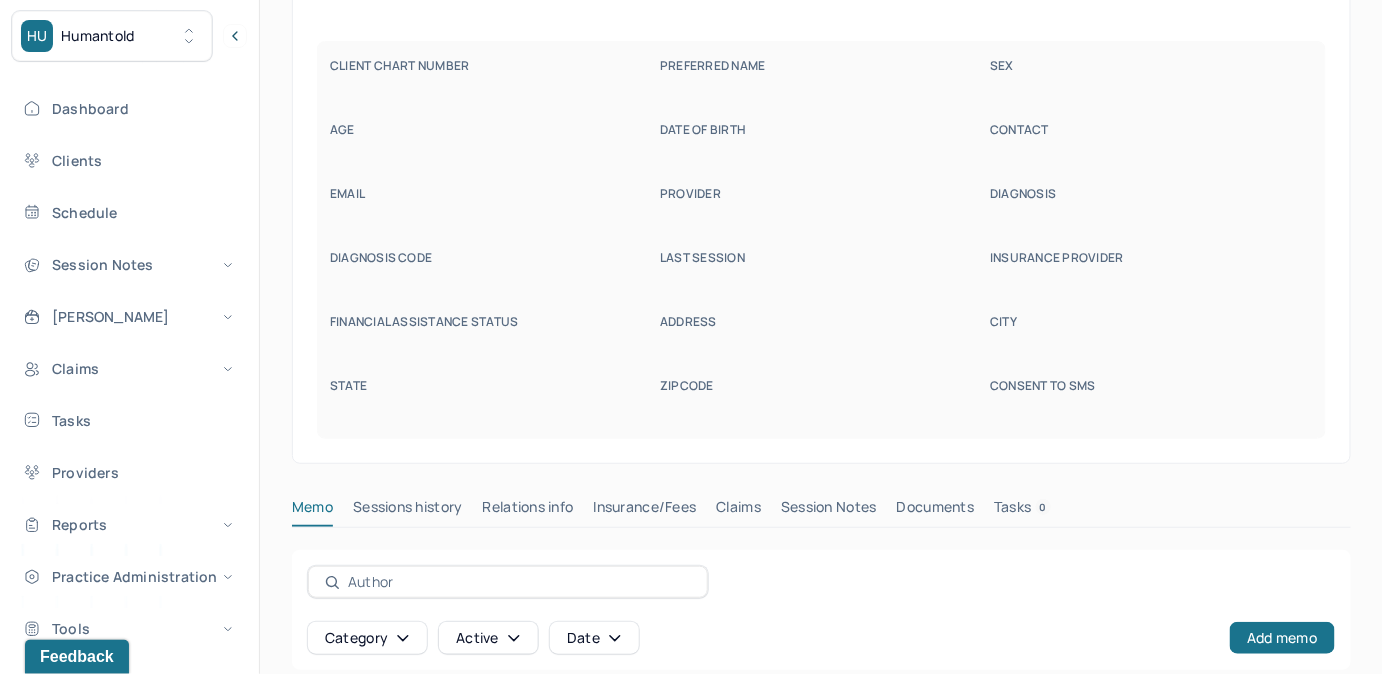 scroll, scrollTop: 160, scrollLeft: 0, axis: vertical 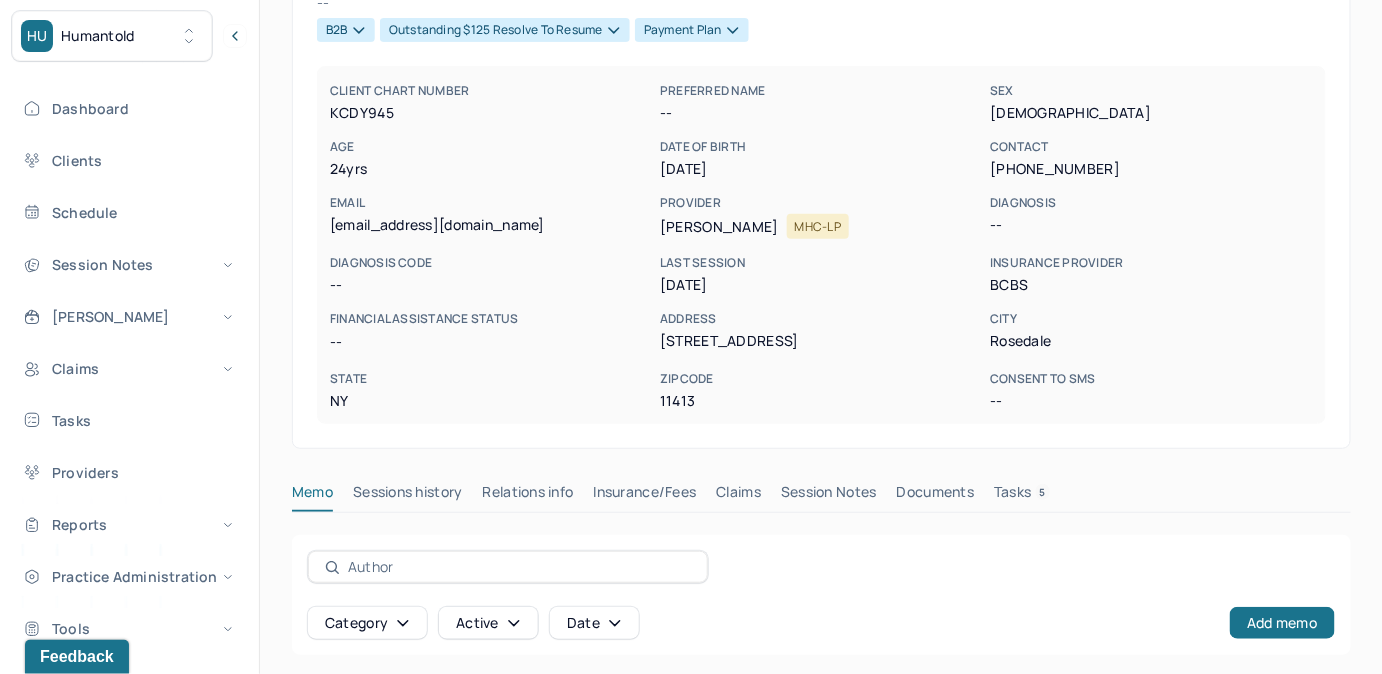 click on "Tasks 5" at bounding box center [1022, 496] 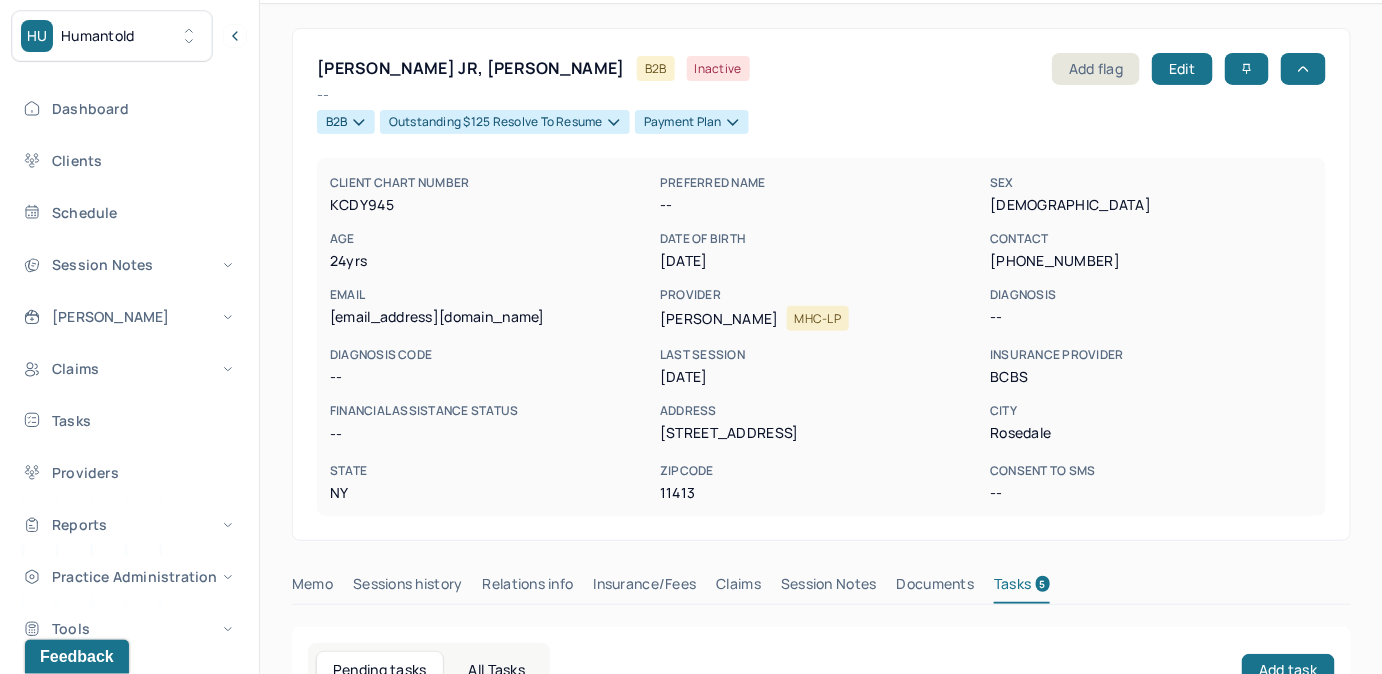 scroll, scrollTop: 0, scrollLeft: 0, axis: both 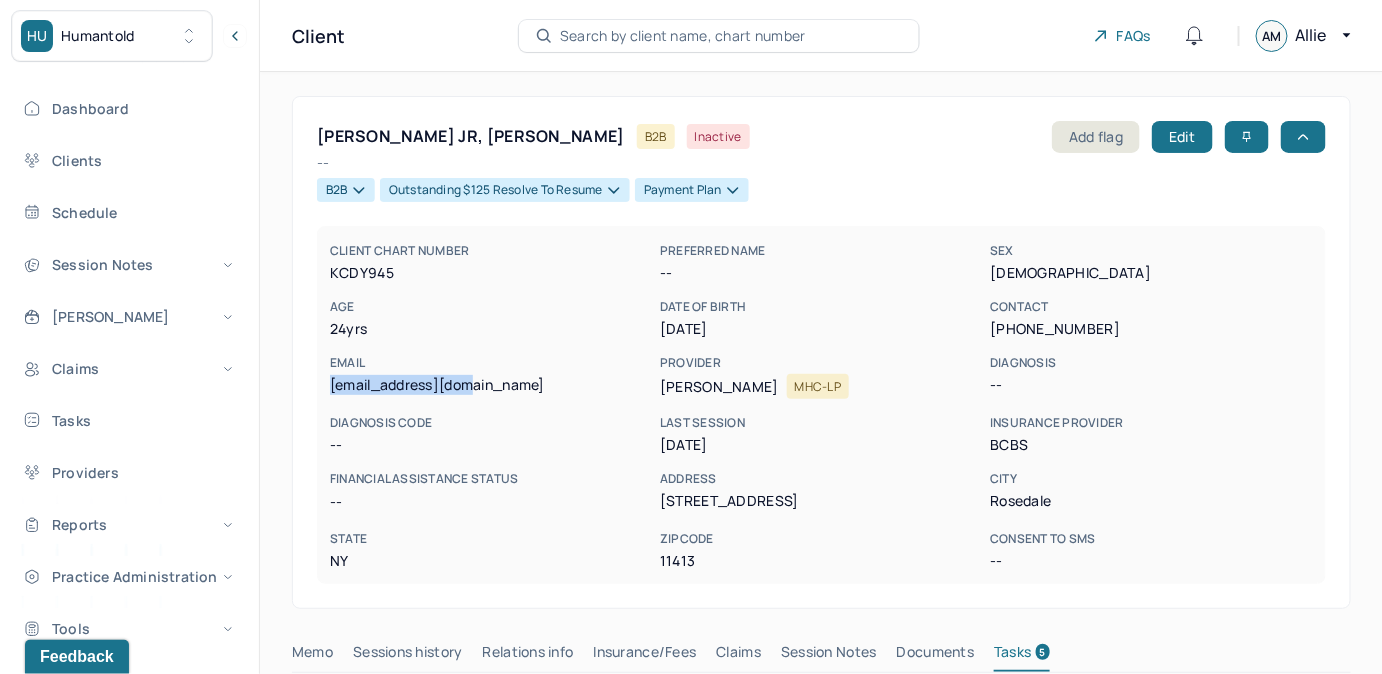 drag, startPoint x: 329, startPoint y: 382, endPoint x: 485, endPoint y: 387, distance: 156.08011 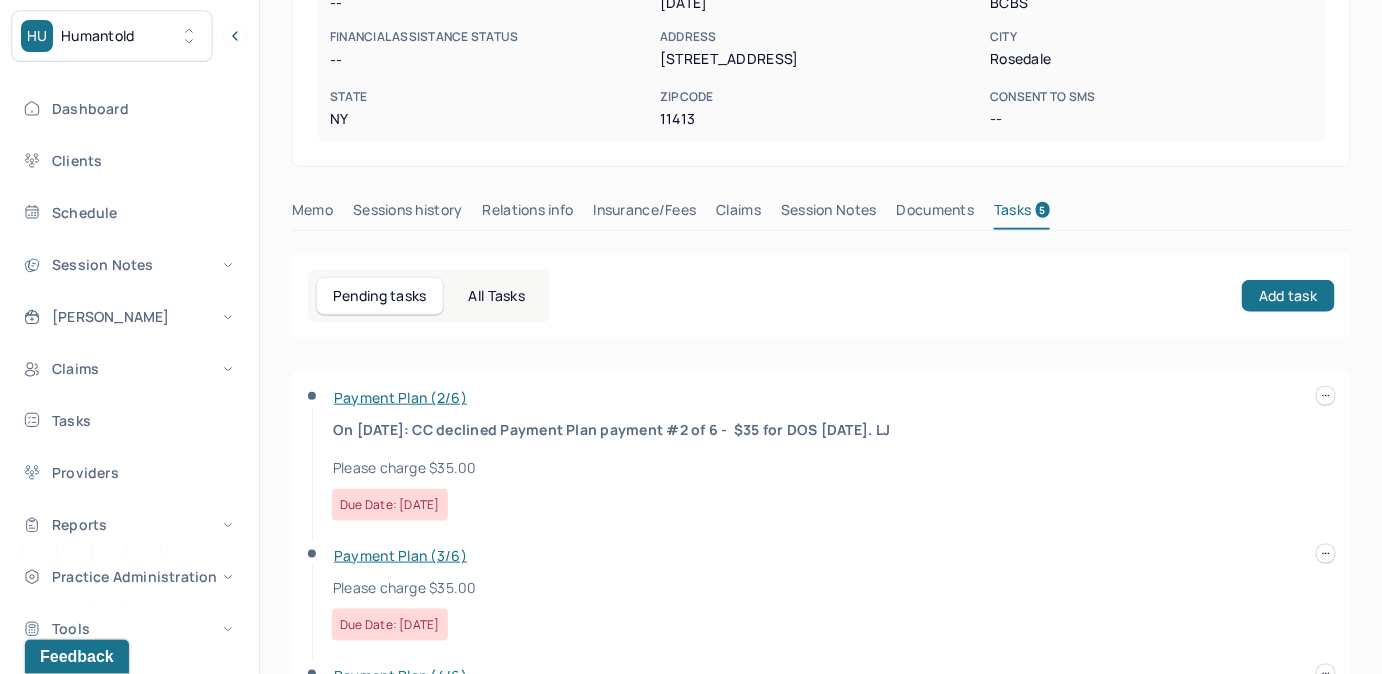 scroll, scrollTop: 454, scrollLeft: 0, axis: vertical 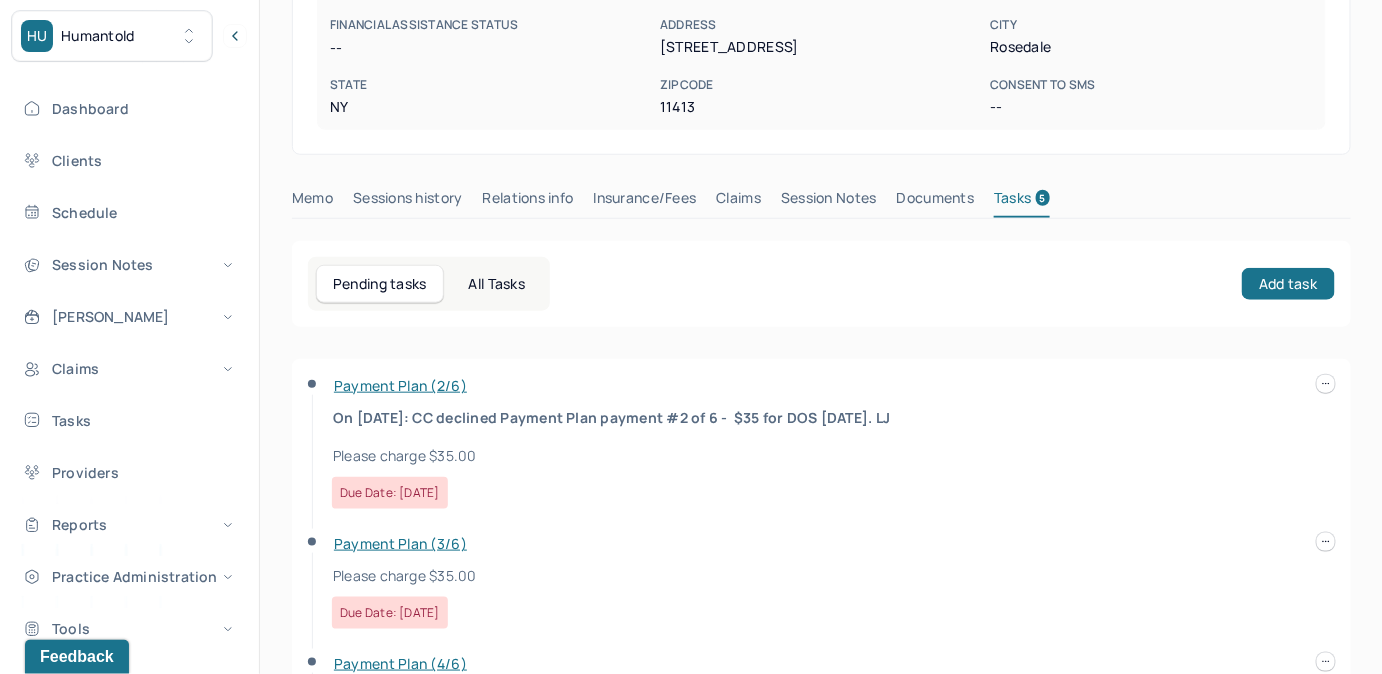 click on "Claims" at bounding box center [738, 202] 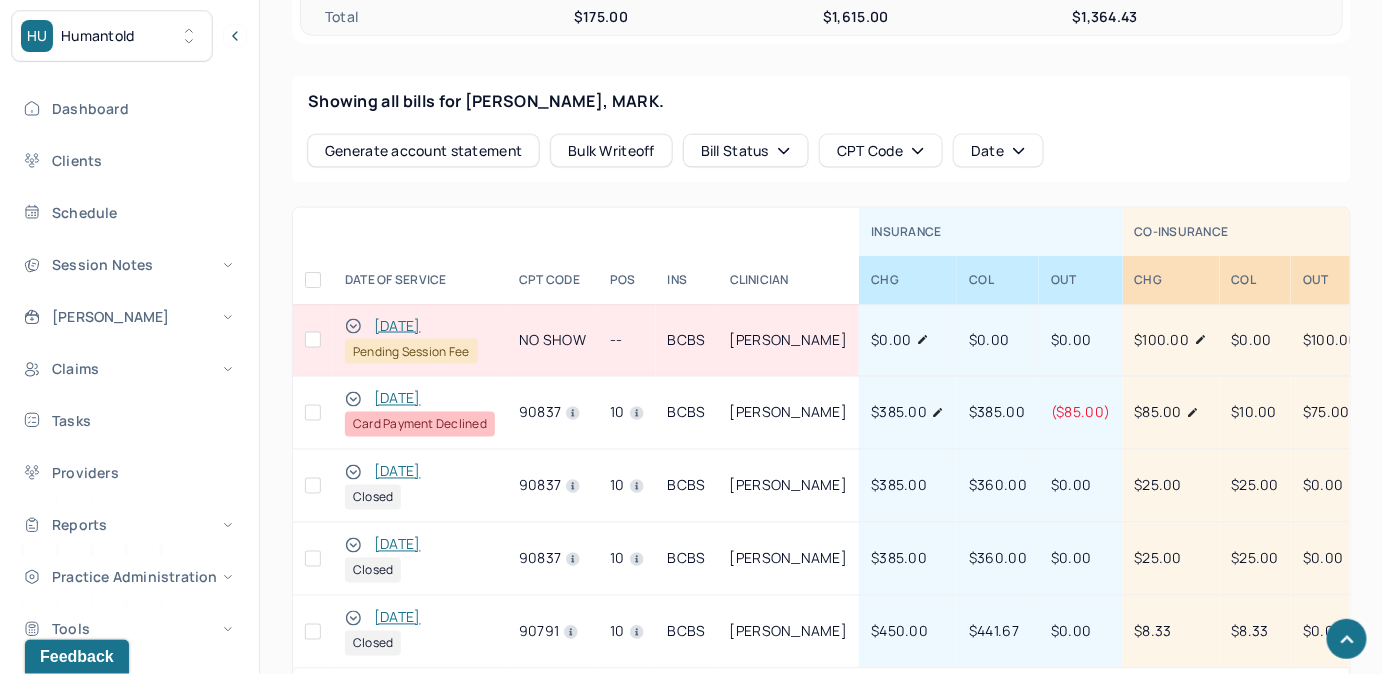 scroll, scrollTop: 900, scrollLeft: 0, axis: vertical 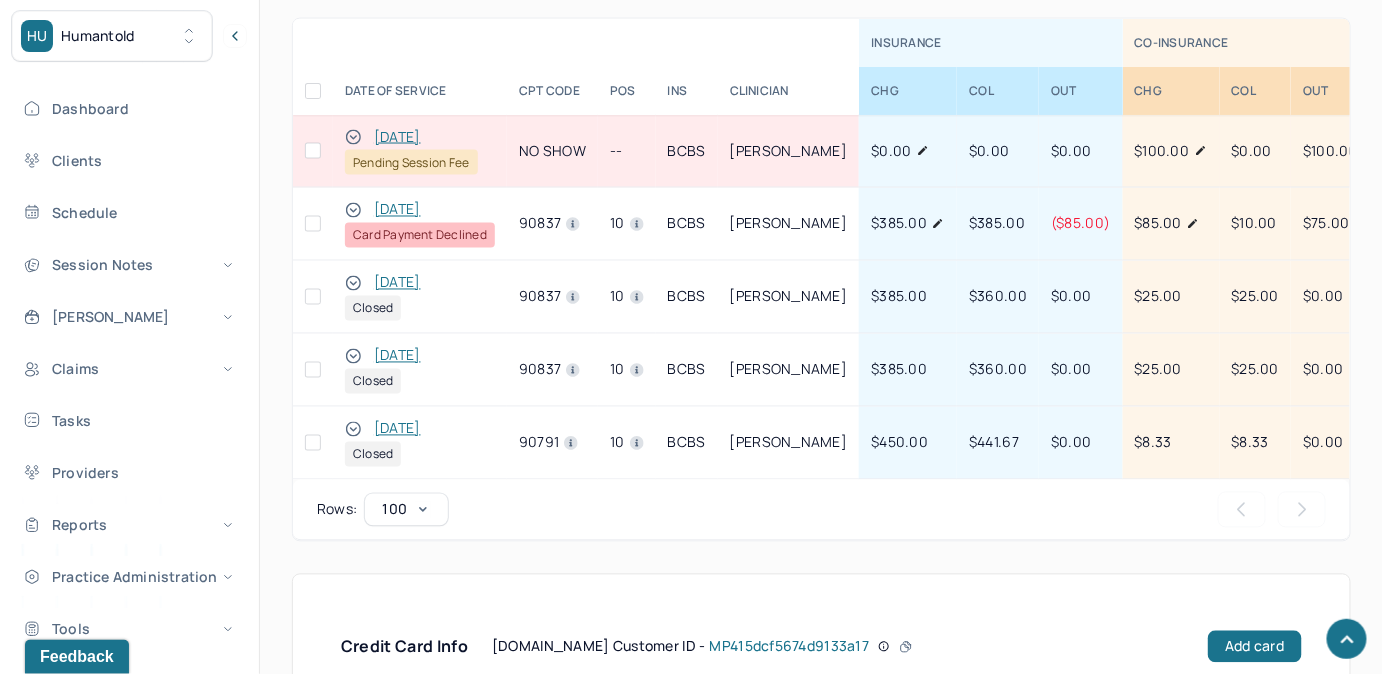 click 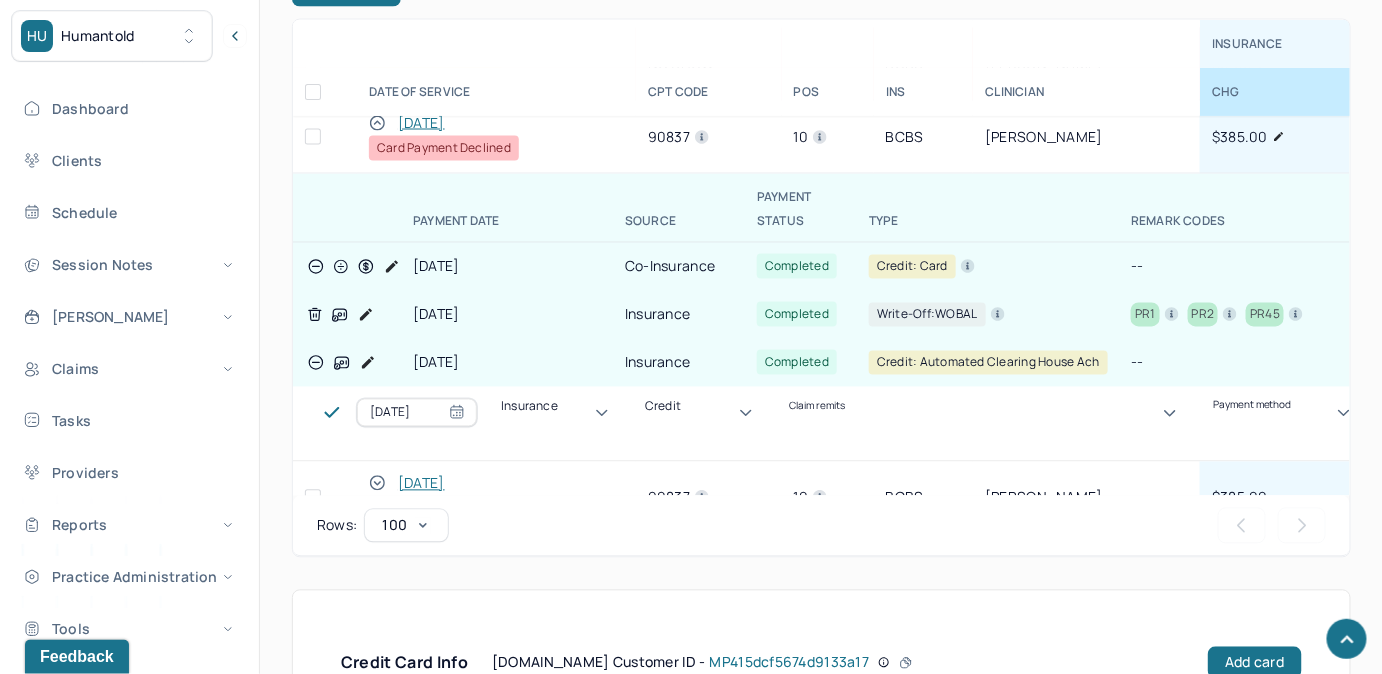 scroll, scrollTop: 90, scrollLeft: 0, axis: vertical 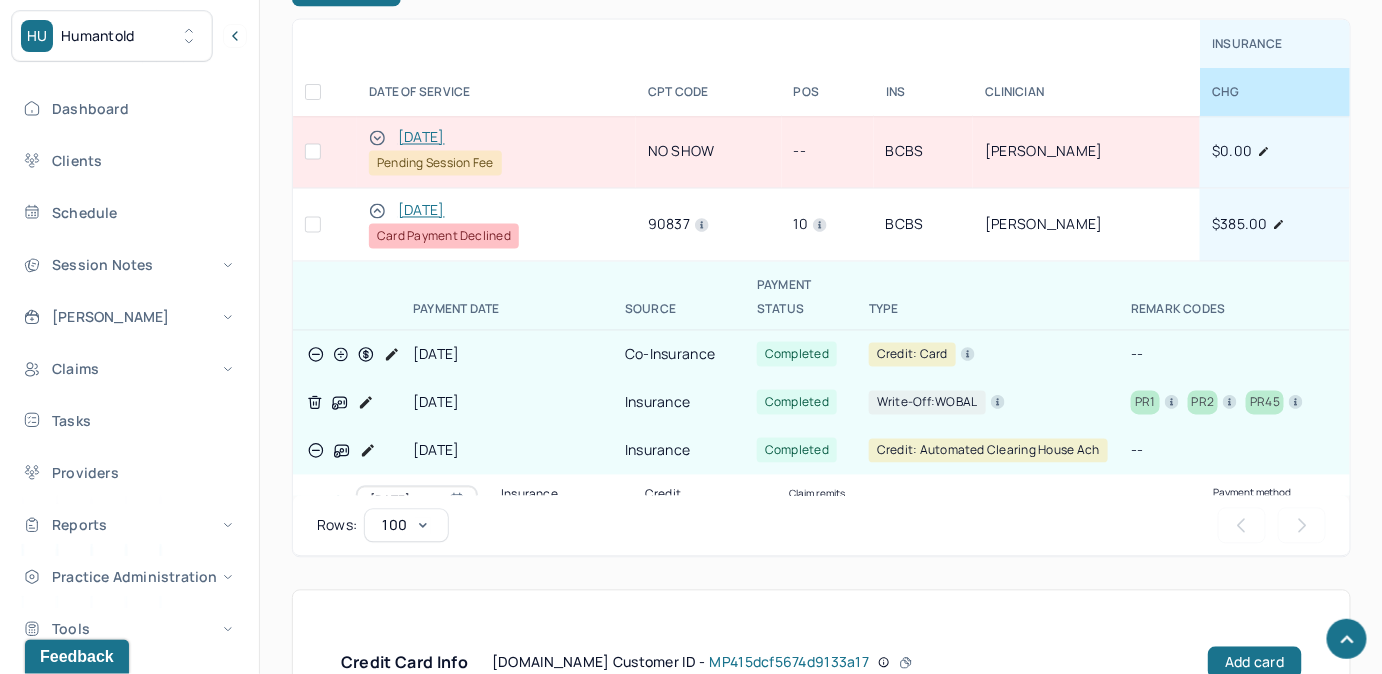 click 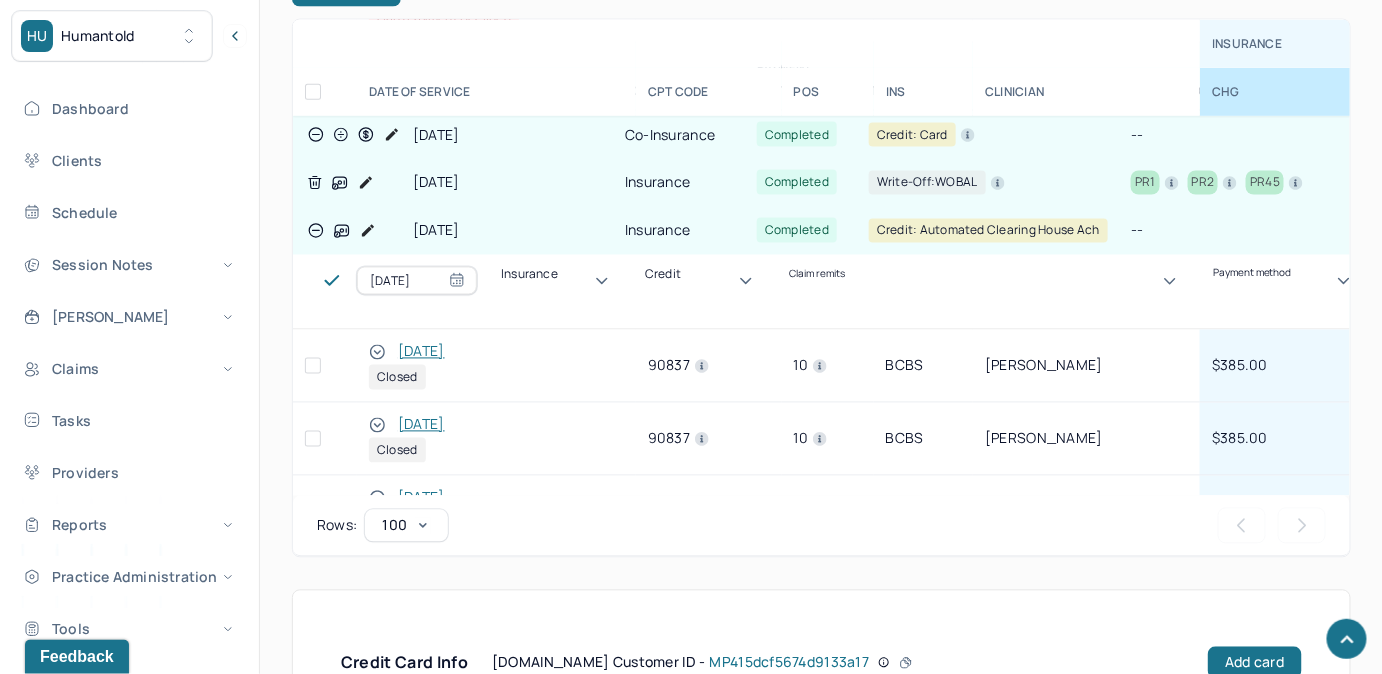 scroll, scrollTop: 0, scrollLeft: 0, axis: both 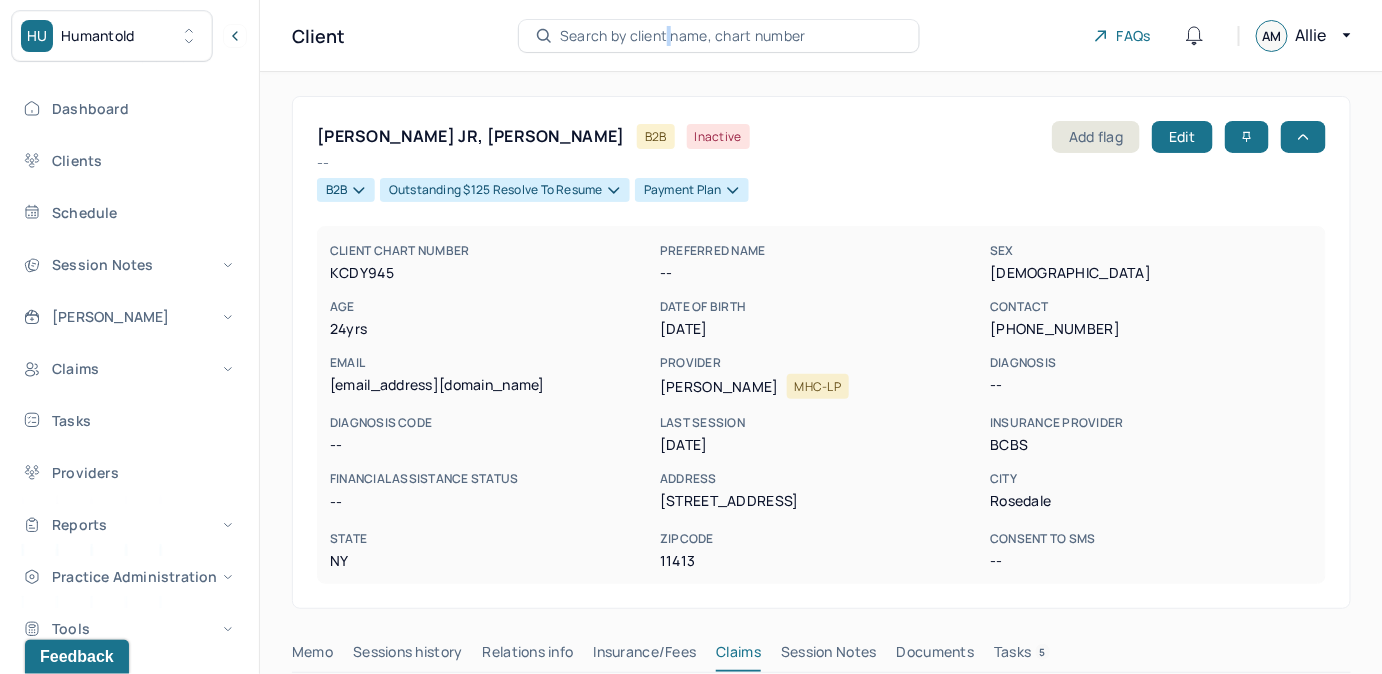 click on "Client   Search by client name, chart number     FAQs     AM Allie" at bounding box center [821, 36] 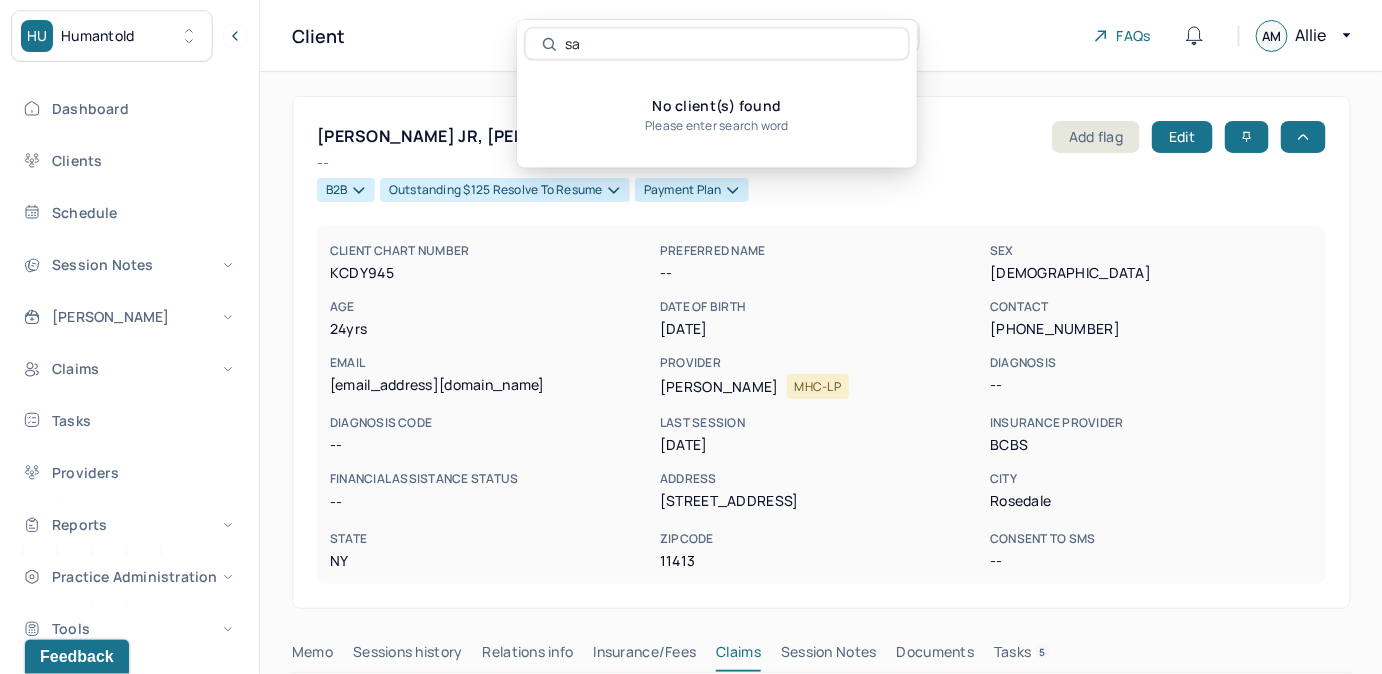 type on "s" 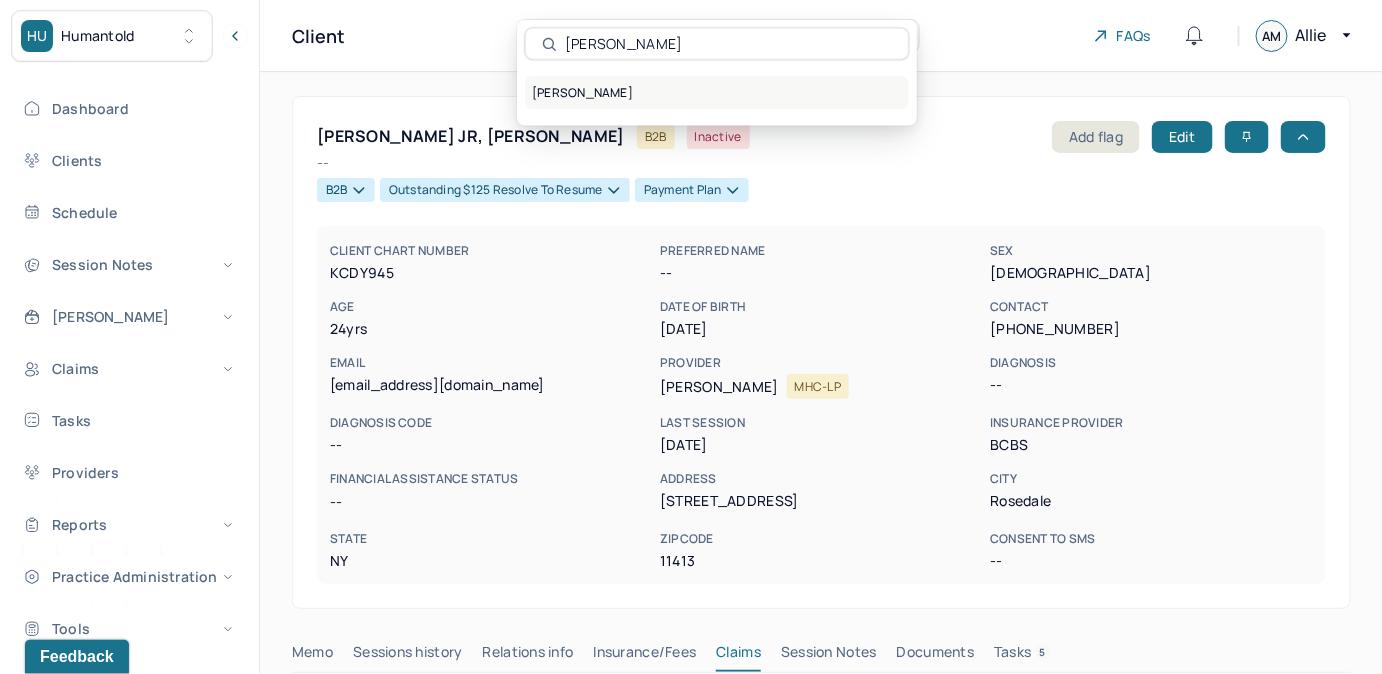 type on "[PERSON_NAME]" 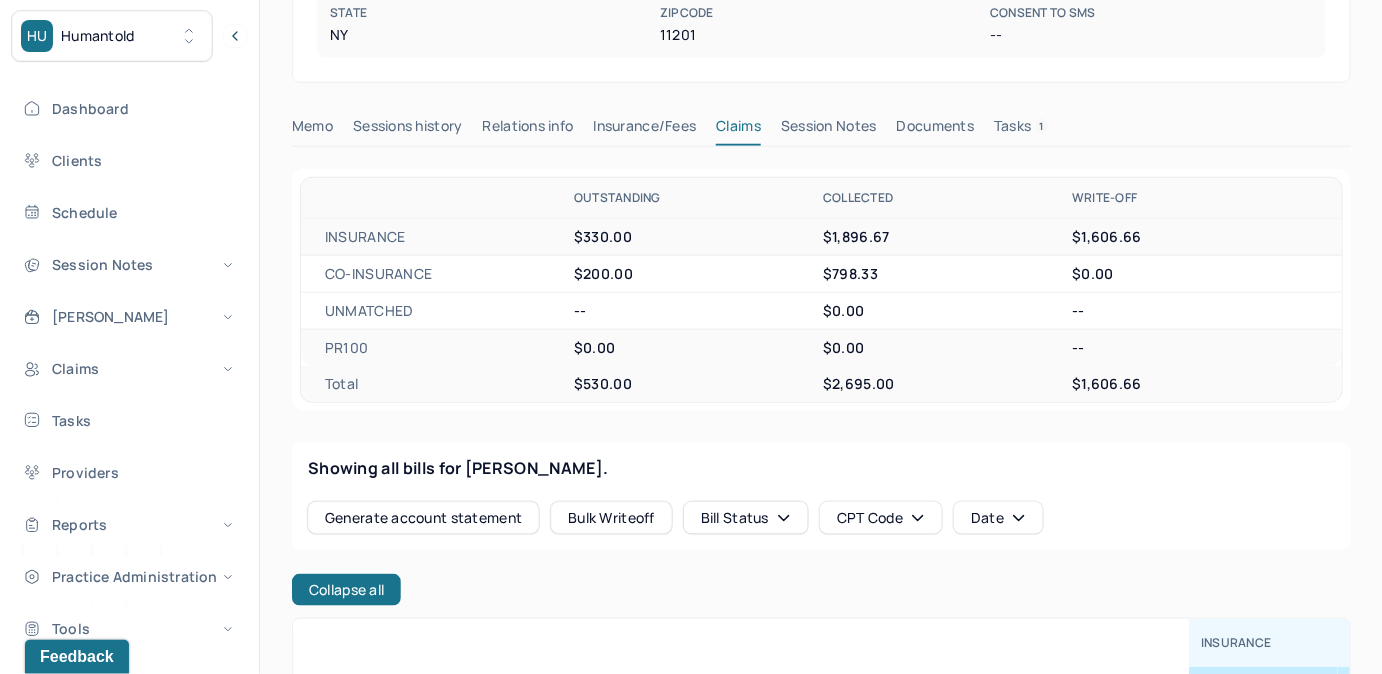 scroll, scrollTop: 818, scrollLeft: 0, axis: vertical 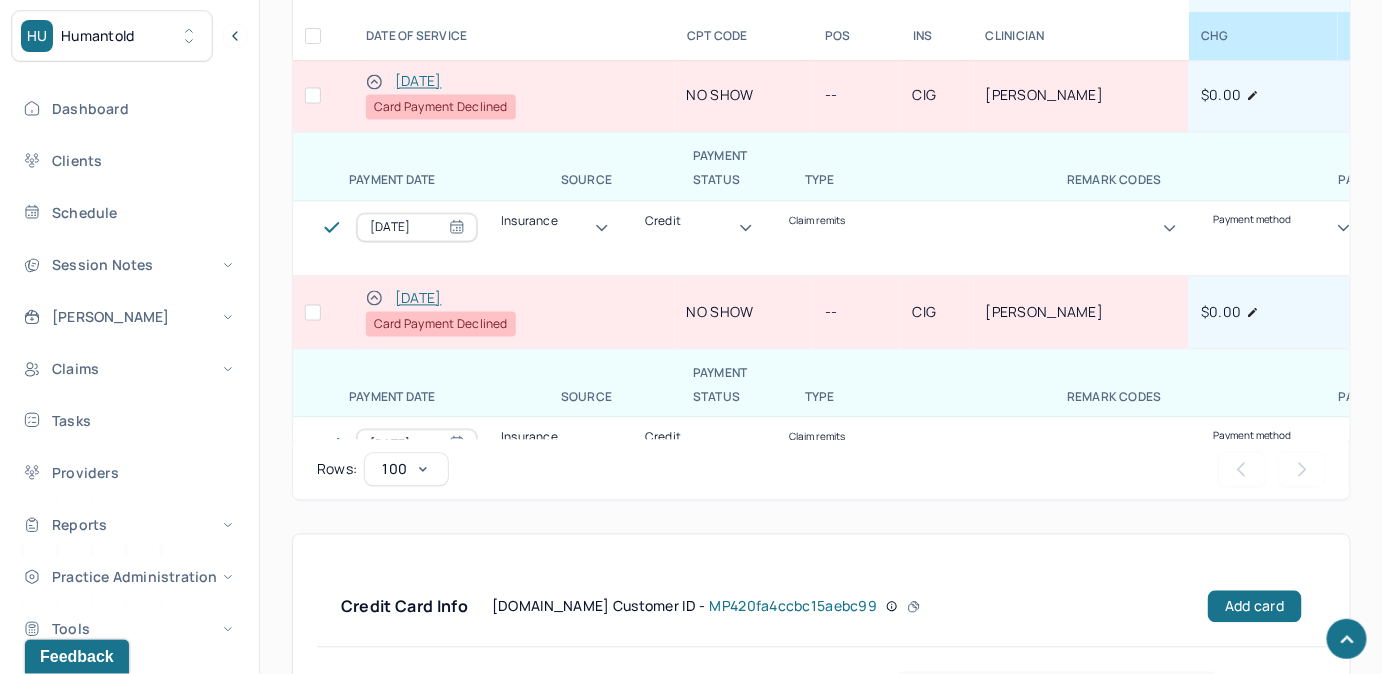 click at bounding box center (313, 313) 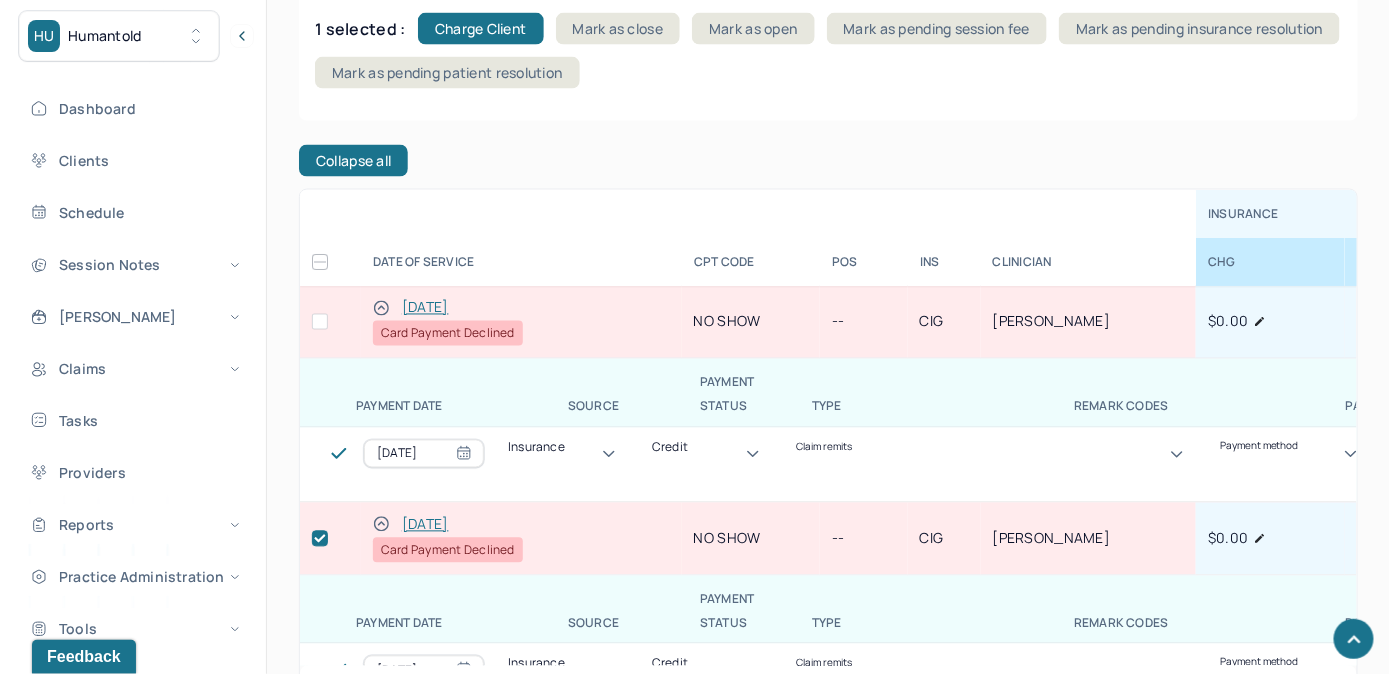 scroll, scrollTop: 1025, scrollLeft: 0, axis: vertical 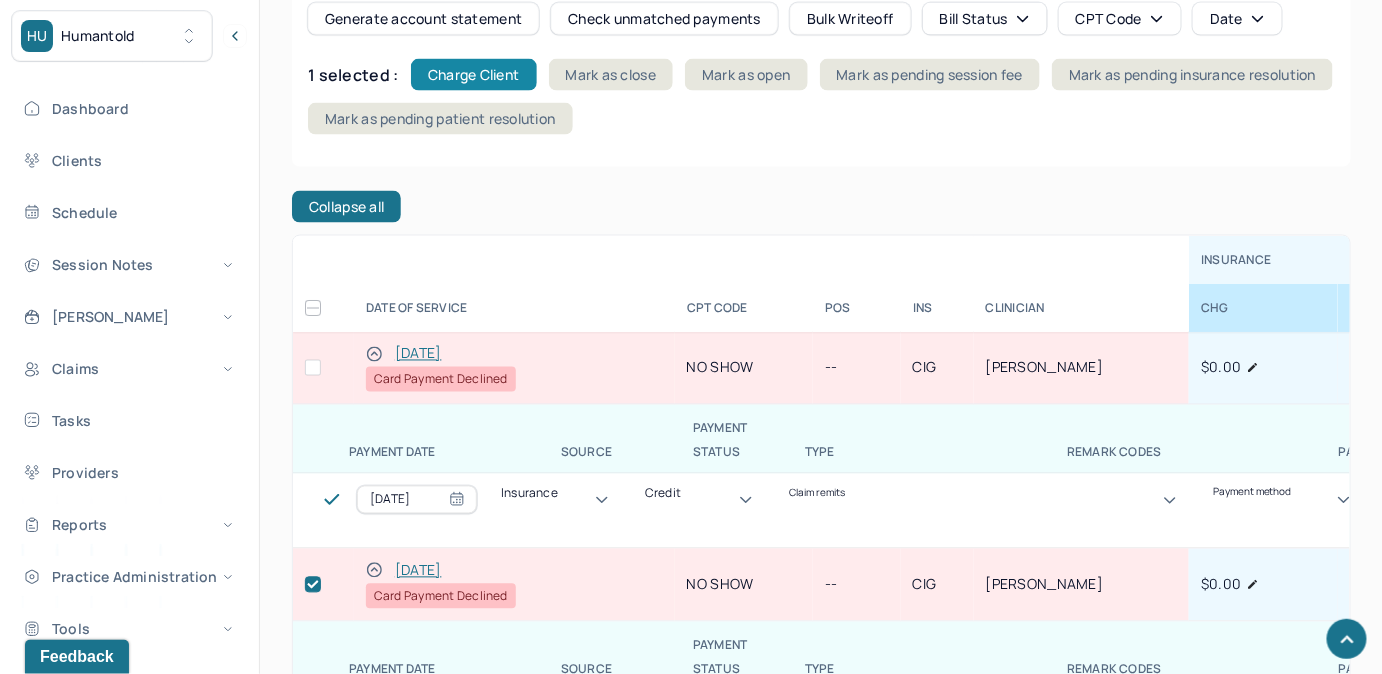 click on "Charge Client" at bounding box center [474, 75] 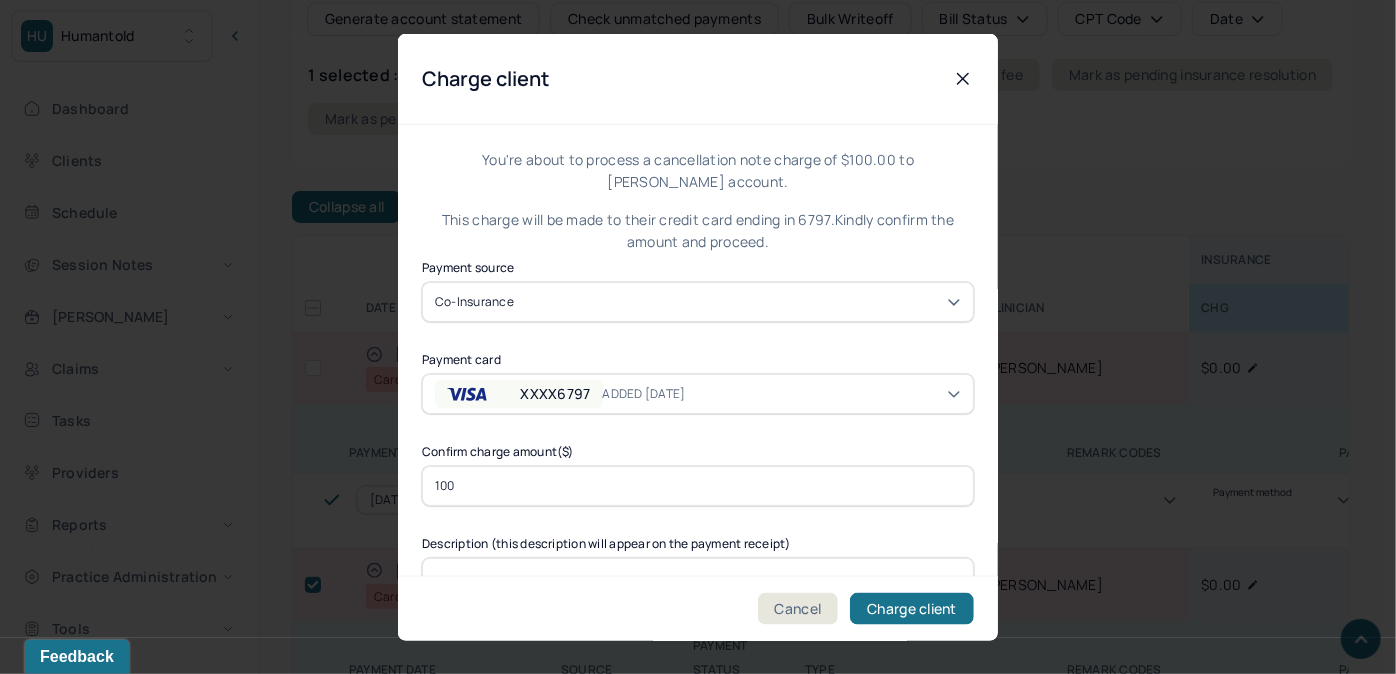 click on "ADDED [DATE]" at bounding box center (660, 393) 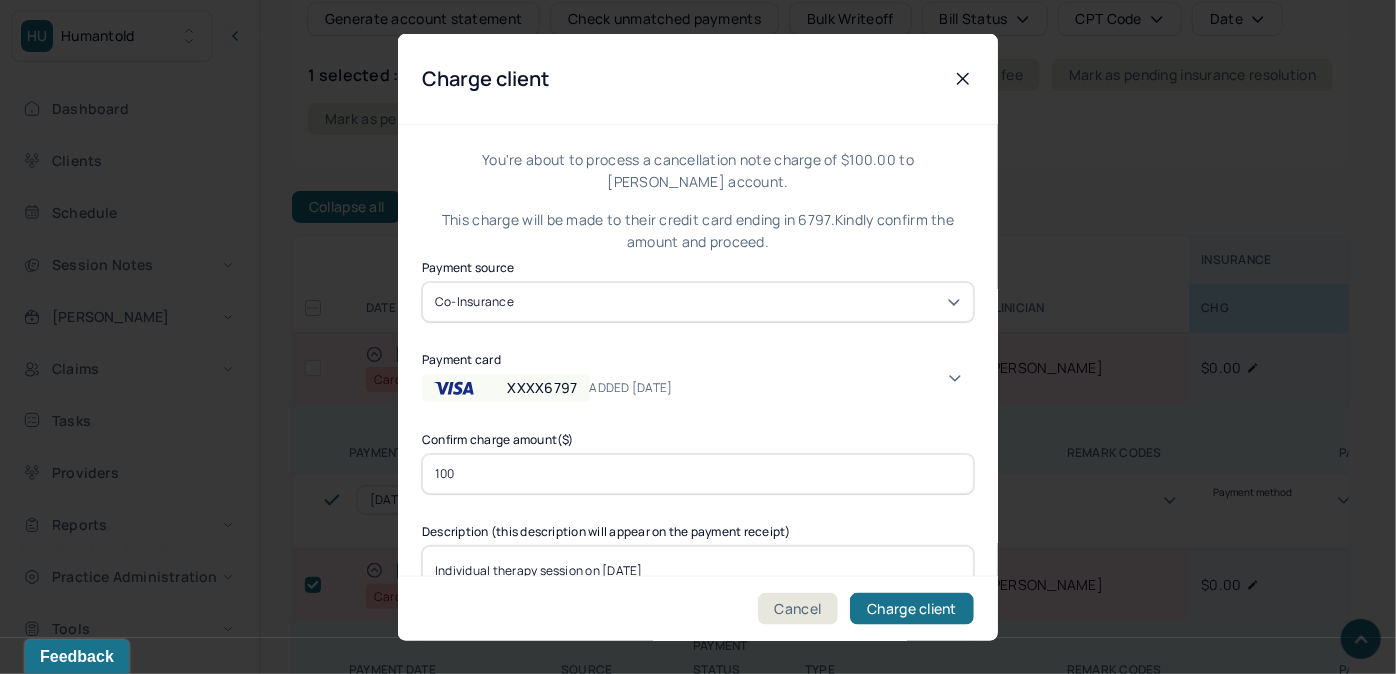click on "XXXX6797 ADDED [DATE]" at bounding box center [698, 387] 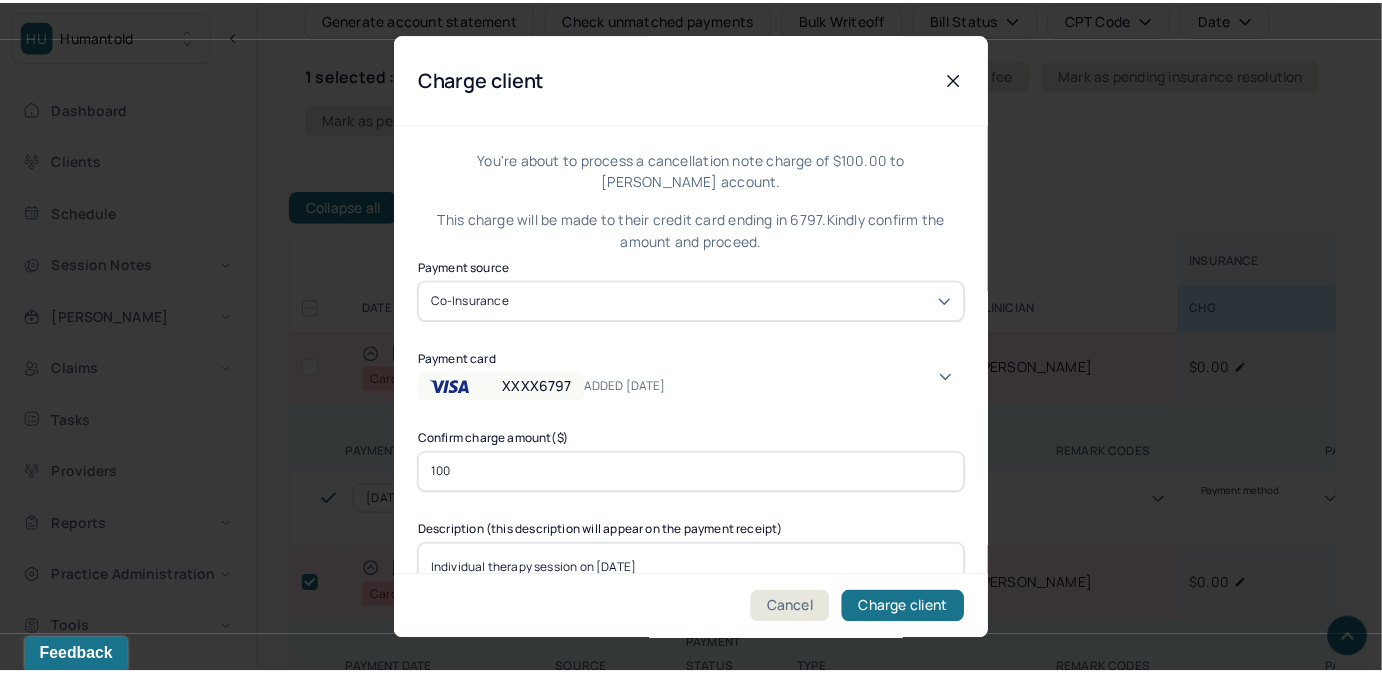scroll, scrollTop: 15, scrollLeft: 0, axis: vertical 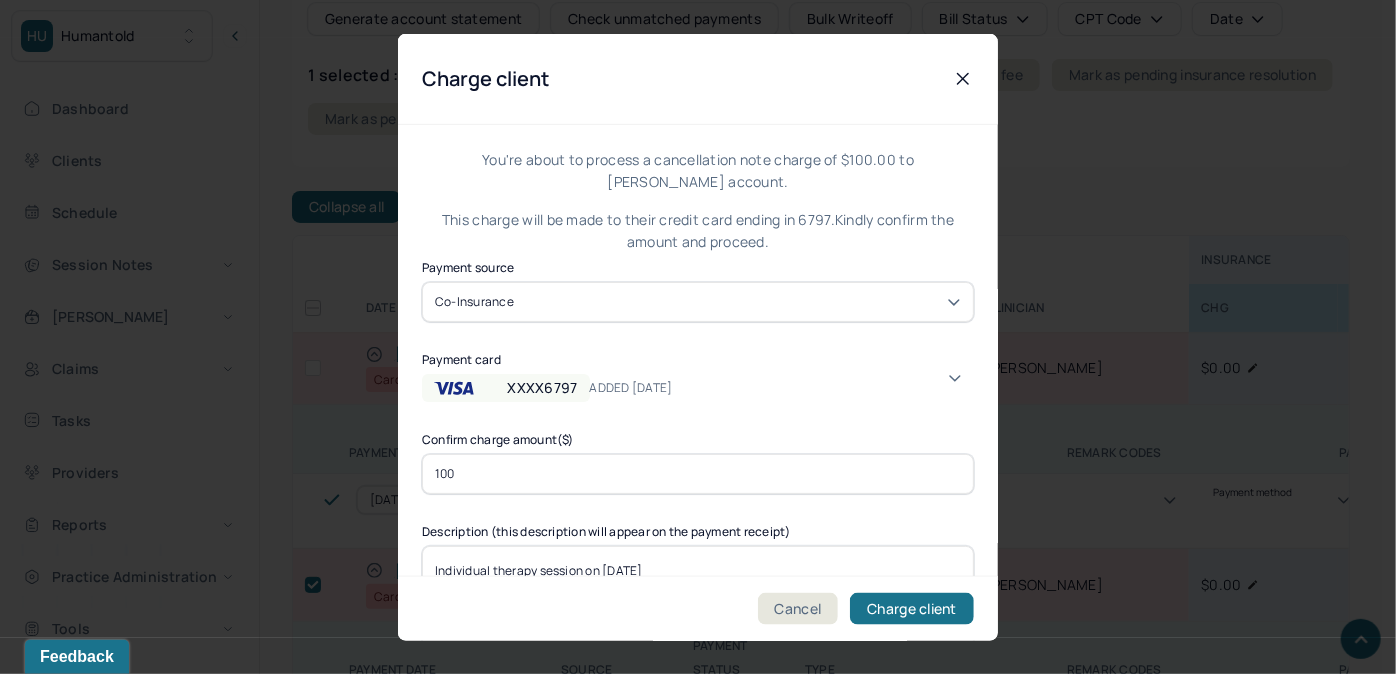 click 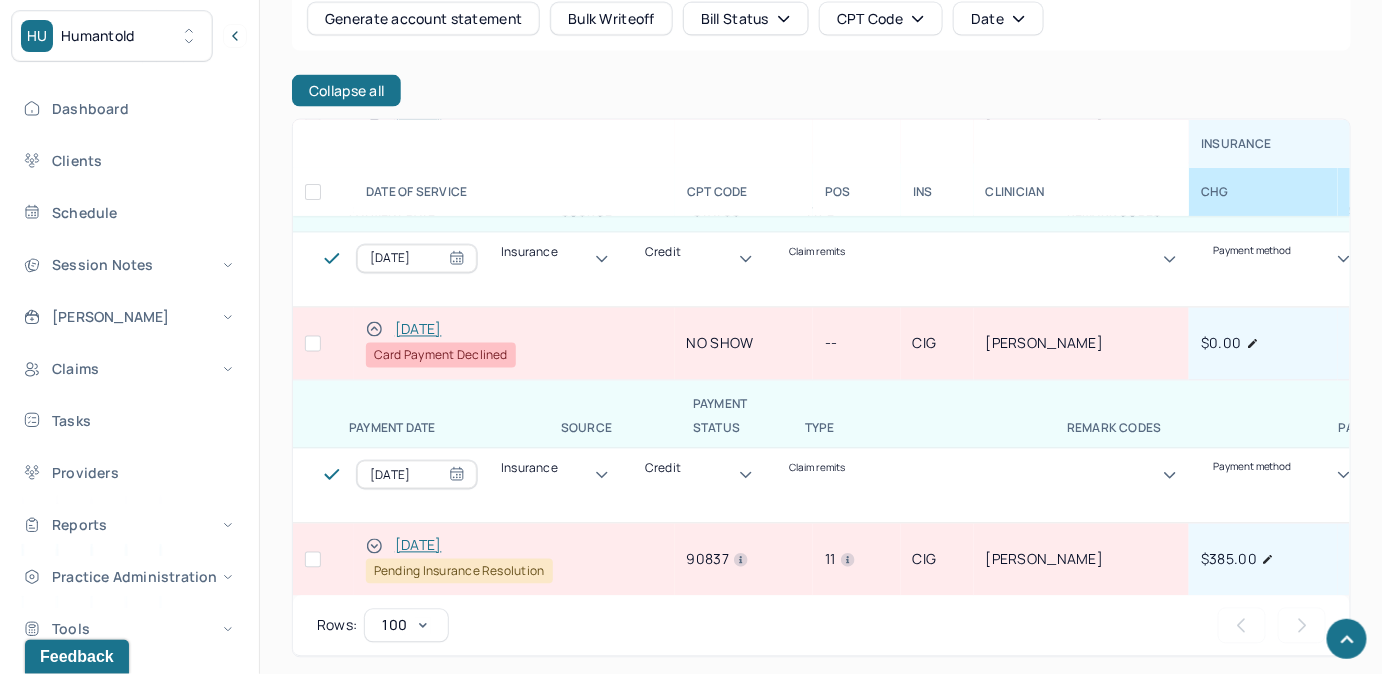 scroll, scrollTop: 545, scrollLeft: 0, axis: vertical 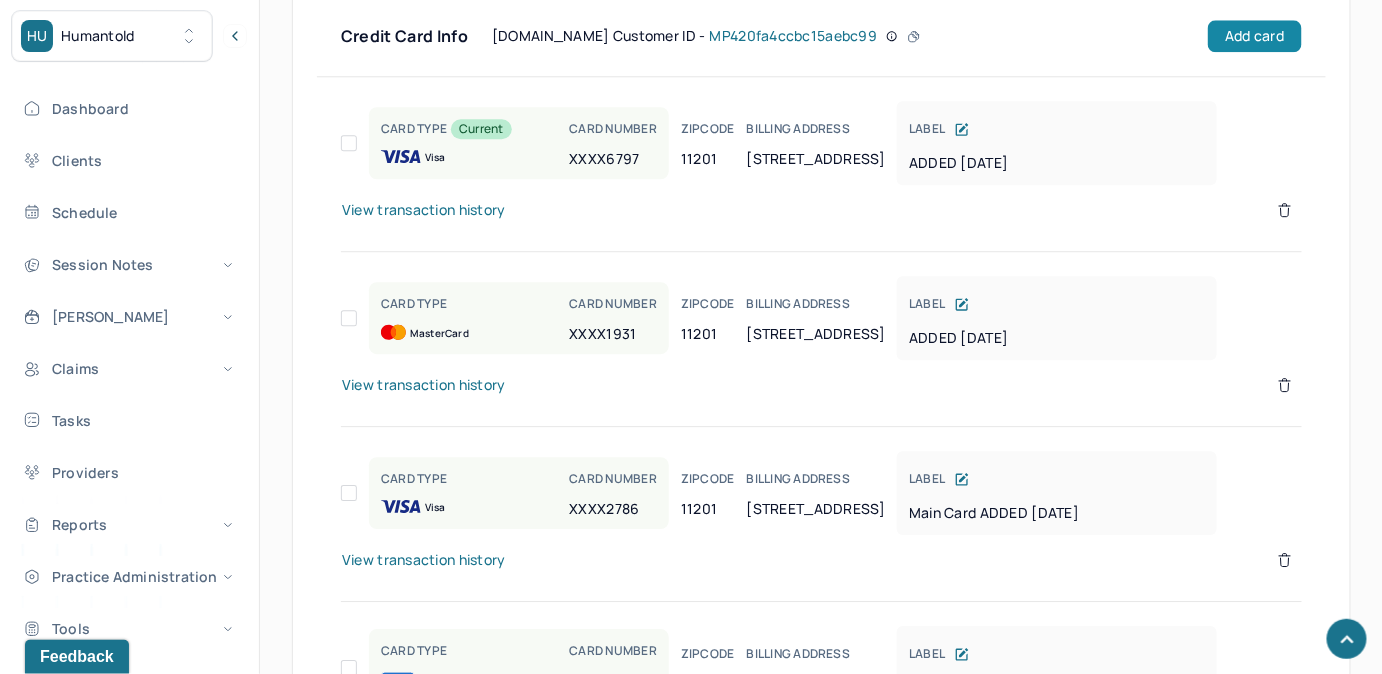 click on "Add card" at bounding box center [1254, 36] 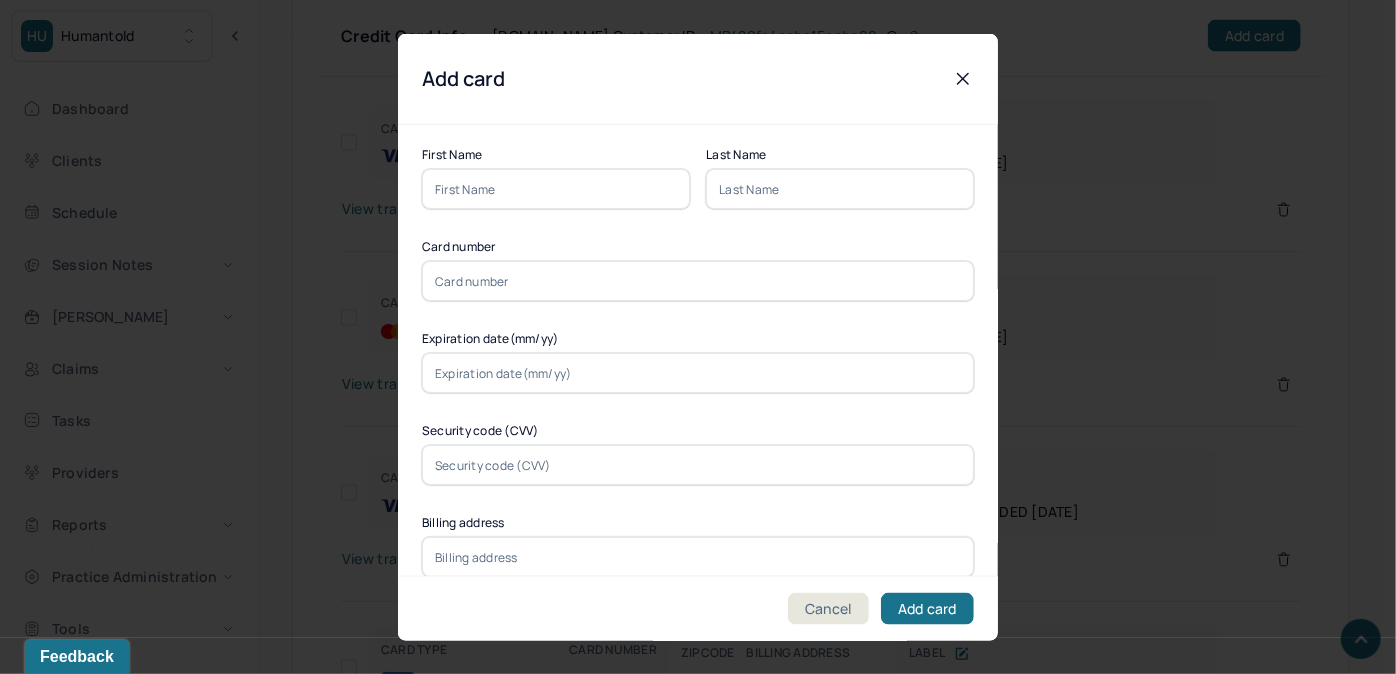 click at bounding box center [556, 189] 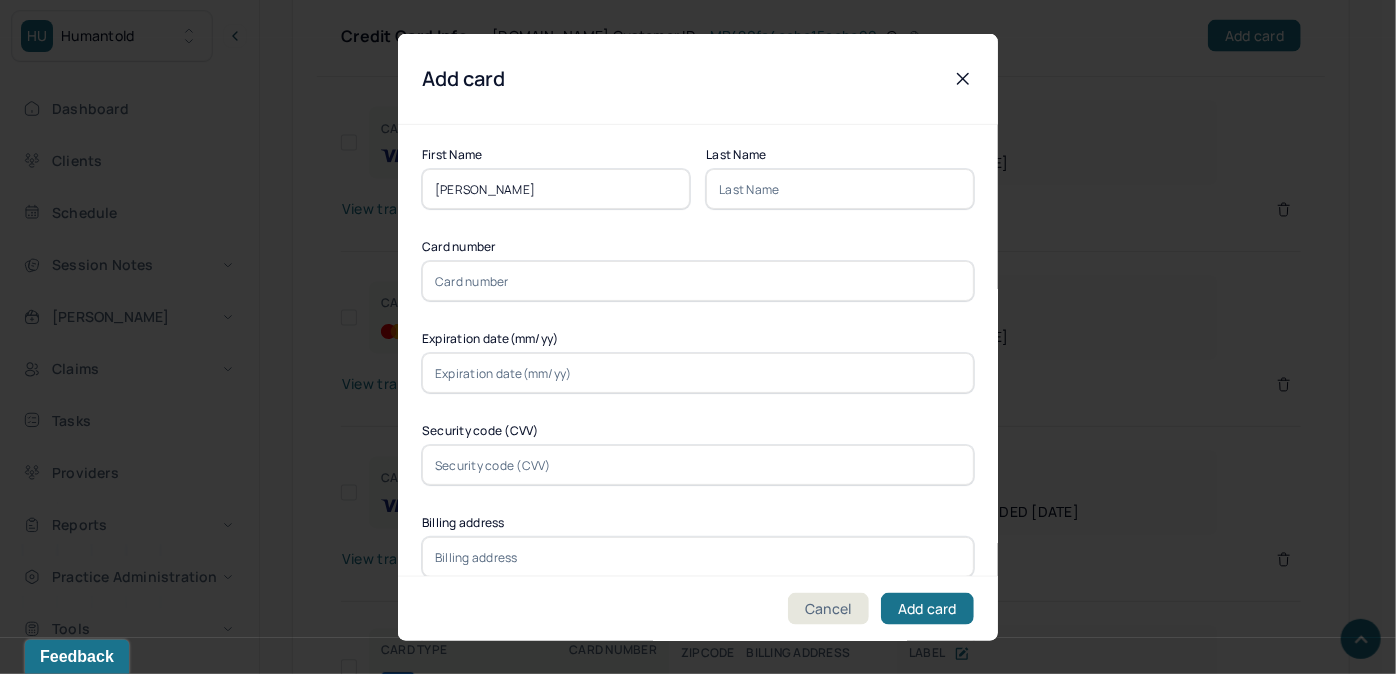 type on "[PERSON_NAME]" 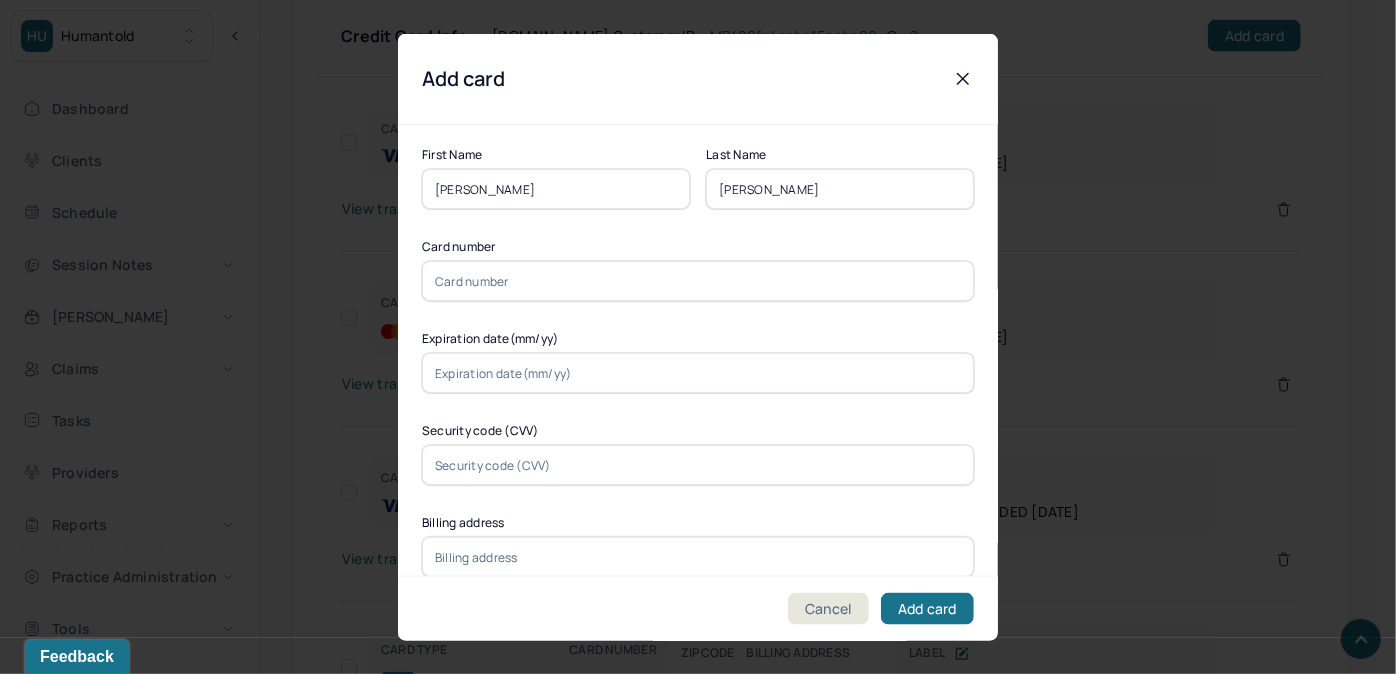 type on "[PERSON_NAME]" 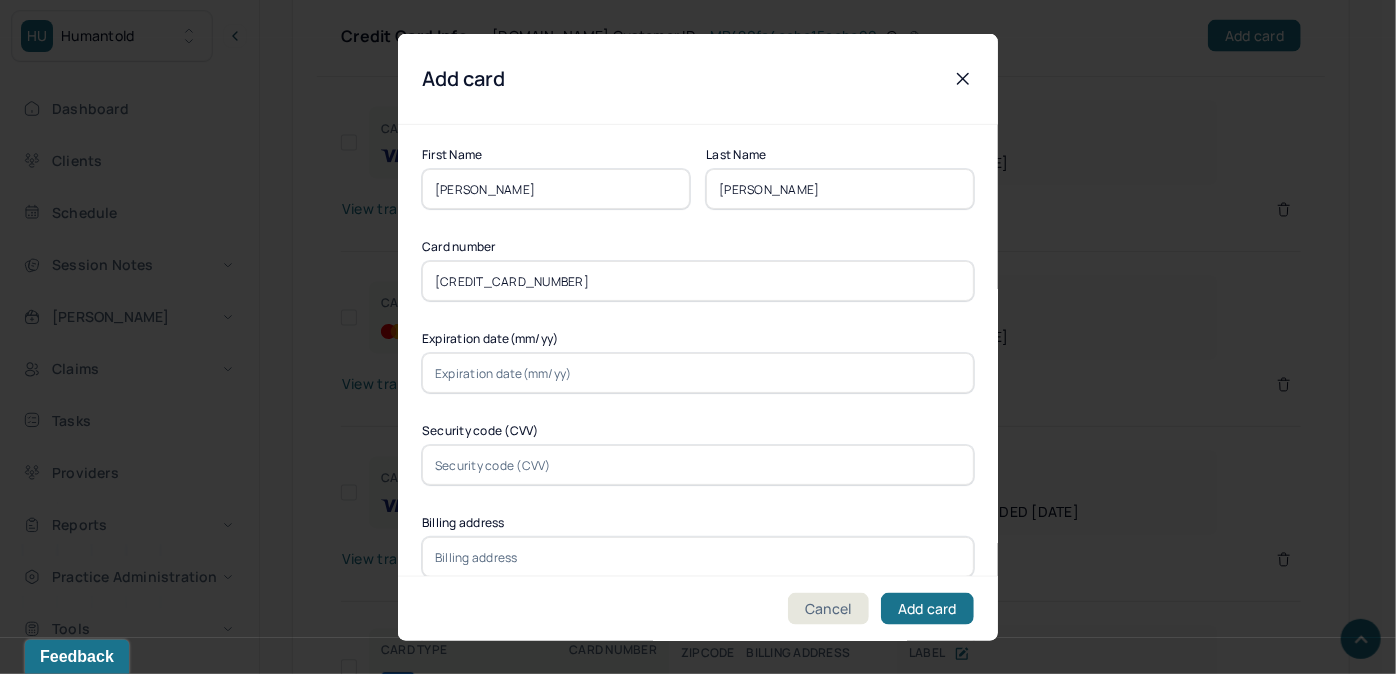 type on "[CREDIT_CARD_NUMBER]" 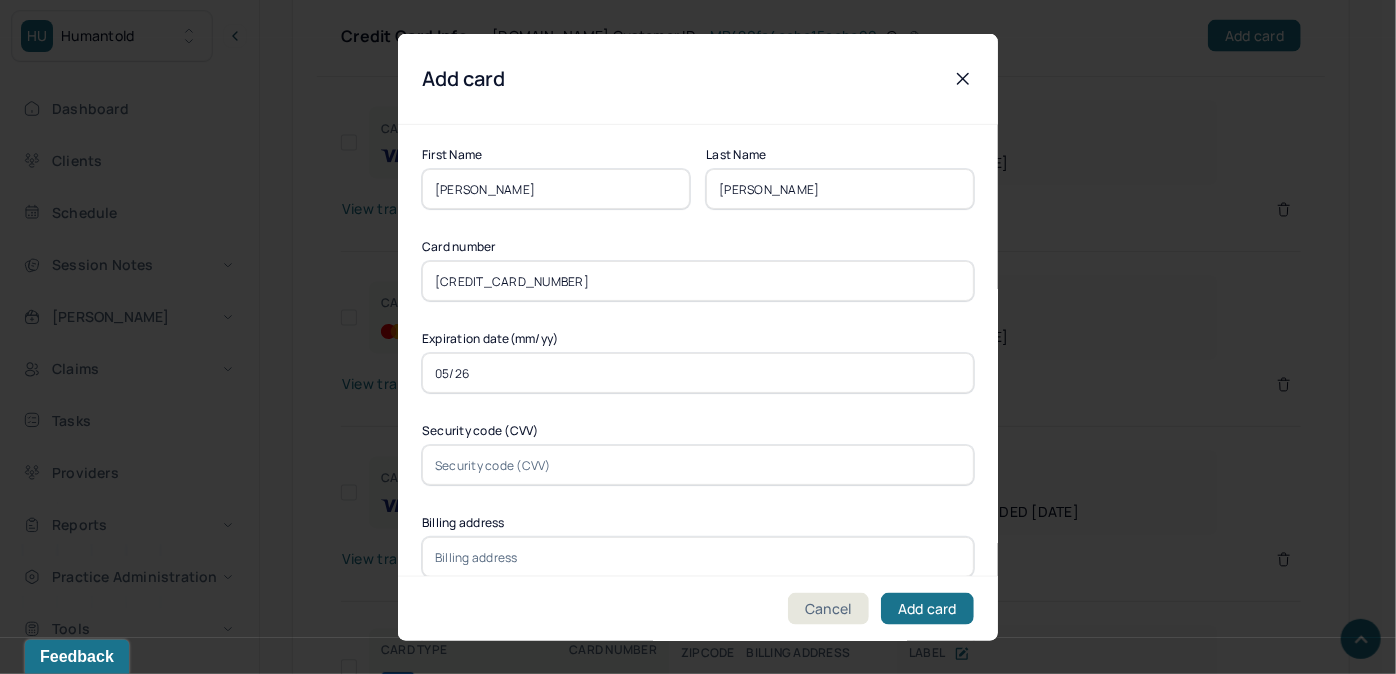 type on "05/26" 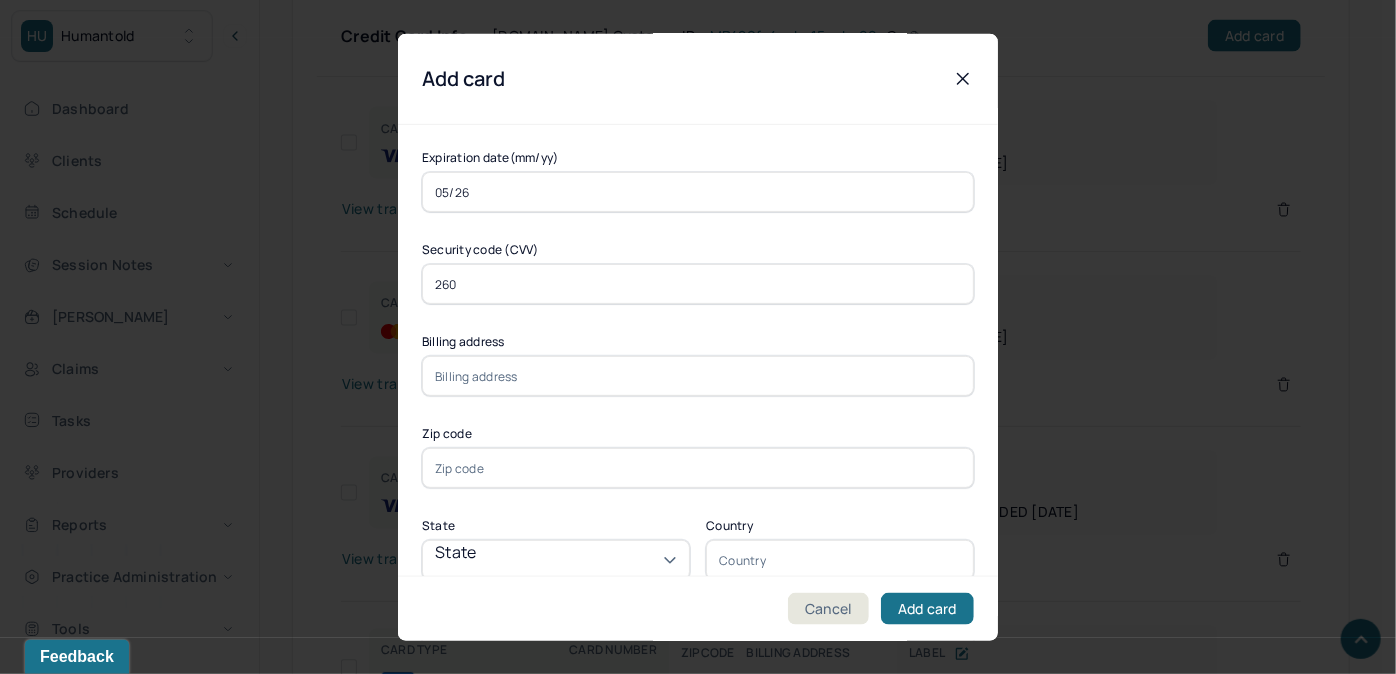scroll, scrollTop: 181, scrollLeft: 0, axis: vertical 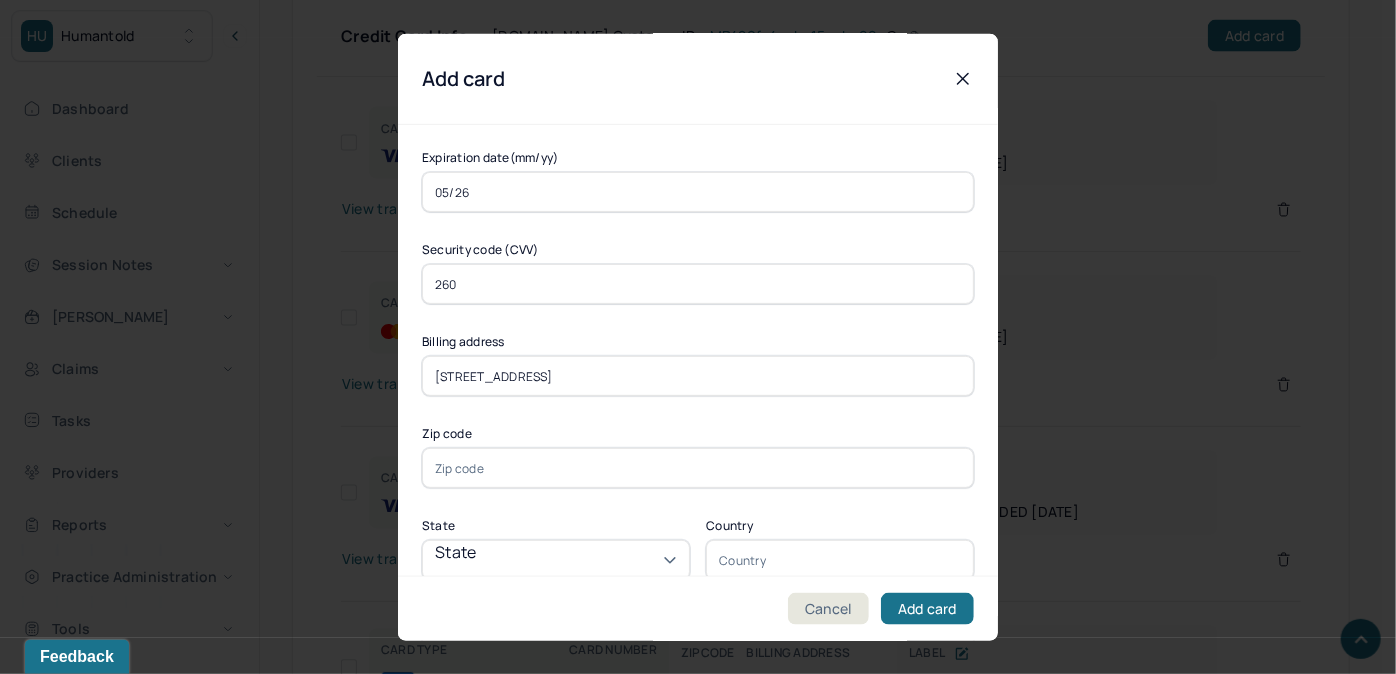 type on "[STREET_ADDRESS]" 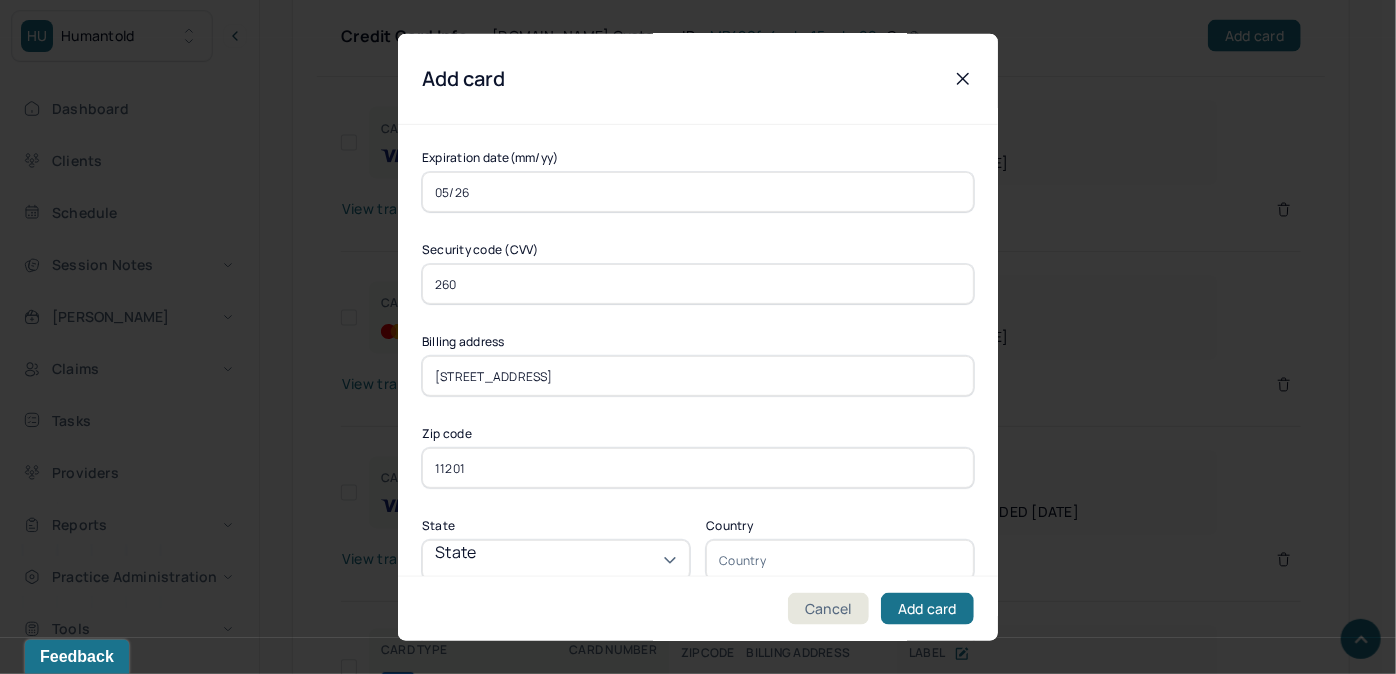 type on "11201" 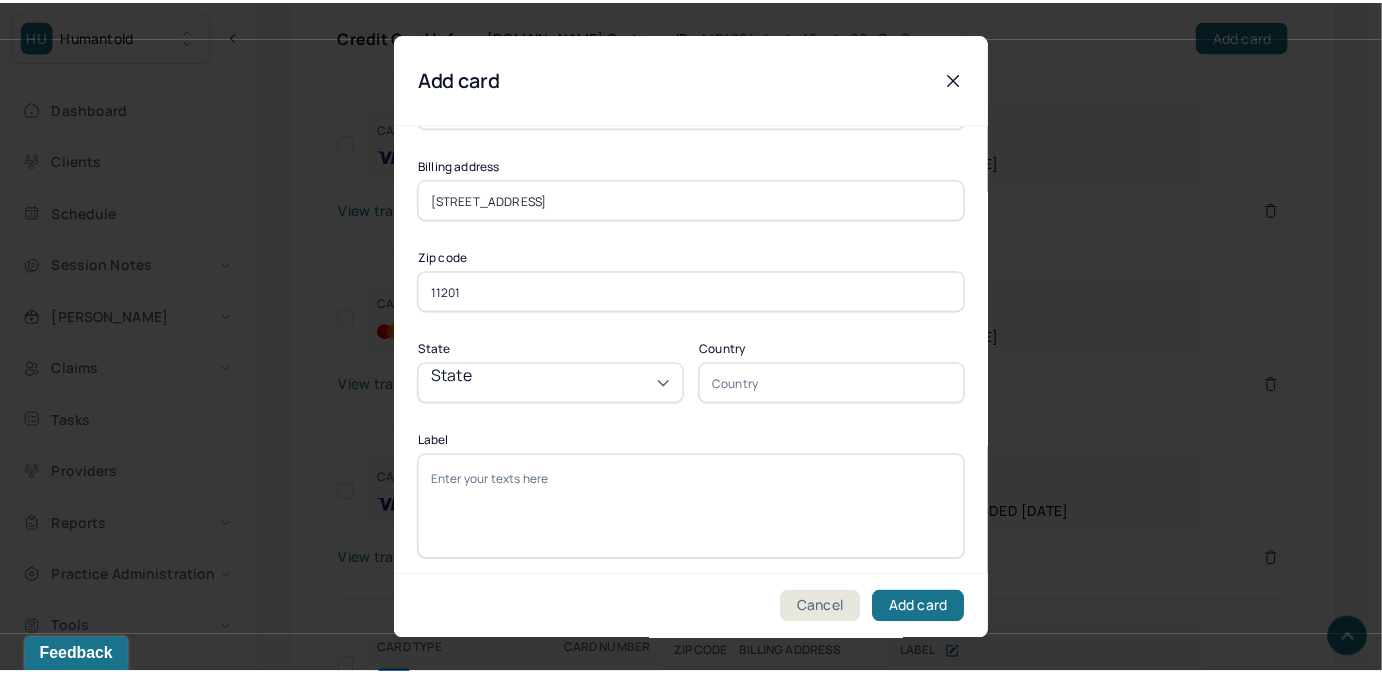 scroll, scrollTop: 365, scrollLeft: 0, axis: vertical 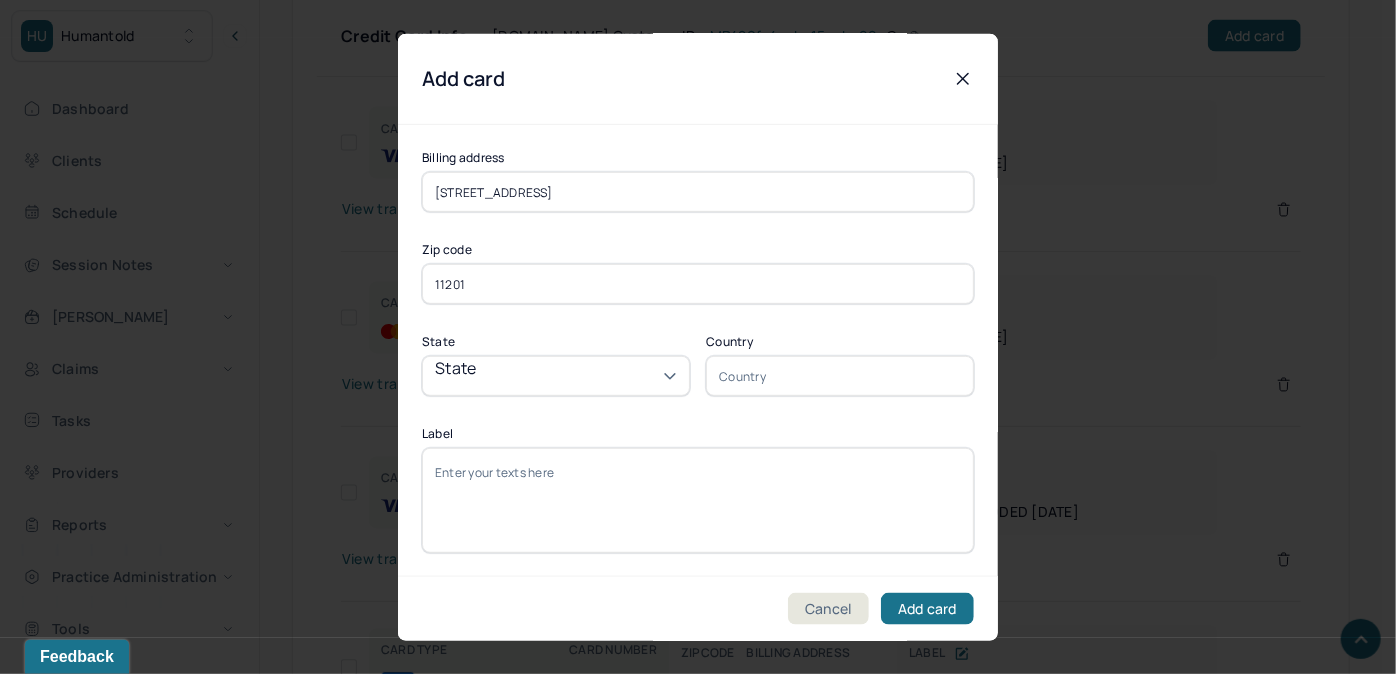click on "Label" at bounding box center [698, 500] 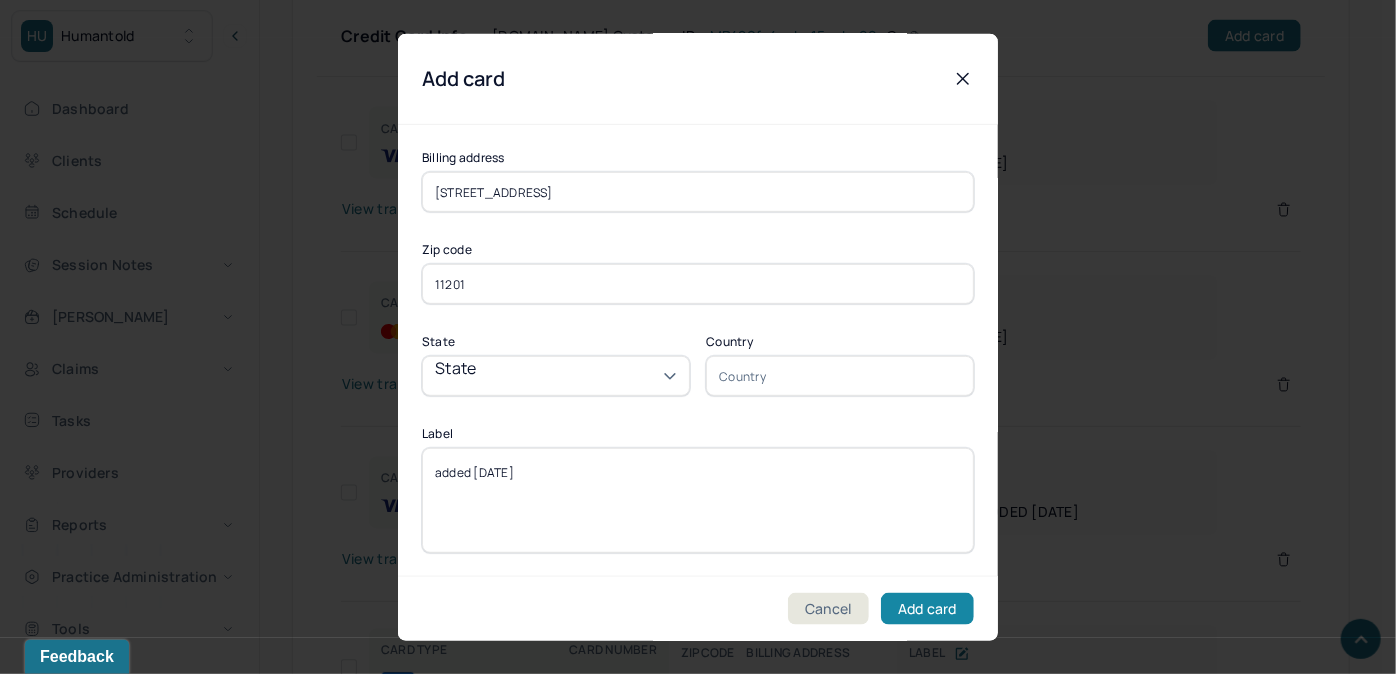 type on "added [DATE]" 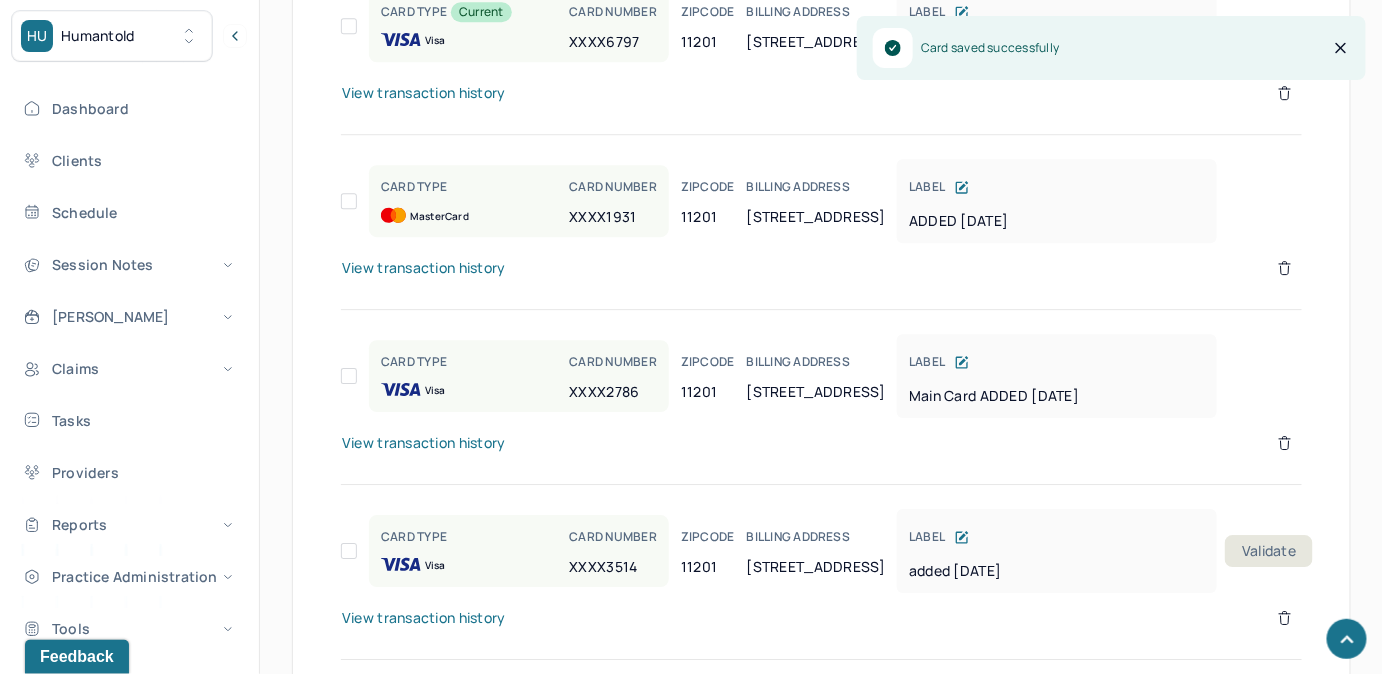 scroll, scrollTop: 1934, scrollLeft: 0, axis: vertical 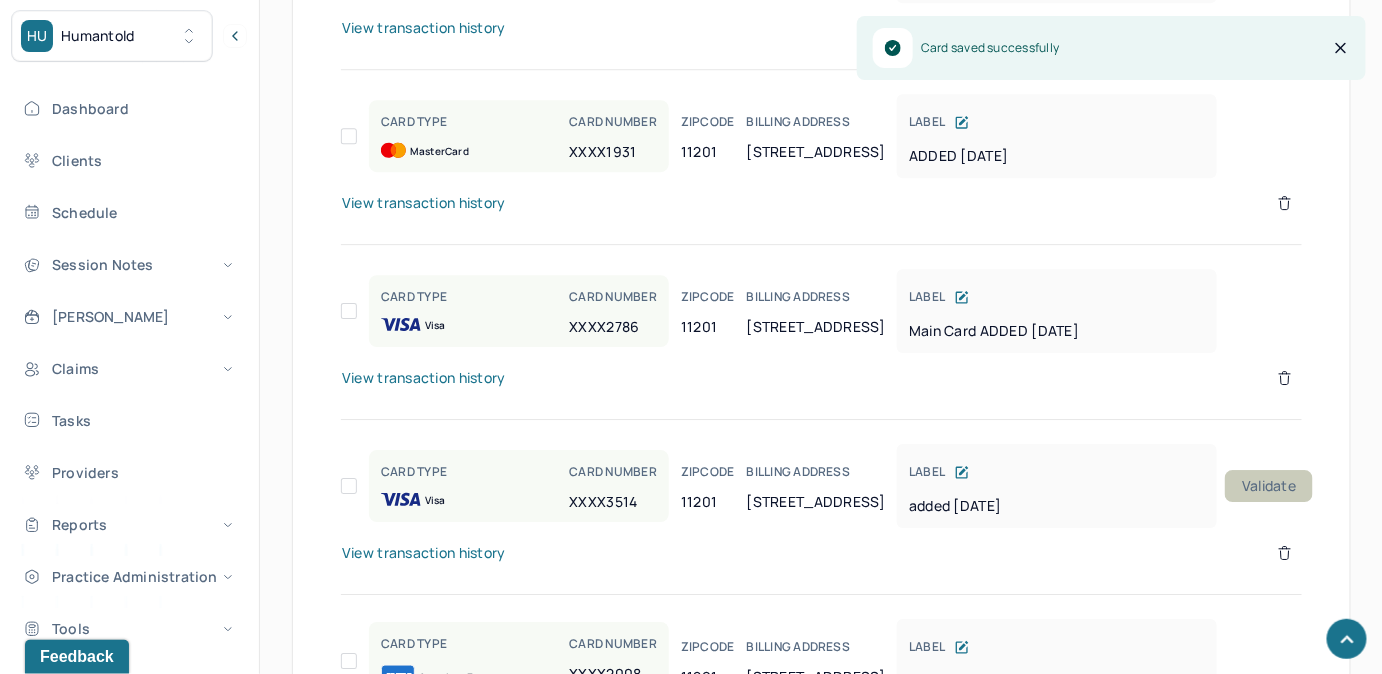 click on "Validate" at bounding box center [1269, 486] 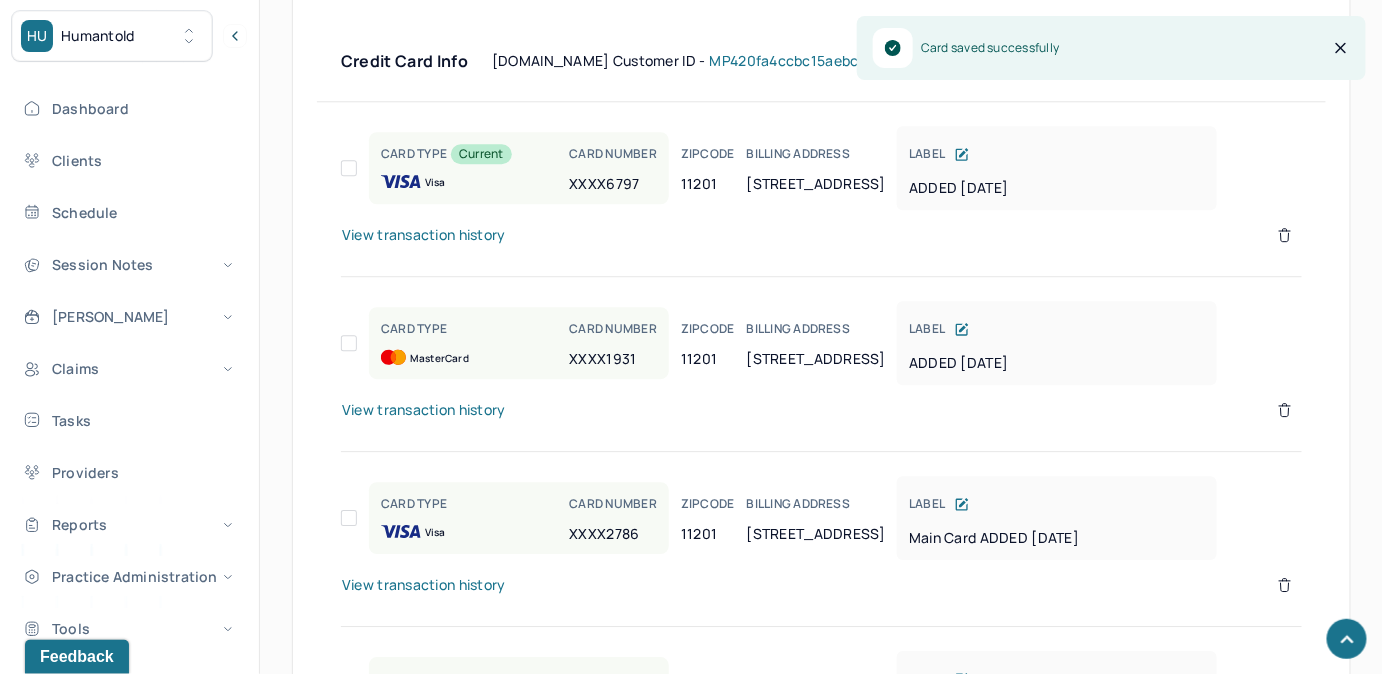 scroll, scrollTop: 1298, scrollLeft: 0, axis: vertical 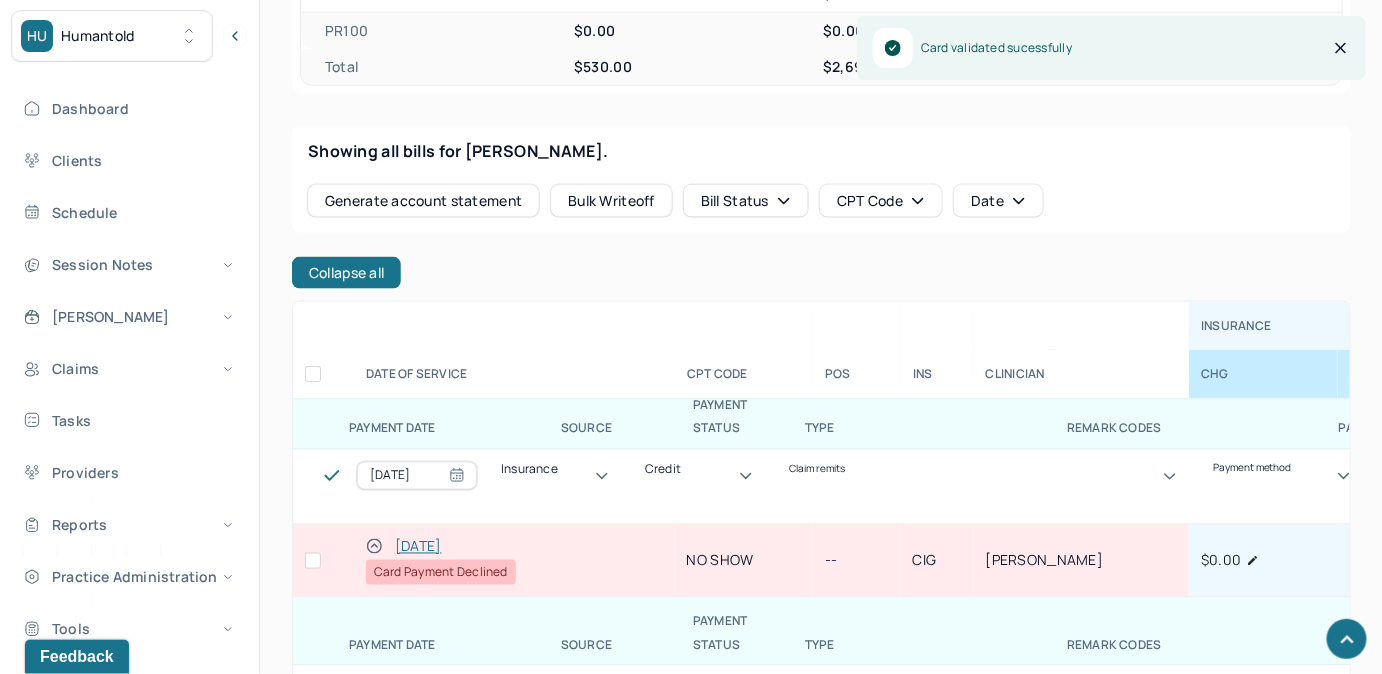 click at bounding box center (313, 561) 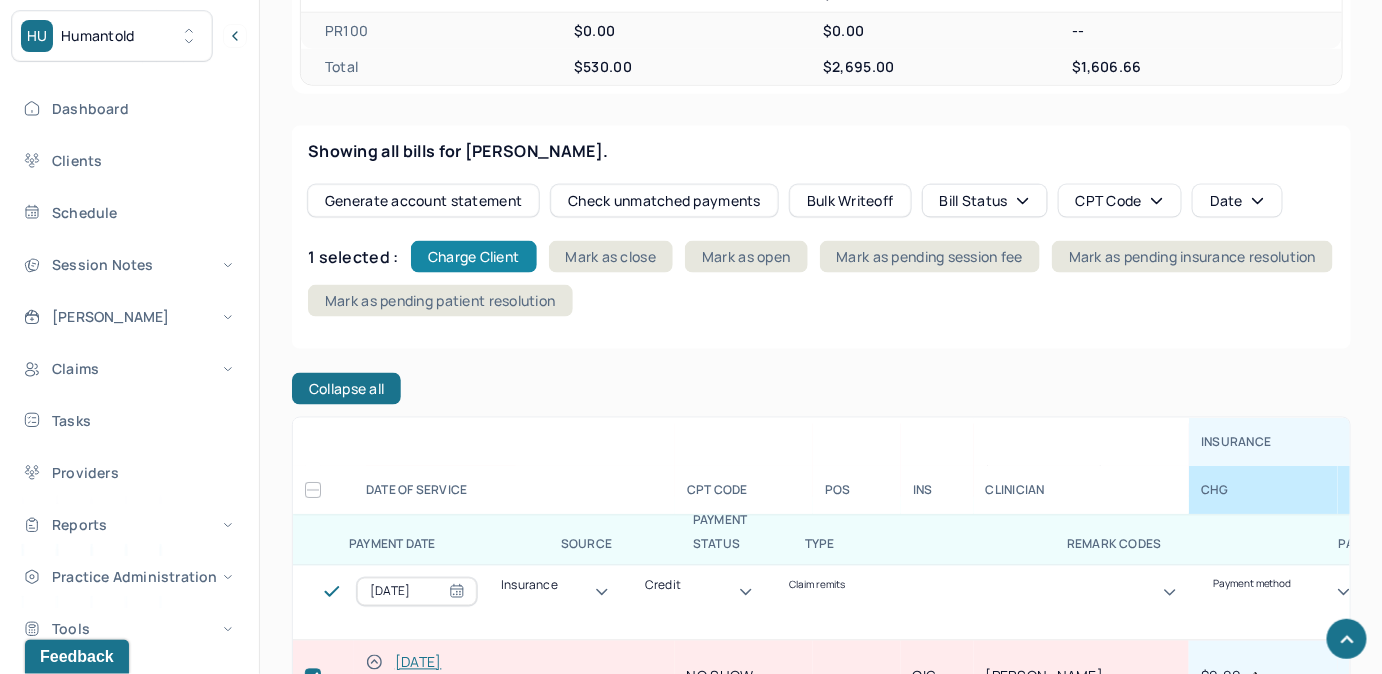 click on "Charge Client" at bounding box center [474, 257] 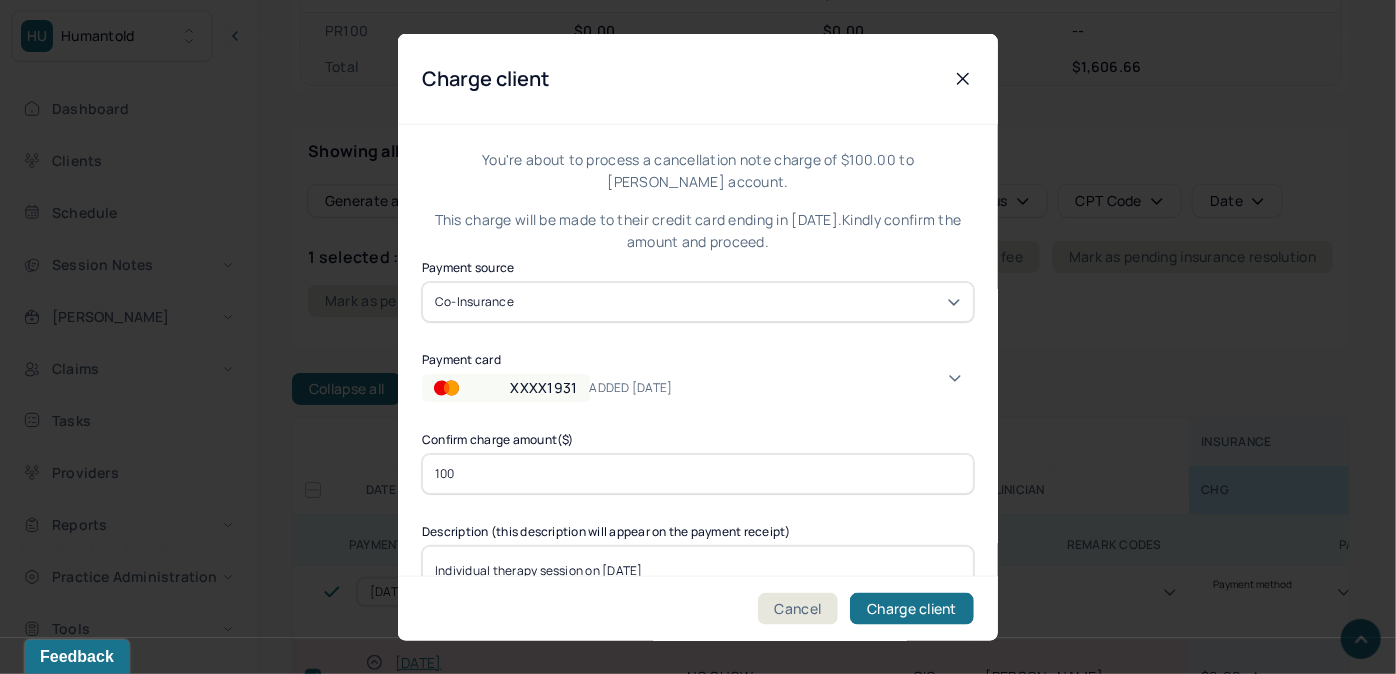 click on "ADDED [DATE]" at bounding box center (647, 387) 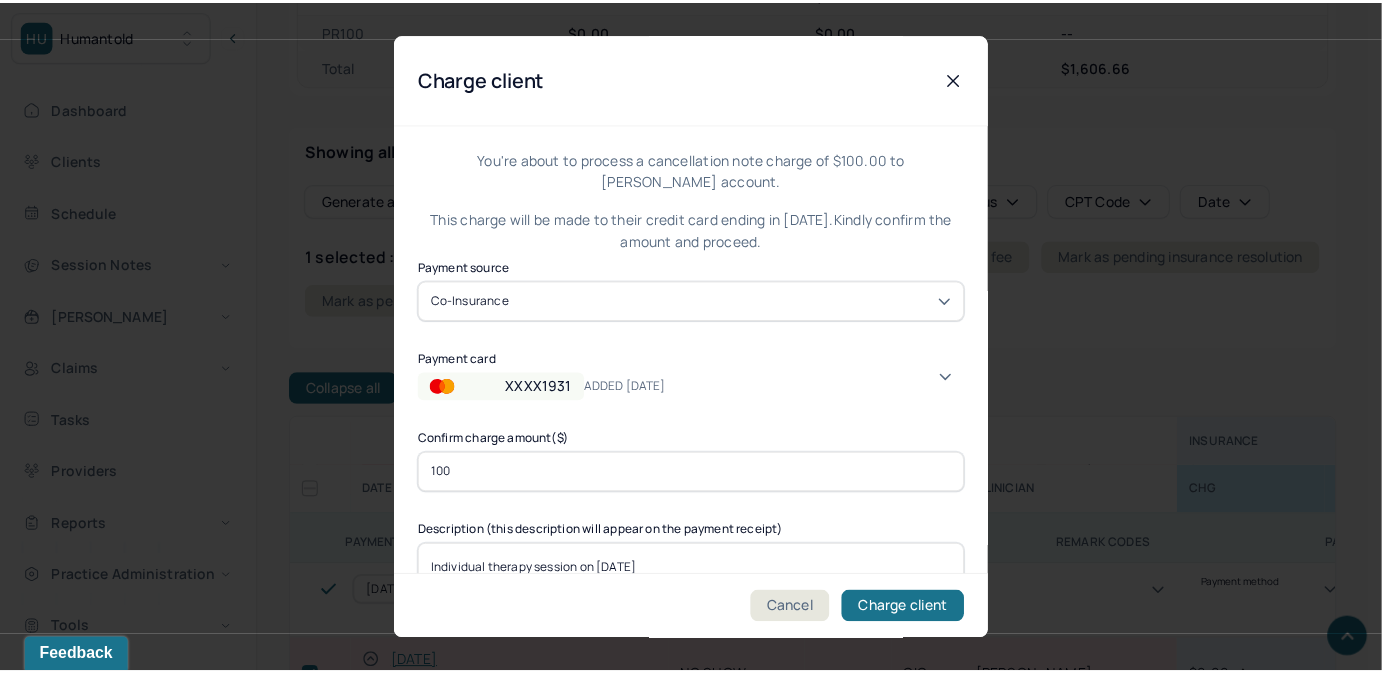 scroll, scrollTop: 61, scrollLeft: 0, axis: vertical 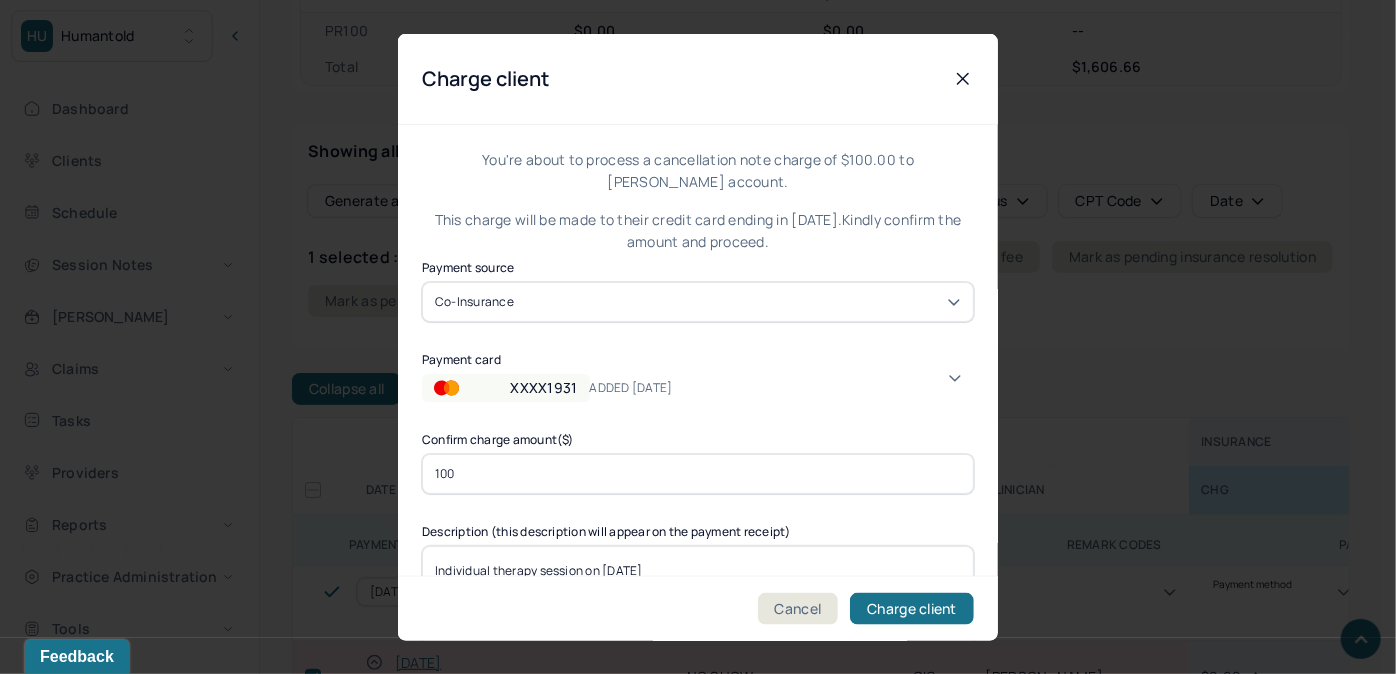 click on "added [DATE]" at bounding box center [1036, 2156] 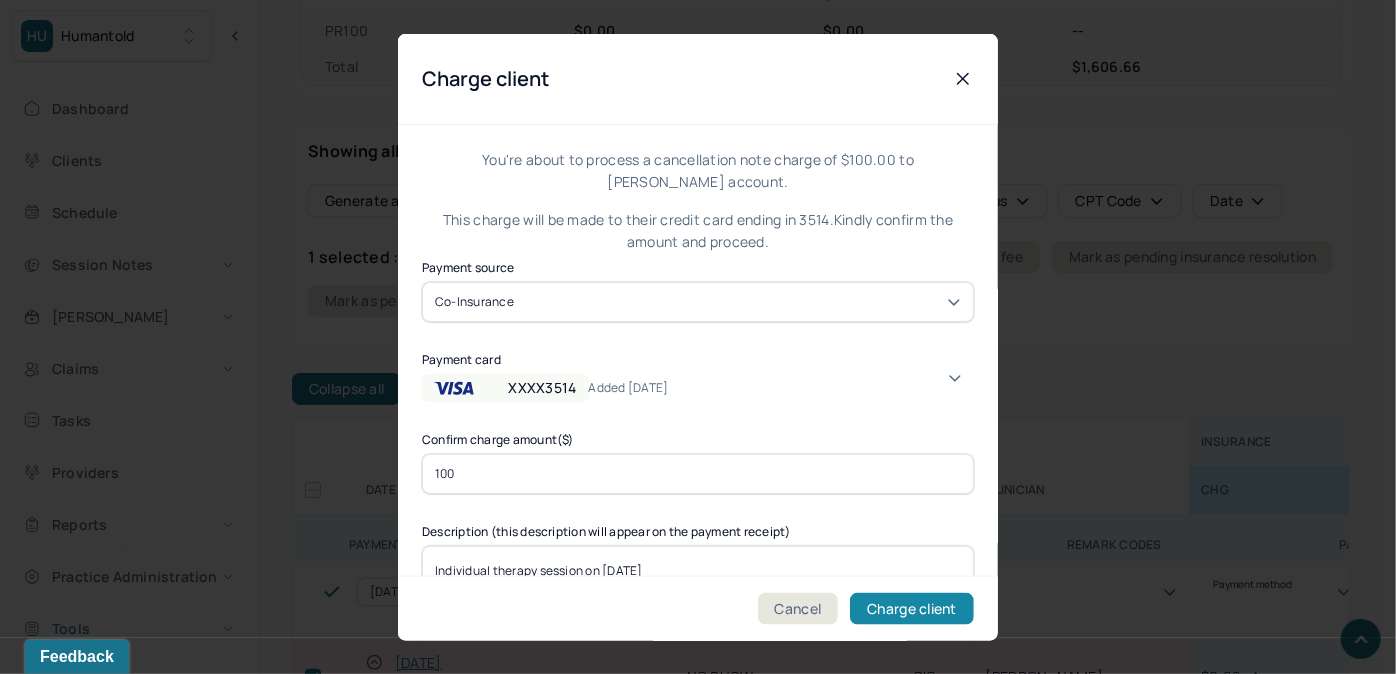 click on "Charge client" at bounding box center (912, 608) 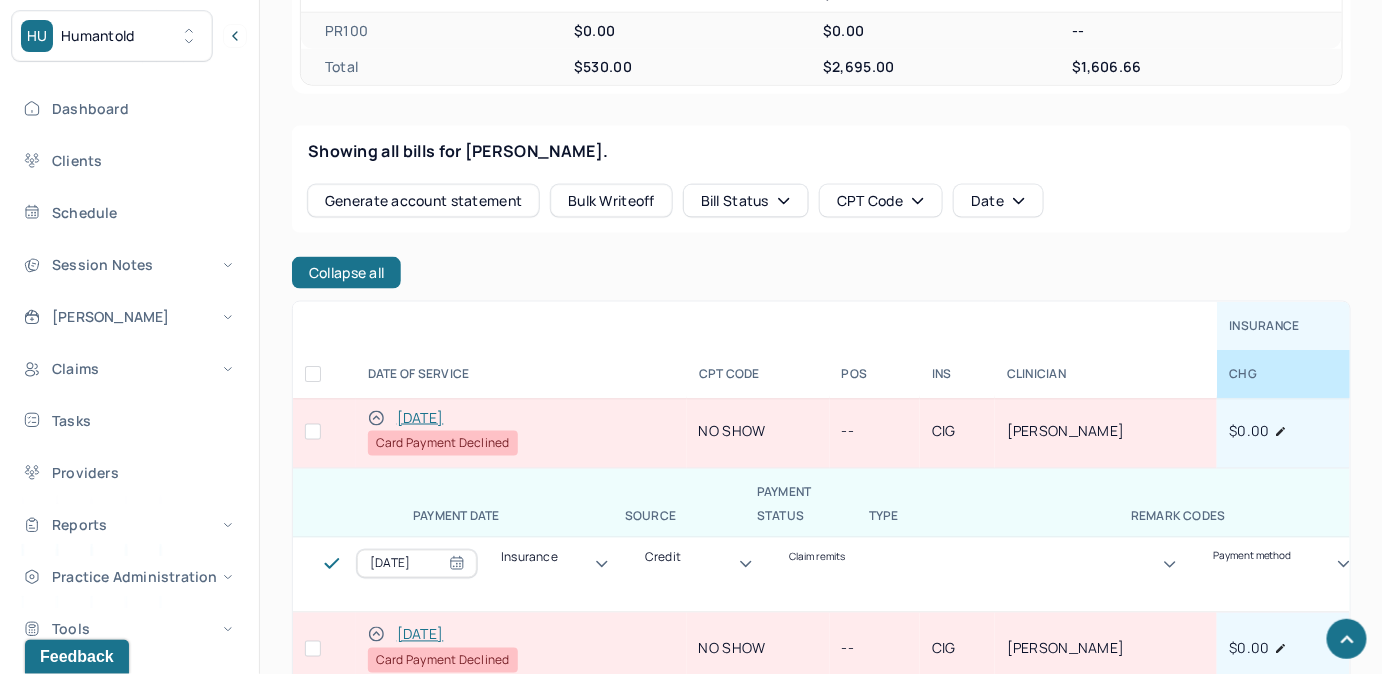 scroll, scrollTop: 0, scrollLeft: 0, axis: both 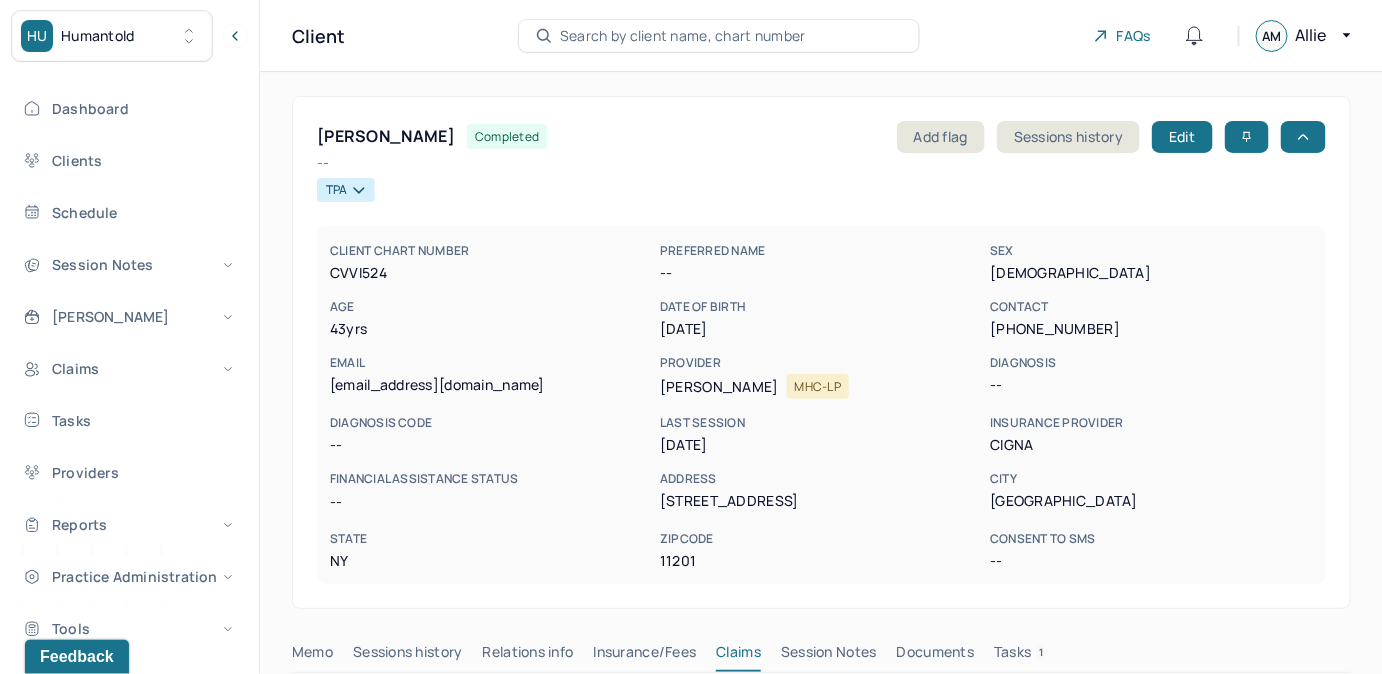 click on "Search by client name, chart number" at bounding box center (719, 36) 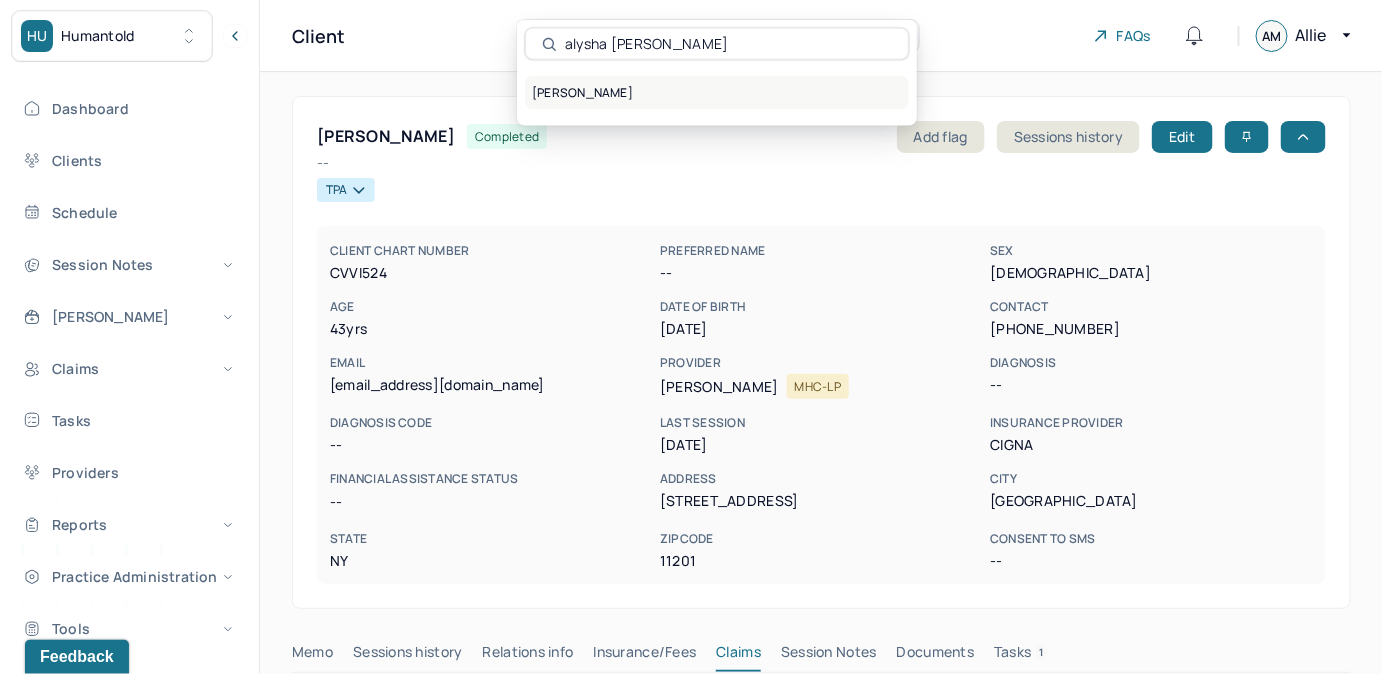 type on "alysha [PERSON_NAME]" 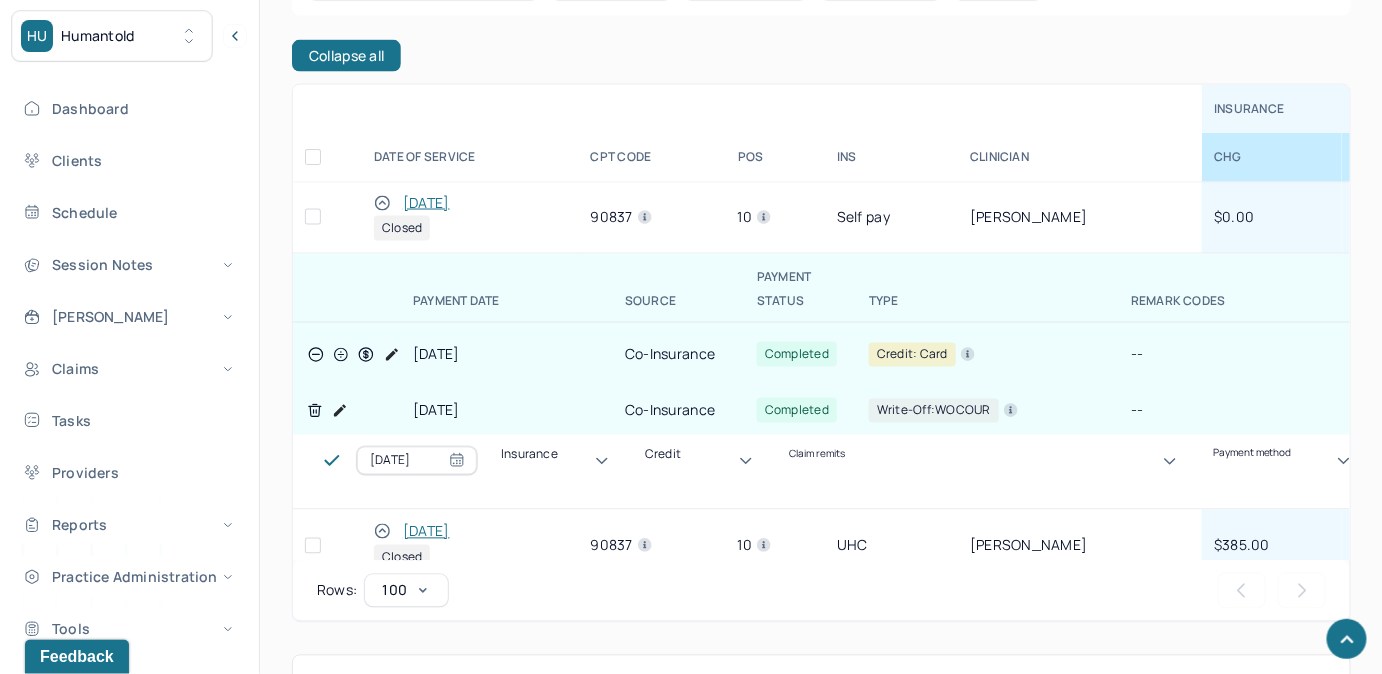 scroll, scrollTop: 1040, scrollLeft: 0, axis: vertical 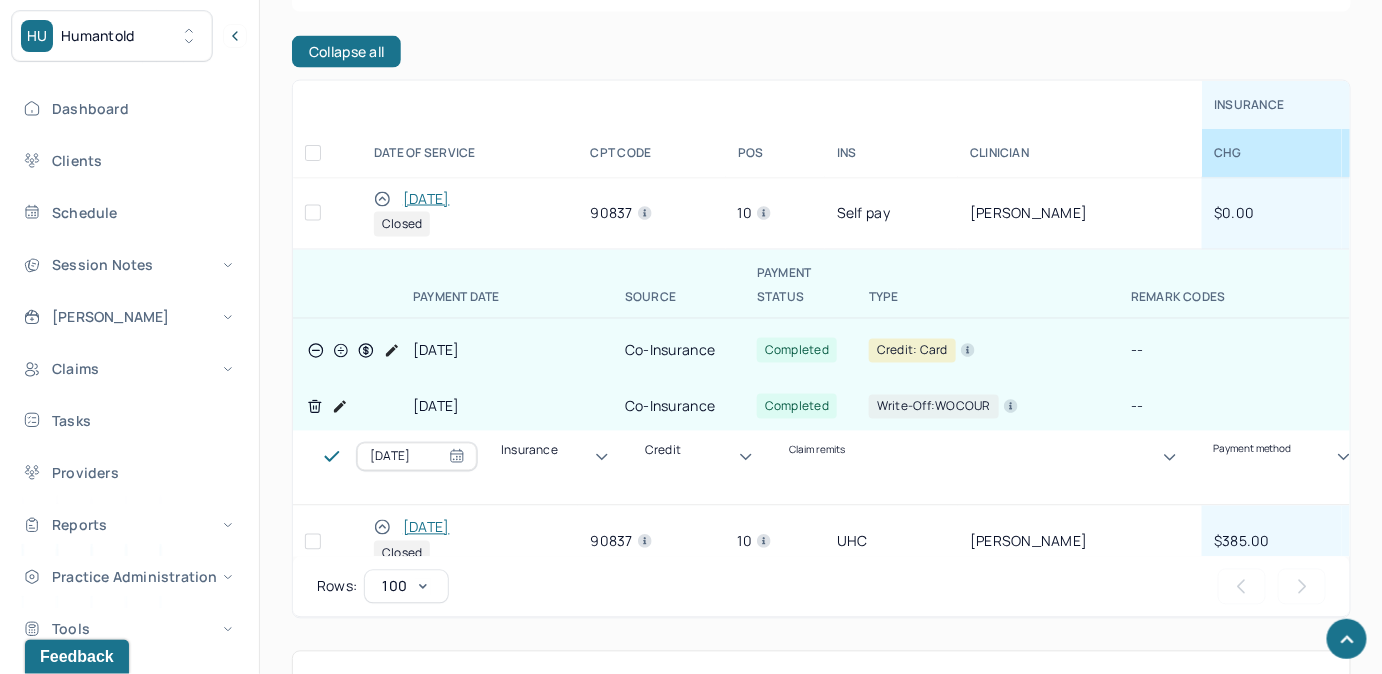click 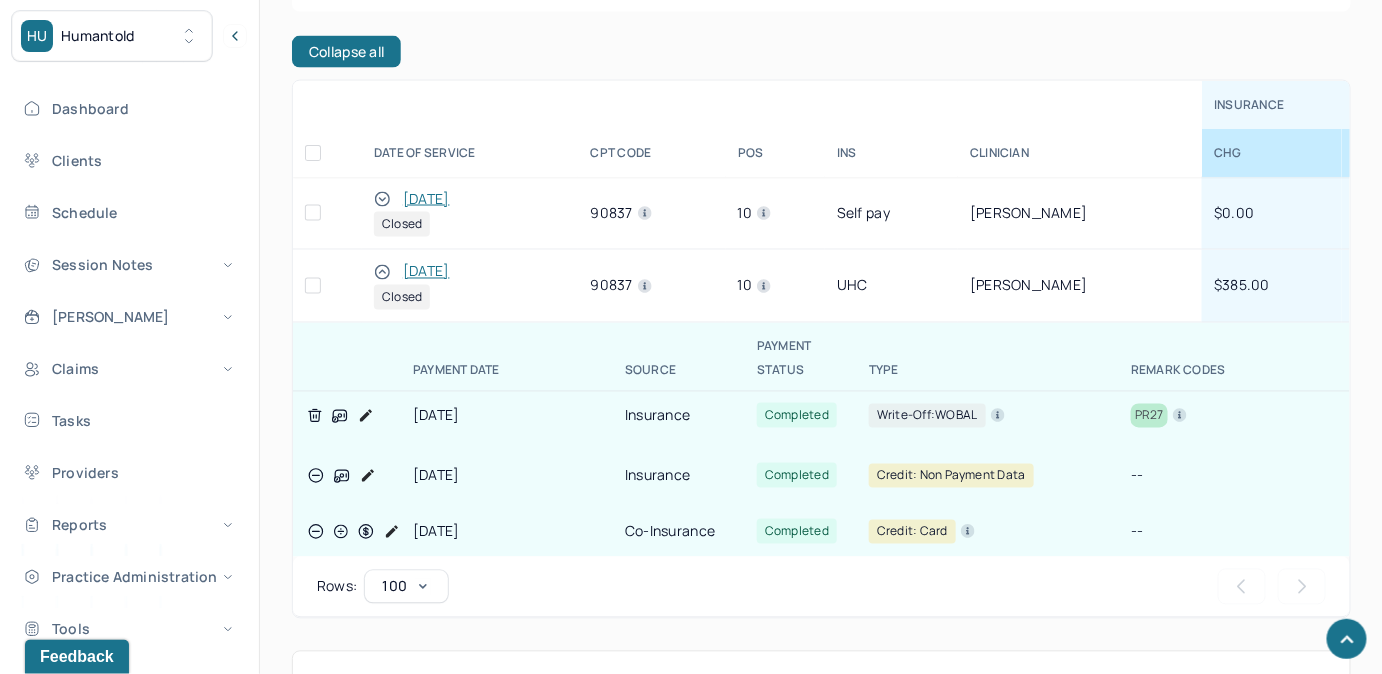 click 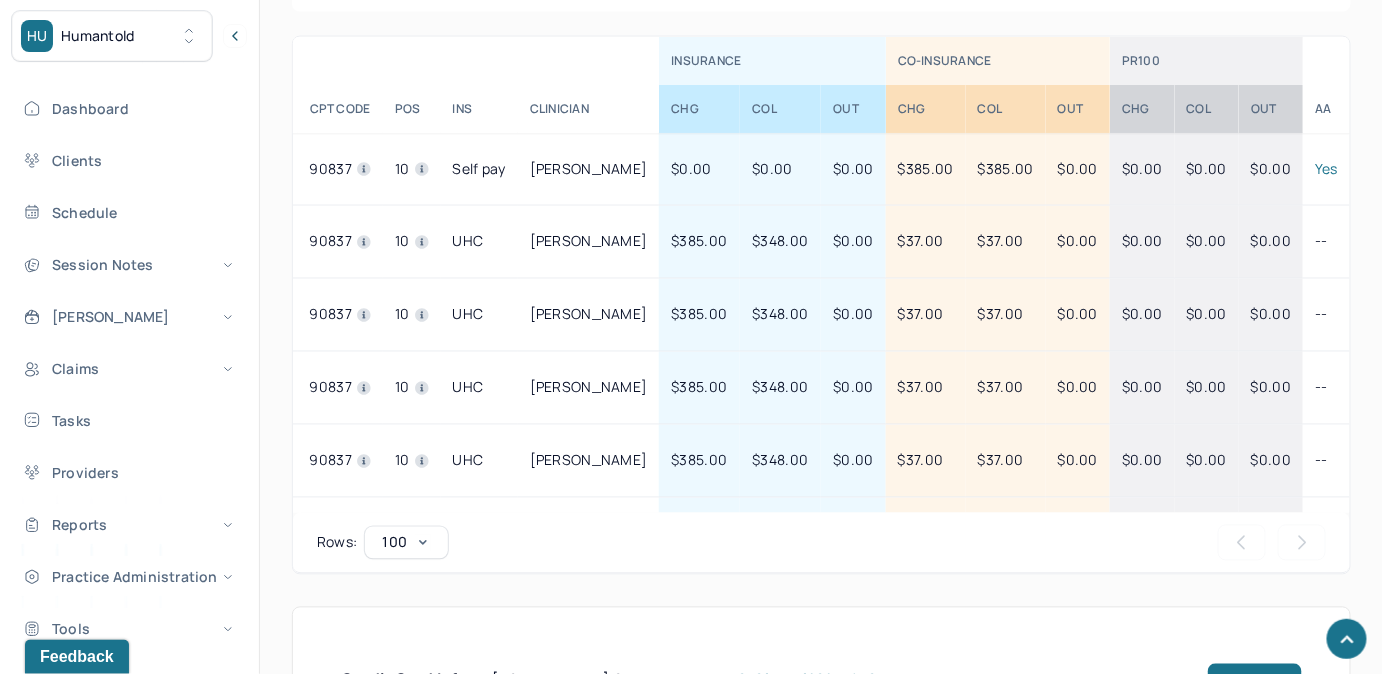 scroll, scrollTop: 0, scrollLeft: 0, axis: both 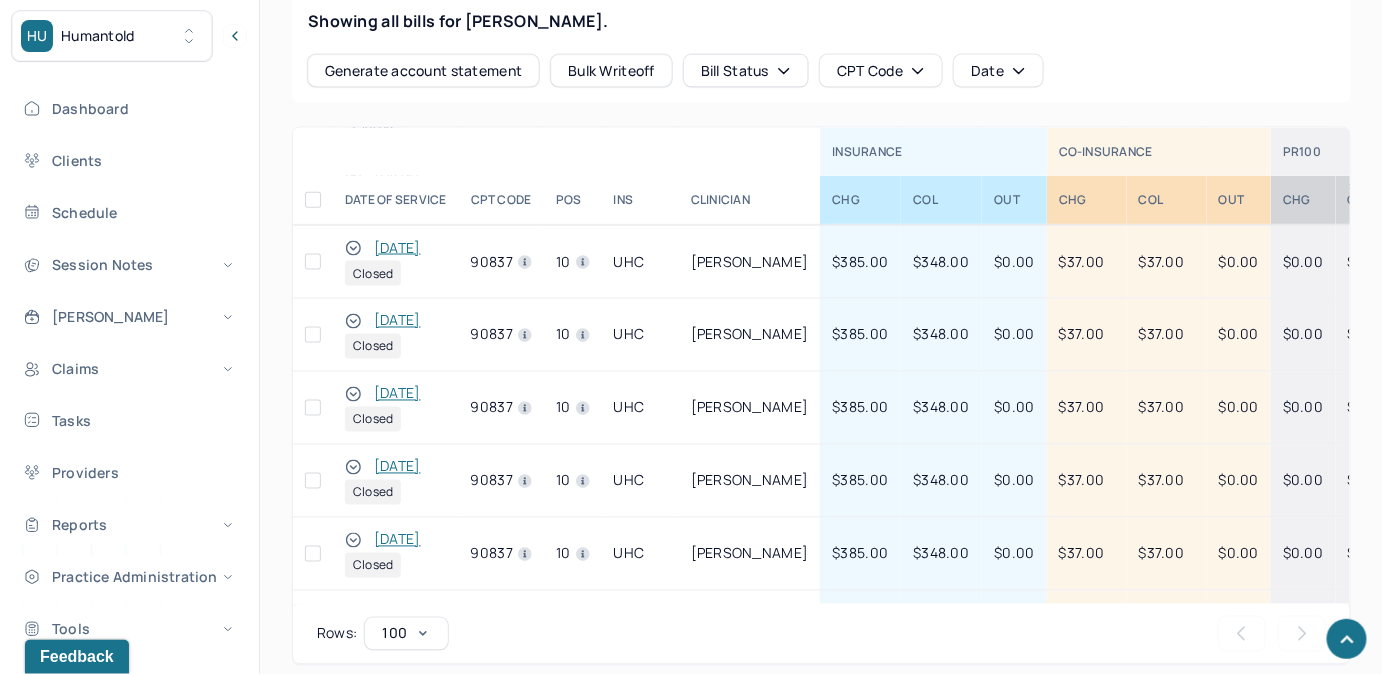 drag, startPoint x: 352, startPoint y: 391, endPoint x: 355, endPoint y: 347, distance: 44.102154 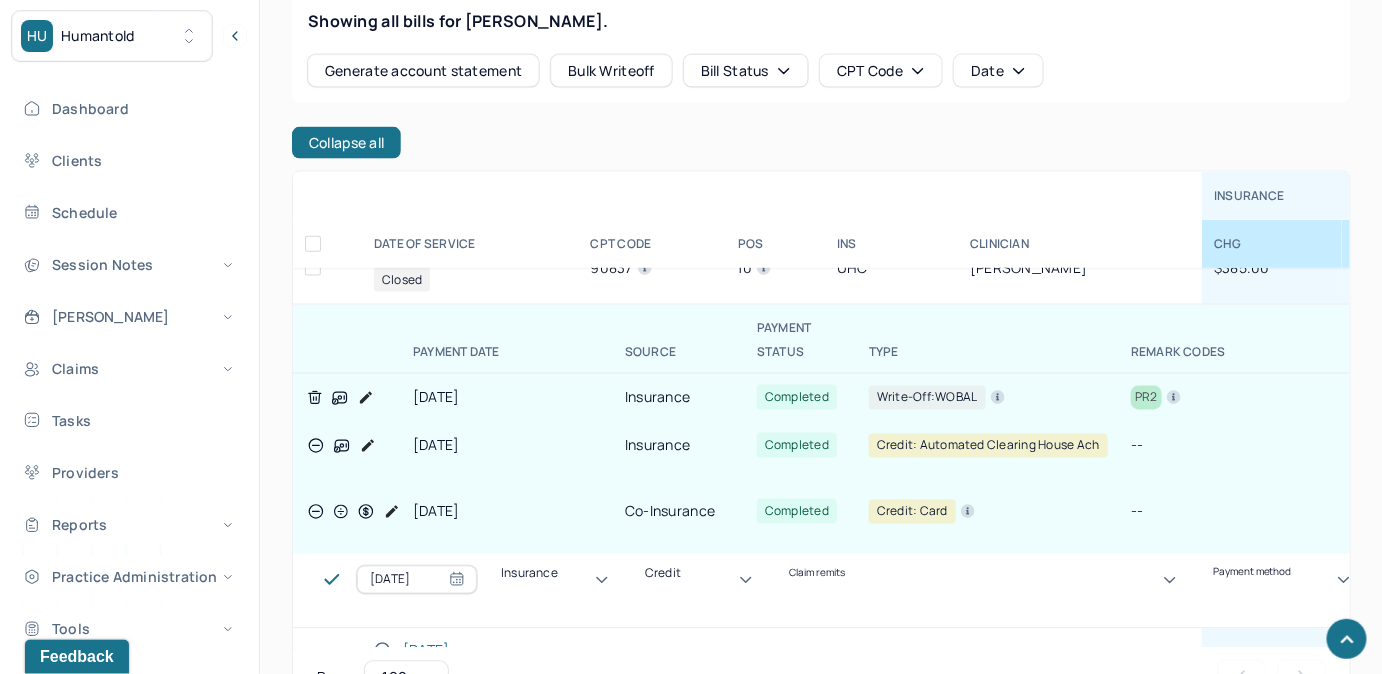 scroll, scrollTop: 545, scrollLeft: 0, axis: vertical 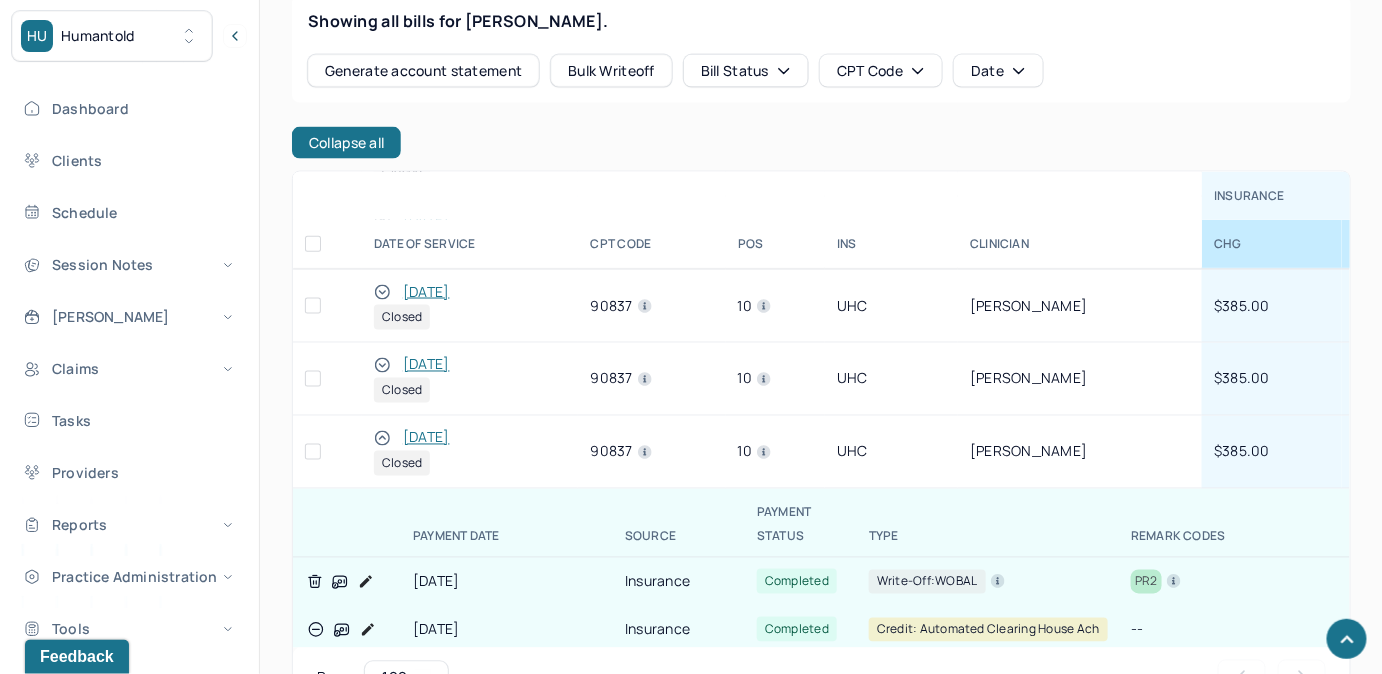 click 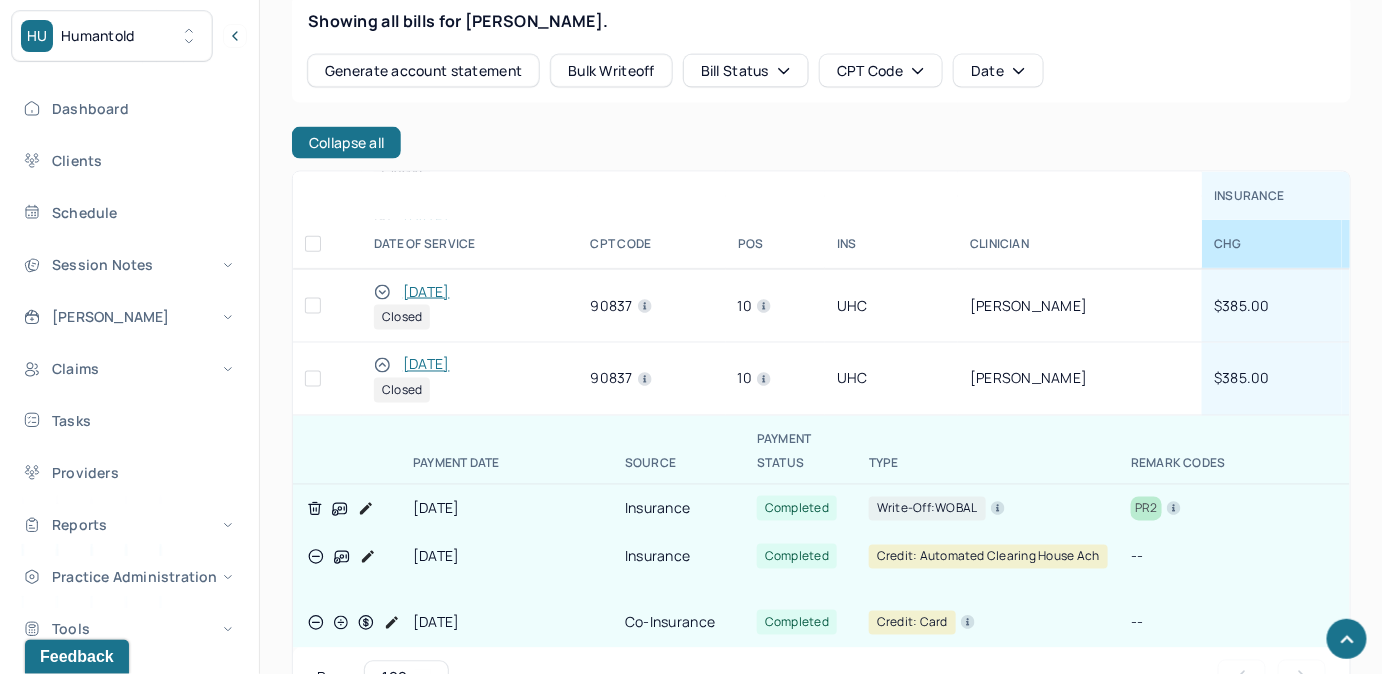 click 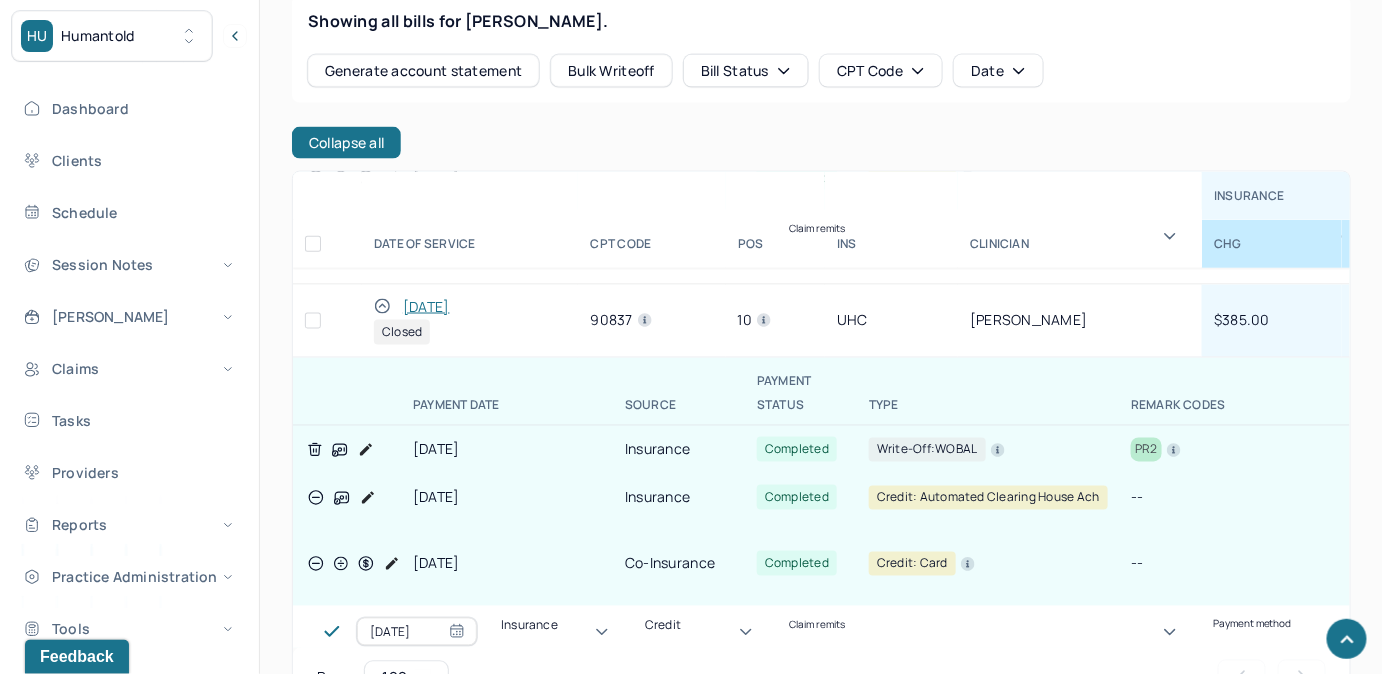 scroll, scrollTop: 727, scrollLeft: 0, axis: vertical 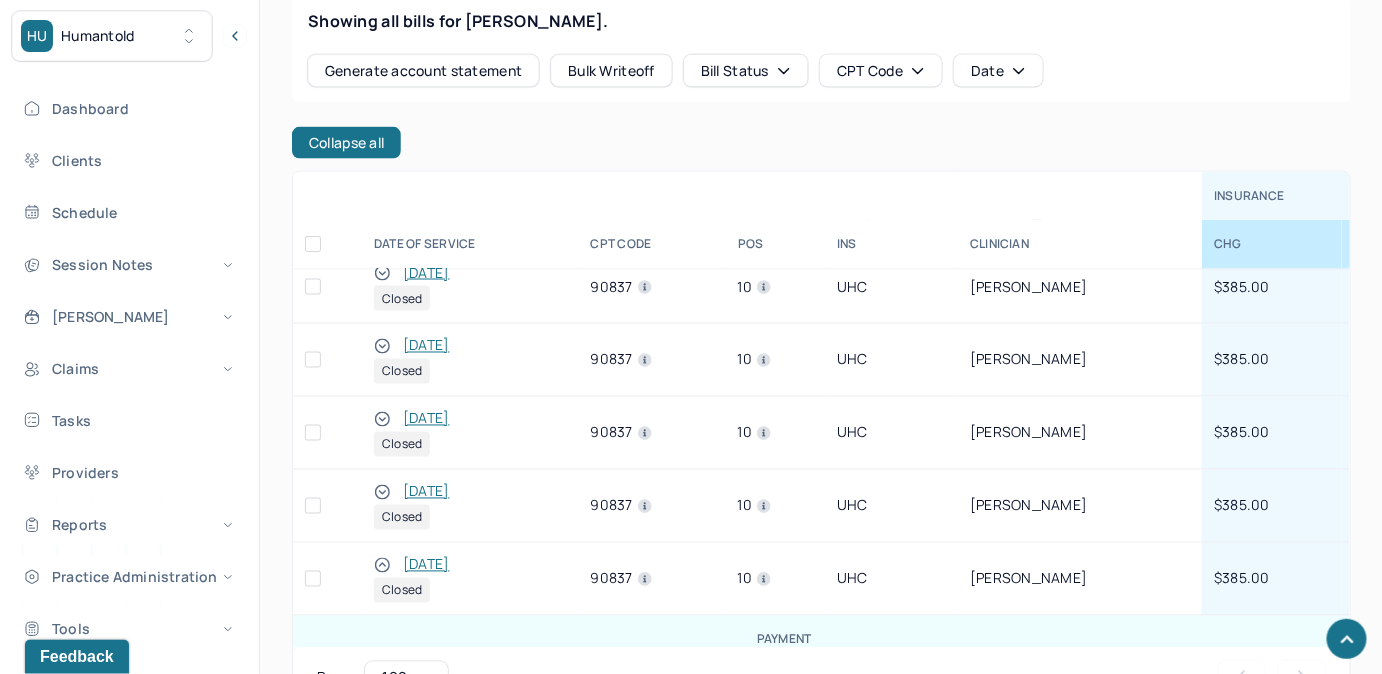 click 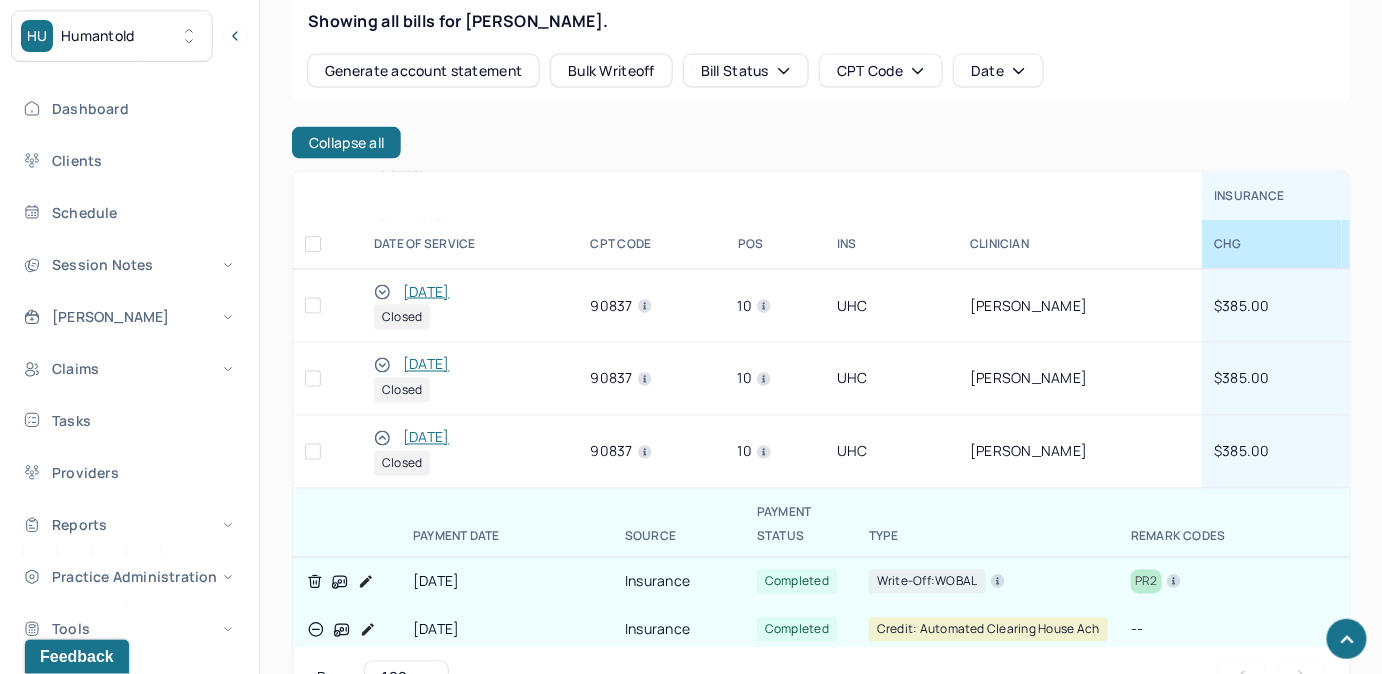 scroll, scrollTop: 272, scrollLeft: 0, axis: vertical 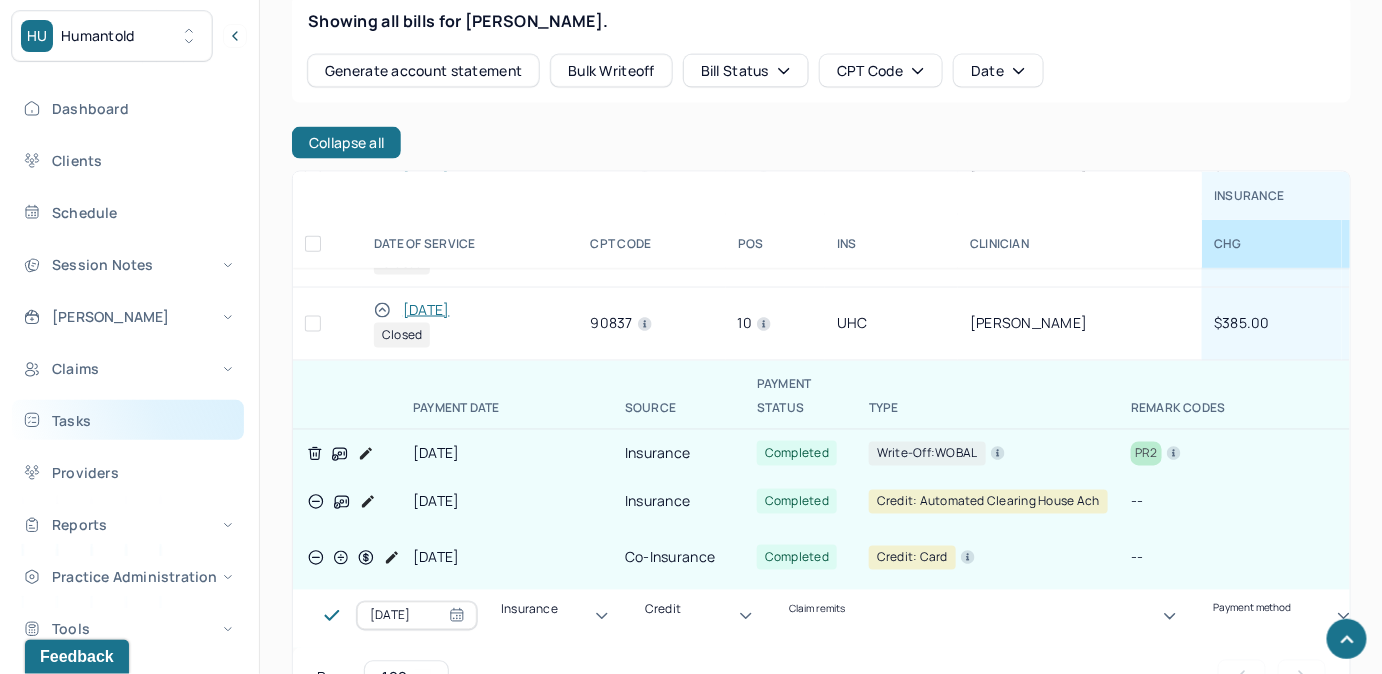 click on "Tasks" at bounding box center (128, 420) 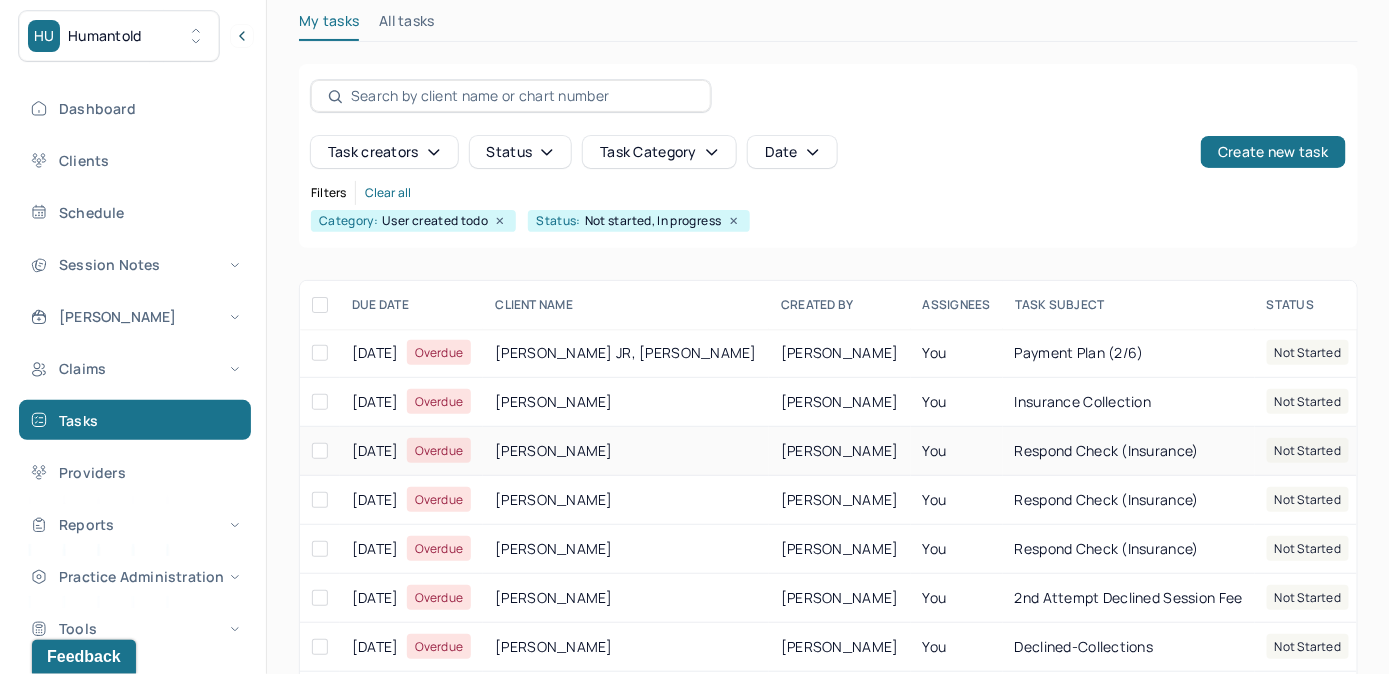 scroll, scrollTop: 256, scrollLeft: 0, axis: vertical 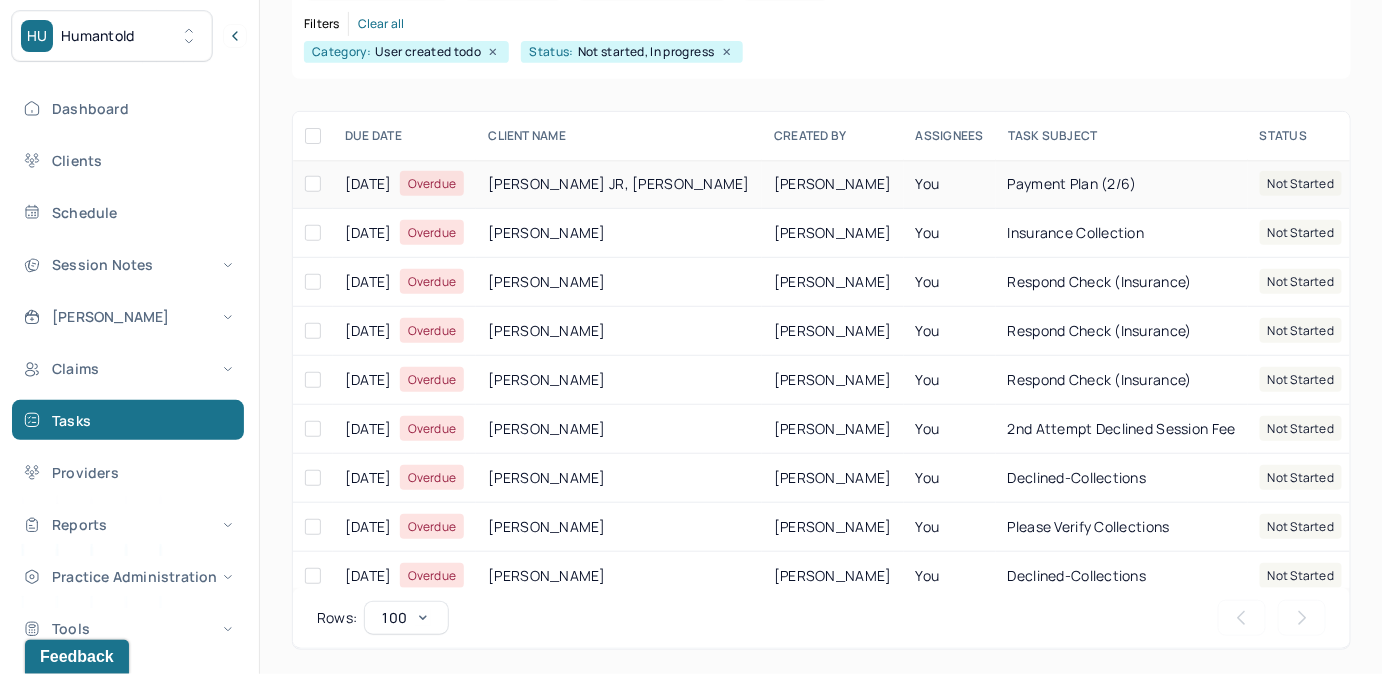 click on "[PERSON_NAME] JR, [PERSON_NAME]" at bounding box center [619, 184] 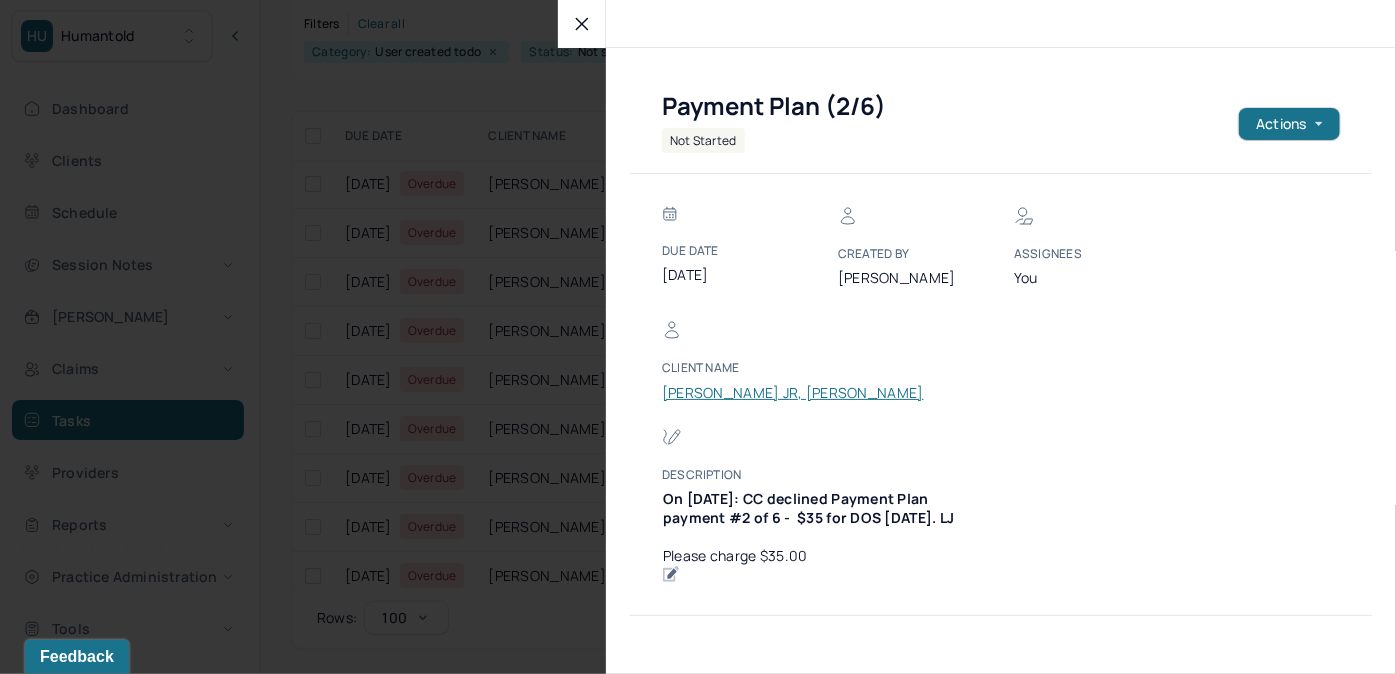 click on "[PERSON_NAME] JR, [PERSON_NAME]" at bounding box center [793, 393] 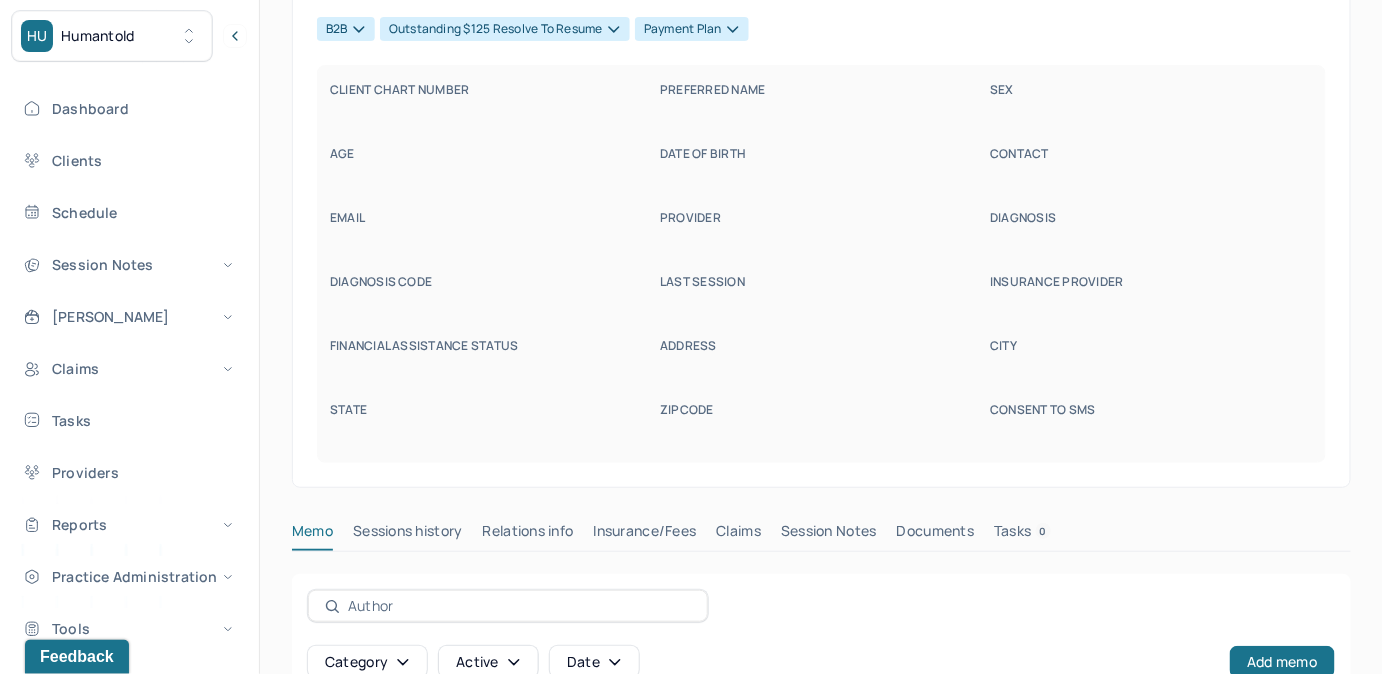 scroll, scrollTop: 160, scrollLeft: 0, axis: vertical 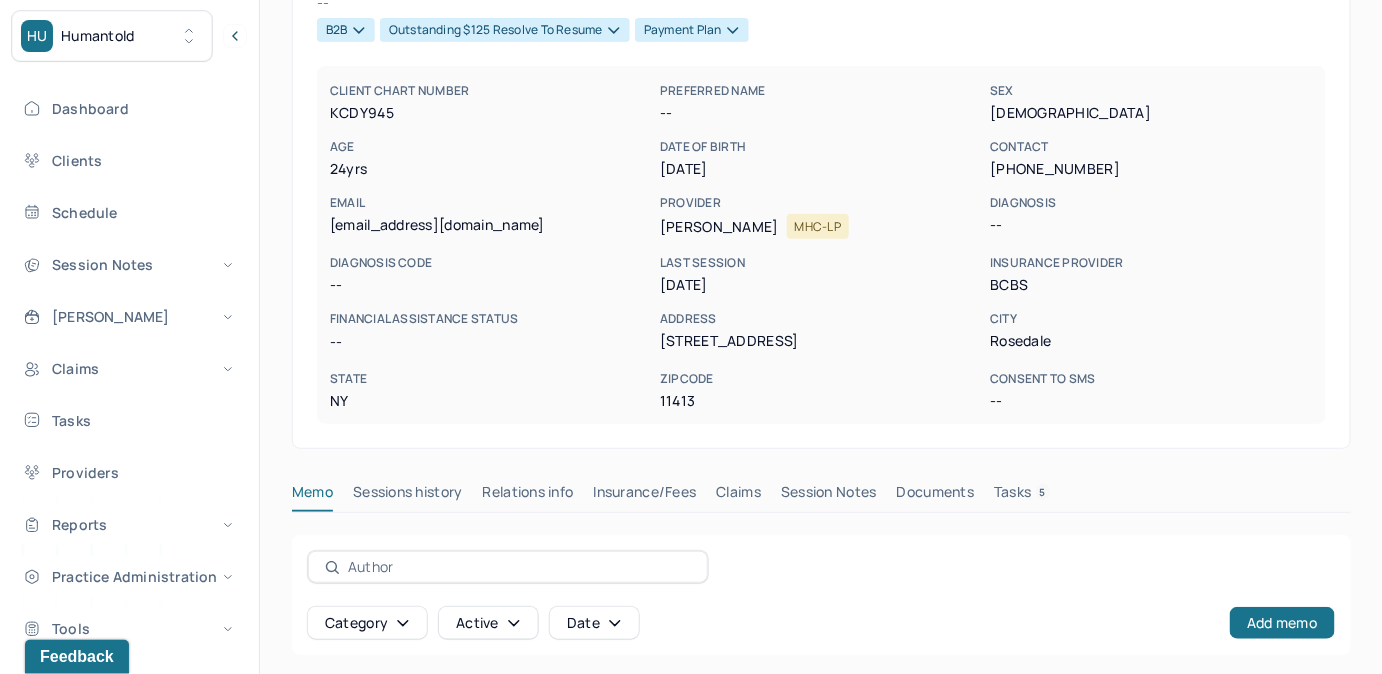 click on "Claims" at bounding box center [738, 496] 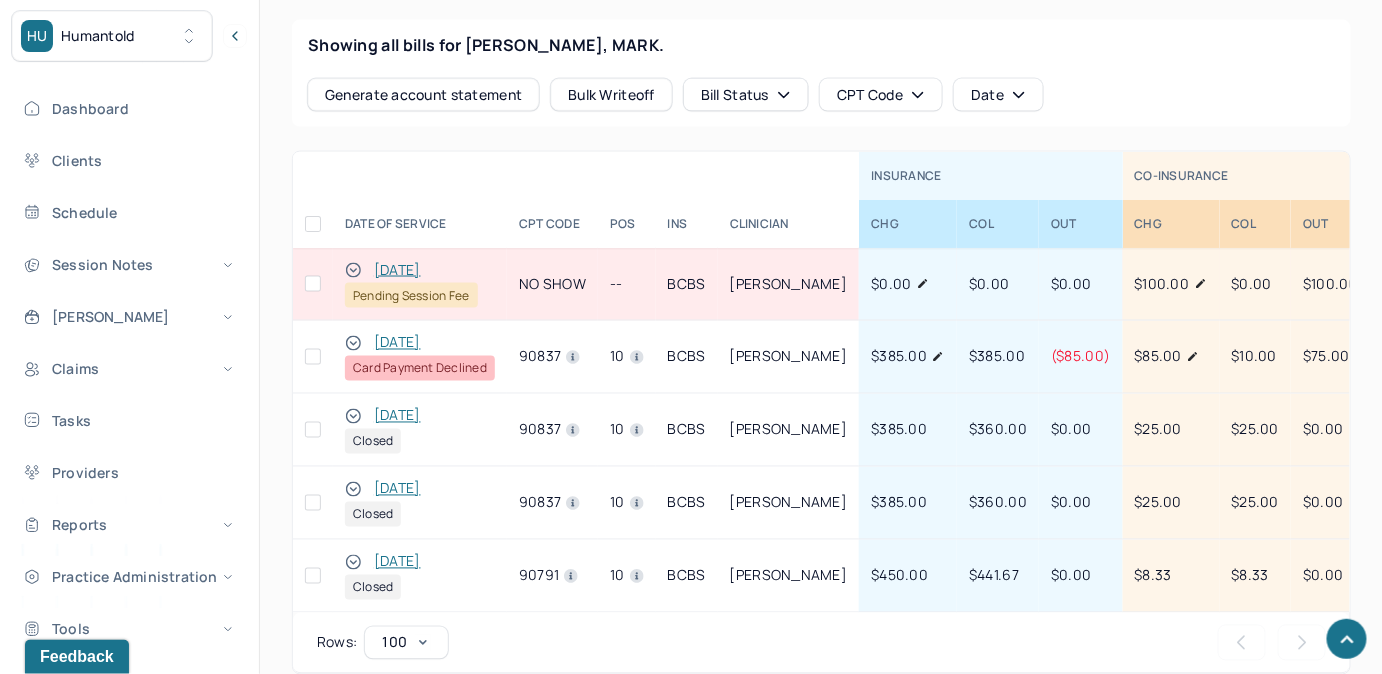 scroll, scrollTop: 978, scrollLeft: 0, axis: vertical 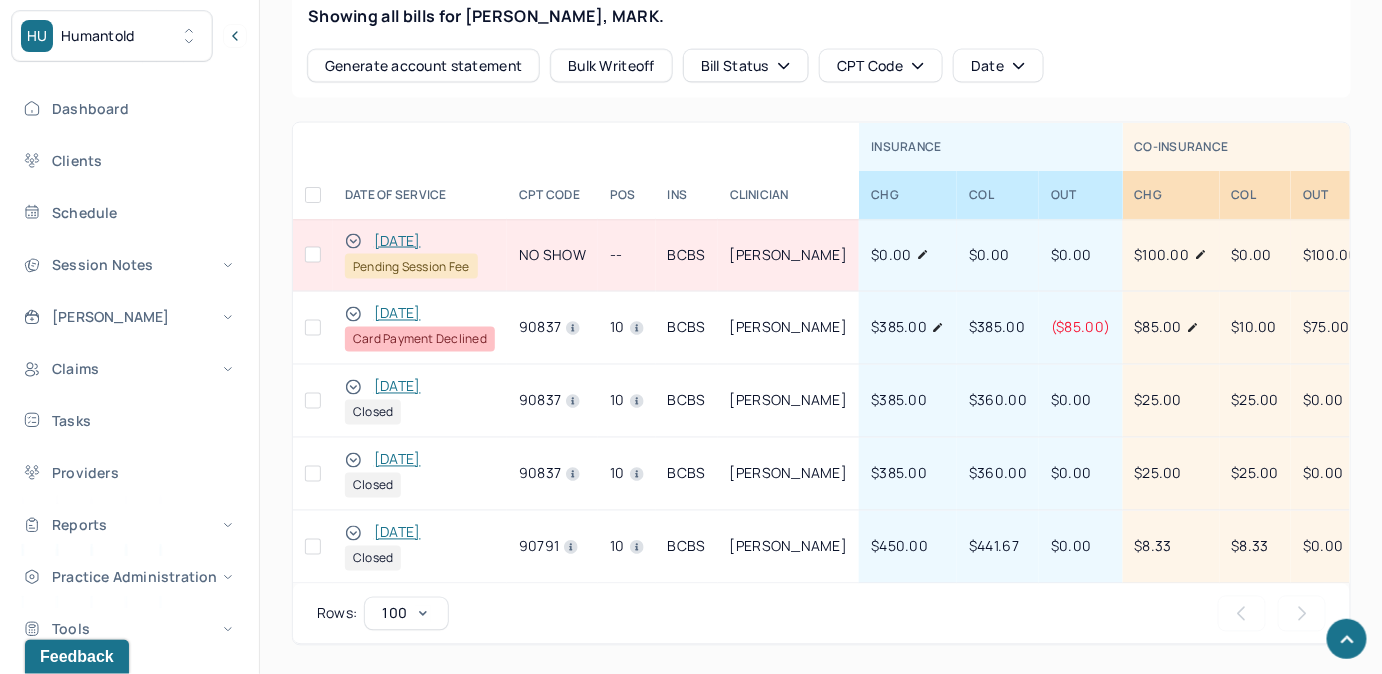 click 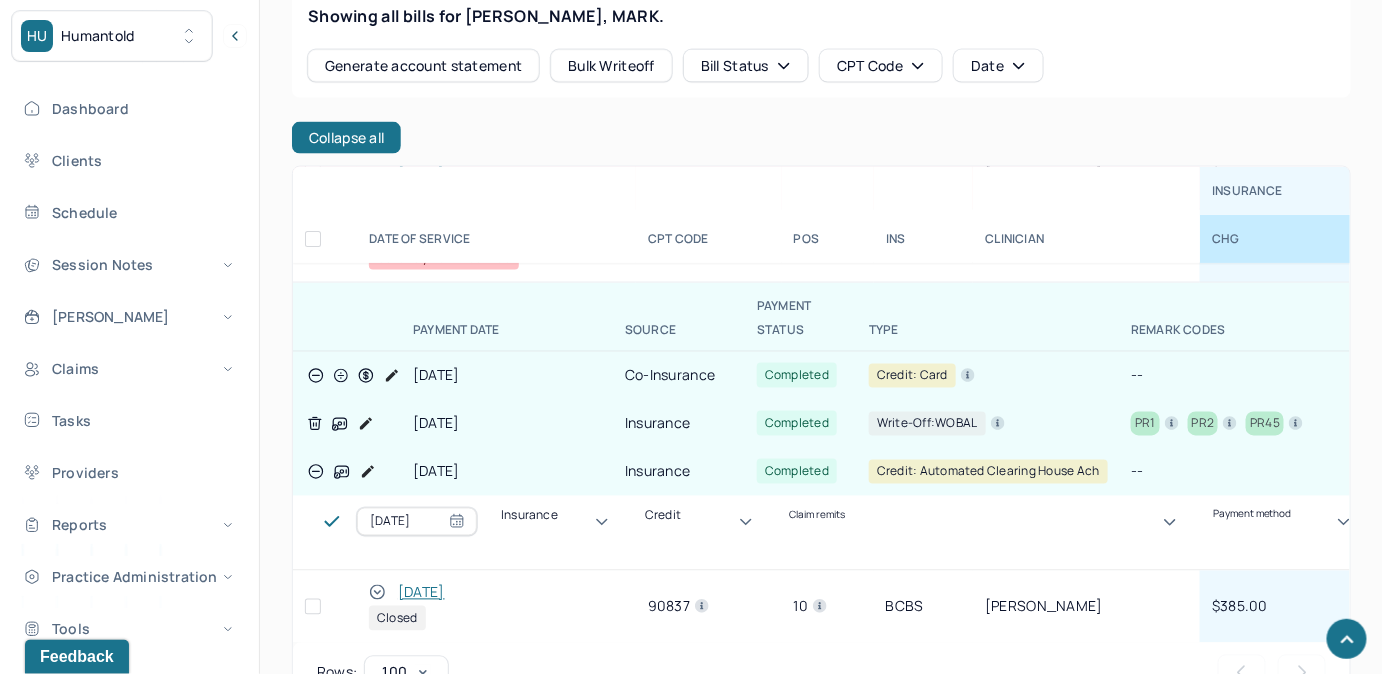 scroll, scrollTop: 90, scrollLeft: 0, axis: vertical 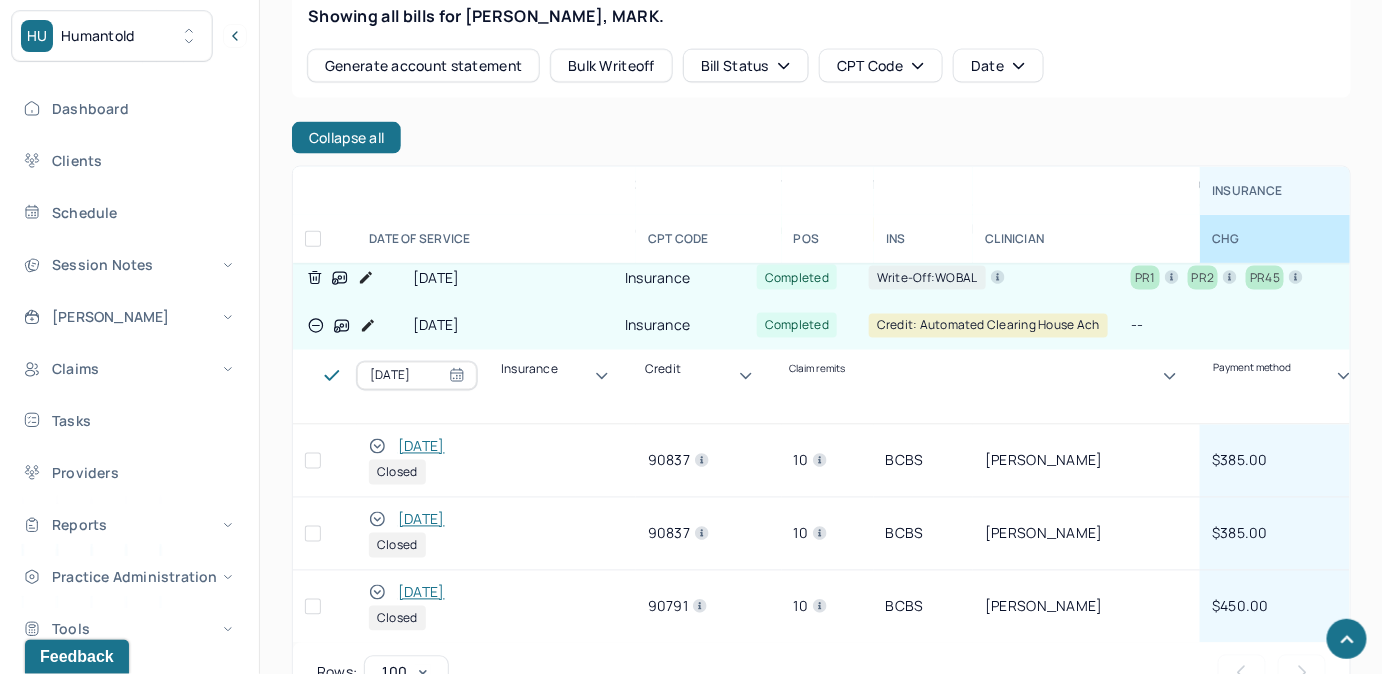 click 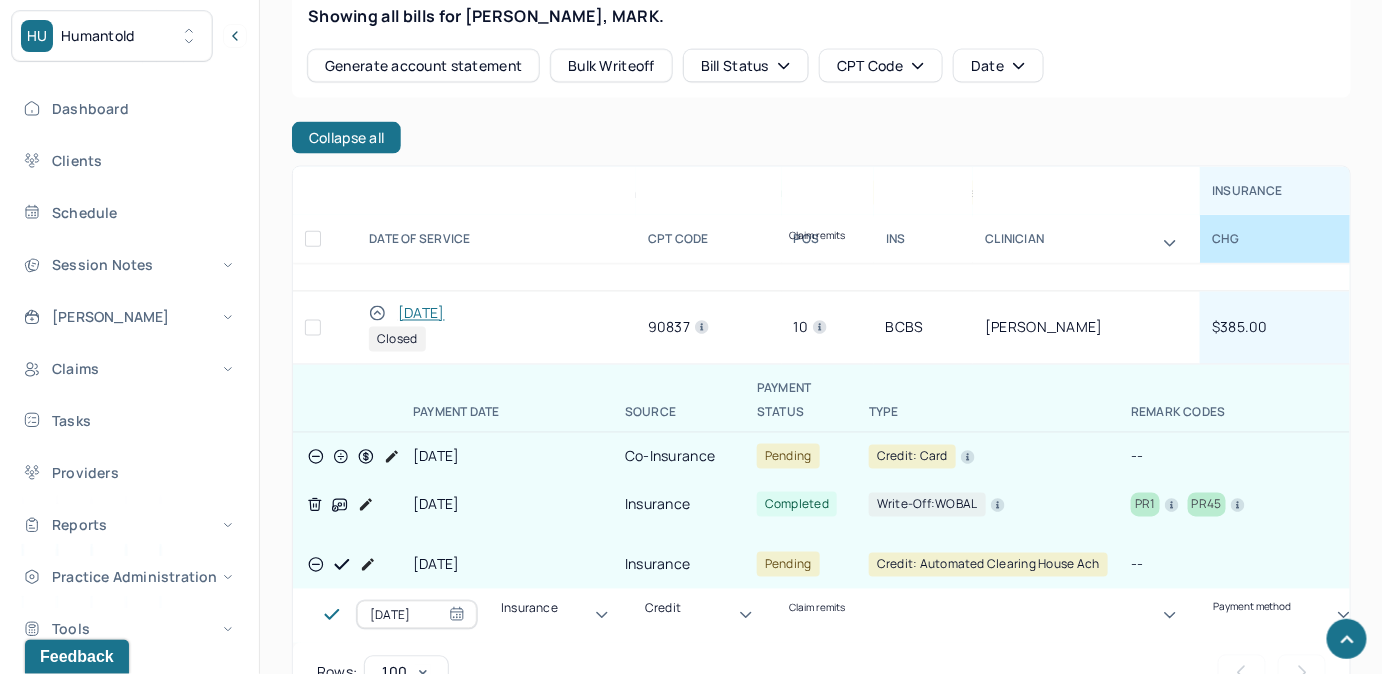 scroll, scrollTop: 454, scrollLeft: 0, axis: vertical 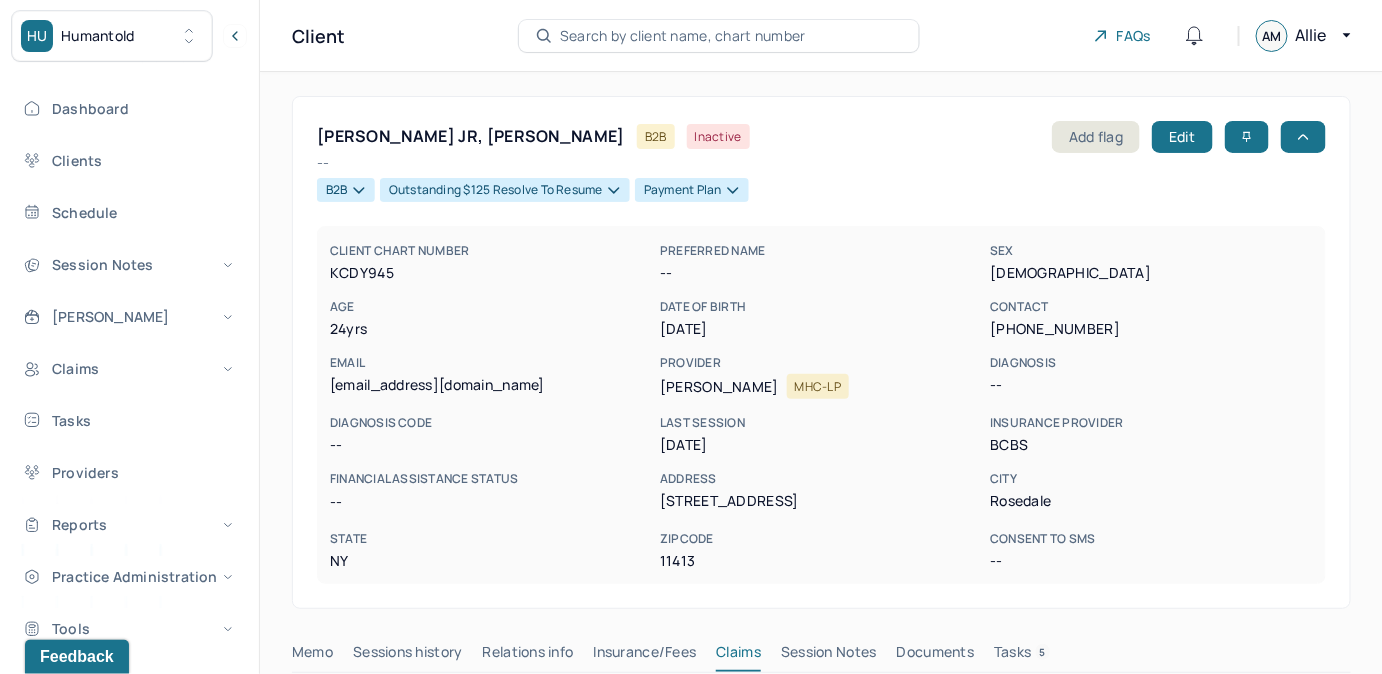 click on "Search by client name, chart number" at bounding box center (683, 36) 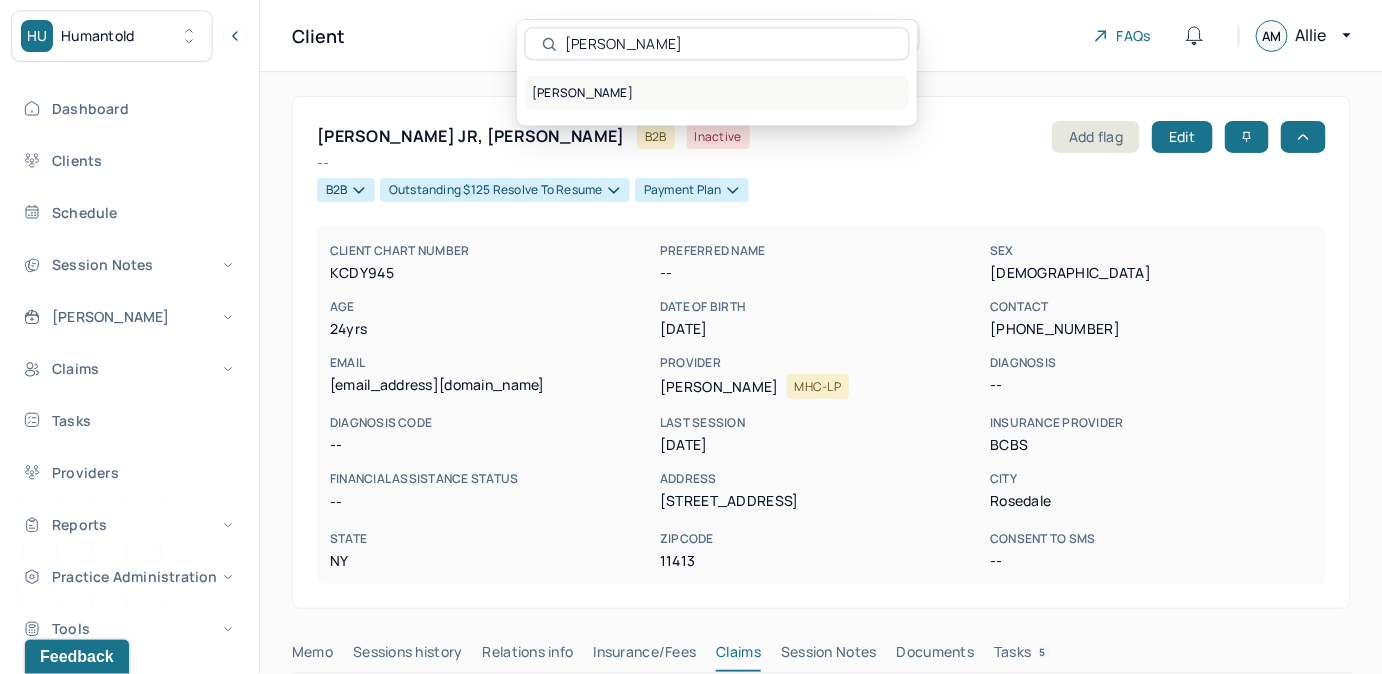 type on "[PERSON_NAME]" 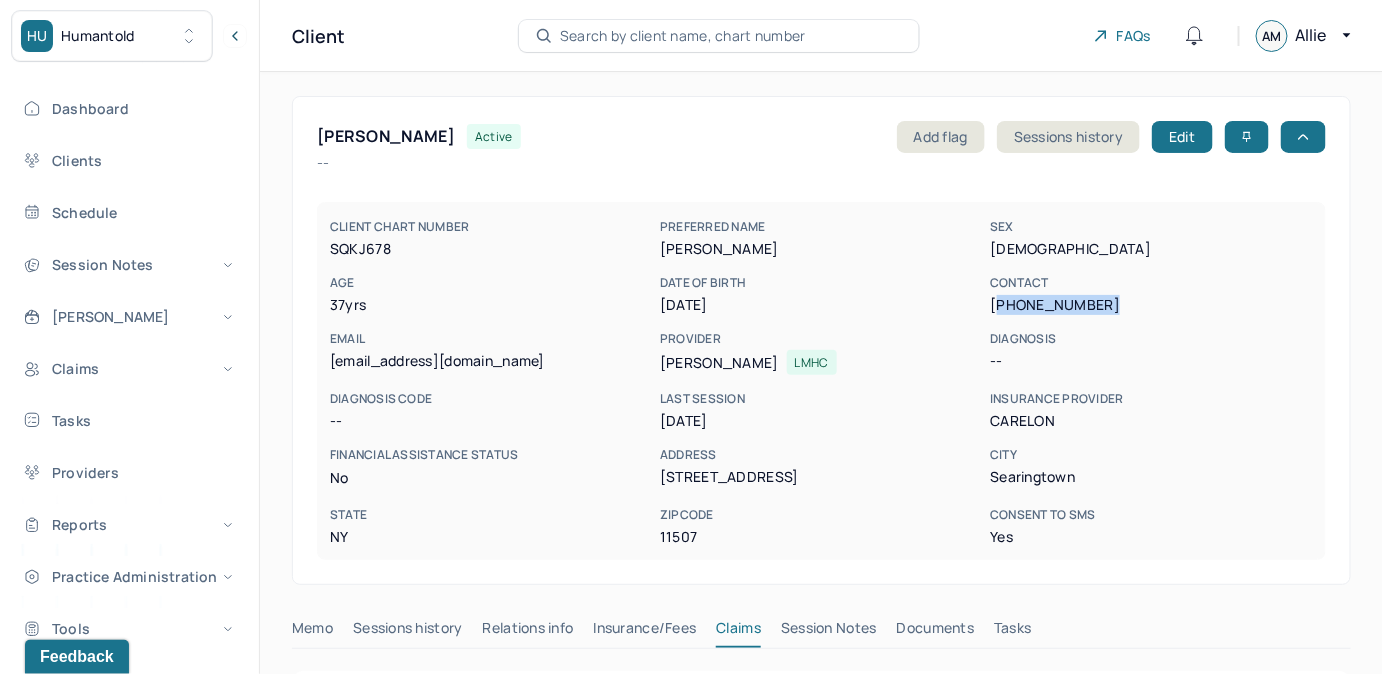 drag, startPoint x: 994, startPoint y: 306, endPoint x: 1085, endPoint y: 306, distance: 91 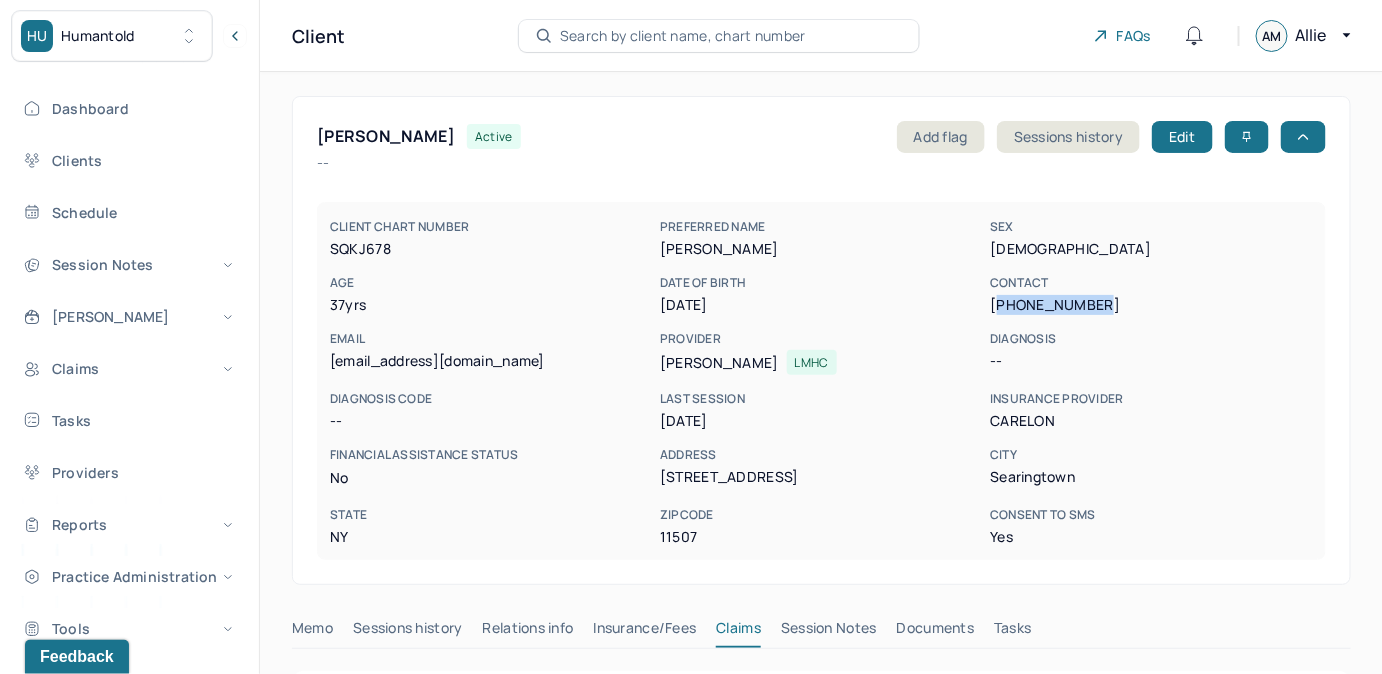 click on "CLIENT CHART NUMBER SQKJ678 PREFERRED NAME [PERSON_NAME] SEX [DEMOGRAPHIC_DATA] AGE [DEMOGRAPHIC_DATA]  yrs DATE OF BIRTH [DEMOGRAPHIC_DATA]  CONTACT [PHONE_NUMBER] EMAIL [EMAIL_ADDRESS][DOMAIN_NAME] PROVIDER [PERSON_NAME] DIAGNOSIS -- DIAGNOSIS CODE -- LAST SESSION [DATE] insurance provider CARELON FINANCIAL ASSISTANCE STATUS no Address [STREET_ADDRESS][US_STATE] Consent to Sms Yes" at bounding box center (821, 381) 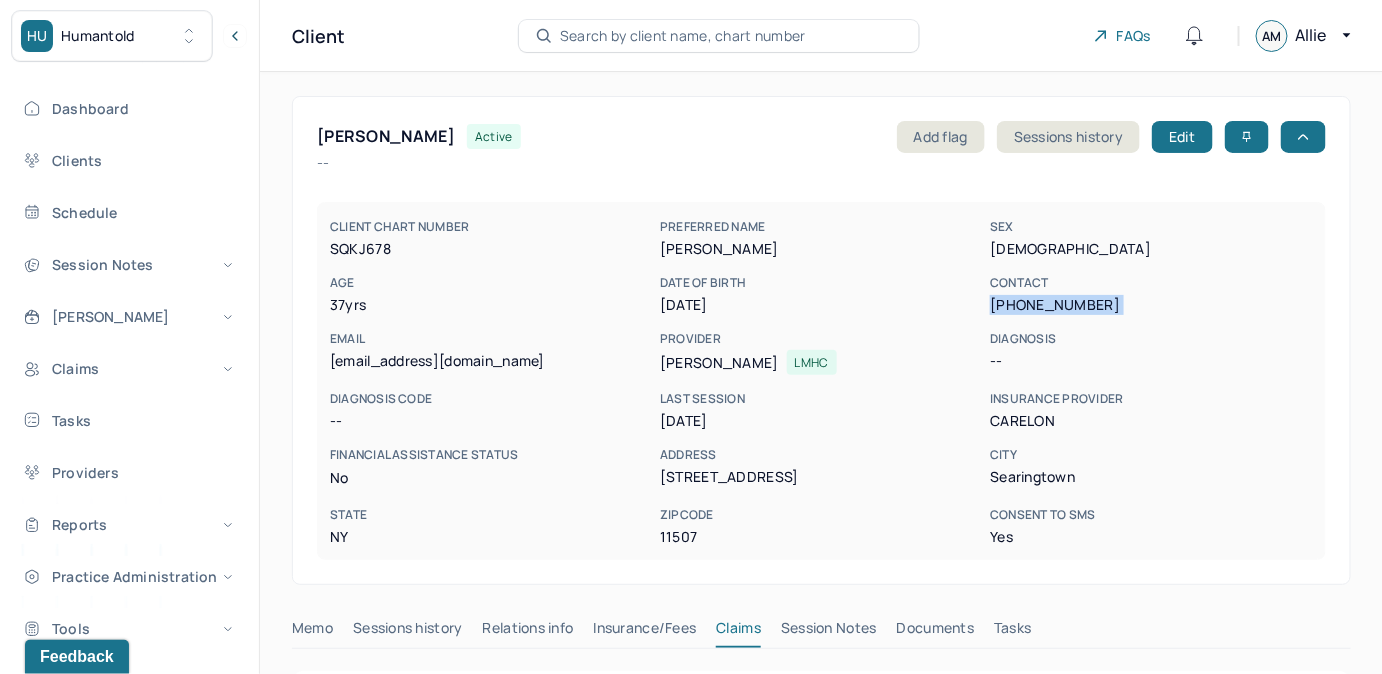 drag, startPoint x: 993, startPoint y: 306, endPoint x: 1100, endPoint y: 313, distance: 107.22873 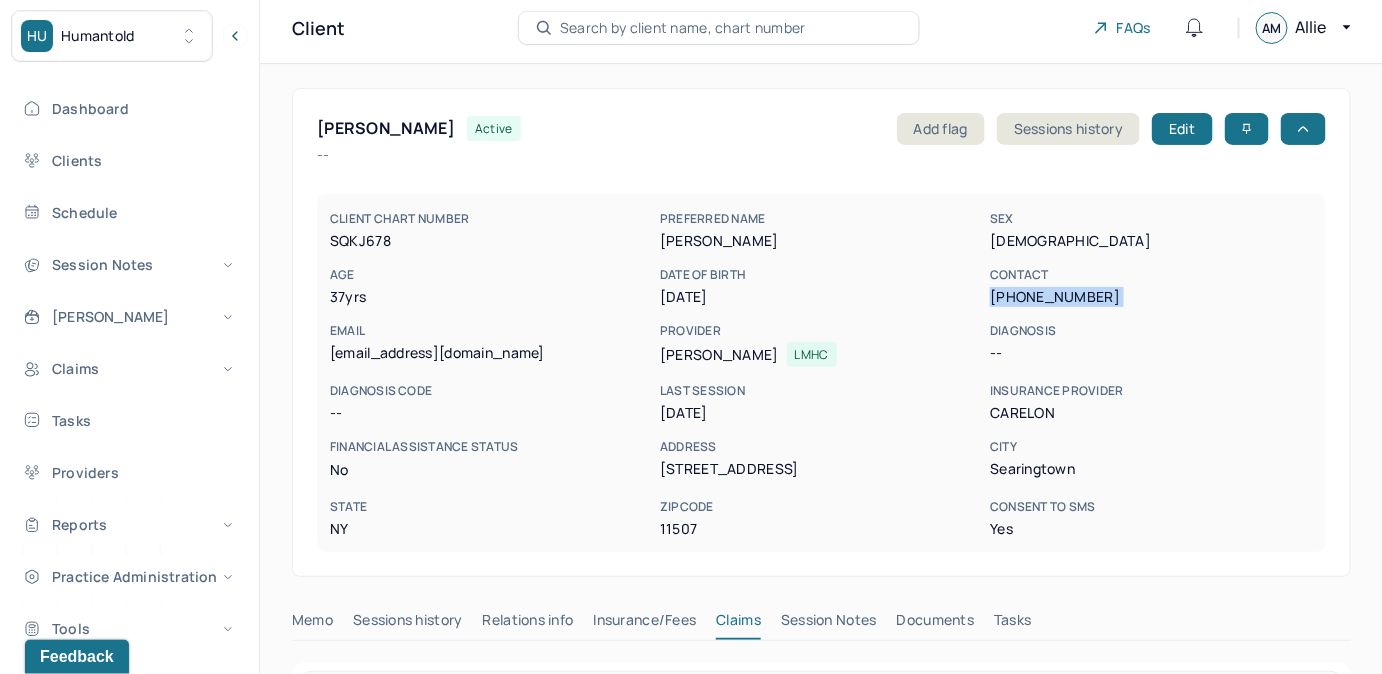 scroll, scrollTop: 0, scrollLeft: 0, axis: both 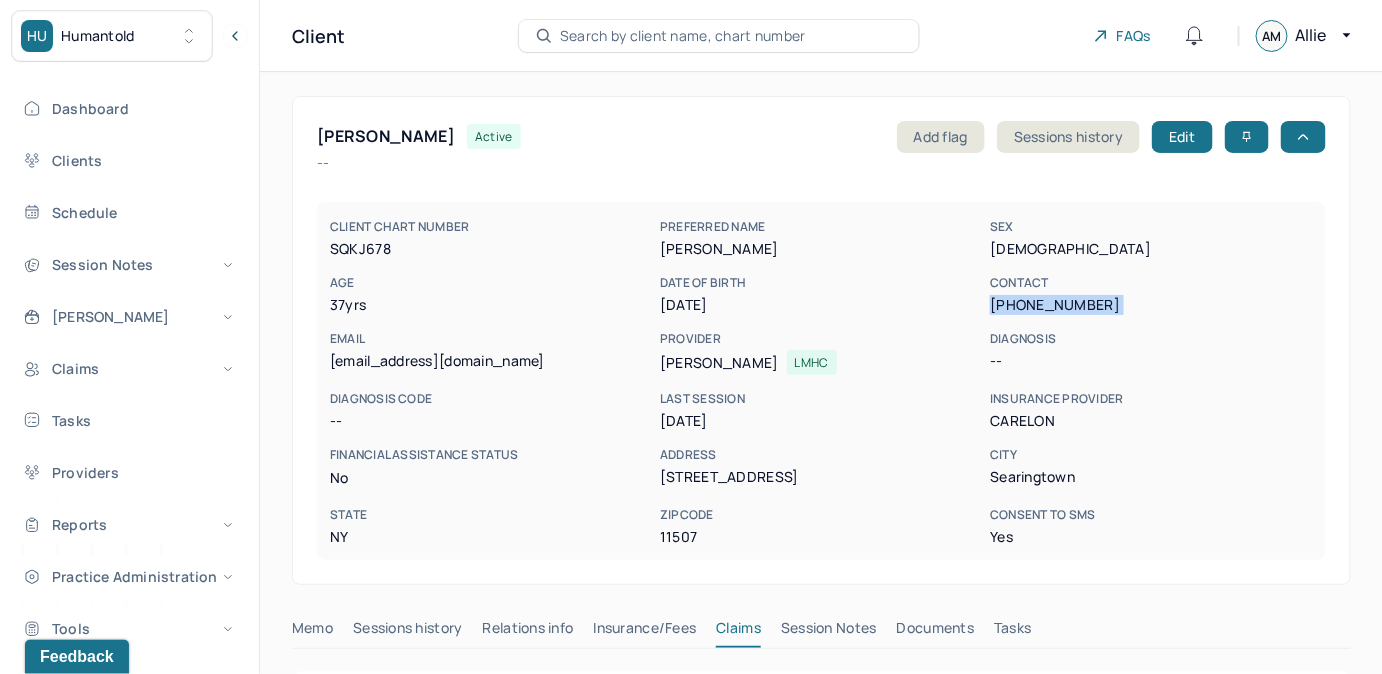 drag, startPoint x: 661, startPoint y: 364, endPoint x: 778, endPoint y: 352, distance: 117.61378 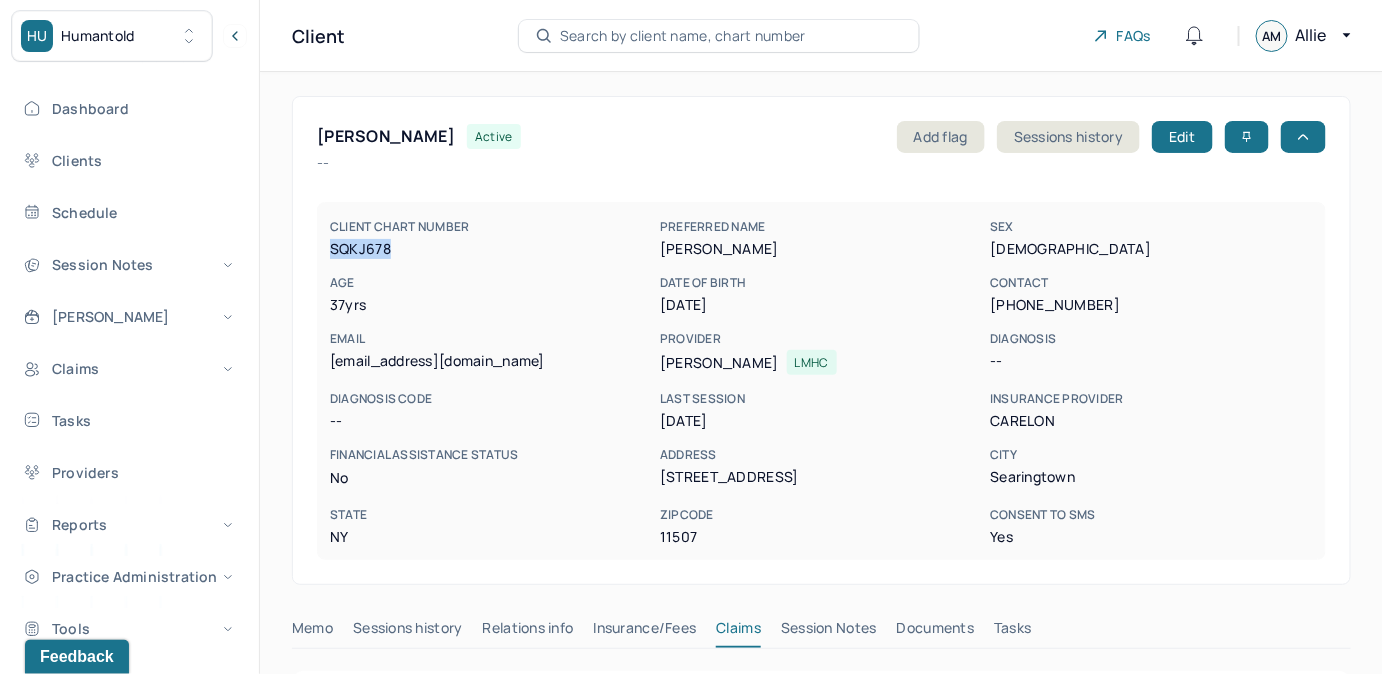 drag, startPoint x: 328, startPoint y: 246, endPoint x: 406, endPoint y: 254, distance: 78.40918 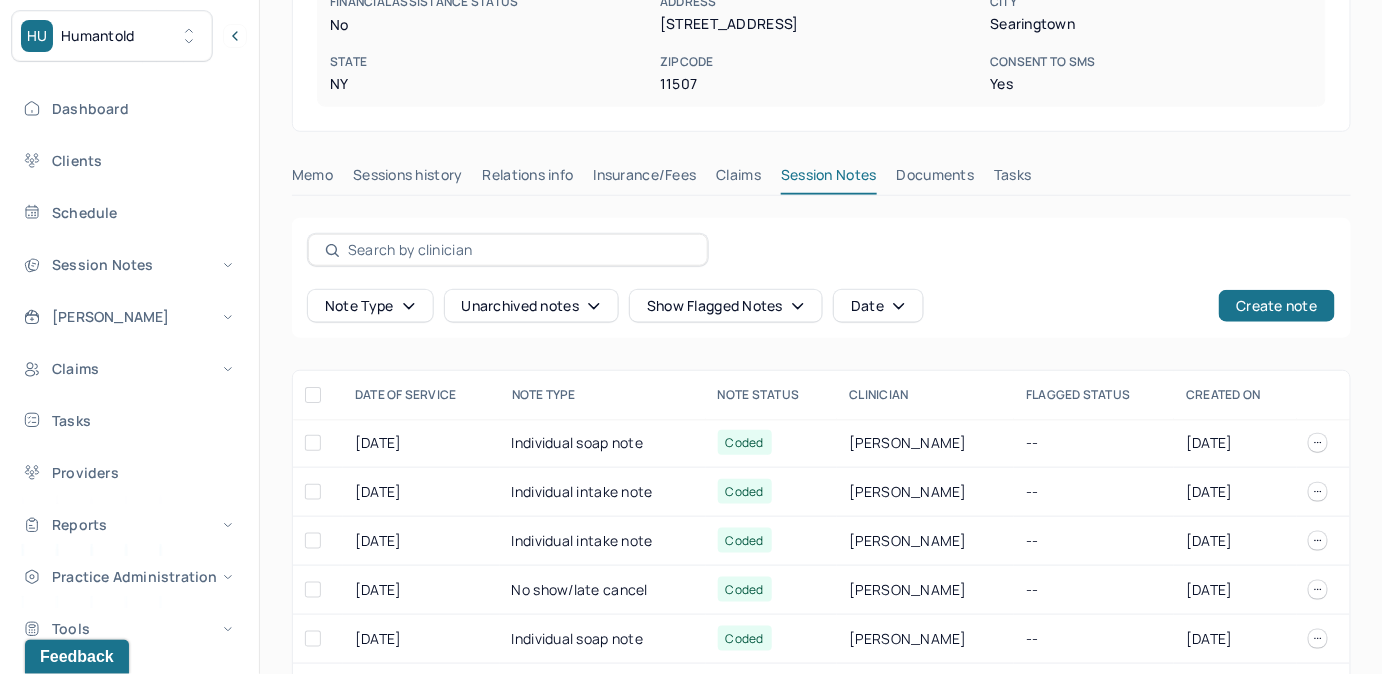 scroll, scrollTop: 454, scrollLeft: 0, axis: vertical 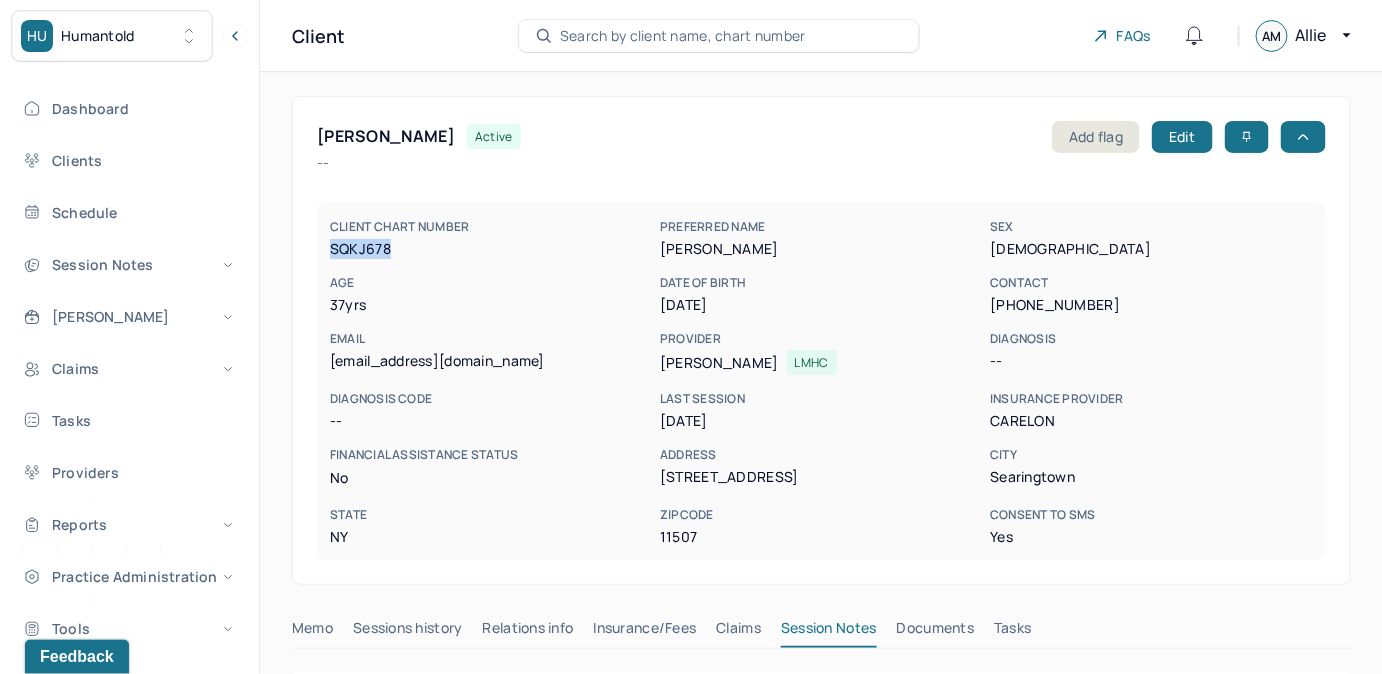 click on "Search by client name, chart number" at bounding box center (683, 36) 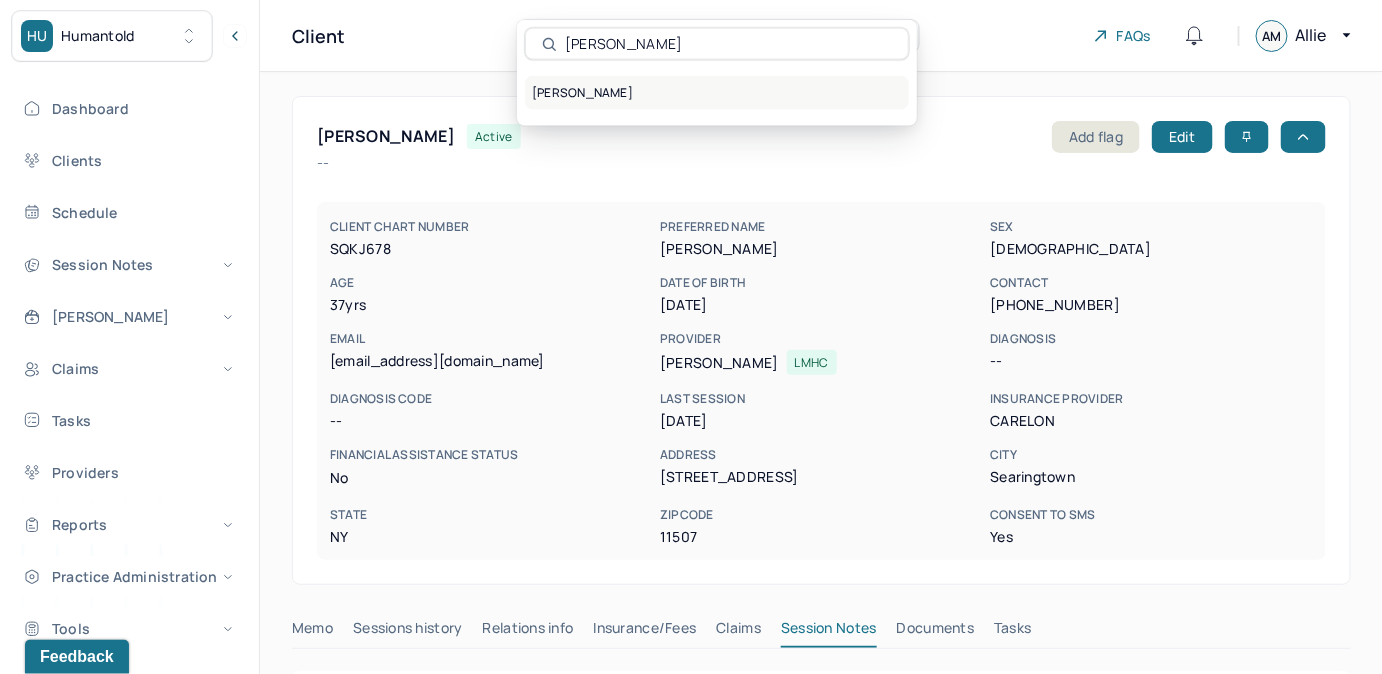 type on "[PERSON_NAME]" 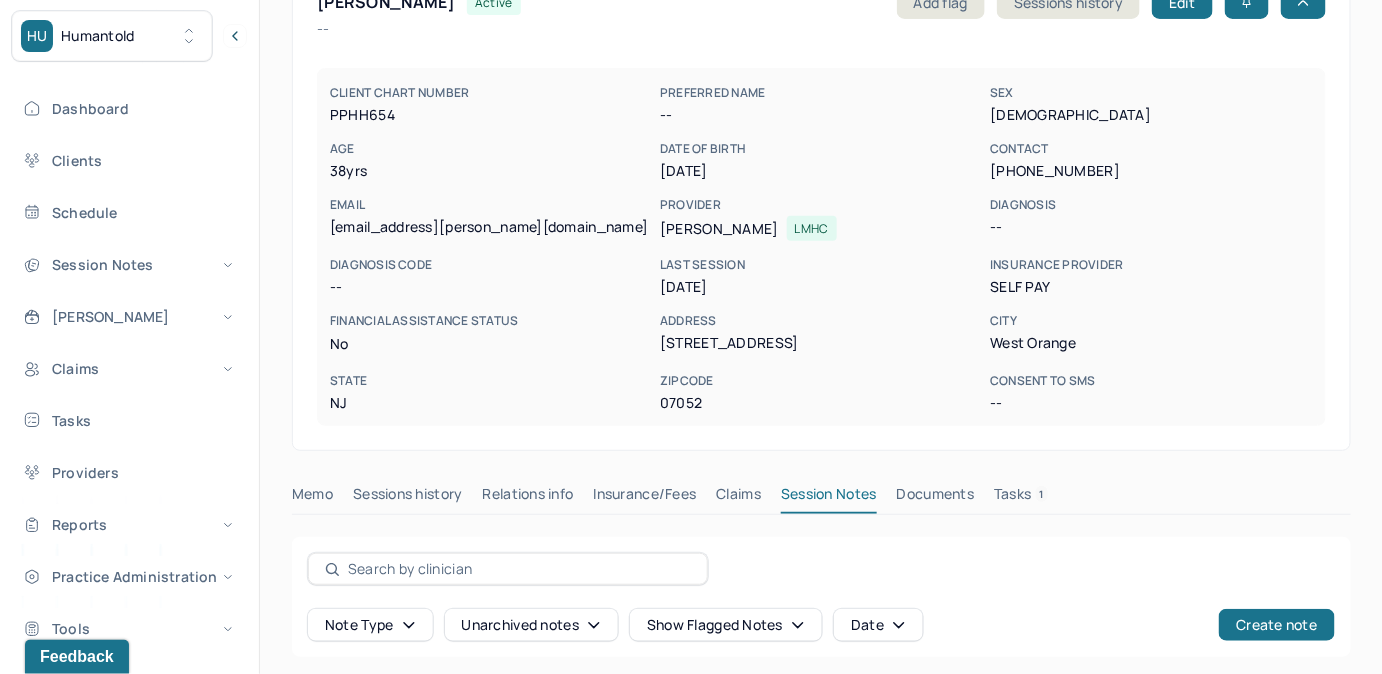 scroll, scrollTop: 181, scrollLeft: 0, axis: vertical 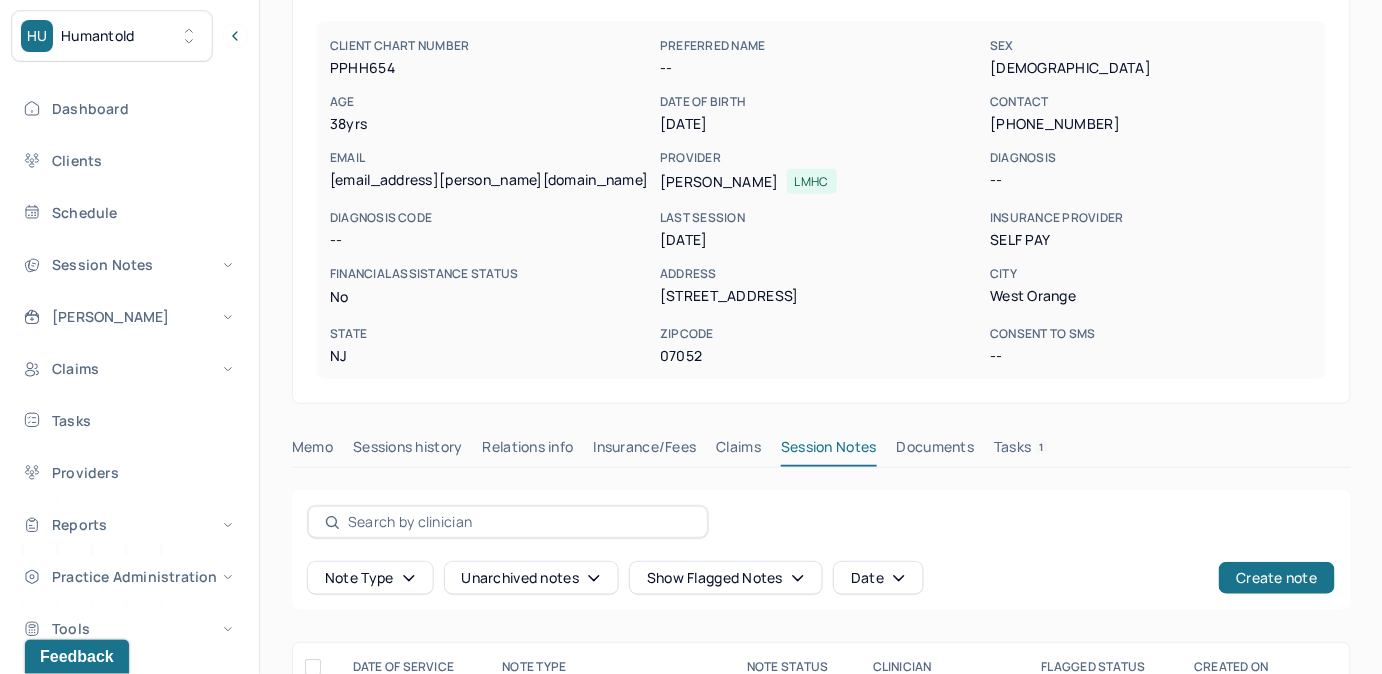 click on "Insurance/Fees" at bounding box center (645, 451) 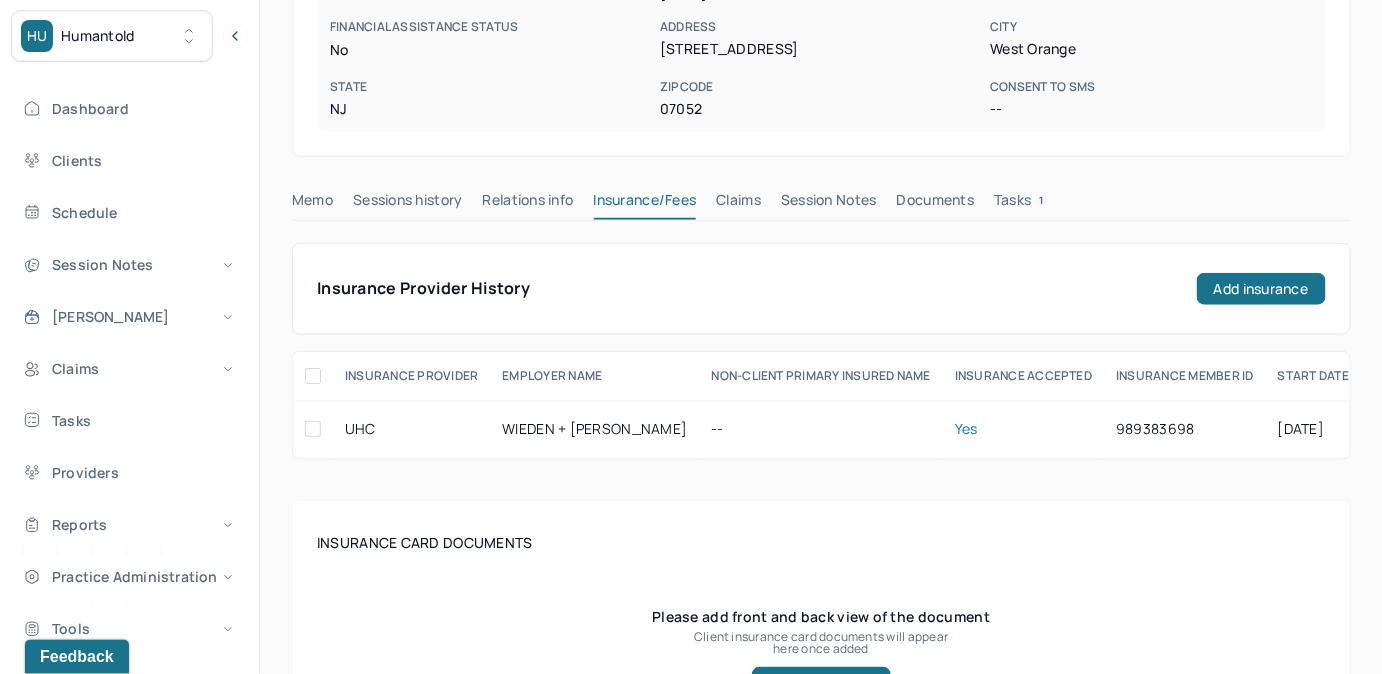 scroll, scrollTop: 454, scrollLeft: 0, axis: vertical 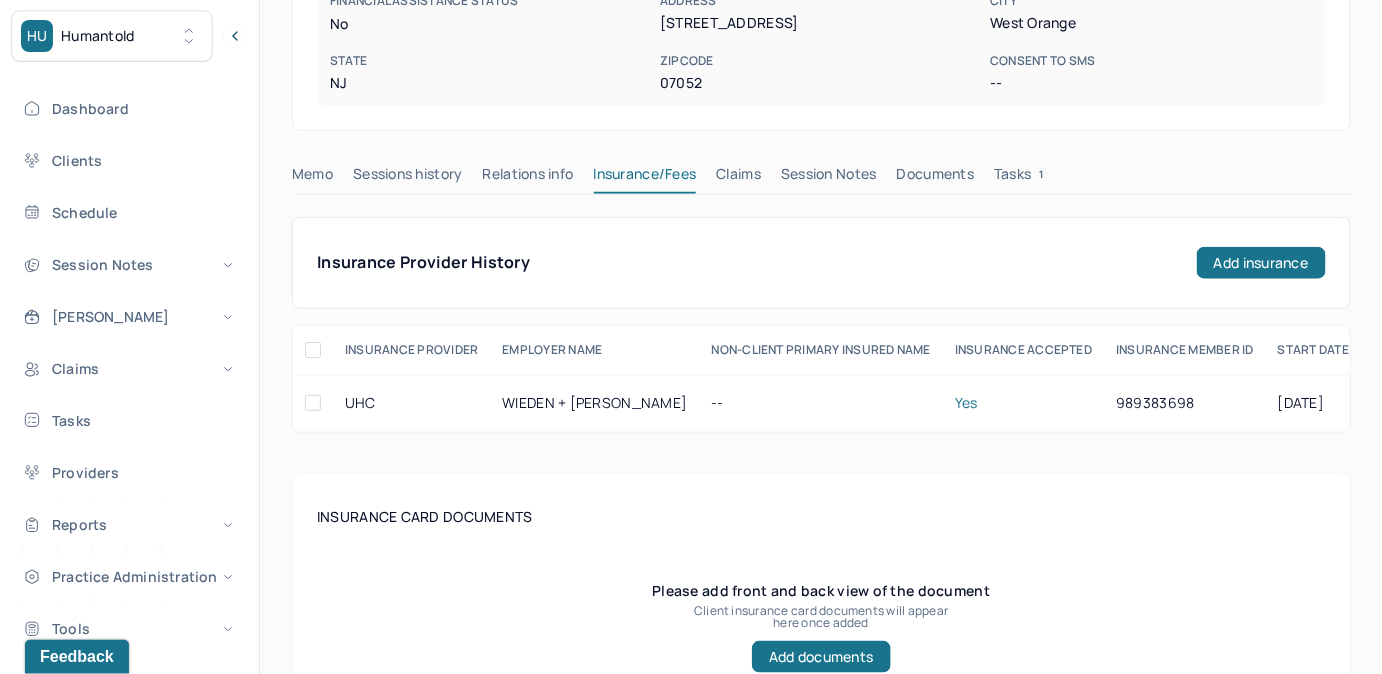 click on "Relations info" at bounding box center [528, 178] 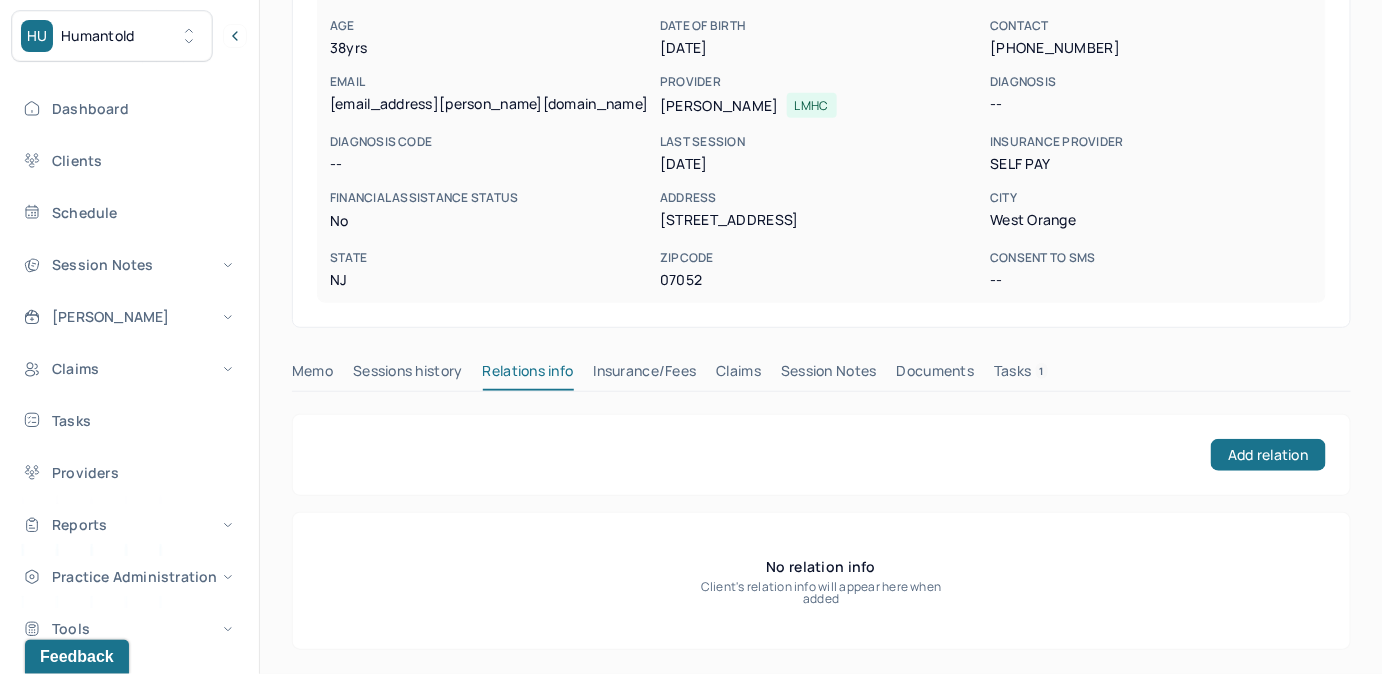scroll, scrollTop: 254, scrollLeft: 0, axis: vertical 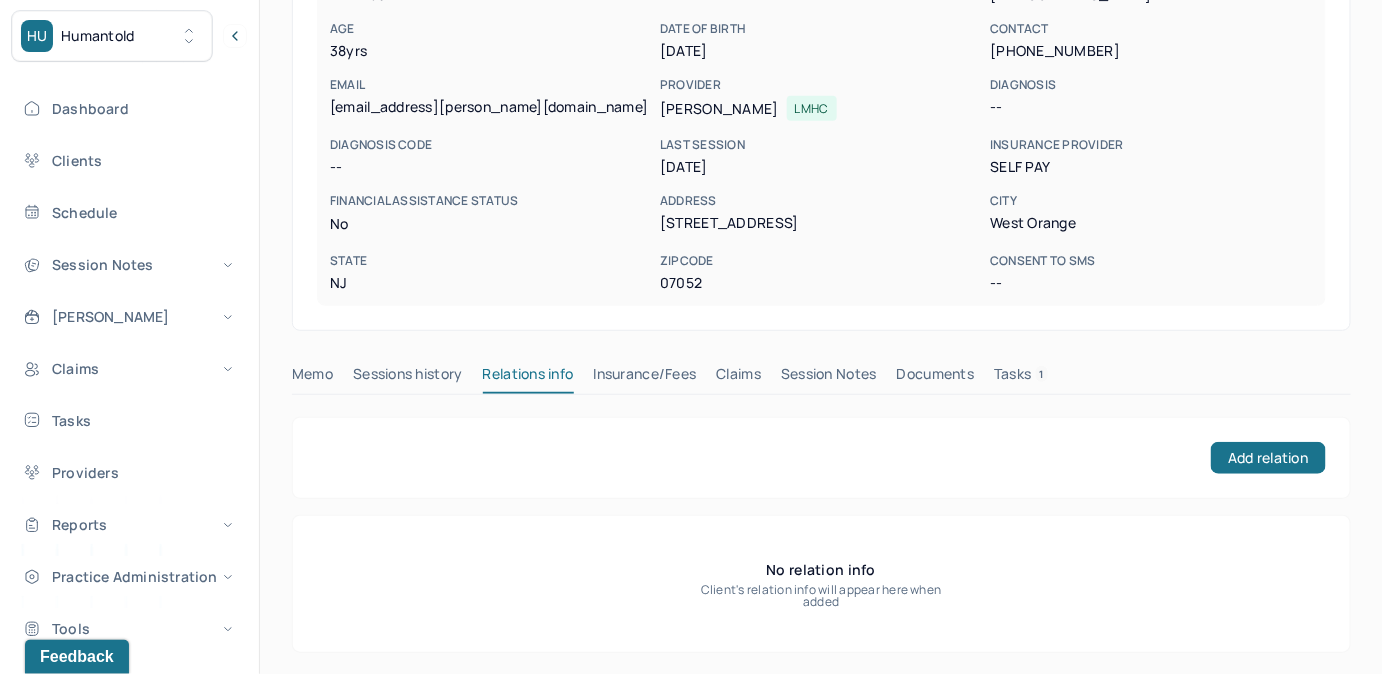 click on "Sessions history" at bounding box center (407, 378) 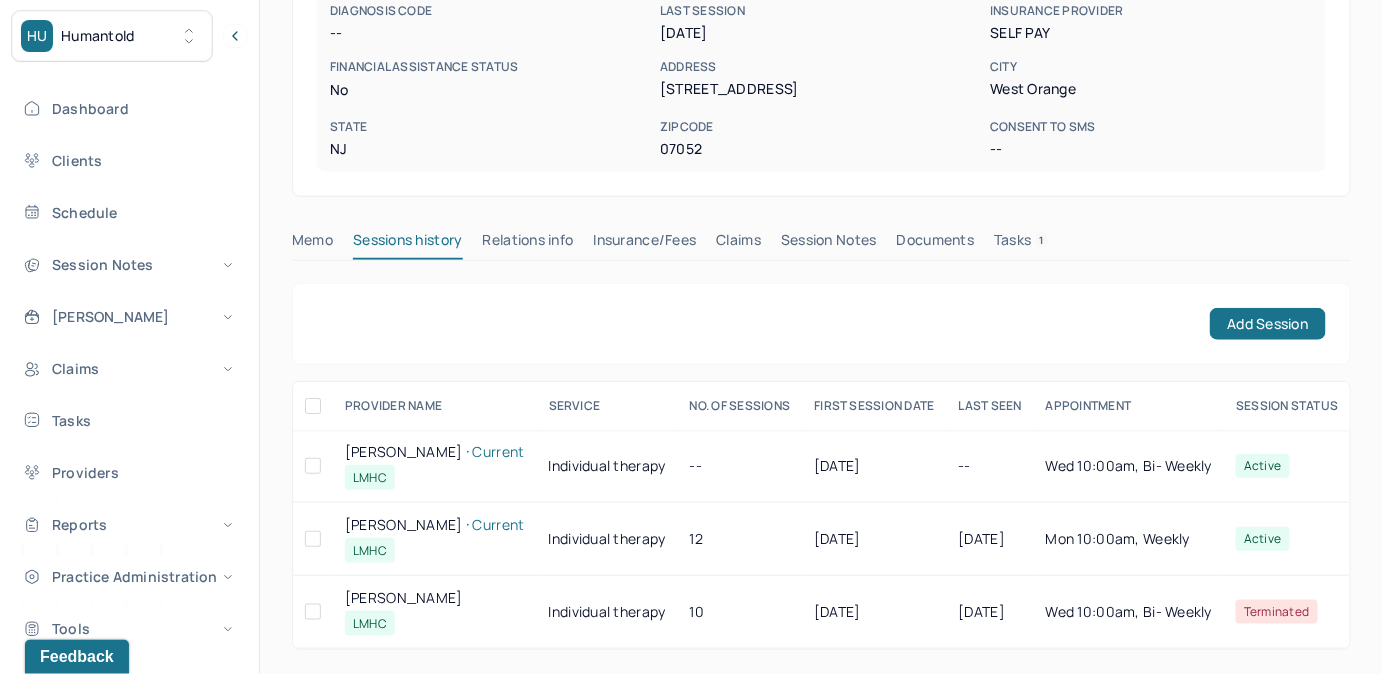 scroll, scrollTop: 398, scrollLeft: 0, axis: vertical 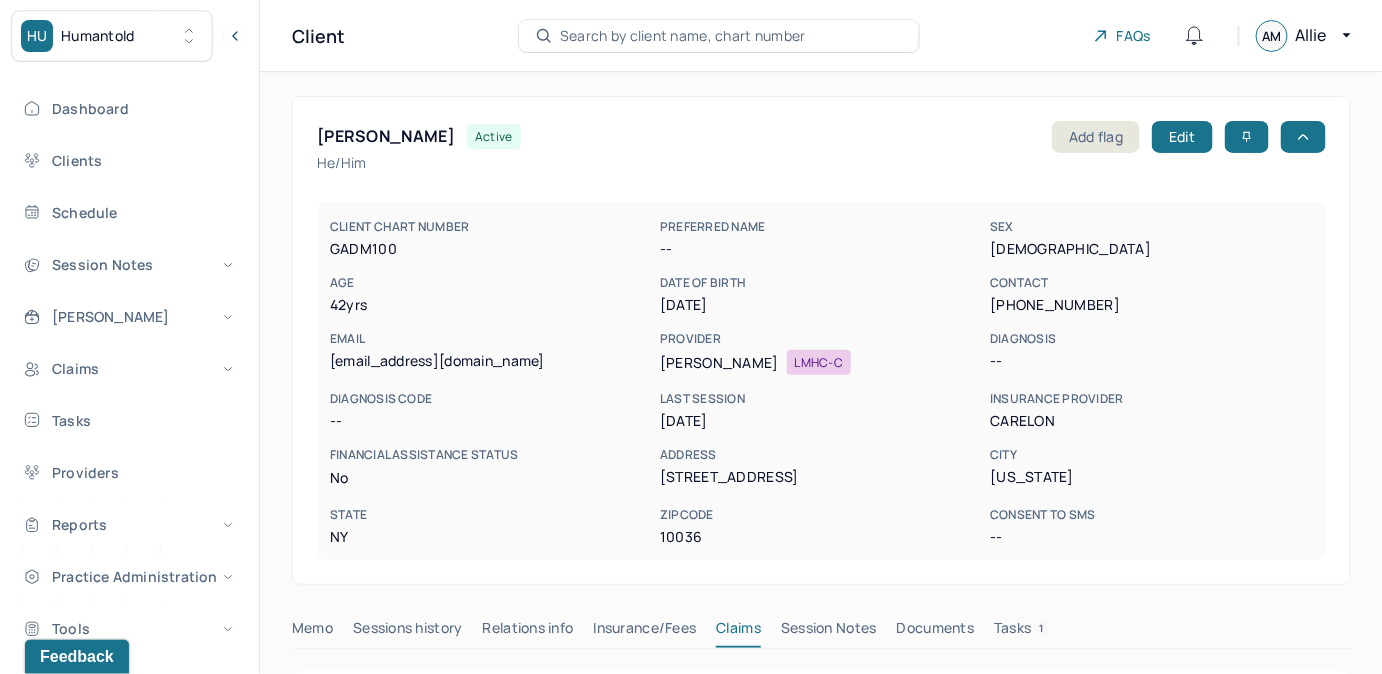 click on "Search by client name, chart number" at bounding box center [719, 36] 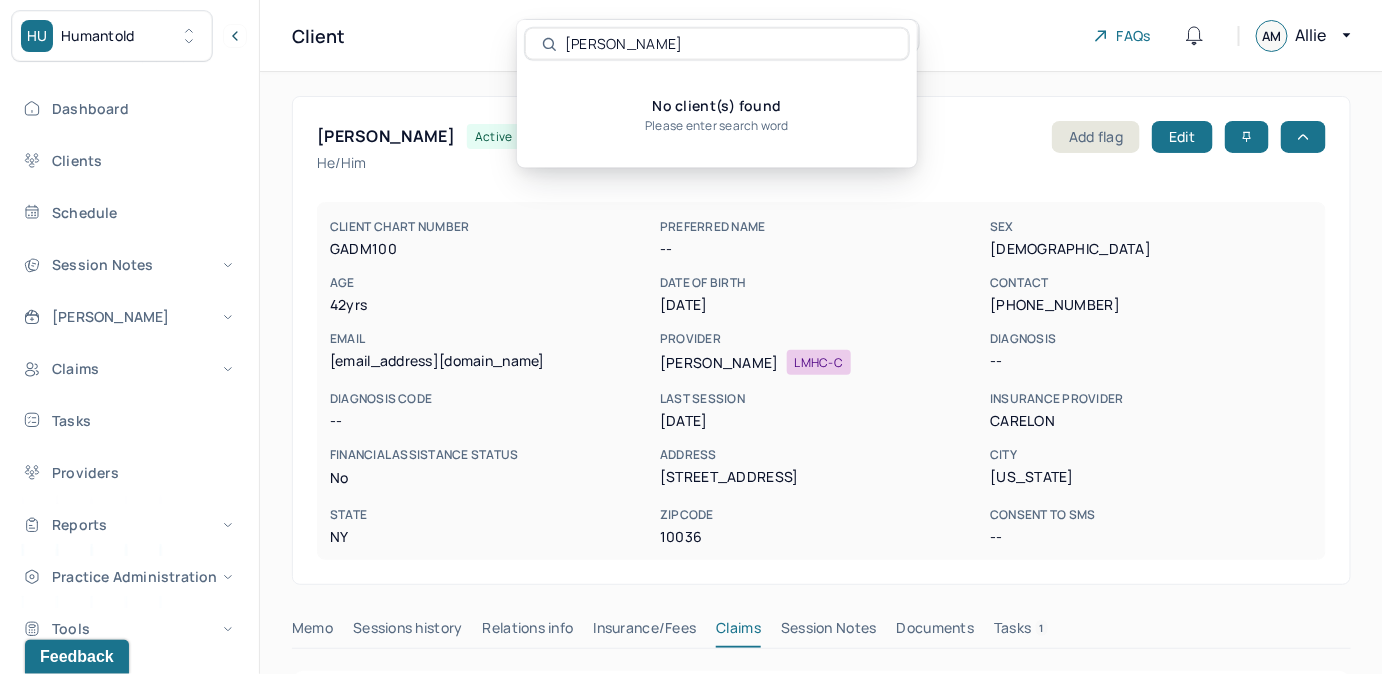 click on "Mishael Lucas" at bounding box center [728, 44] 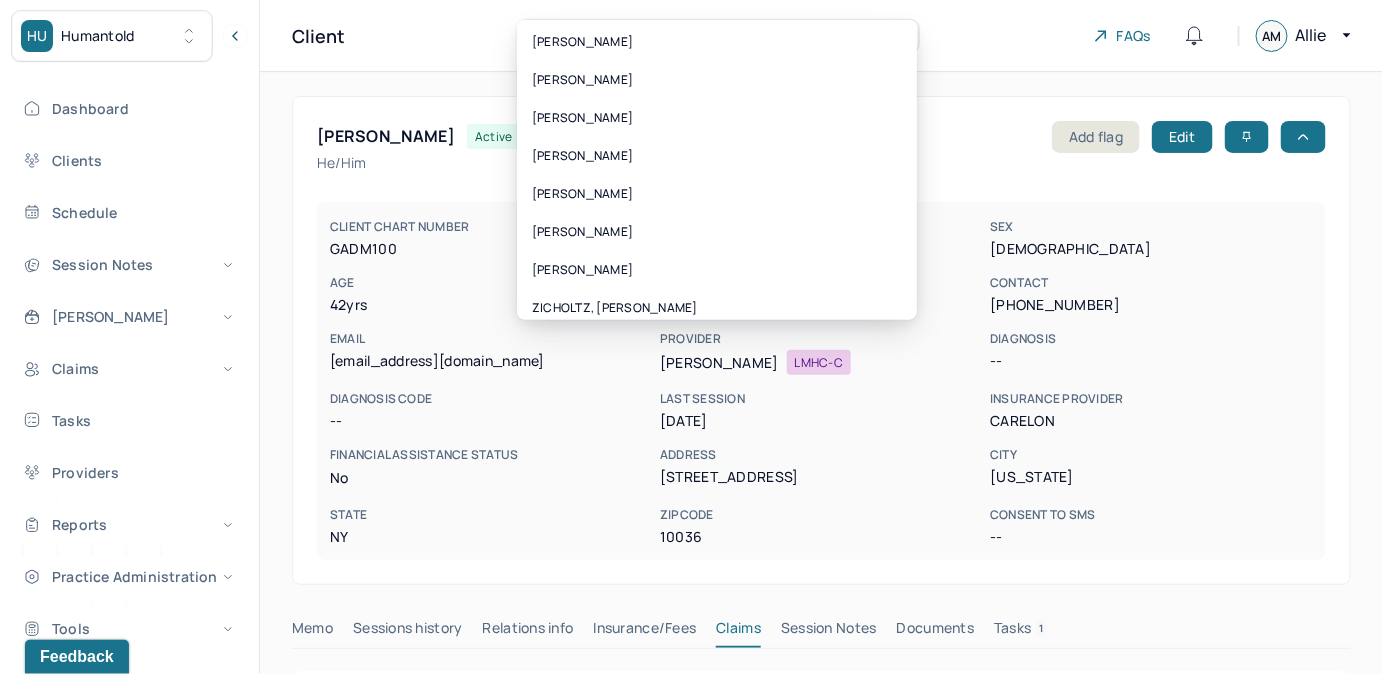 scroll, scrollTop: 545, scrollLeft: 0, axis: vertical 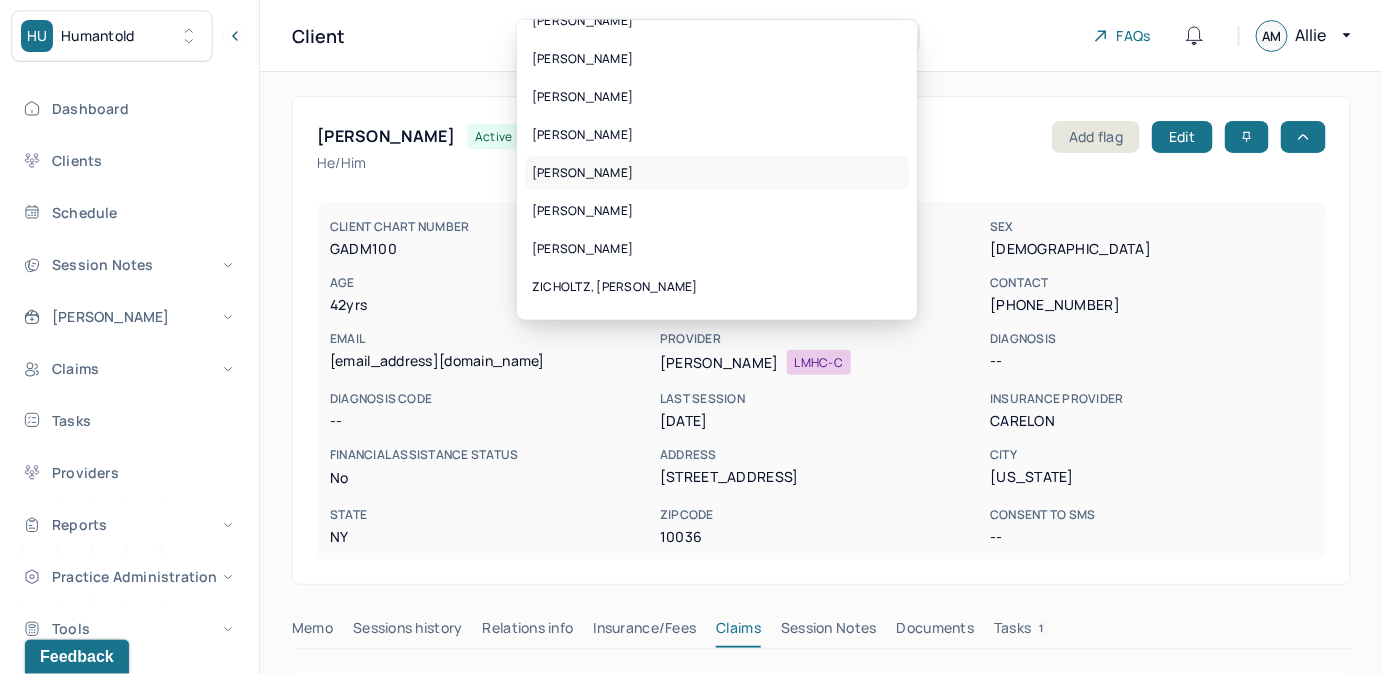 type on "Lucas" 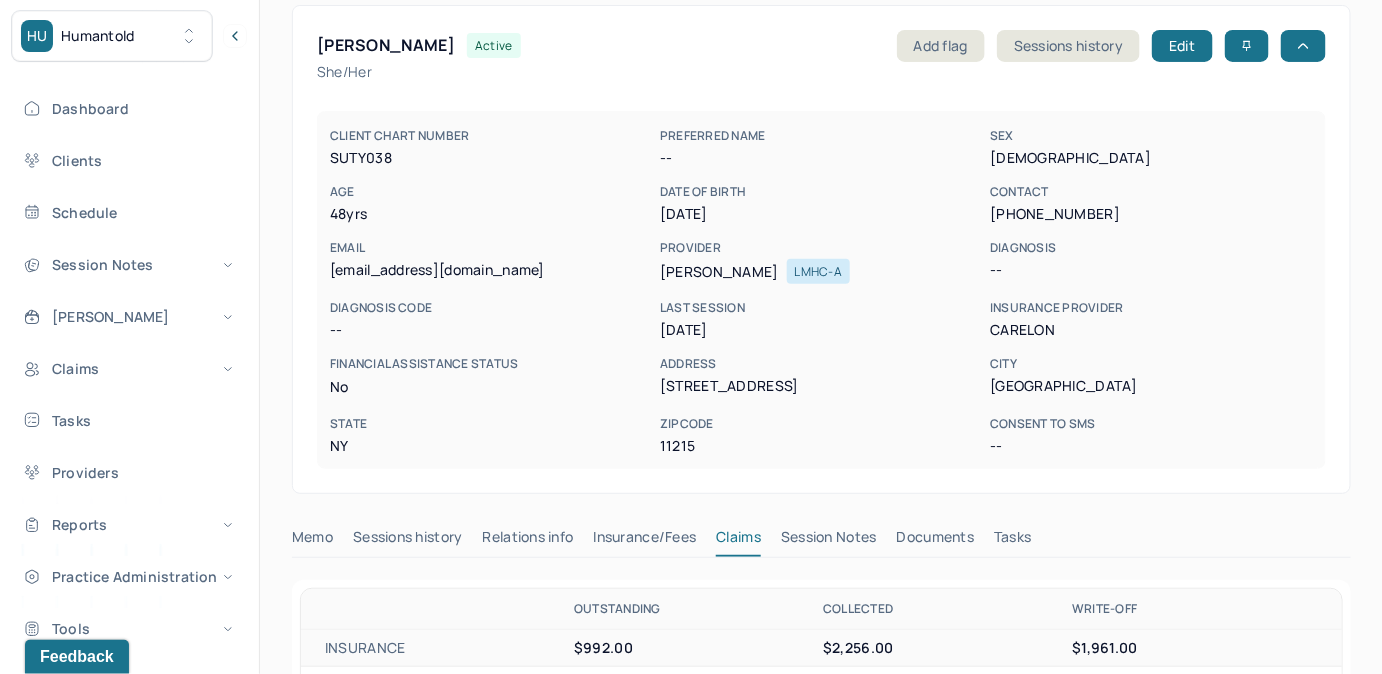 scroll, scrollTop: 363, scrollLeft: 0, axis: vertical 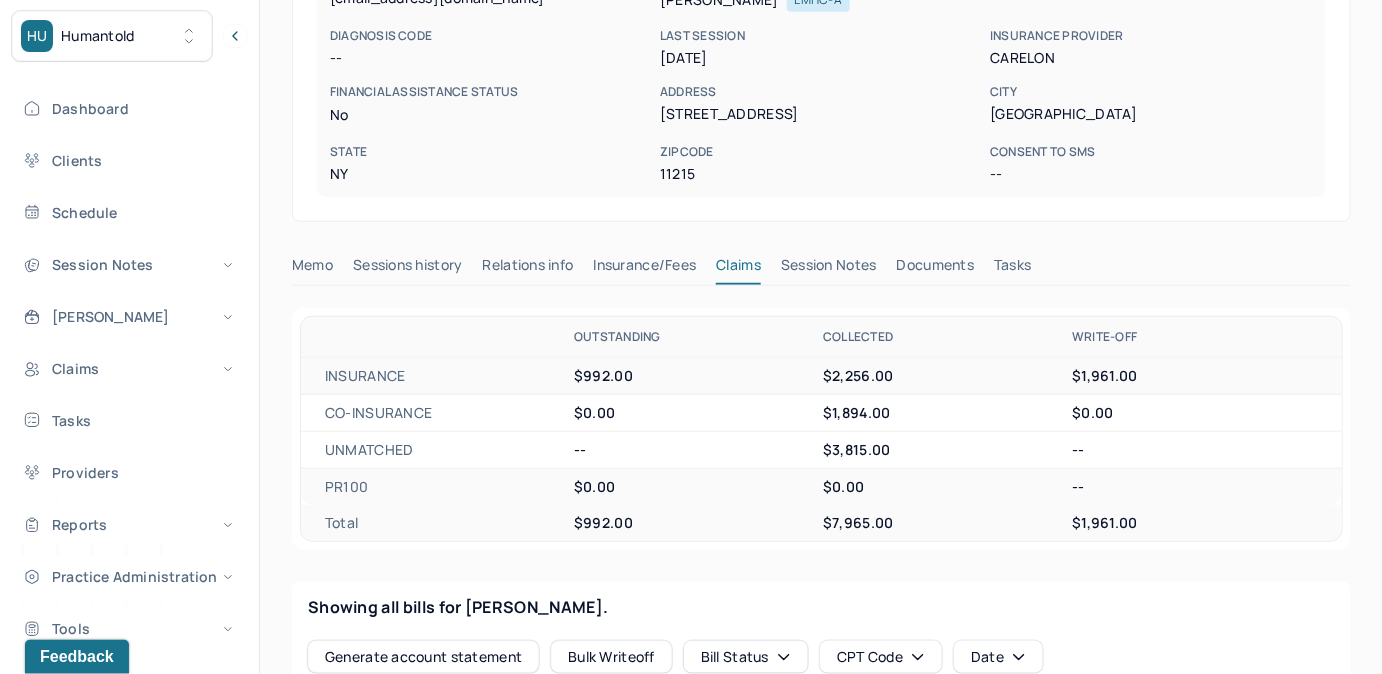 click on "Documents" at bounding box center [936, 269] 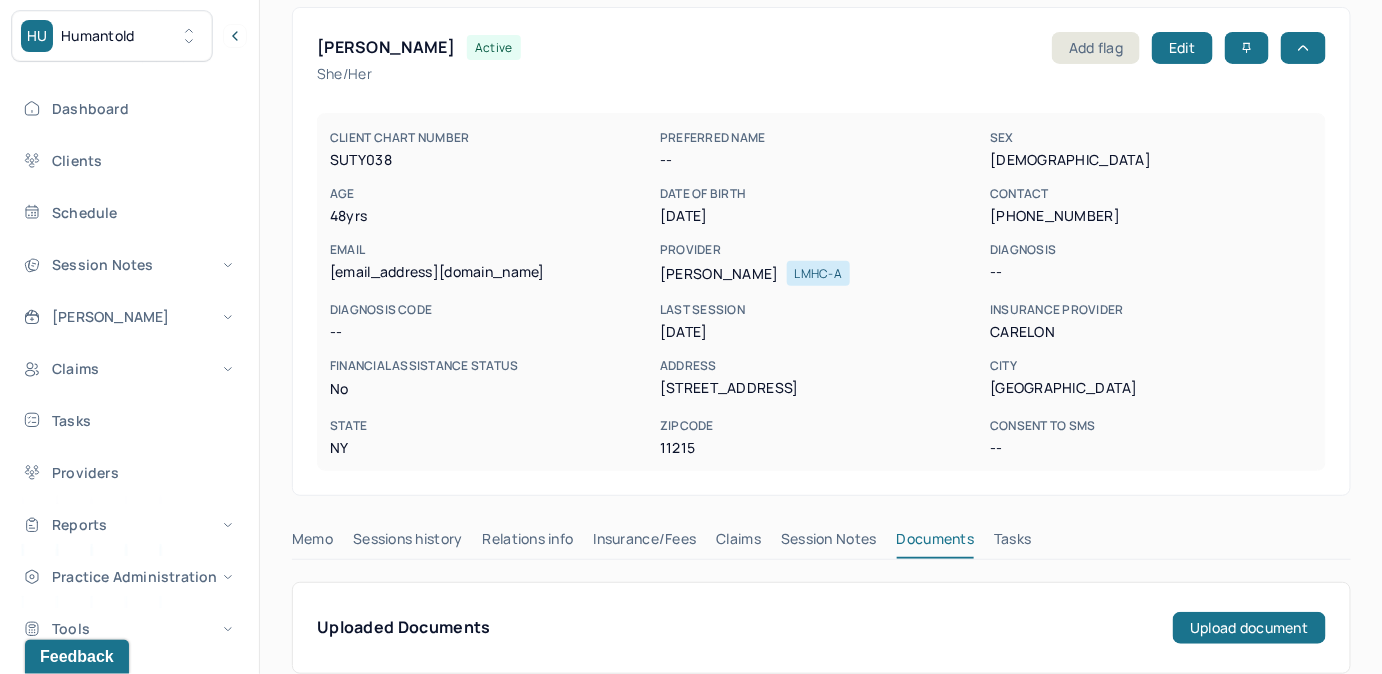 scroll, scrollTop: 53, scrollLeft: 0, axis: vertical 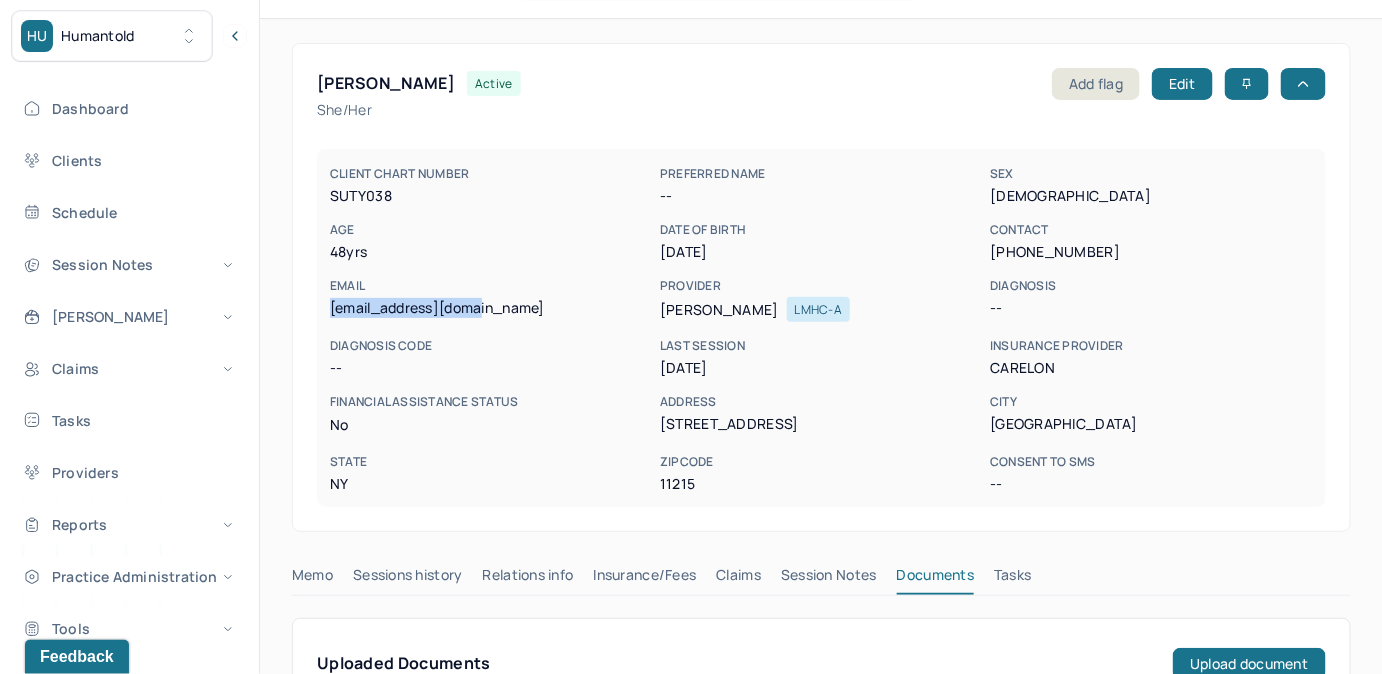 drag, startPoint x: 333, startPoint y: 304, endPoint x: 499, endPoint y: 312, distance: 166.19266 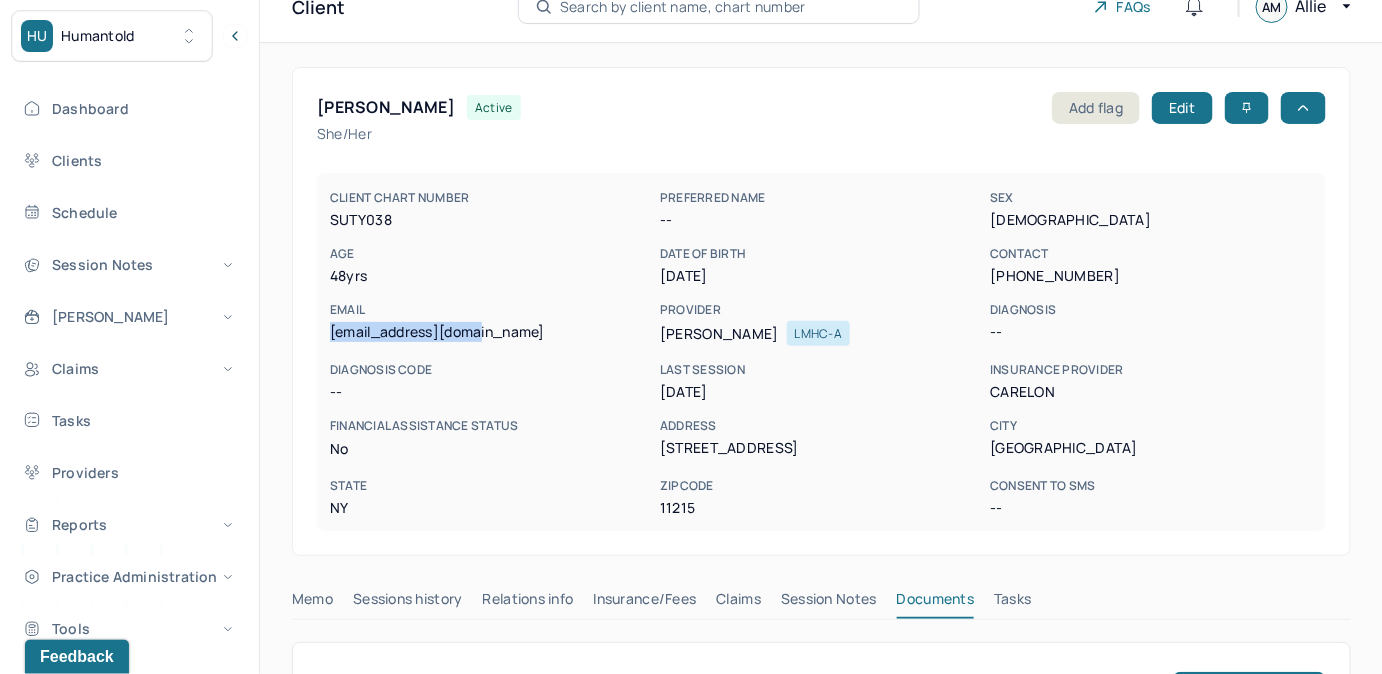 scroll, scrollTop: 0, scrollLeft: 0, axis: both 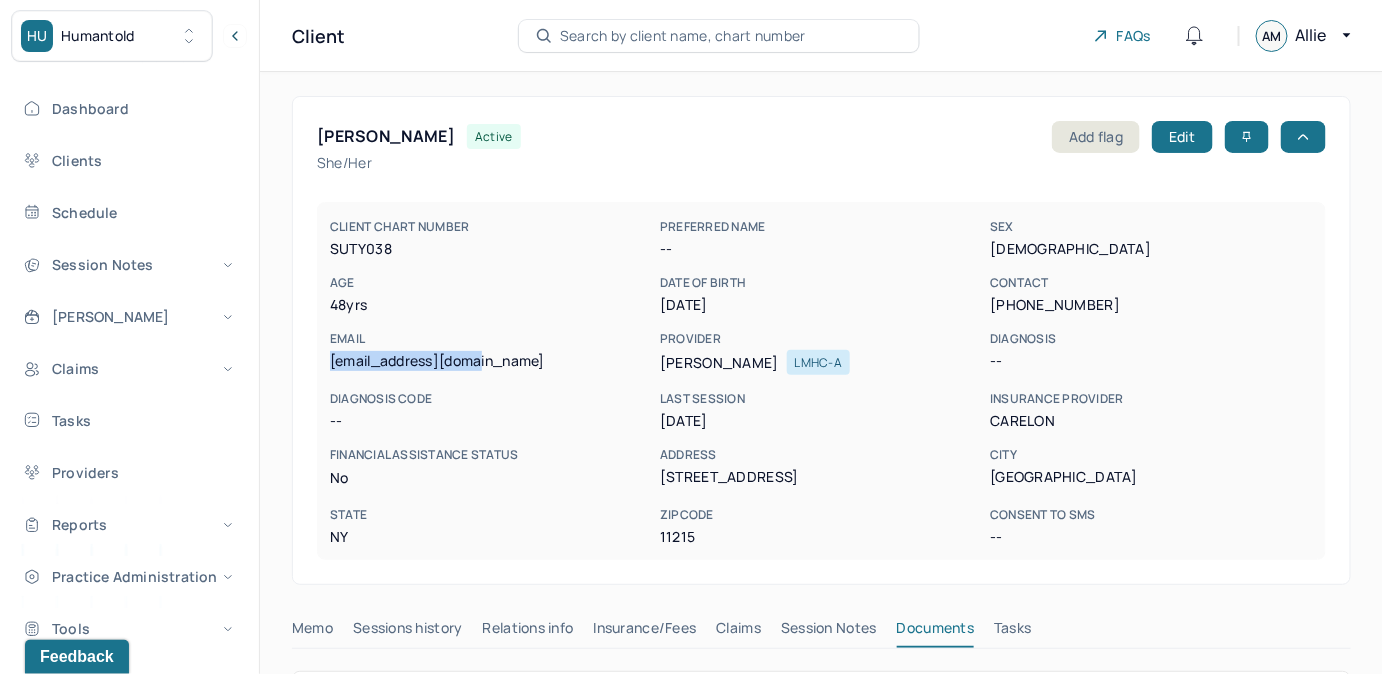 click on "Search by client name, chart number" at bounding box center [683, 36] 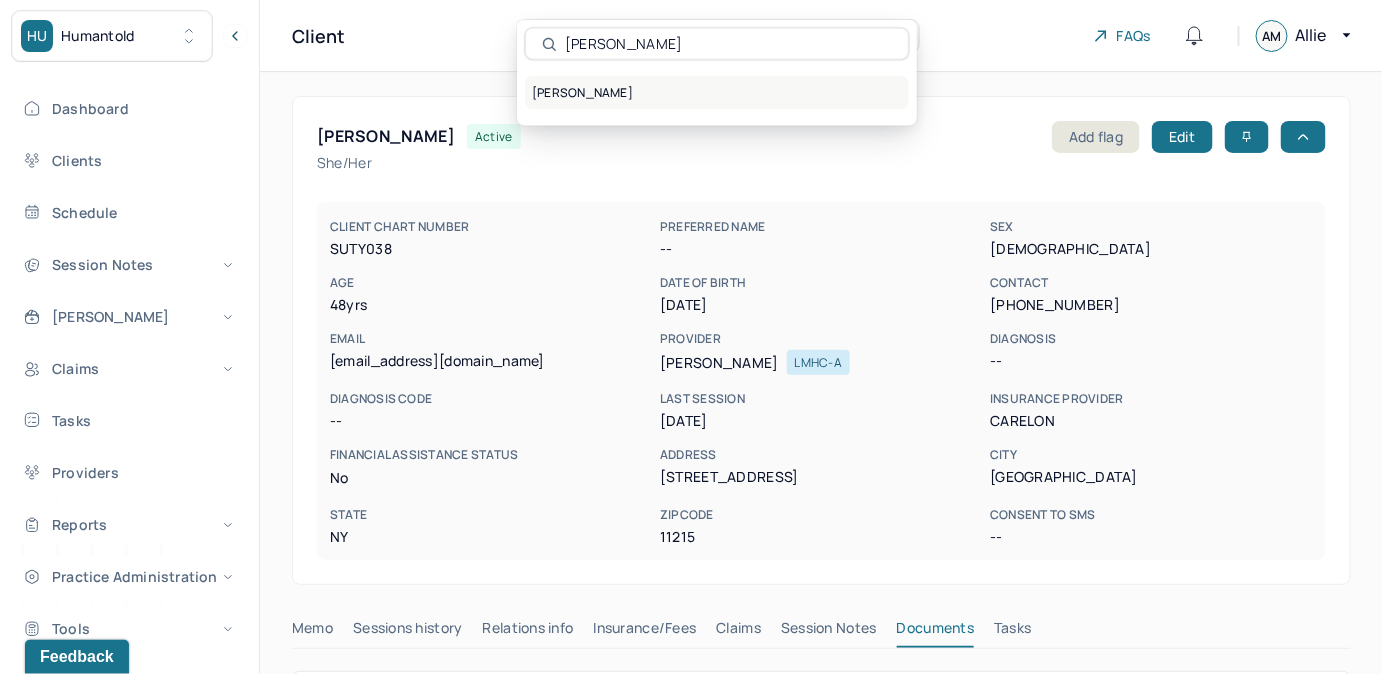 type on "Sarah Evans" 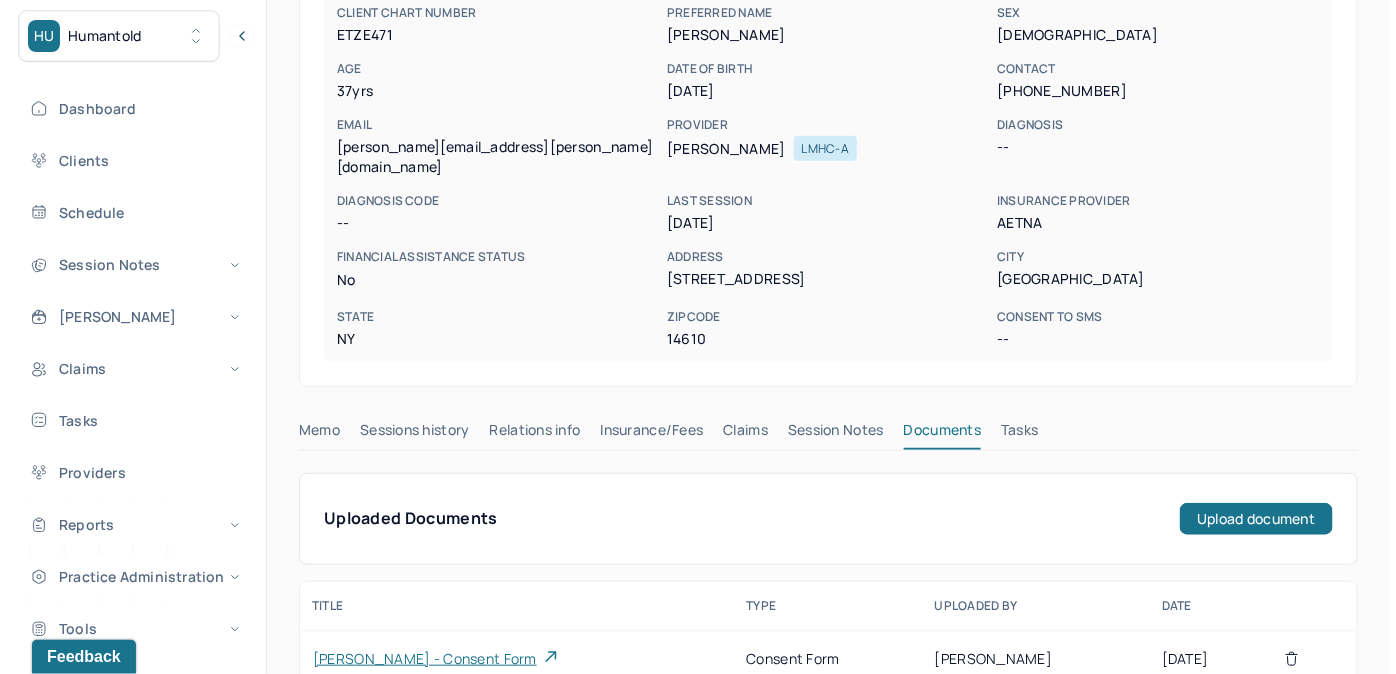 scroll, scrollTop: 235, scrollLeft: 0, axis: vertical 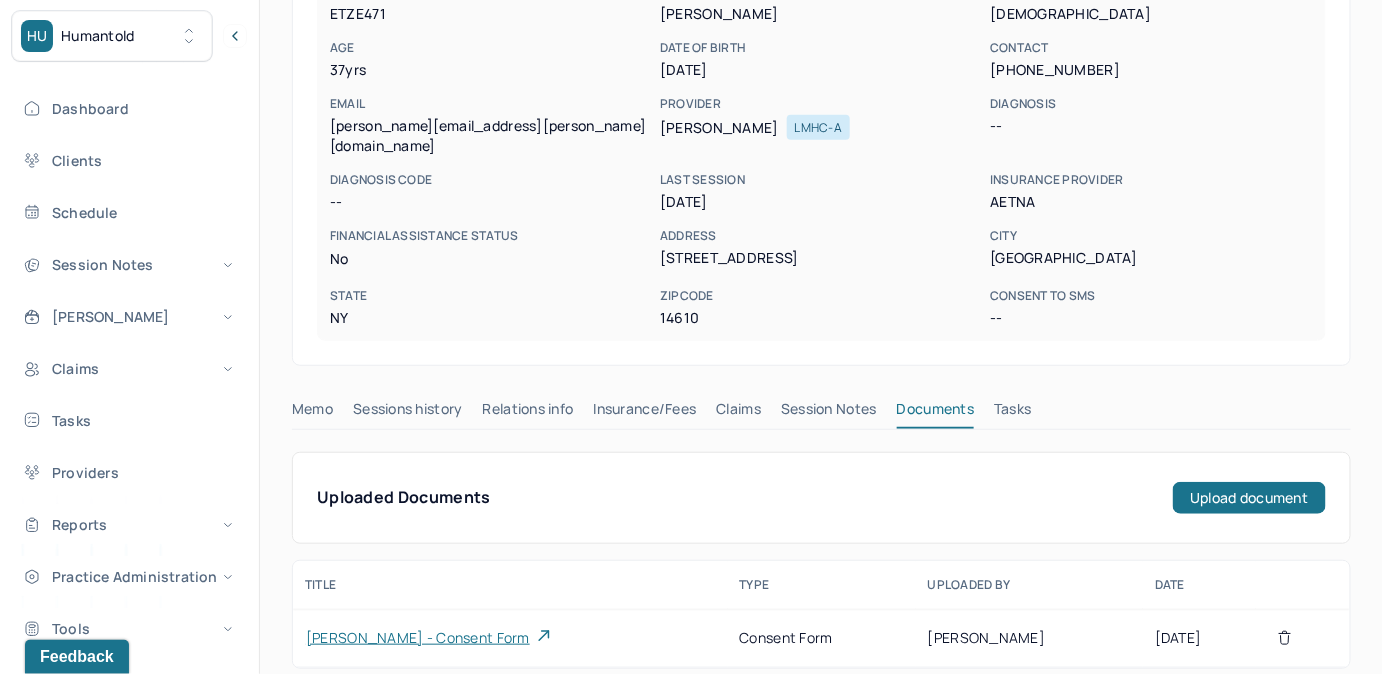 click on "Sarah Evans - consent form" at bounding box center [418, 638] 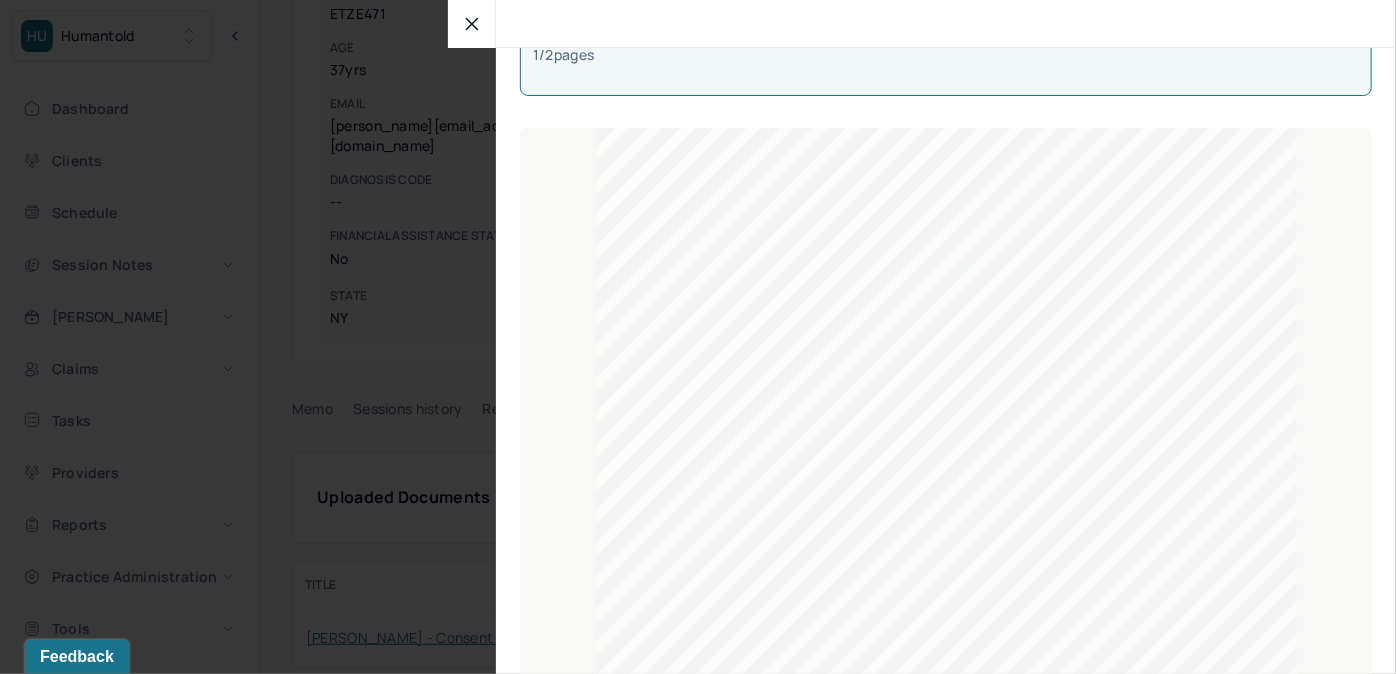 scroll, scrollTop: 90, scrollLeft: 0, axis: vertical 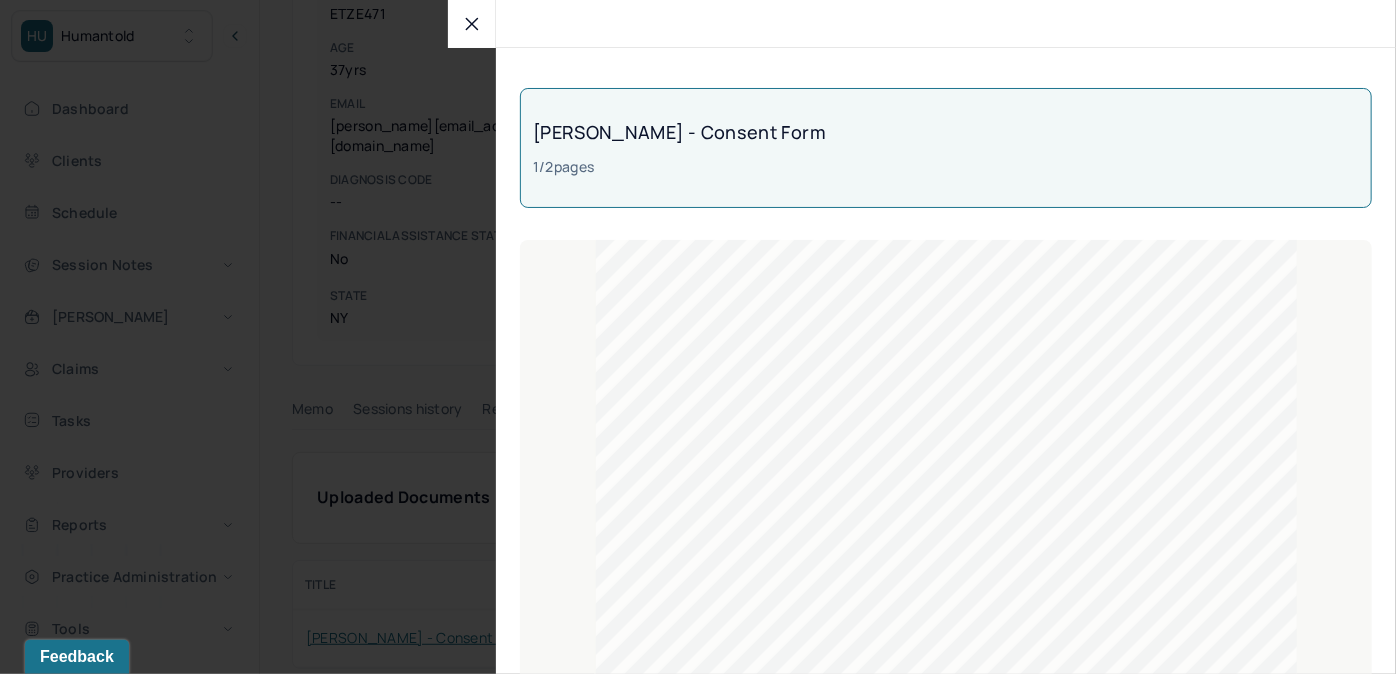 click 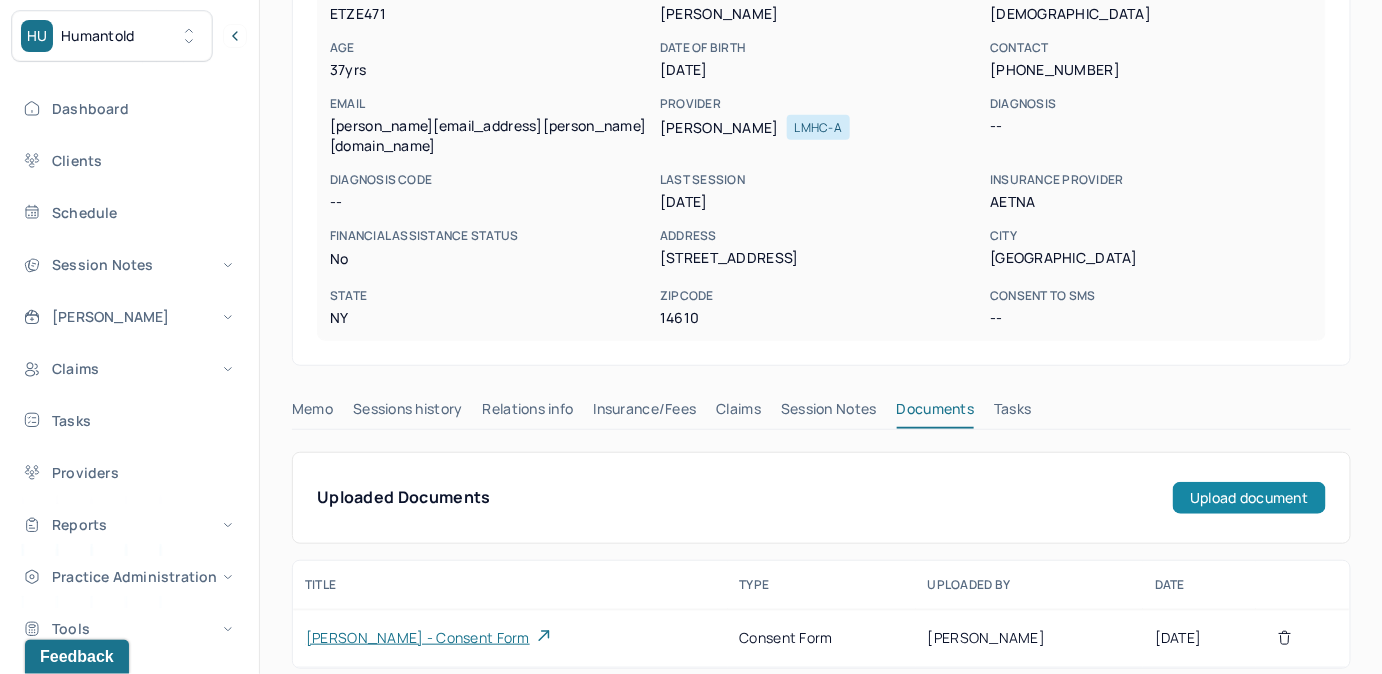 click on "Upload document" at bounding box center (1249, 498) 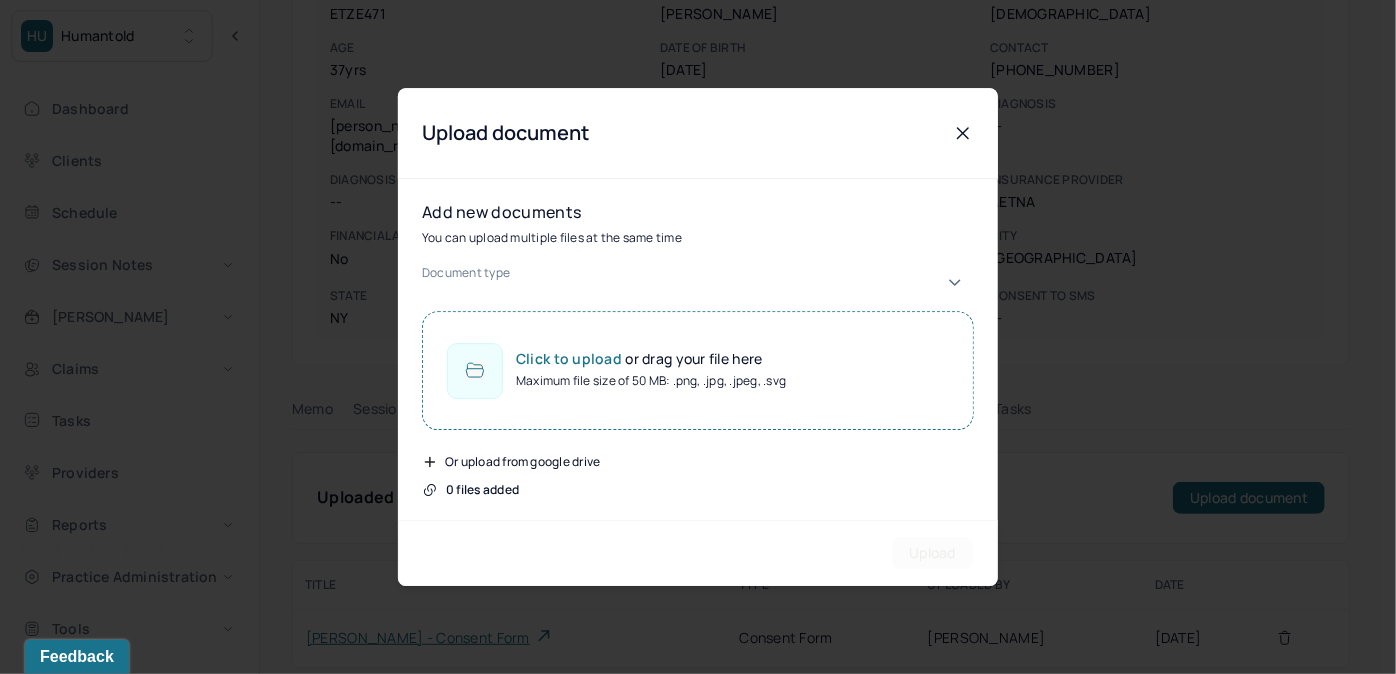 click on "Document type" at bounding box center [698, 282] 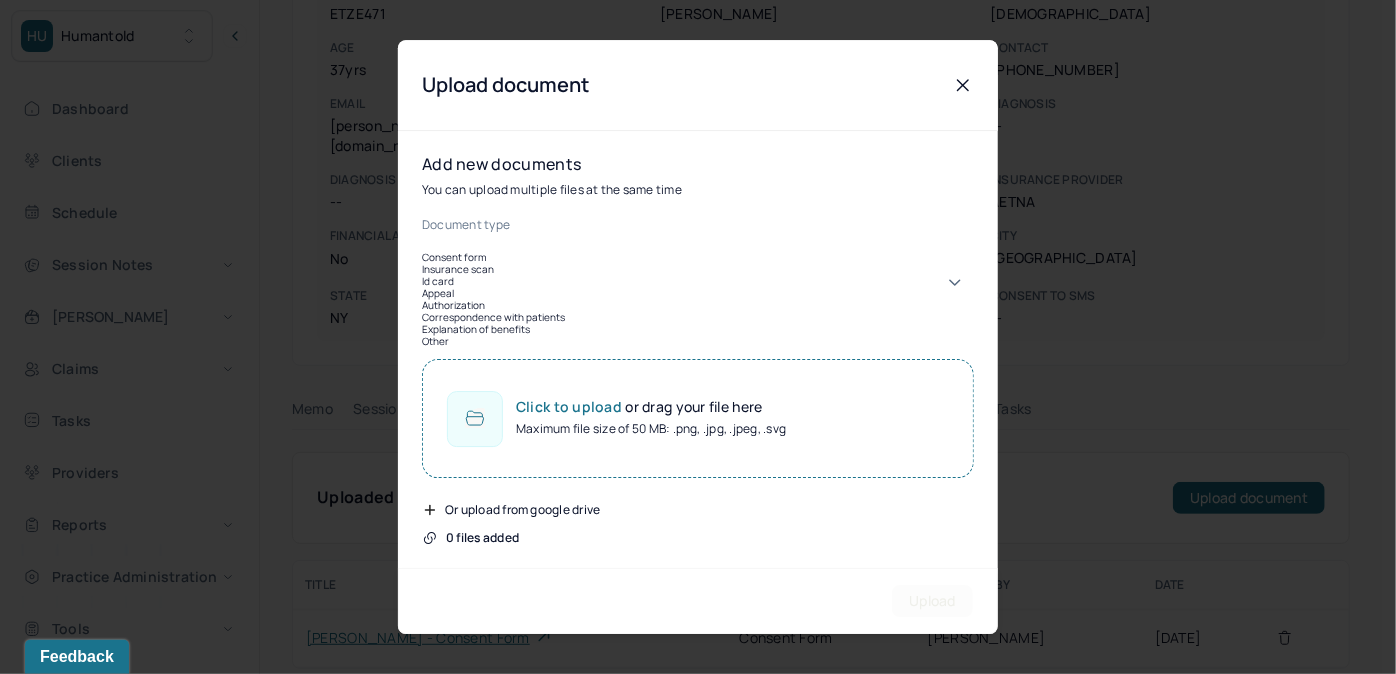 click on "Consent form" at bounding box center [698, 257] 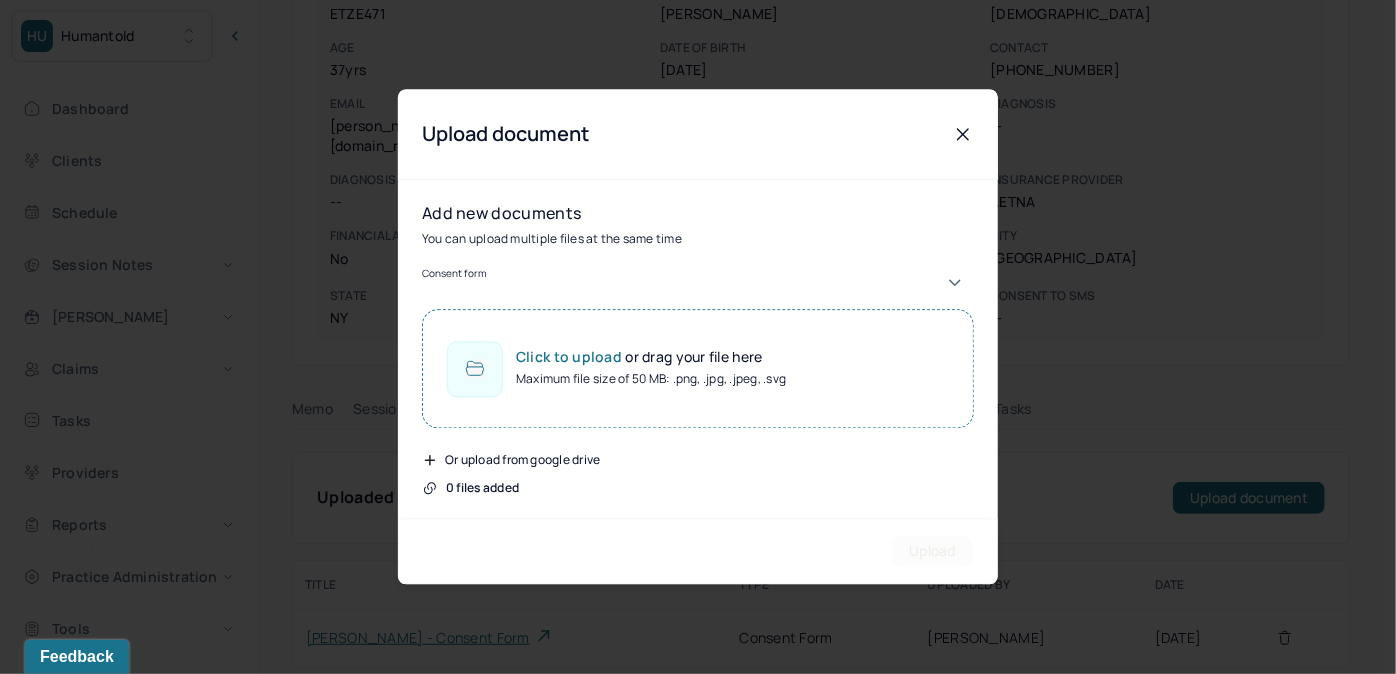 click on "Maximum file size of 50 MB: .png, .jpg, .jpeg, .svg" at bounding box center (651, 380) 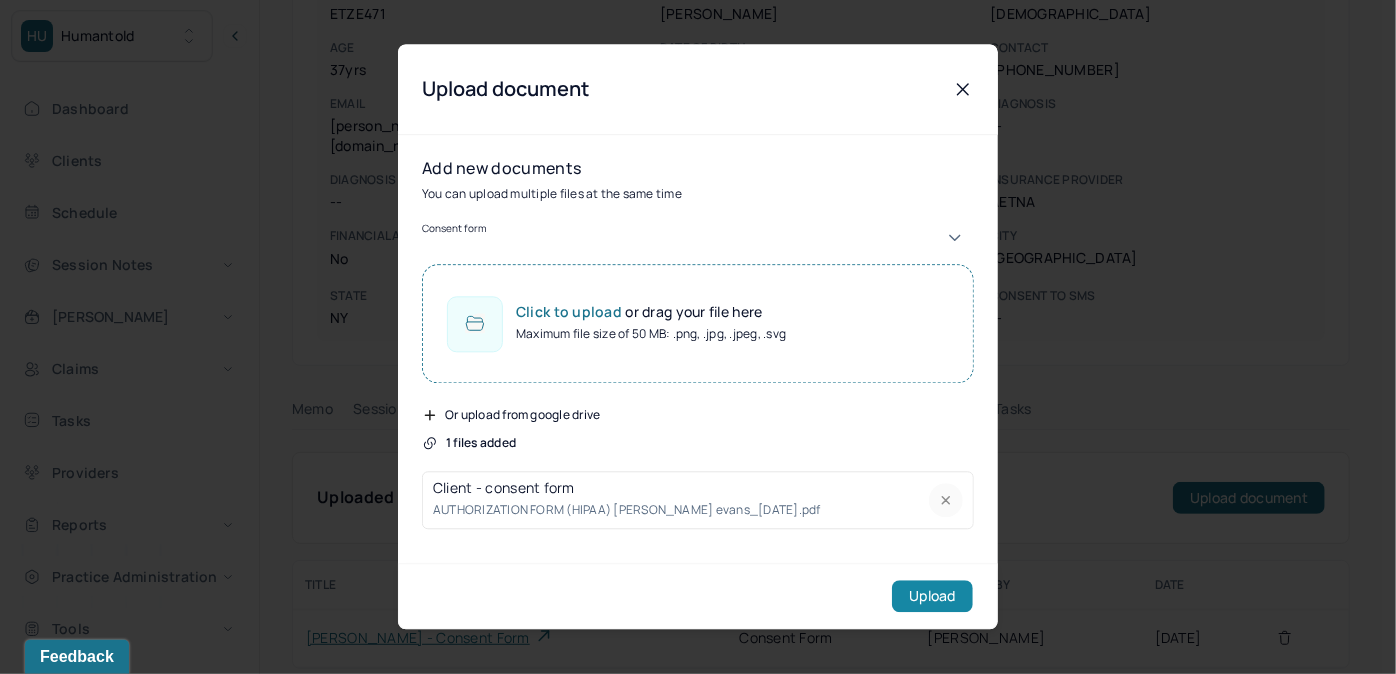 click on "Upload" at bounding box center [932, 597] 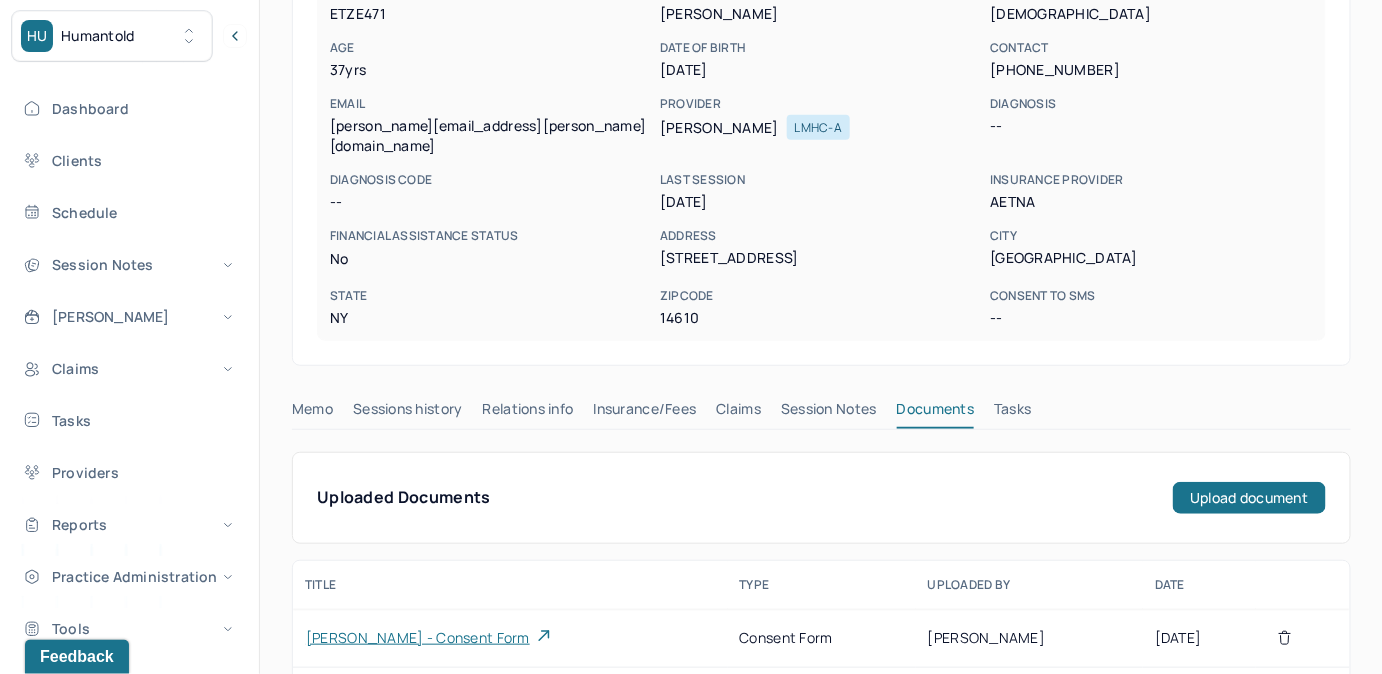 scroll, scrollTop: 0, scrollLeft: 0, axis: both 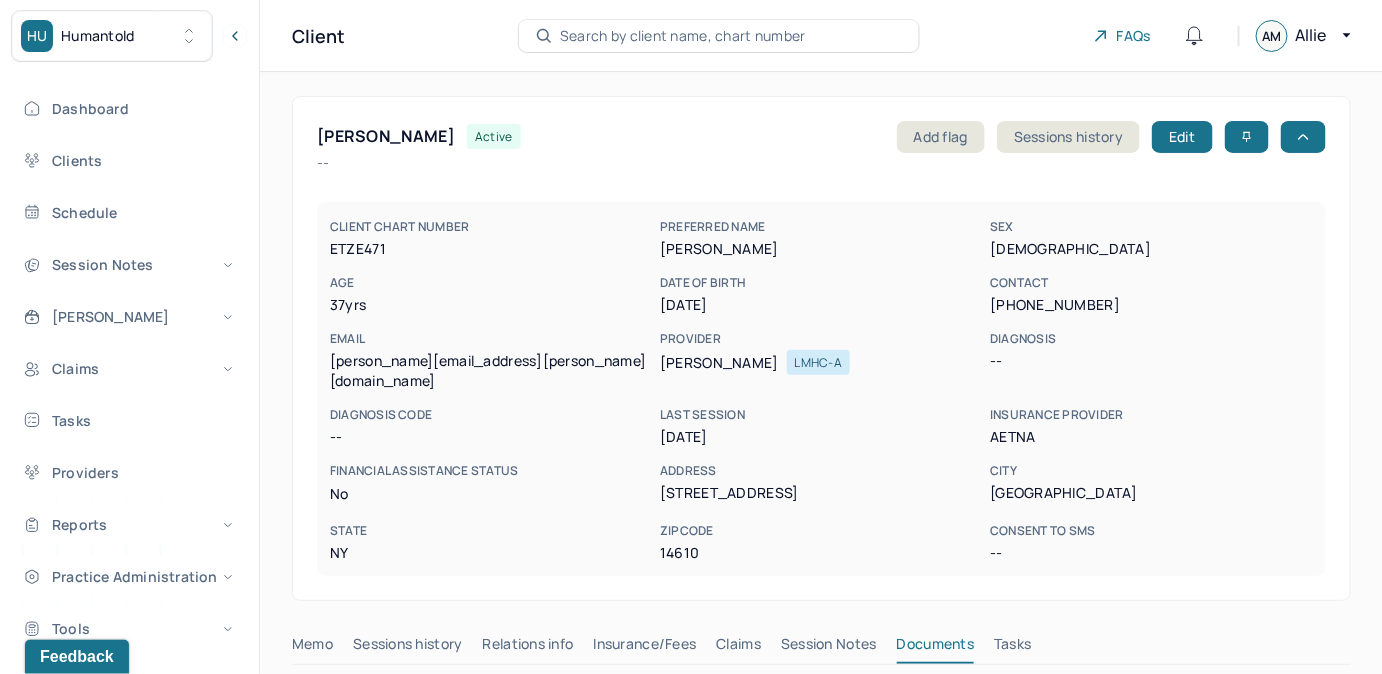 click on "Search by client name, chart number" at bounding box center [683, 36] 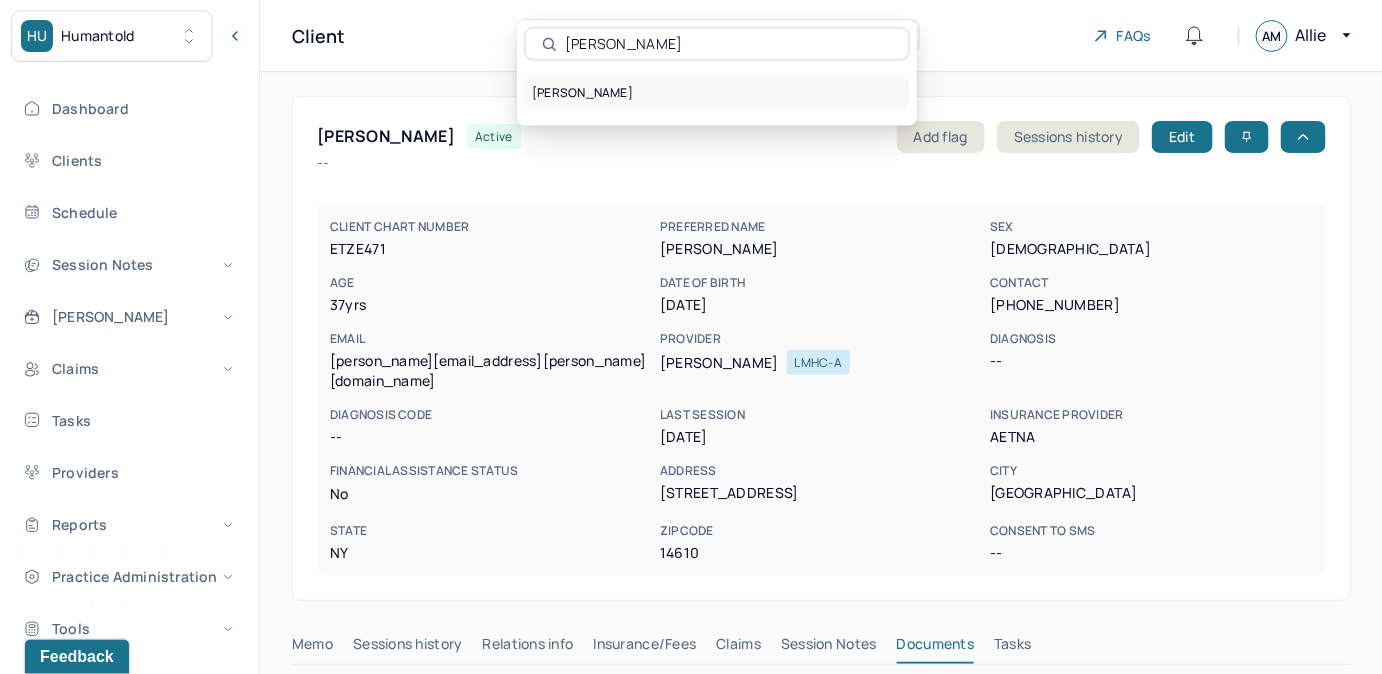 type on "[PERSON_NAME]" 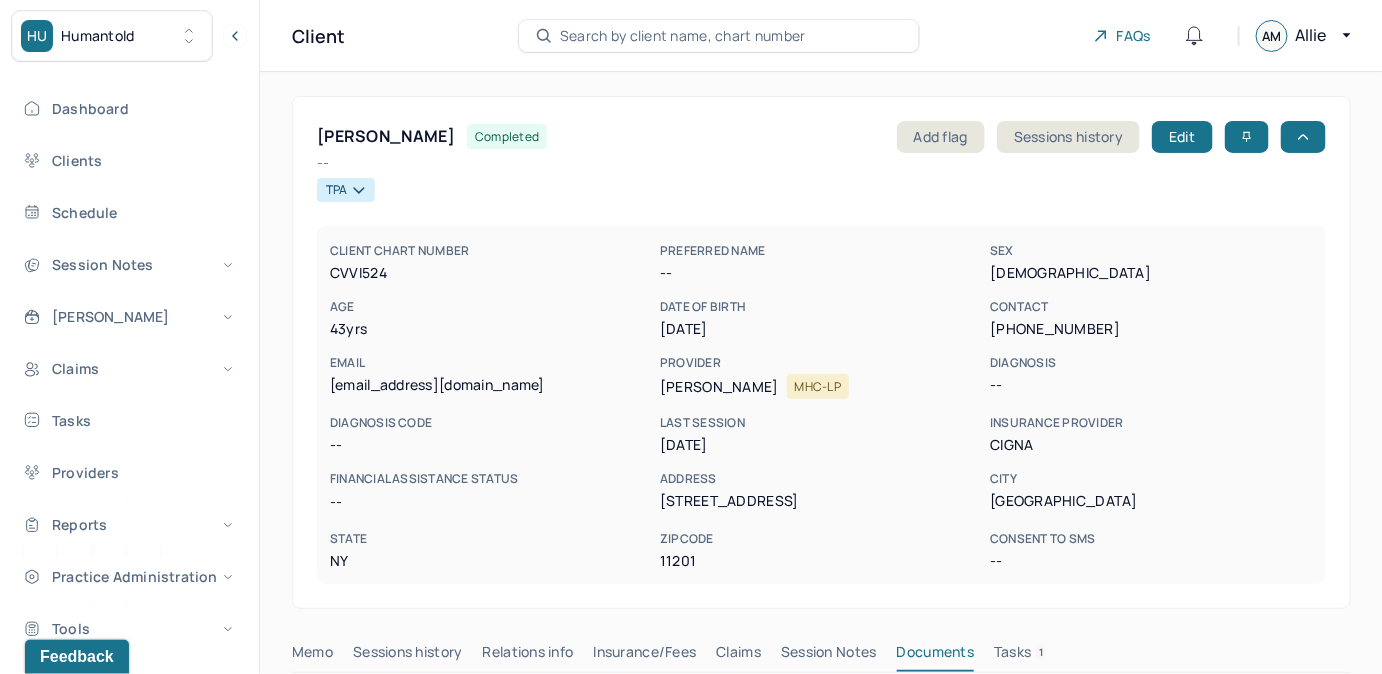 click on "[STREET_ADDRESS]" at bounding box center [821, 501] 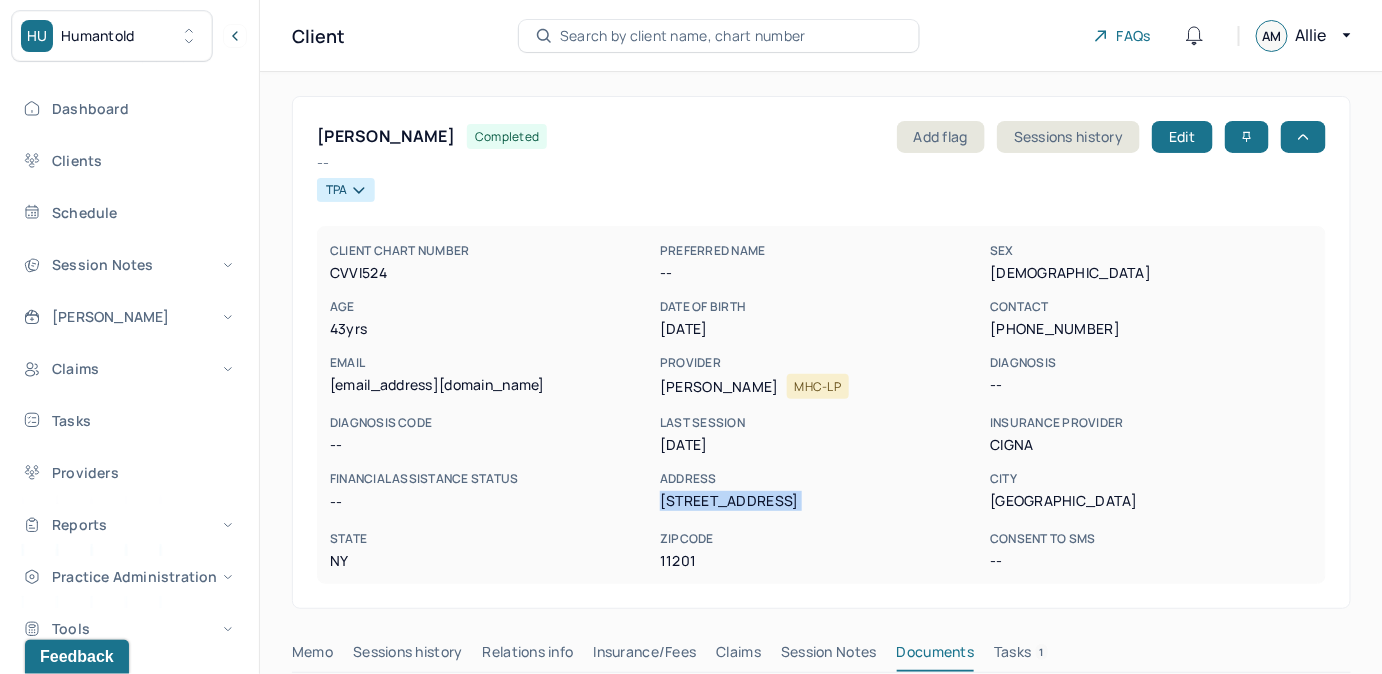 drag, startPoint x: 658, startPoint y: 496, endPoint x: 821, endPoint y: 509, distance: 163.51758 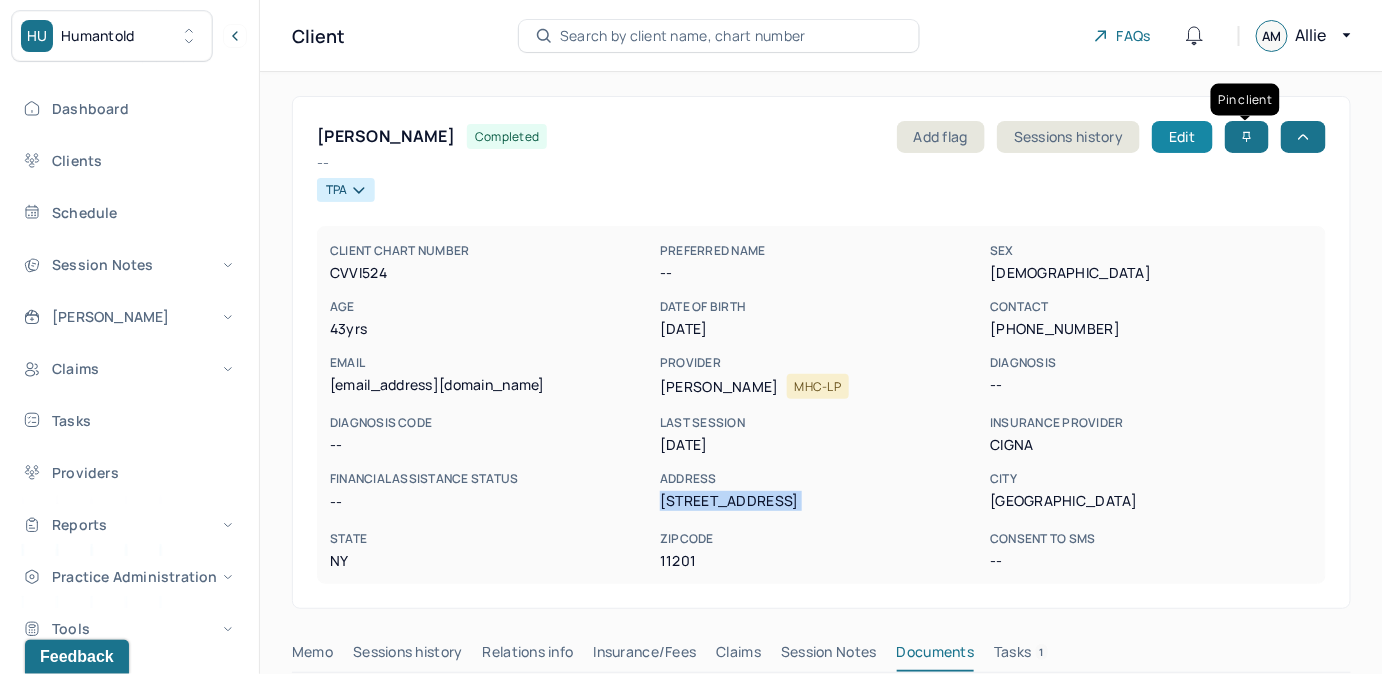 drag, startPoint x: 1235, startPoint y: 134, endPoint x: 1189, endPoint y: 129, distance: 46.270943 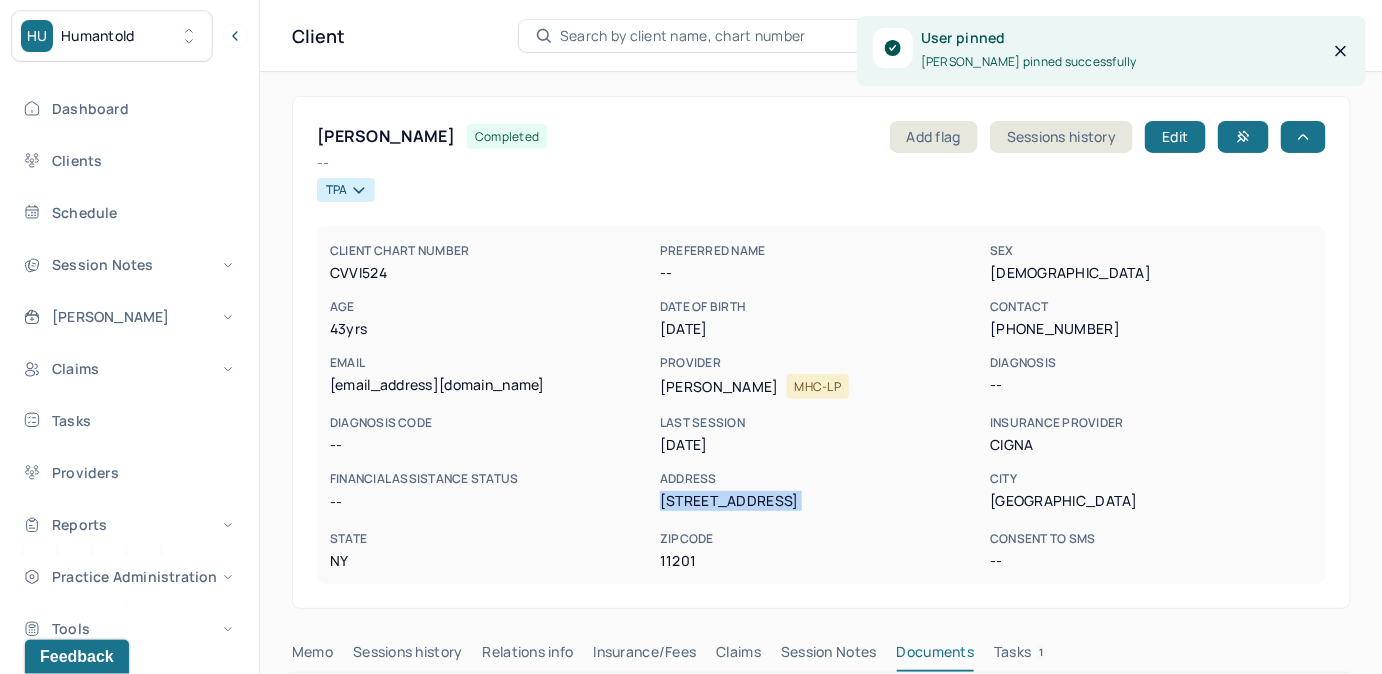 click on "Search by client name, chart number" at bounding box center (683, 36) 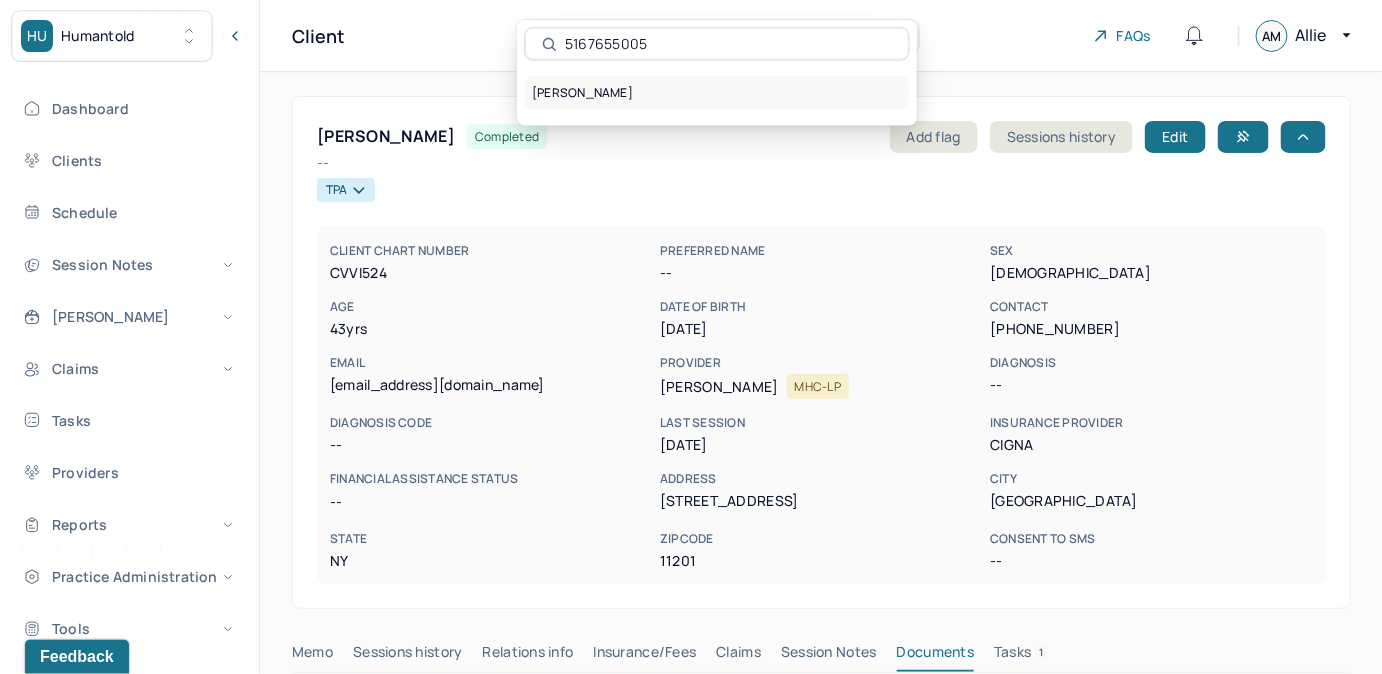 type on "5167655005" 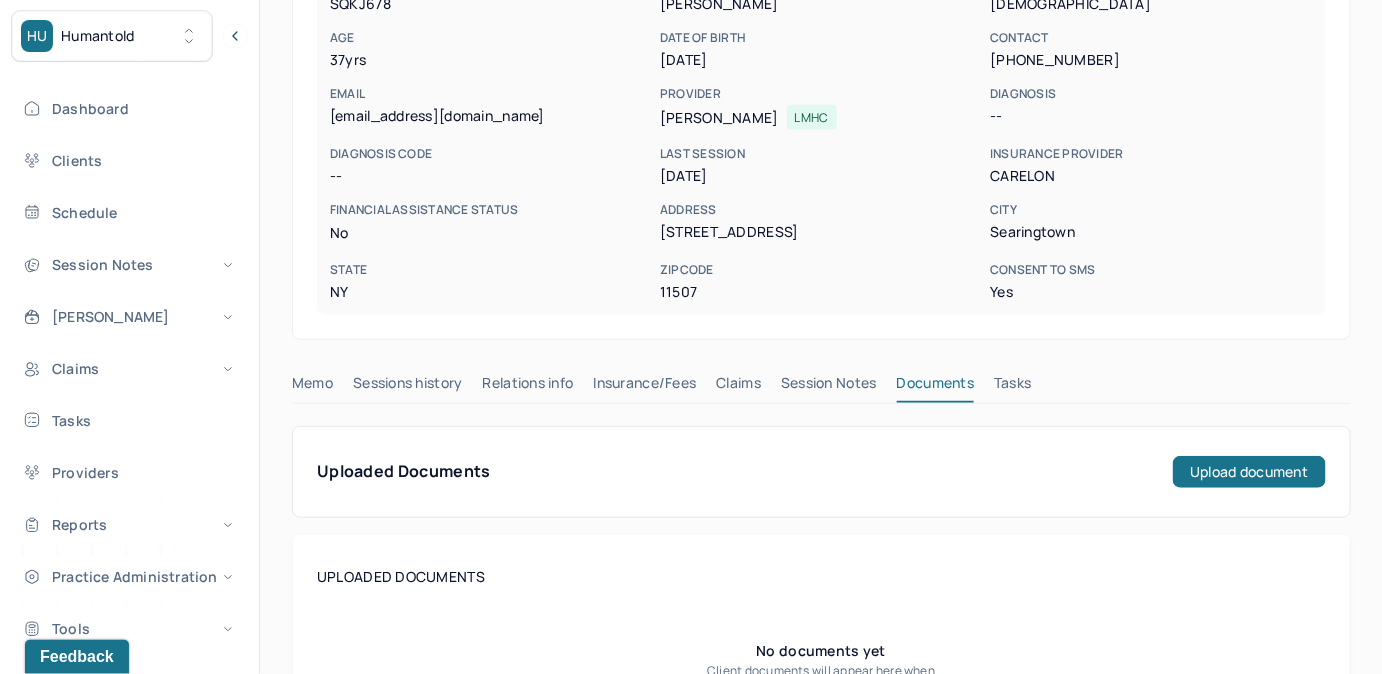 scroll, scrollTop: 363, scrollLeft: 0, axis: vertical 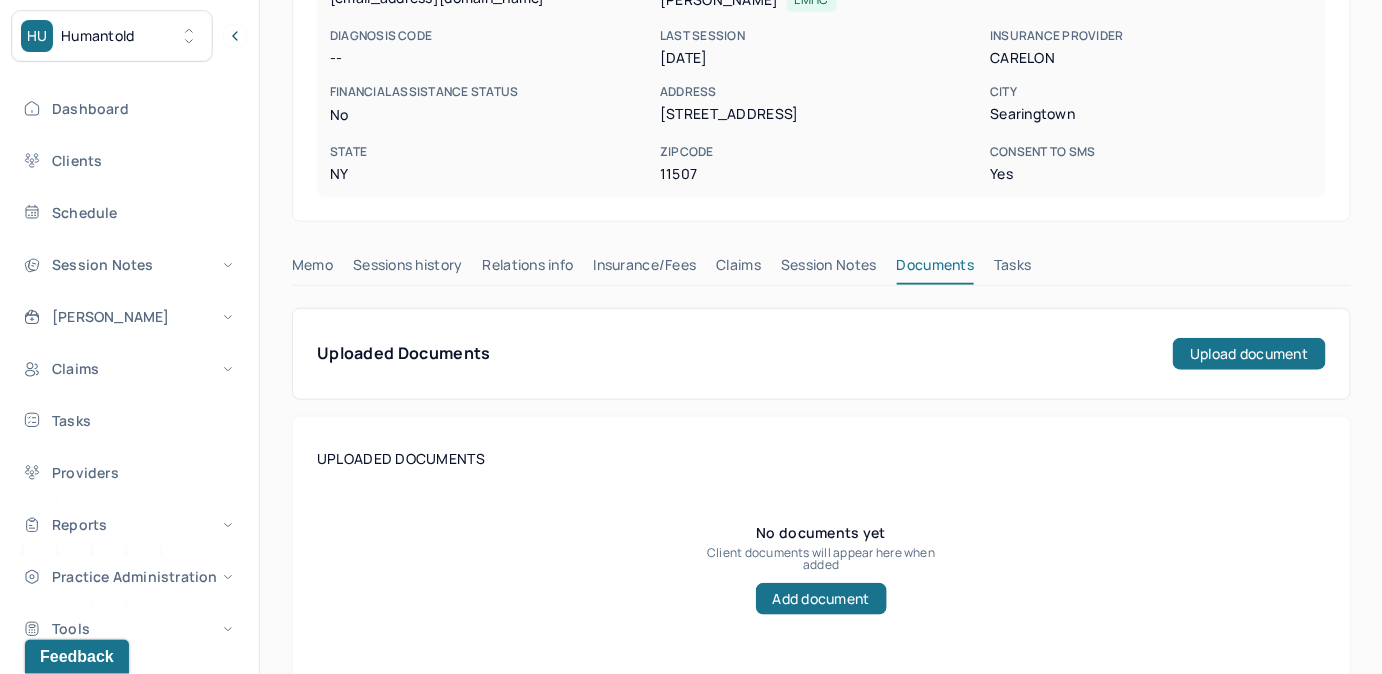 click on "Claims" at bounding box center (738, 269) 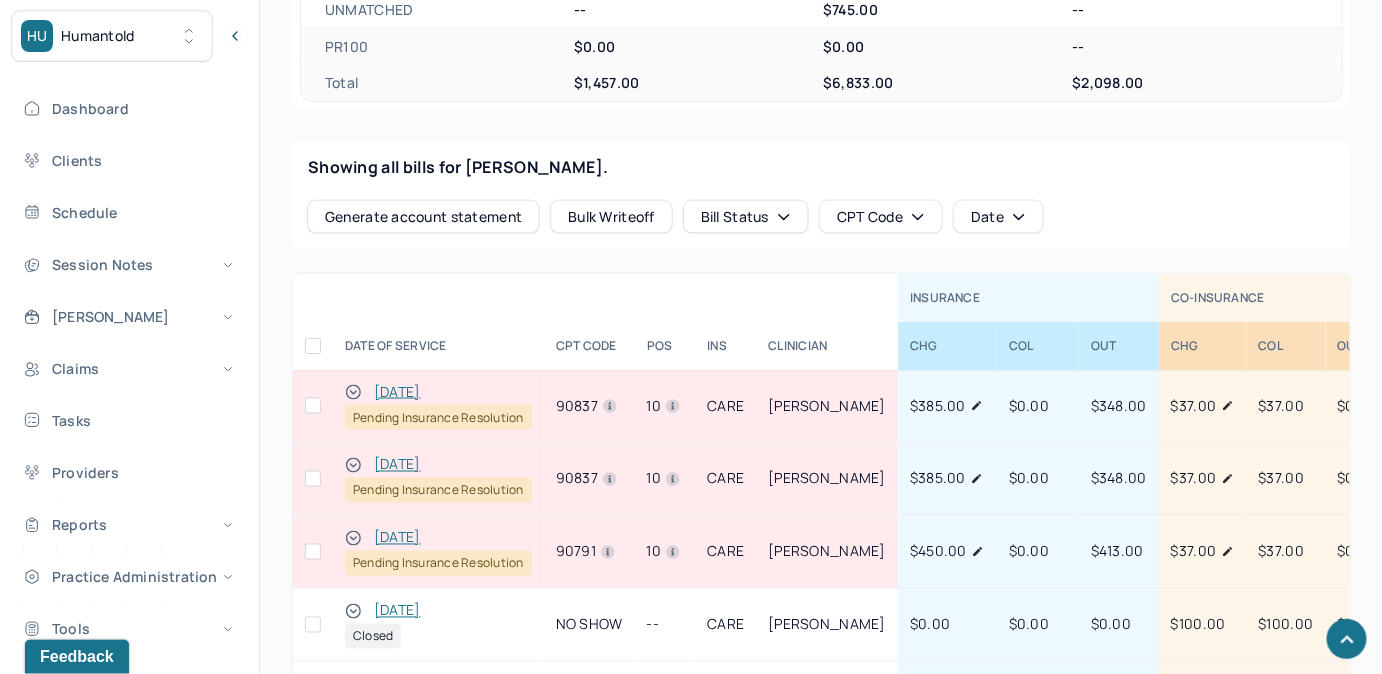 scroll, scrollTop: 818, scrollLeft: 0, axis: vertical 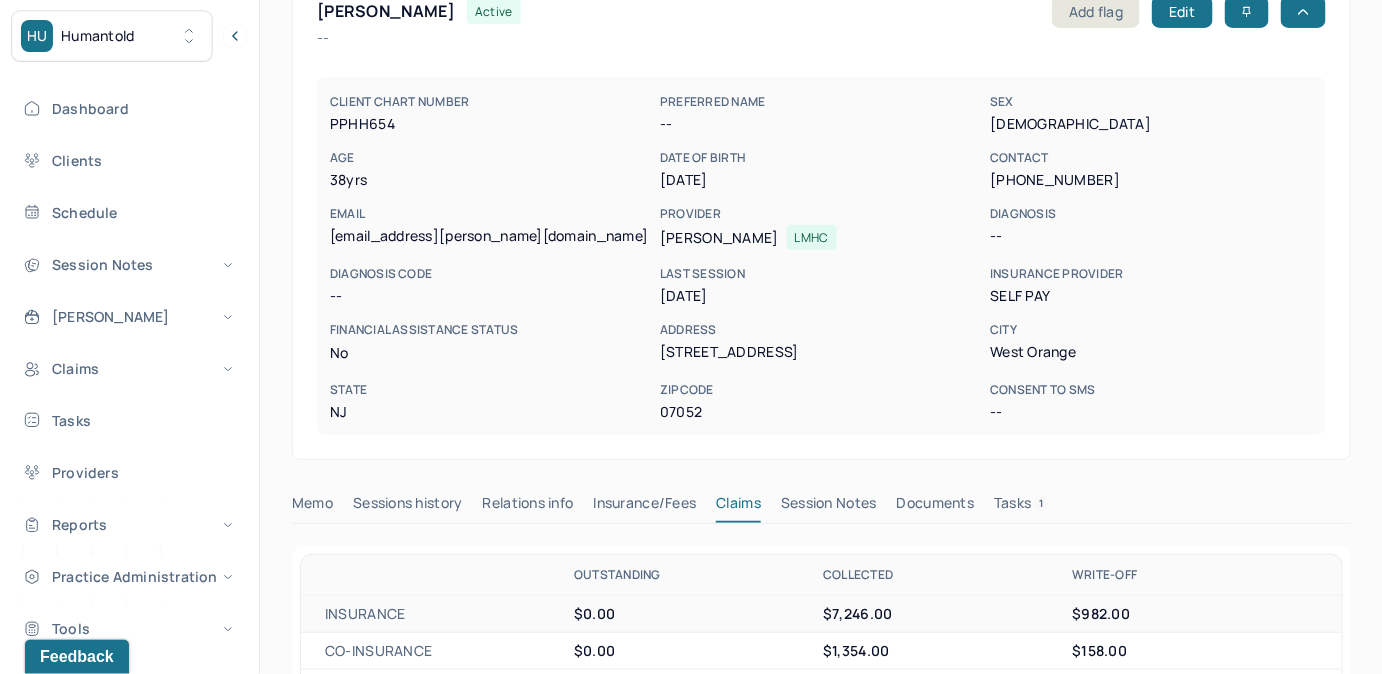 click on "Tasks 1" at bounding box center [1021, 507] 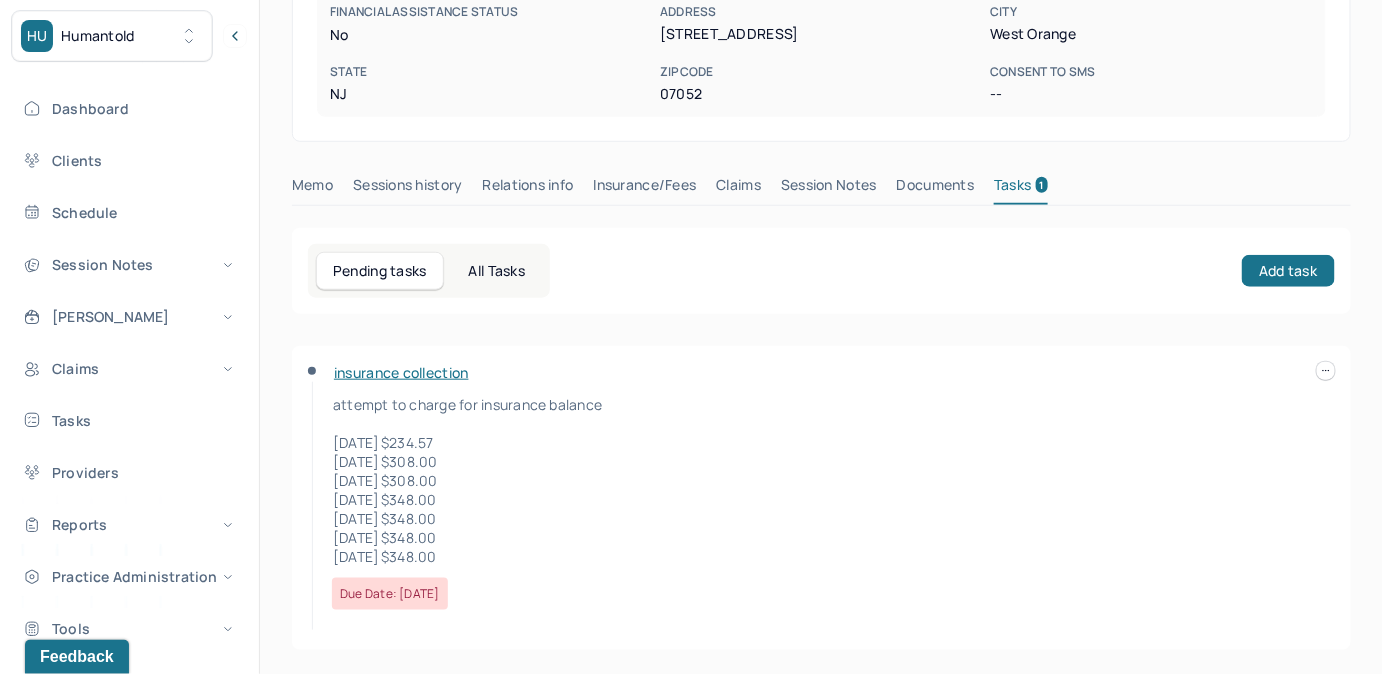 scroll, scrollTop: 449, scrollLeft: 0, axis: vertical 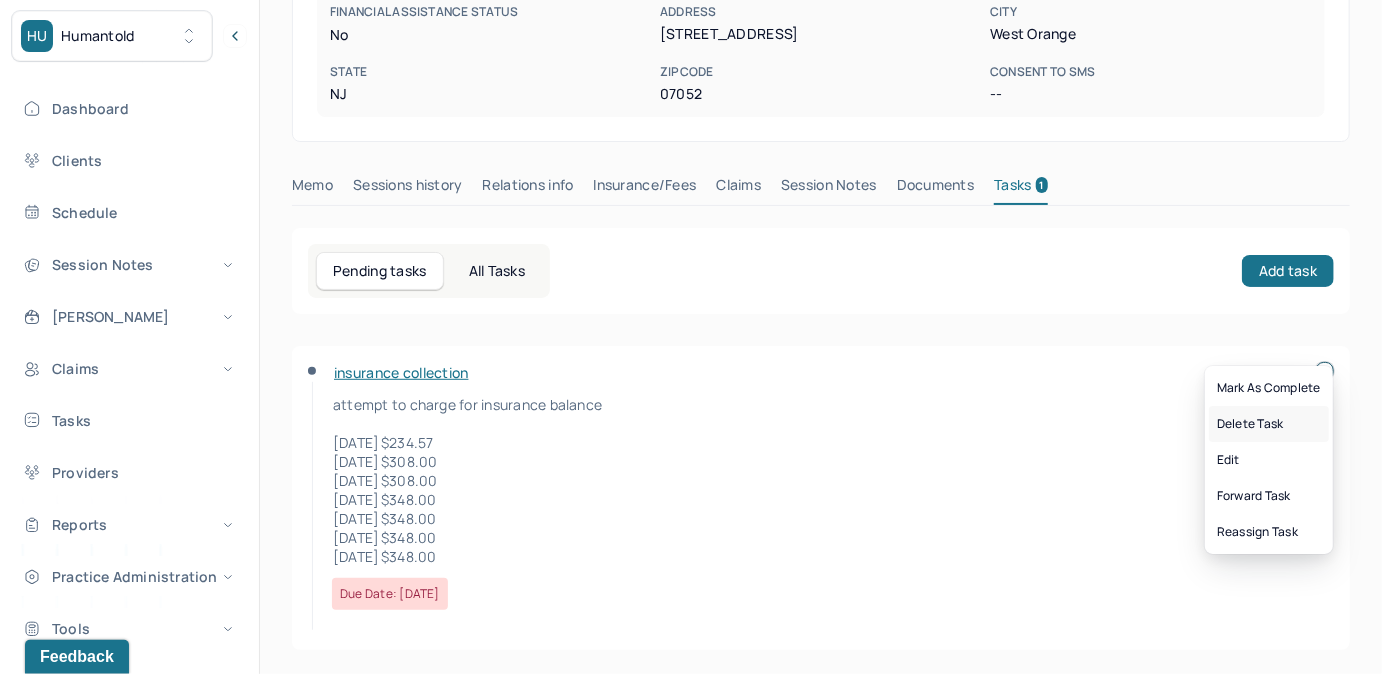 click on "Delete Task" at bounding box center (1269, 424) 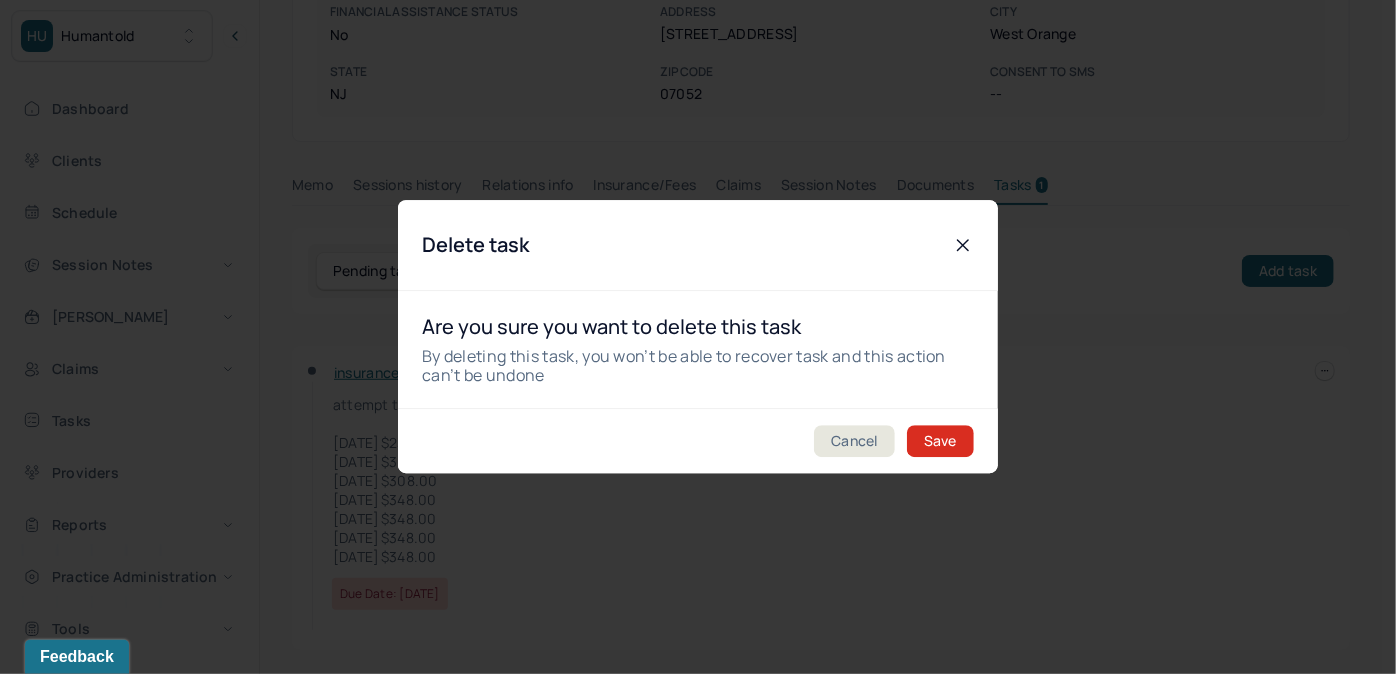 click on "Save" at bounding box center [940, 442] 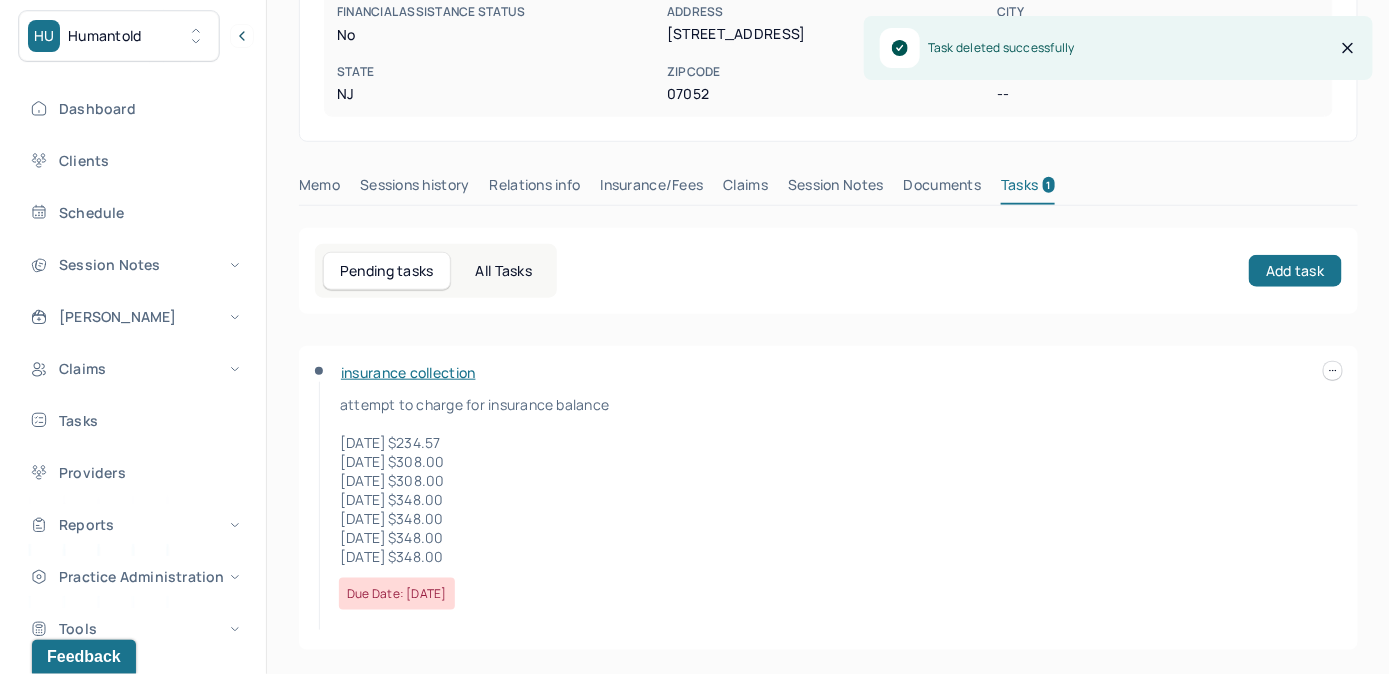 scroll, scrollTop: 258, scrollLeft: 0, axis: vertical 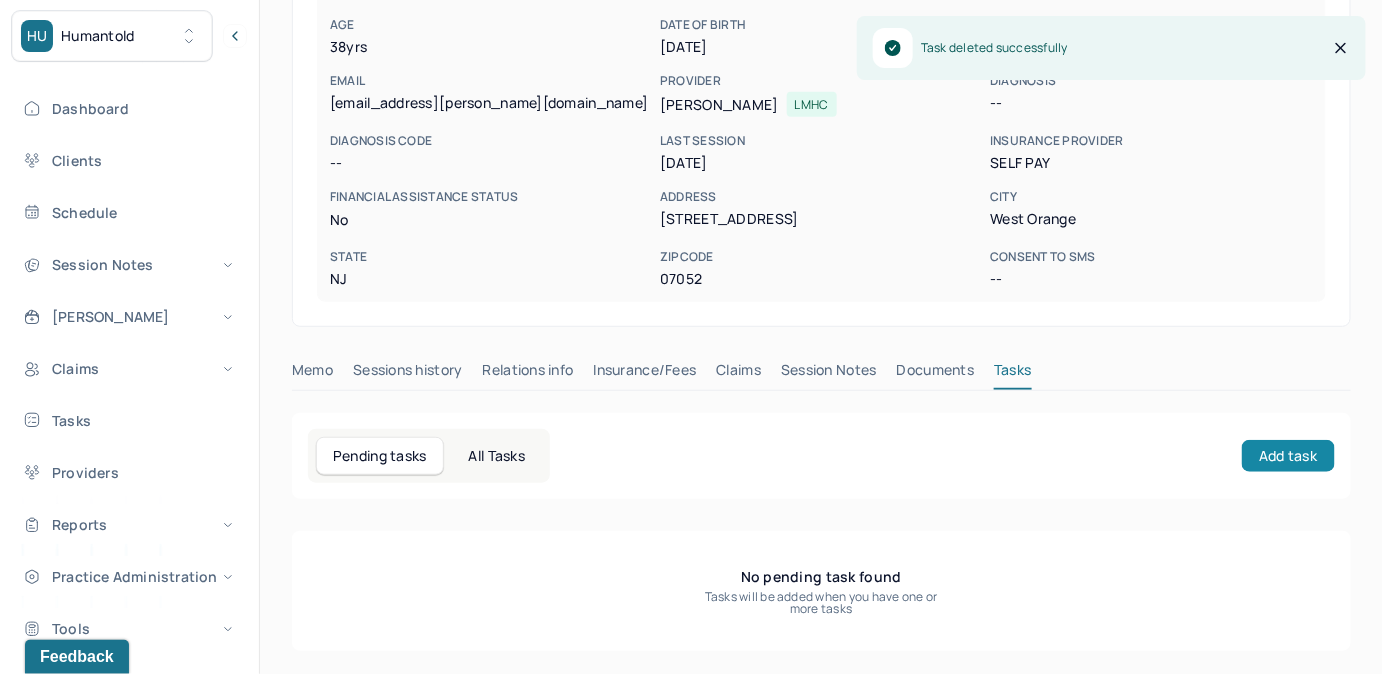 click on "Add task" at bounding box center [1288, 456] 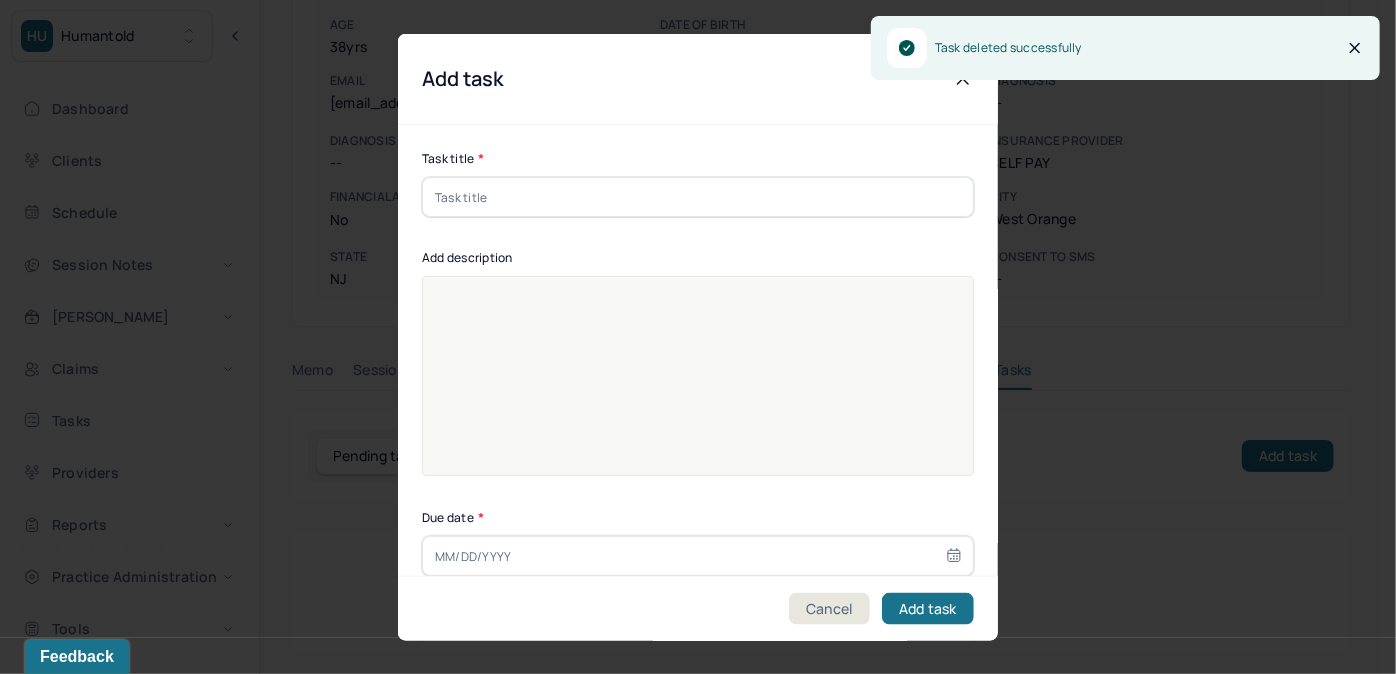 click at bounding box center [698, 197] 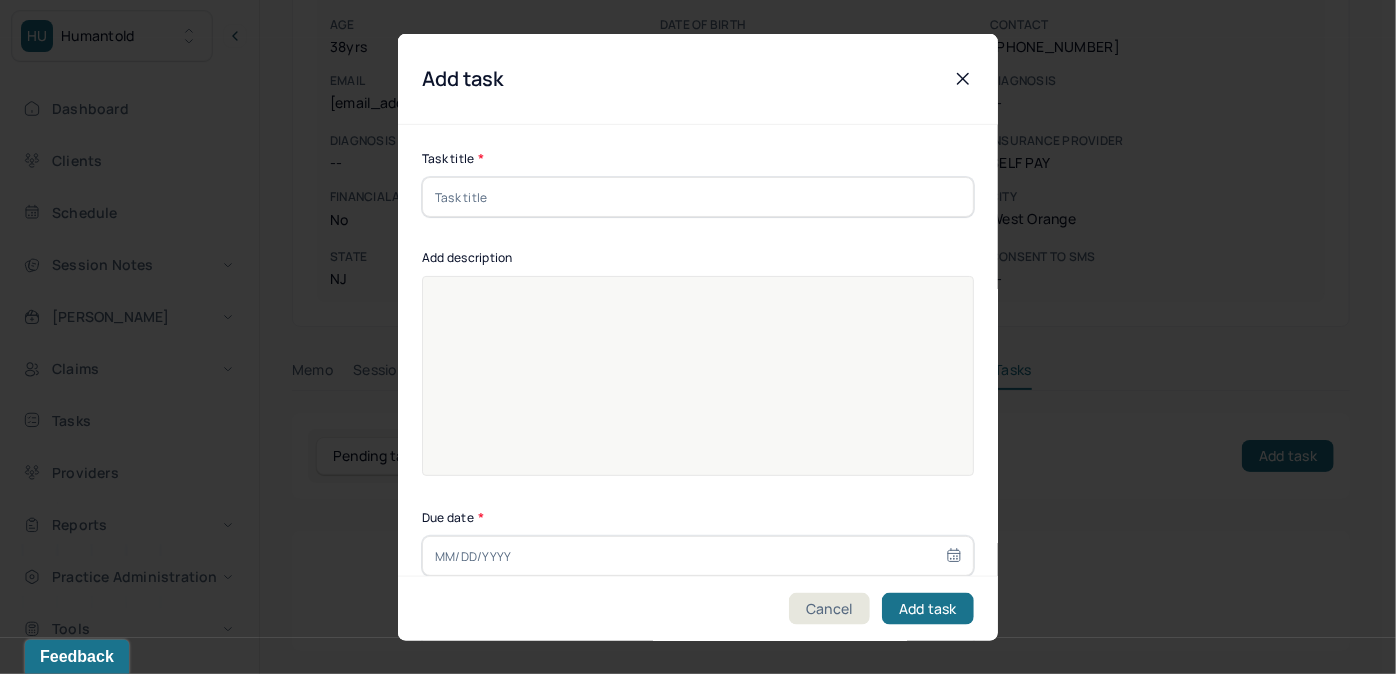 type on "respond check" 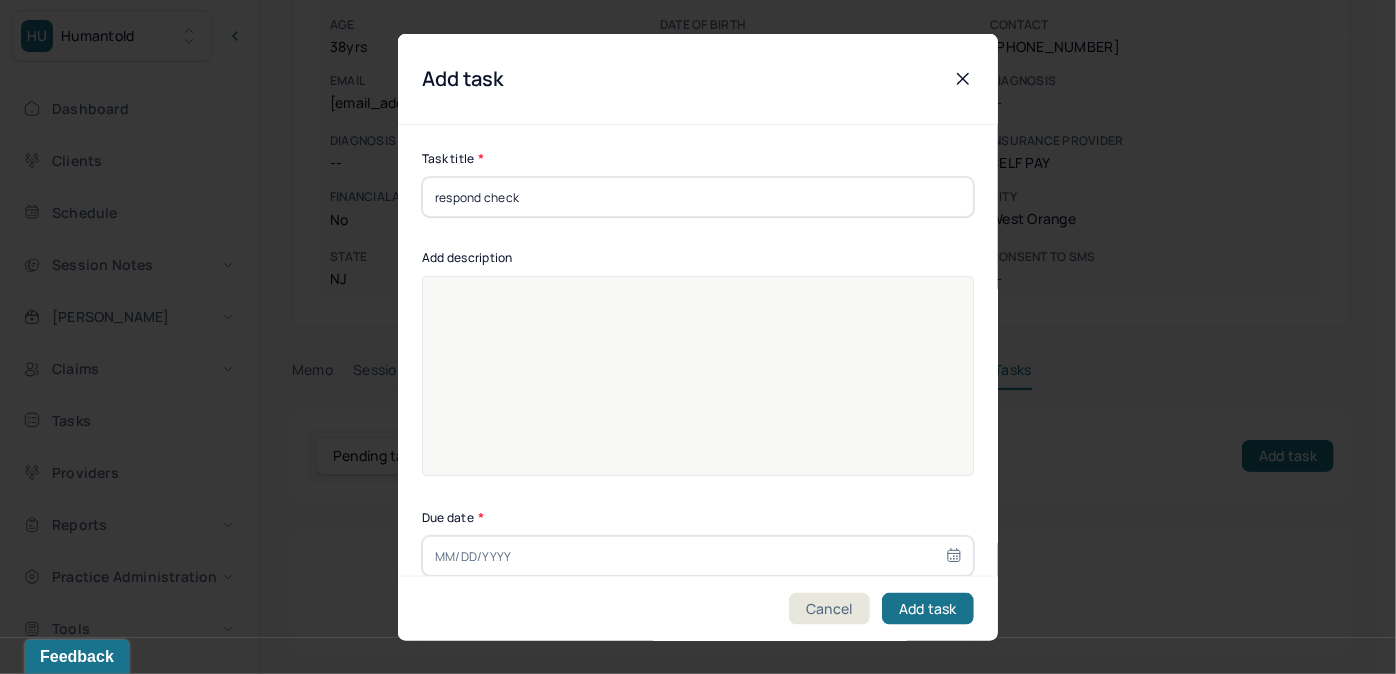 click at bounding box center [698, 389] 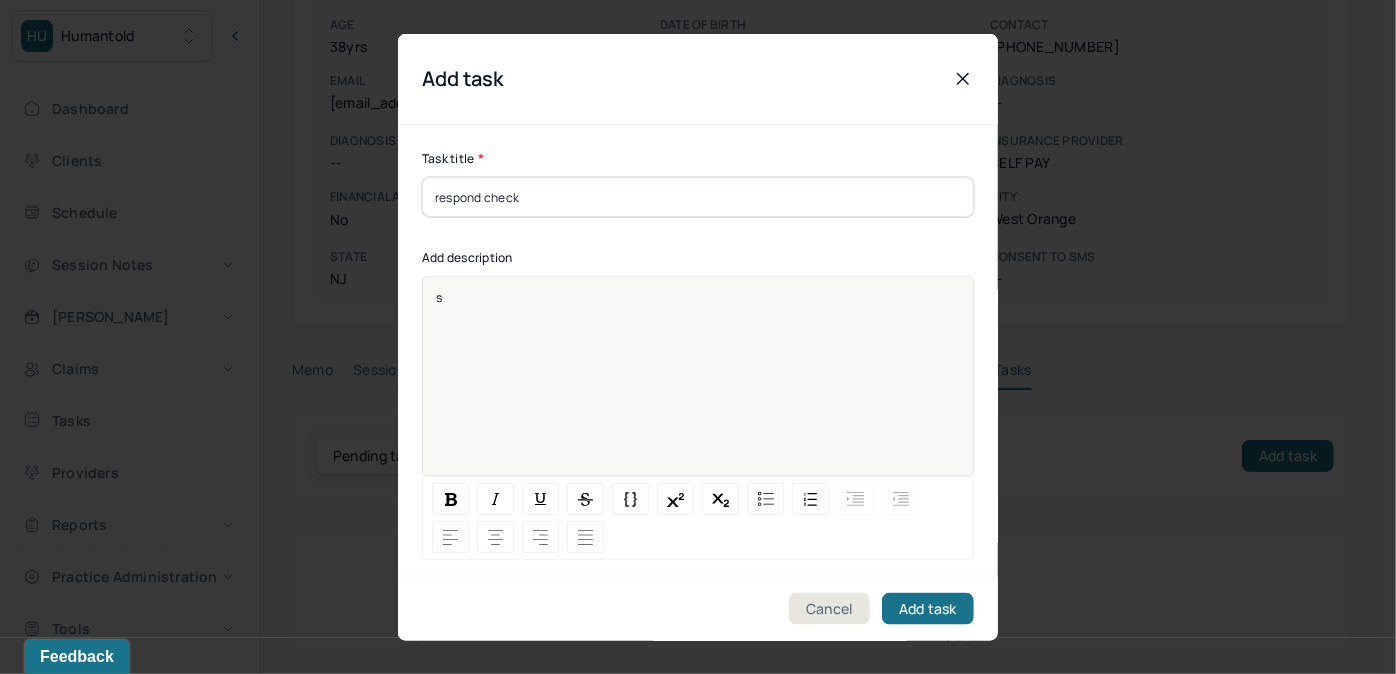 type 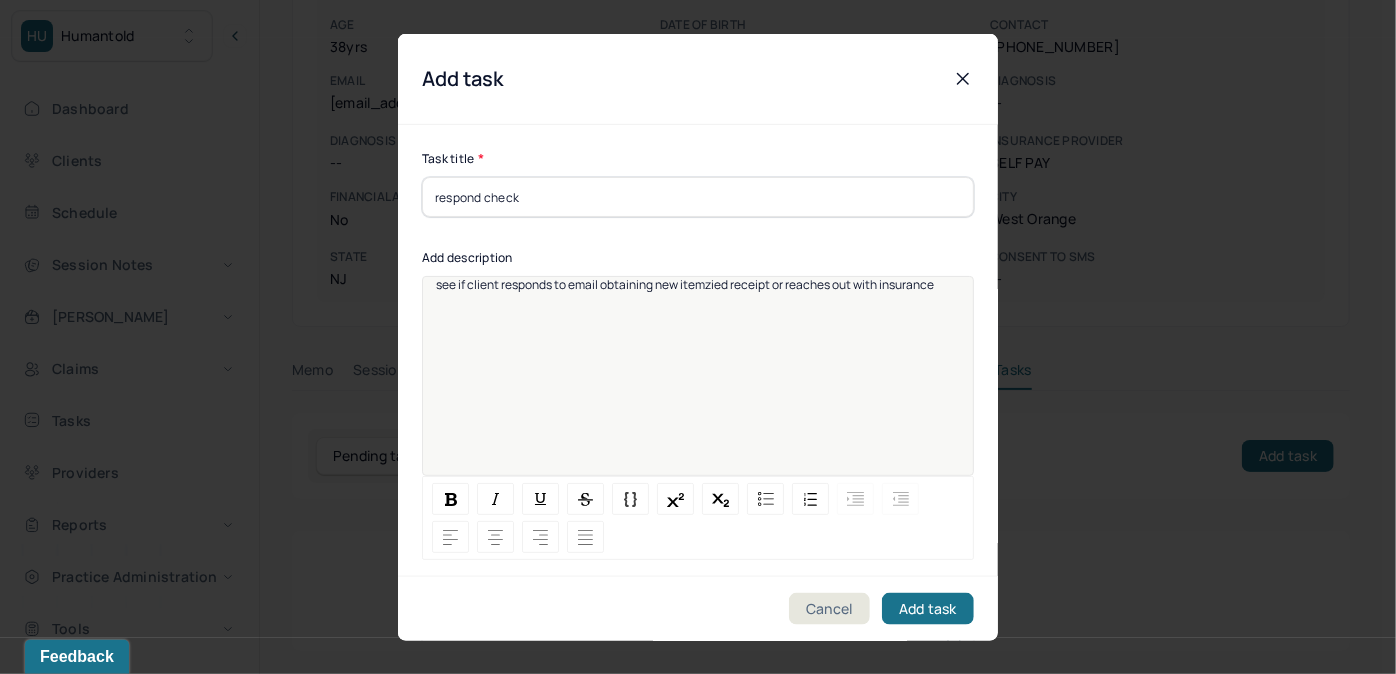 scroll, scrollTop: 25, scrollLeft: 0, axis: vertical 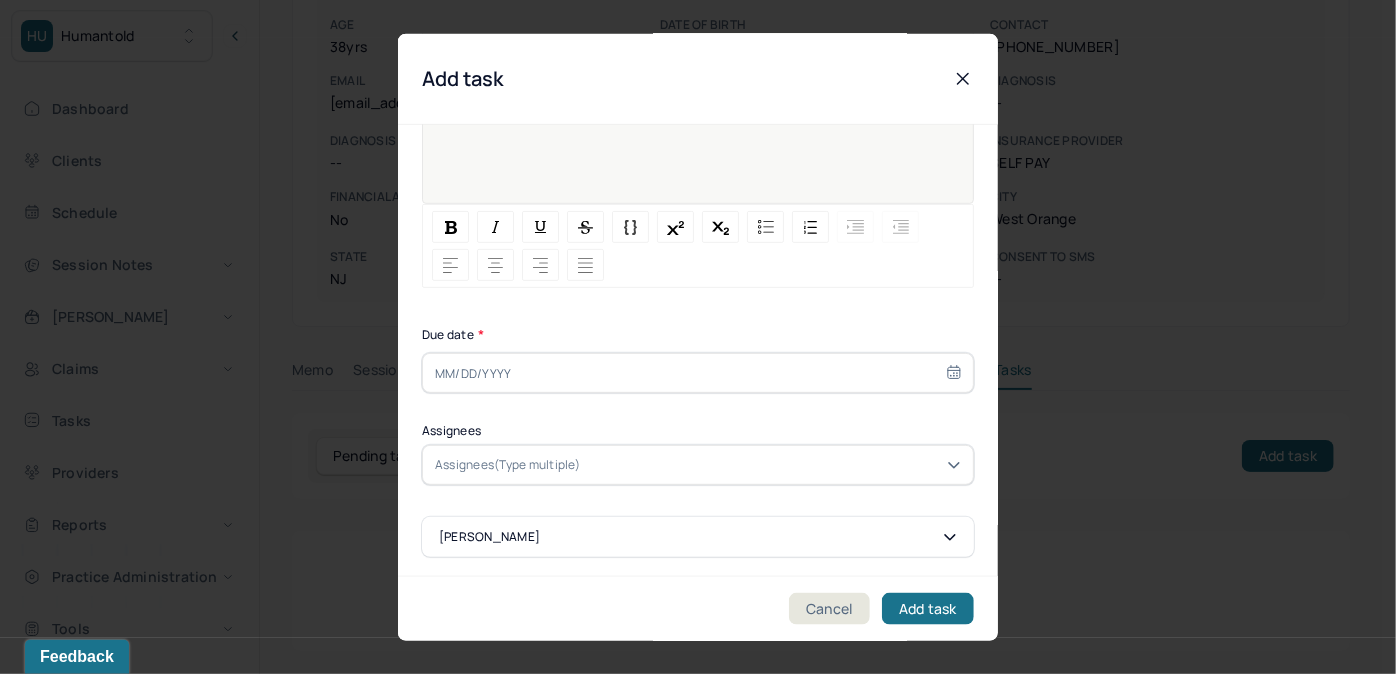 drag, startPoint x: 647, startPoint y: 376, endPoint x: 706, endPoint y: 339, distance: 69.641945 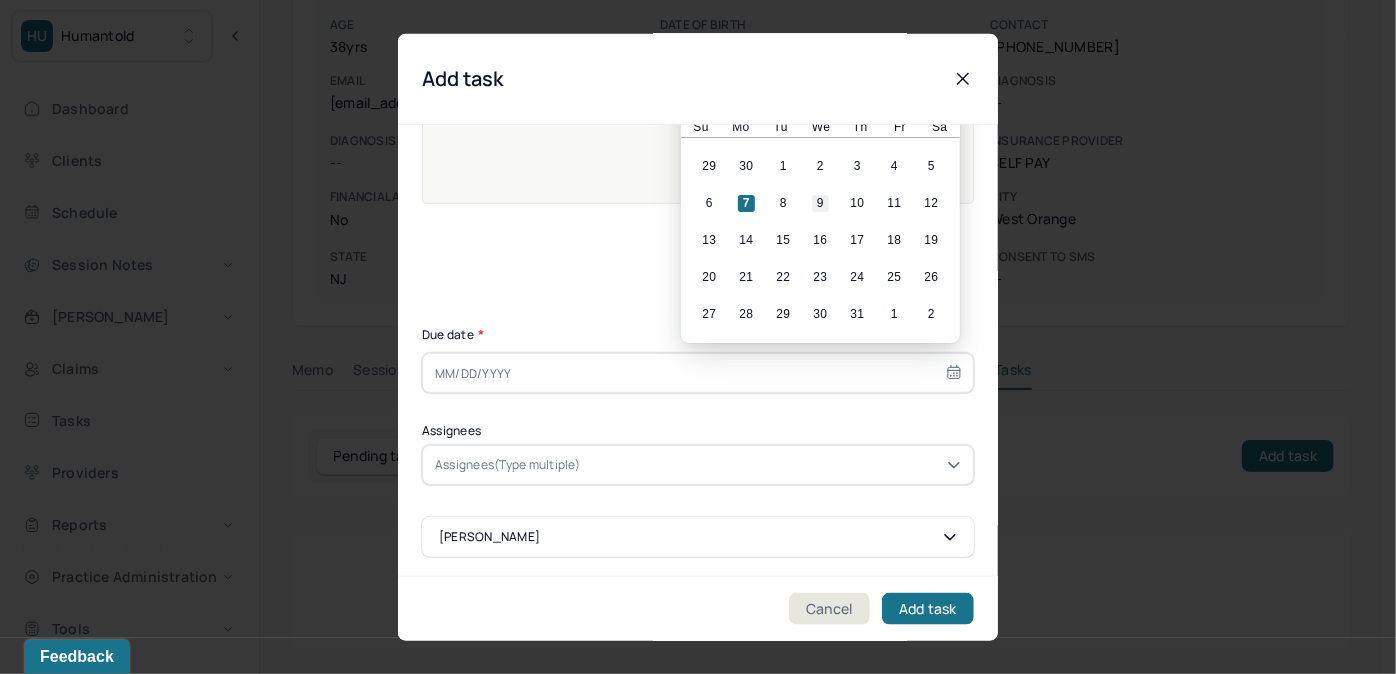click on "9" at bounding box center [820, 203] 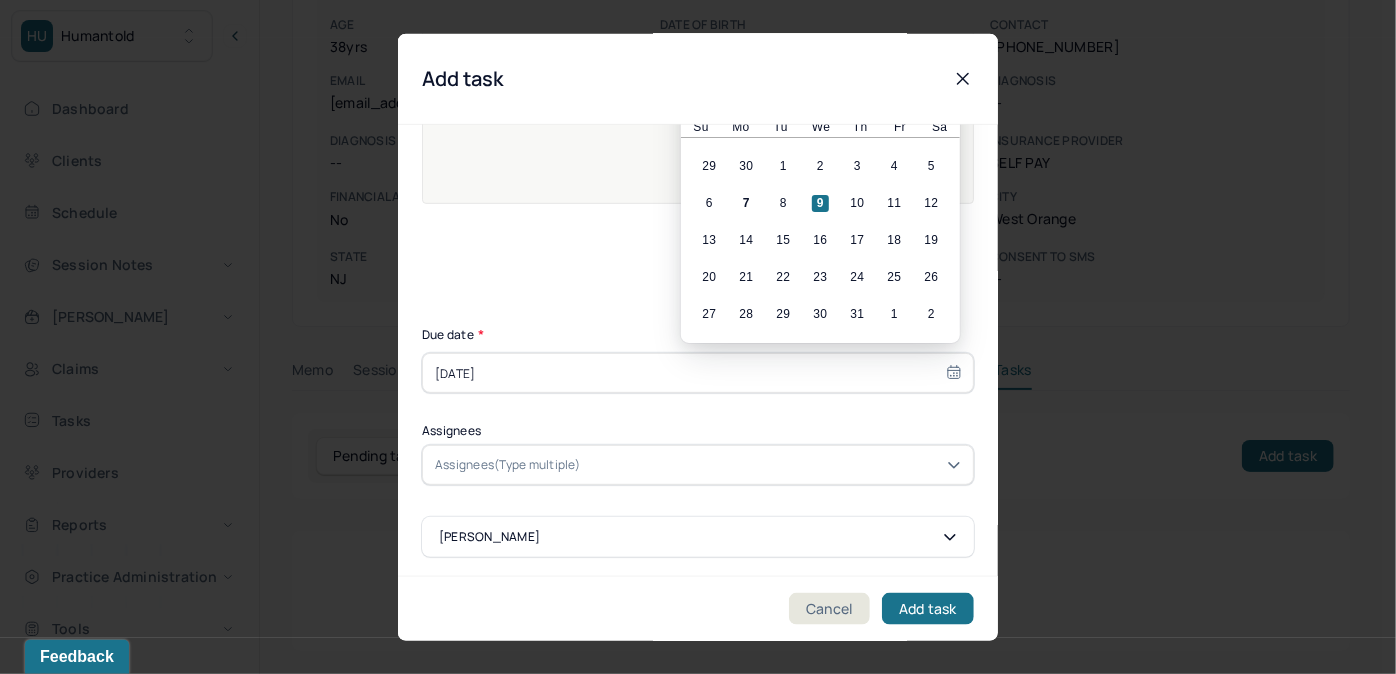 click at bounding box center [773, 465] 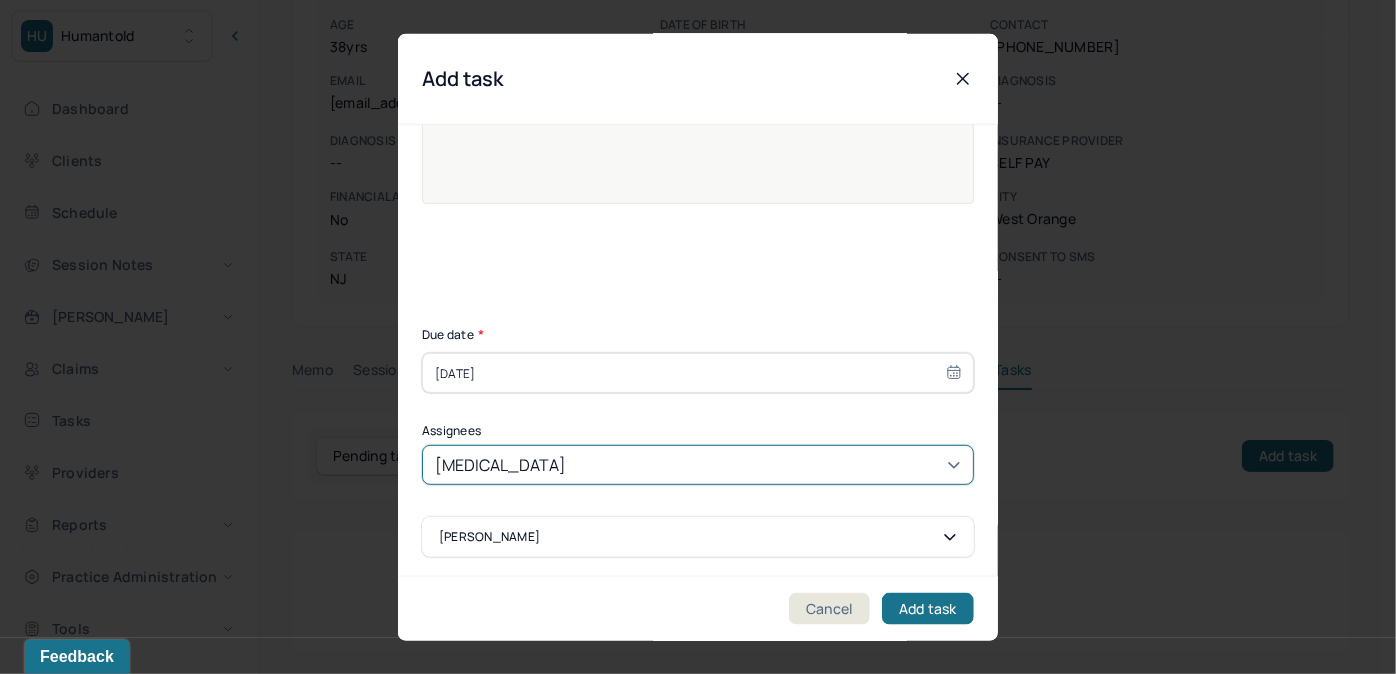 type on "allie" 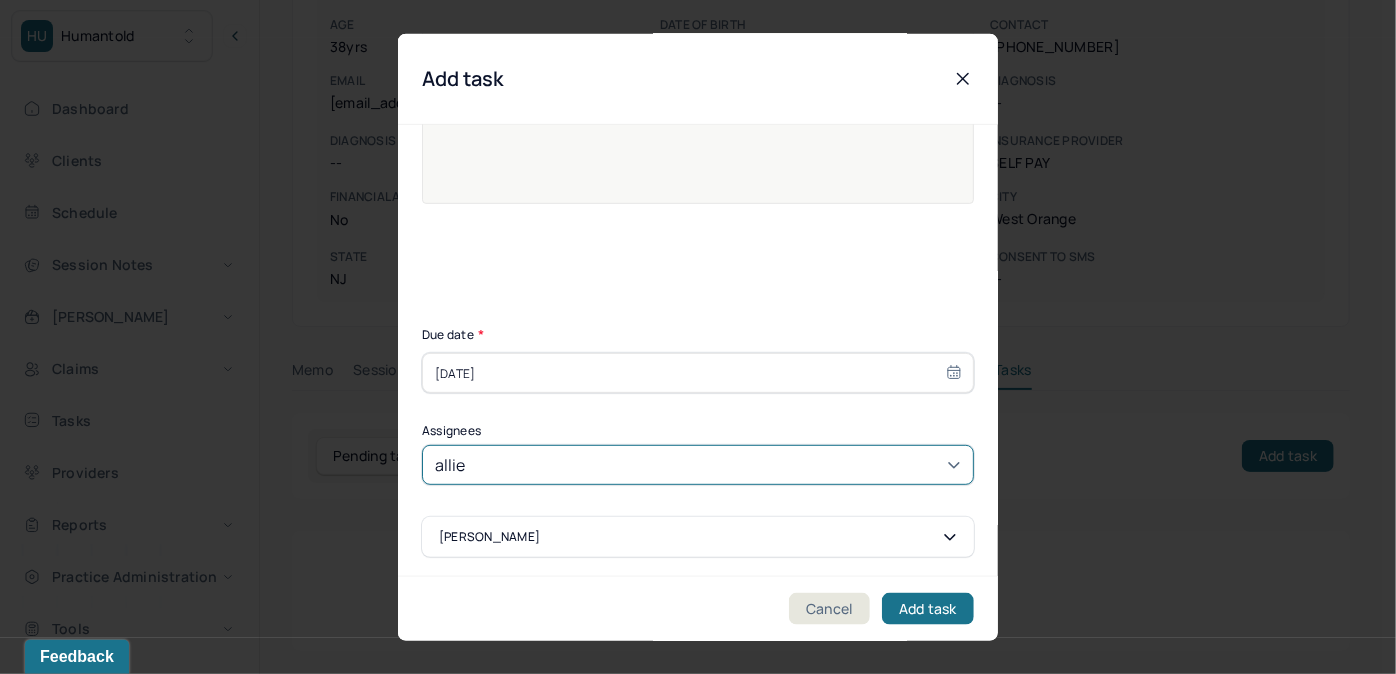 click on "[PERSON_NAME]" at bounding box center [691, 751] 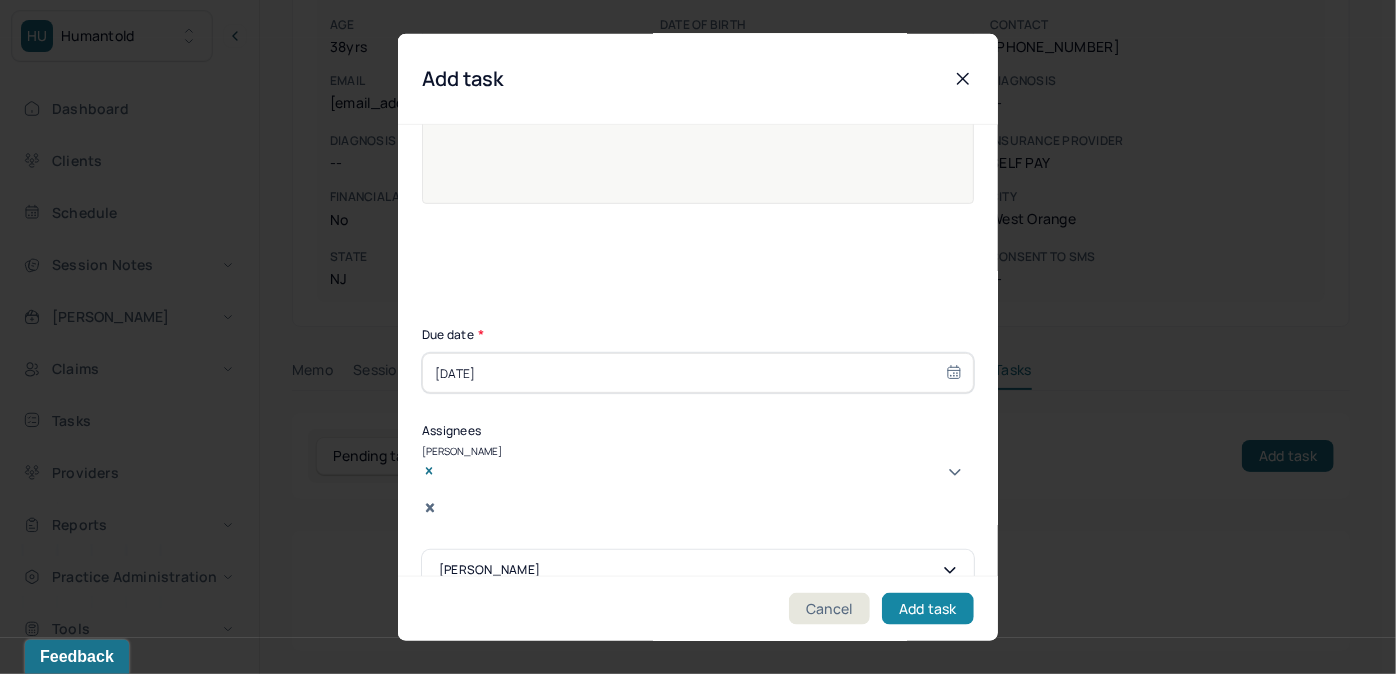 click on "Add task" at bounding box center [928, 608] 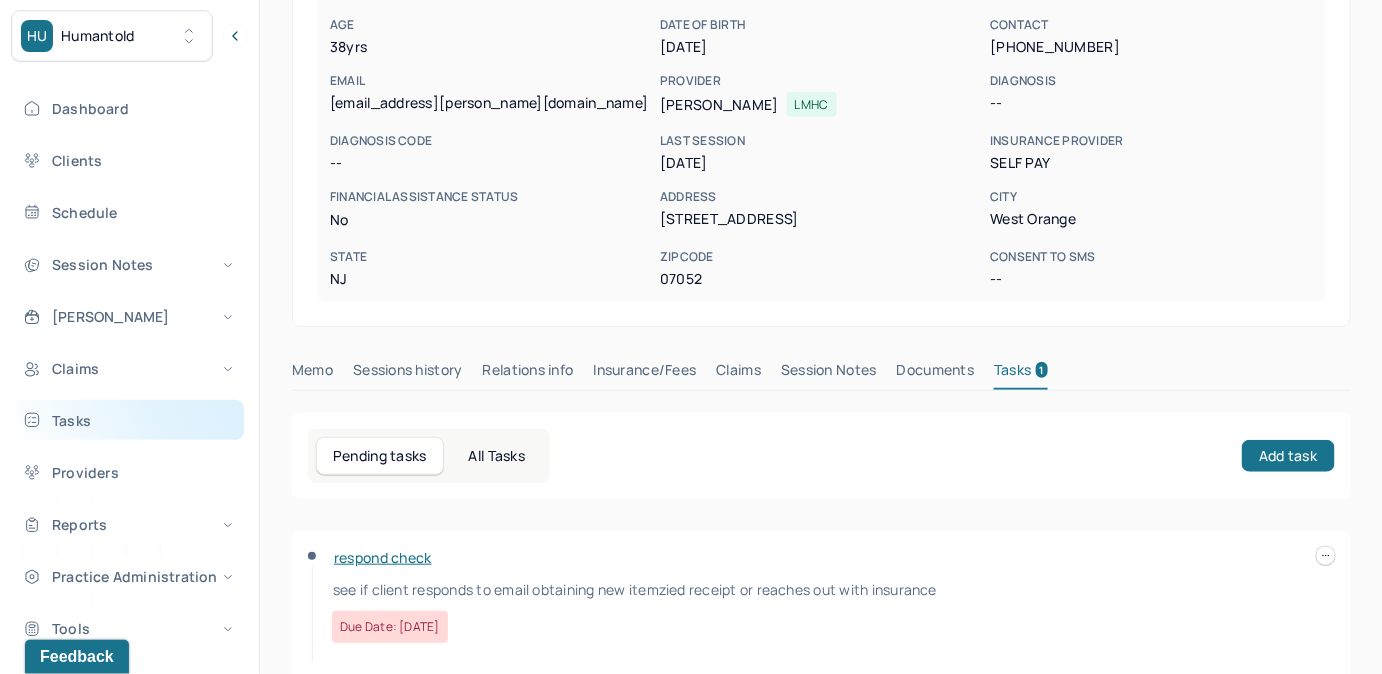 click on "Tasks" at bounding box center [128, 420] 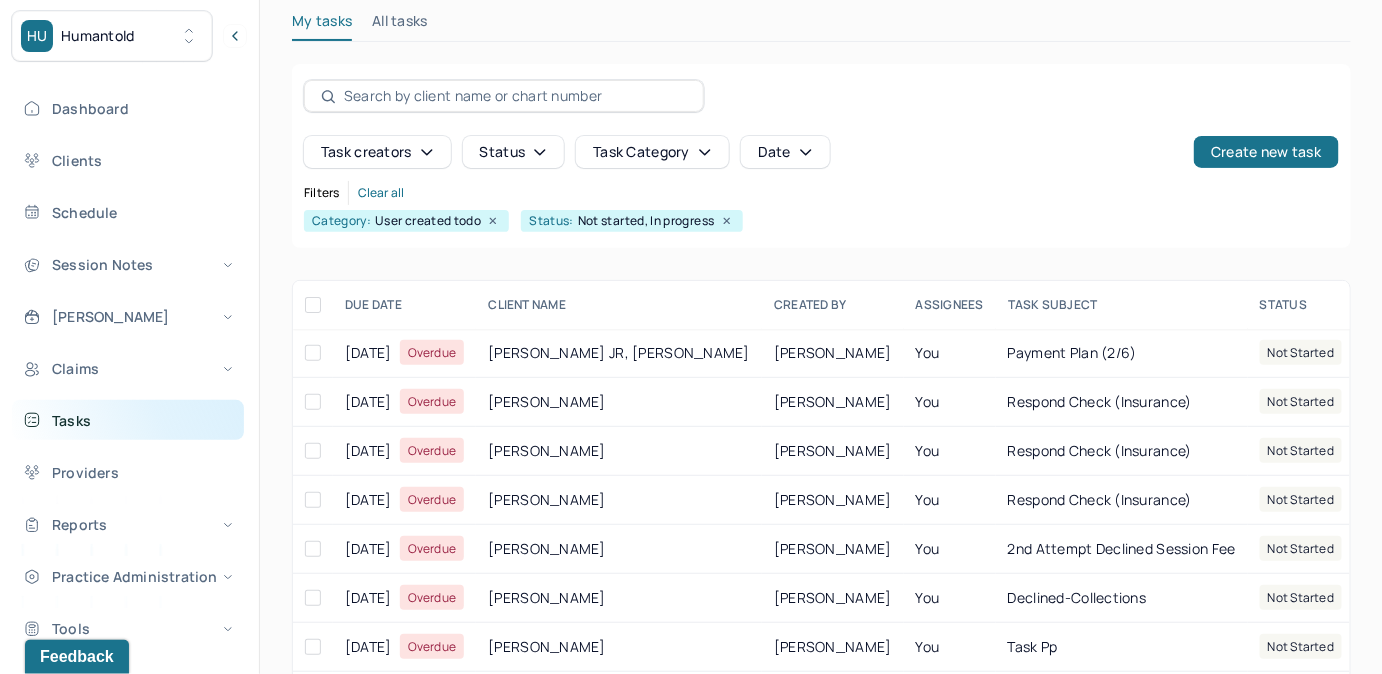 scroll, scrollTop: 256, scrollLeft: 0, axis: vertical 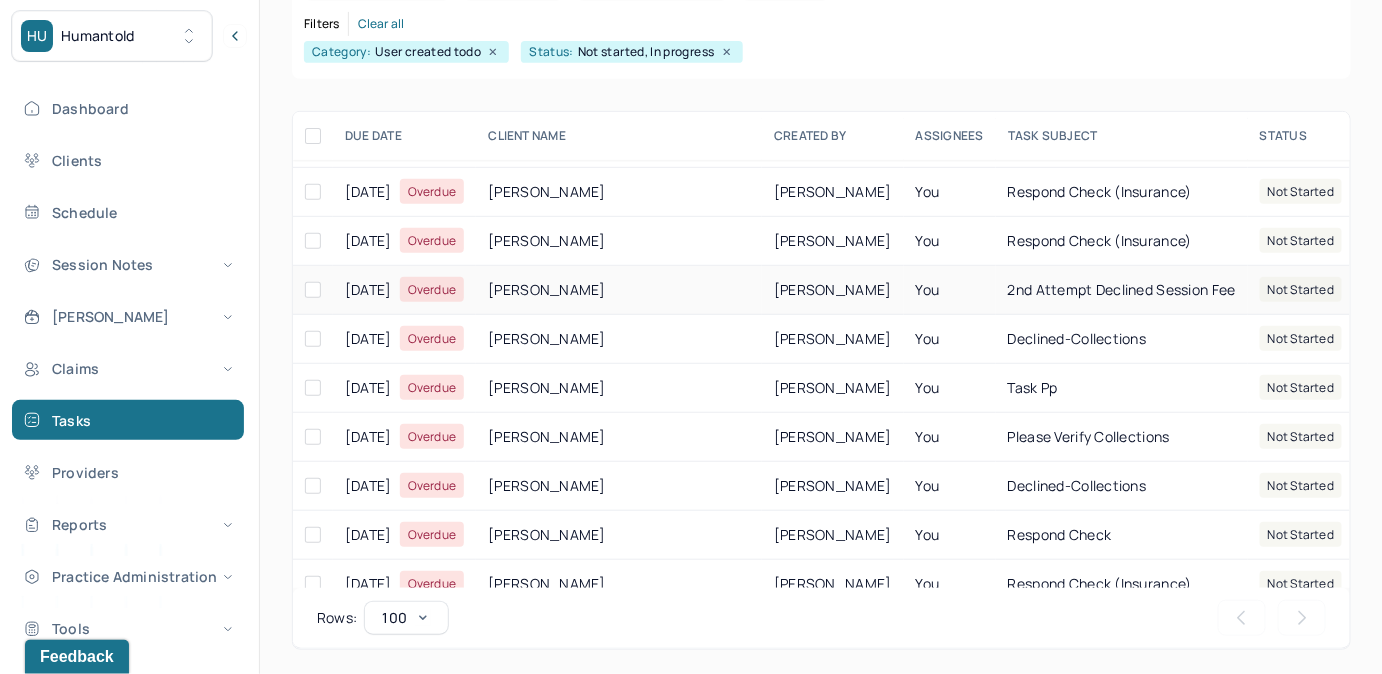 click on "[PERSON_NAME]" at bounding box center [833, 290] 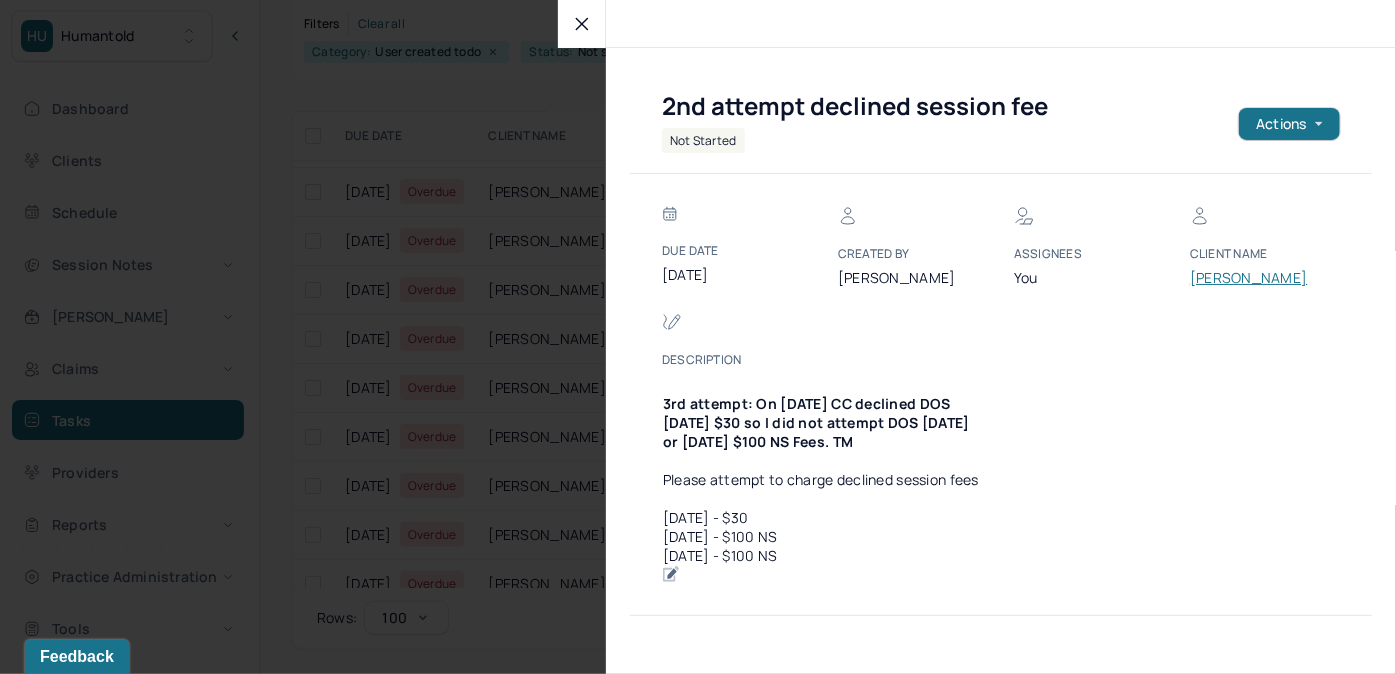 click on "[PERSON_NAME]" at bounding box center [1250, 278] 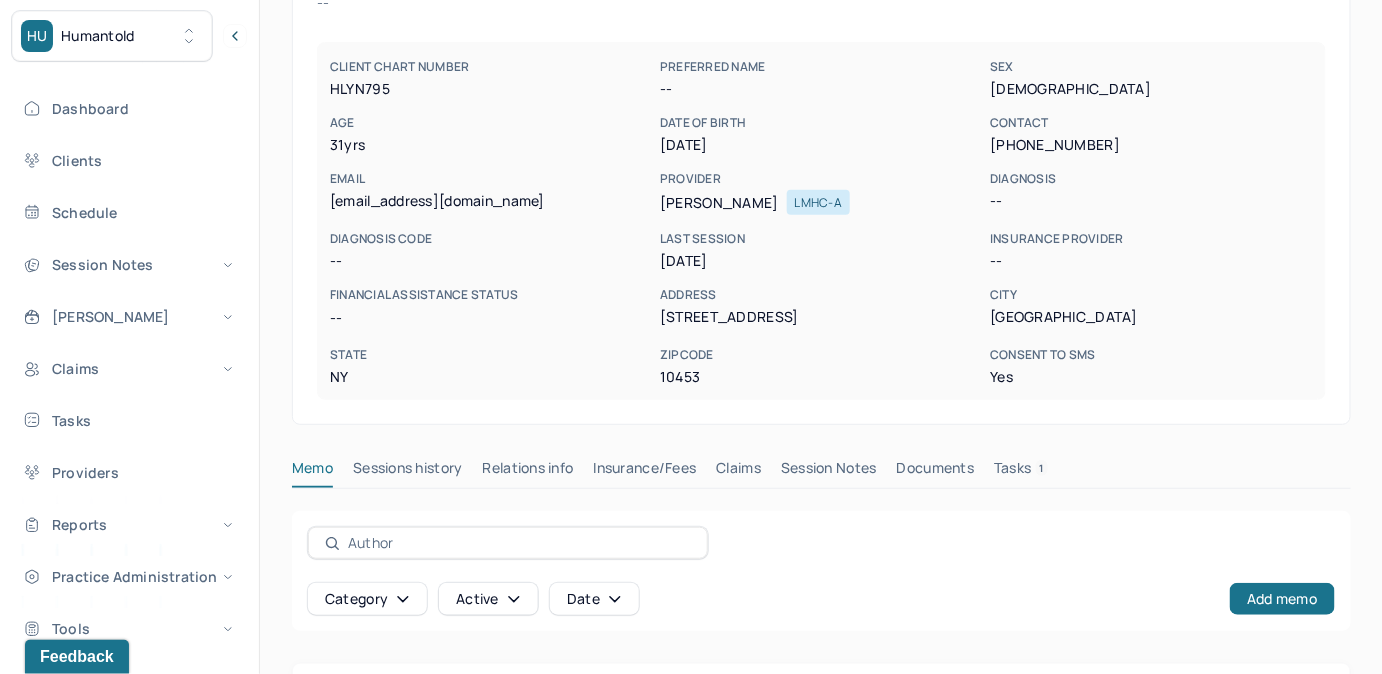 click on "Tasks 1" at bounding box center (1021, 472) 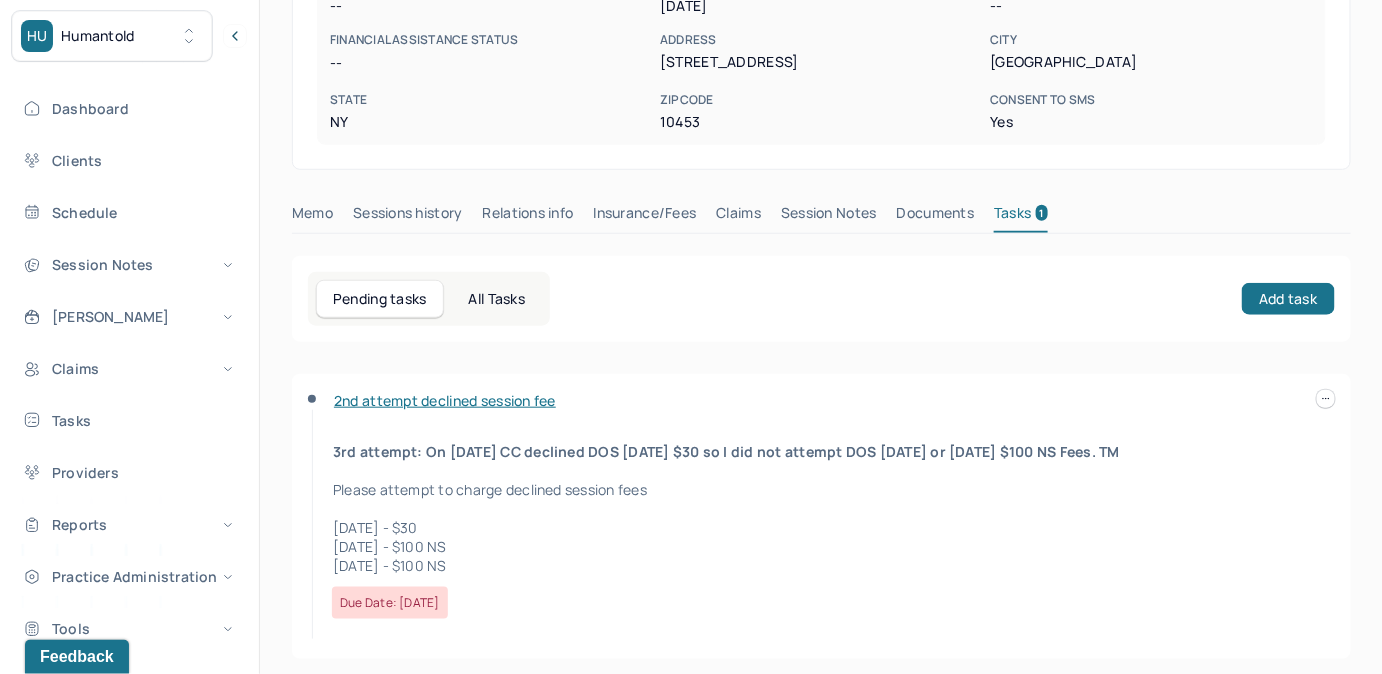scroll, scrollTop: 449, scrollLeft: 0, axis: vertical 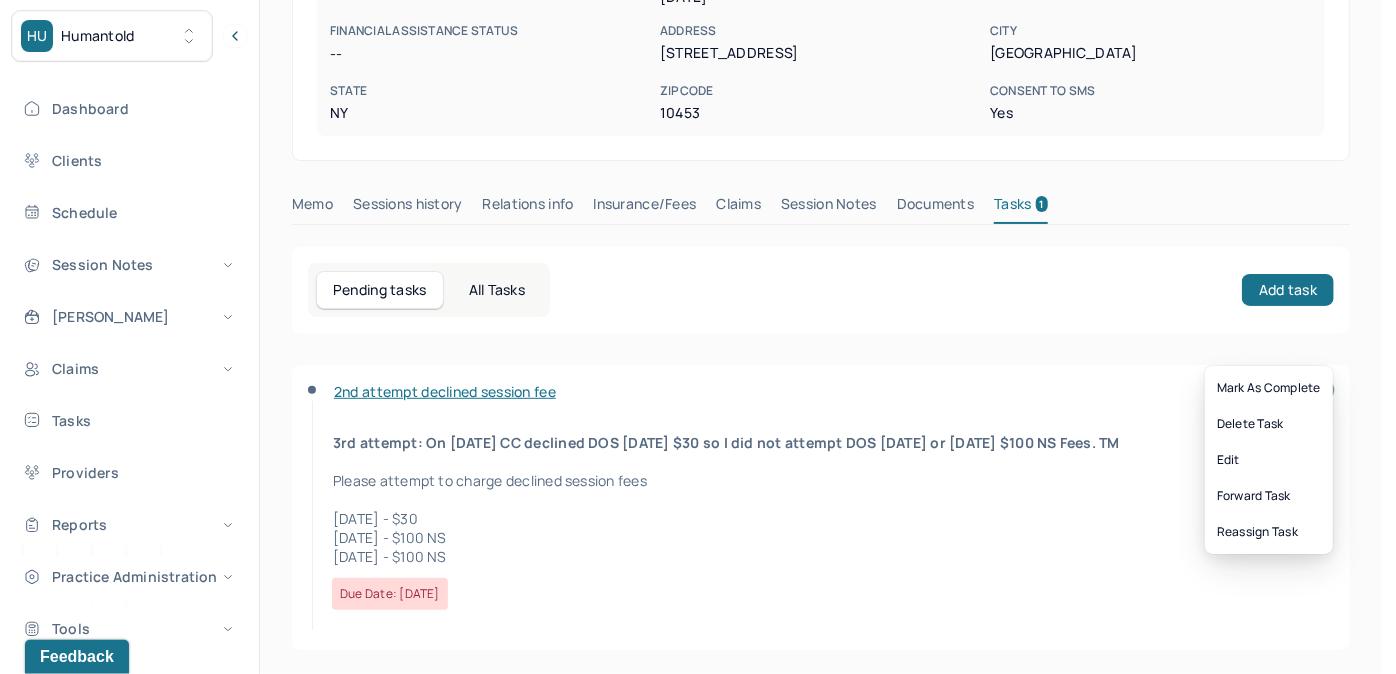 click at bounding box center [1325, 390] 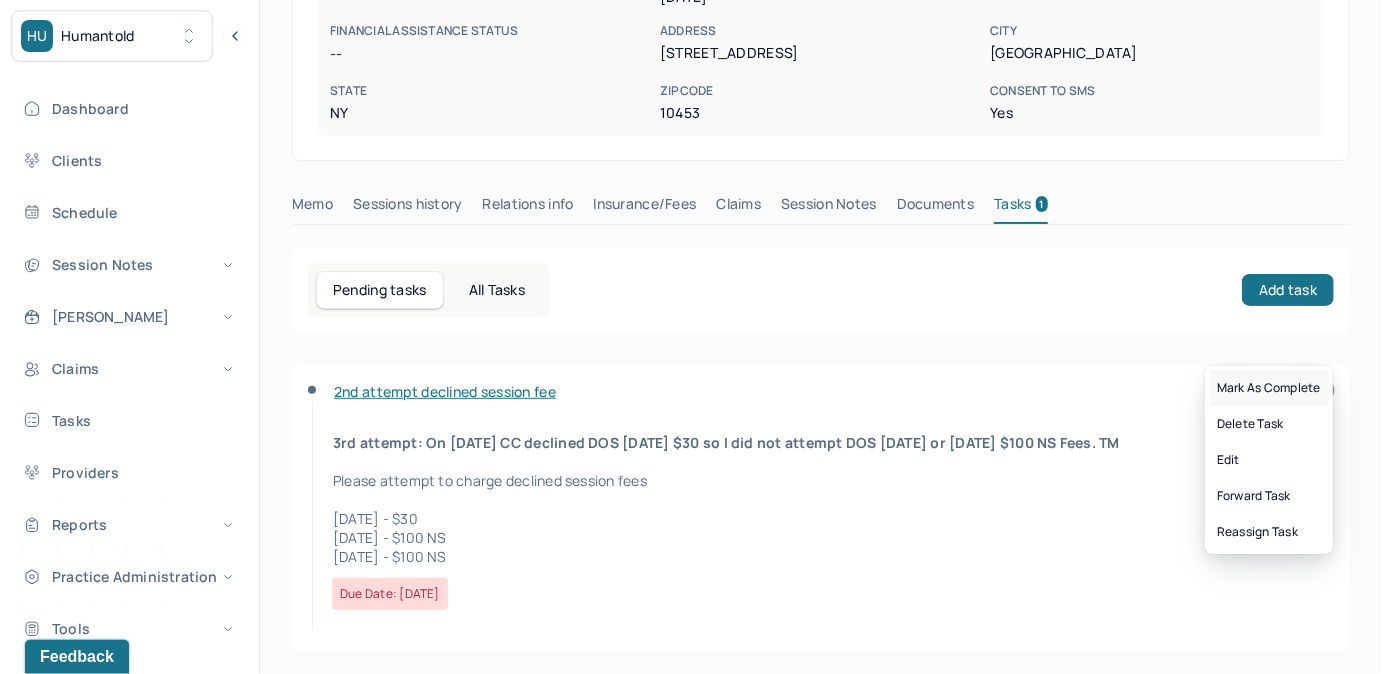 click on "Mark as complete" at bounding box center [1269, 388] 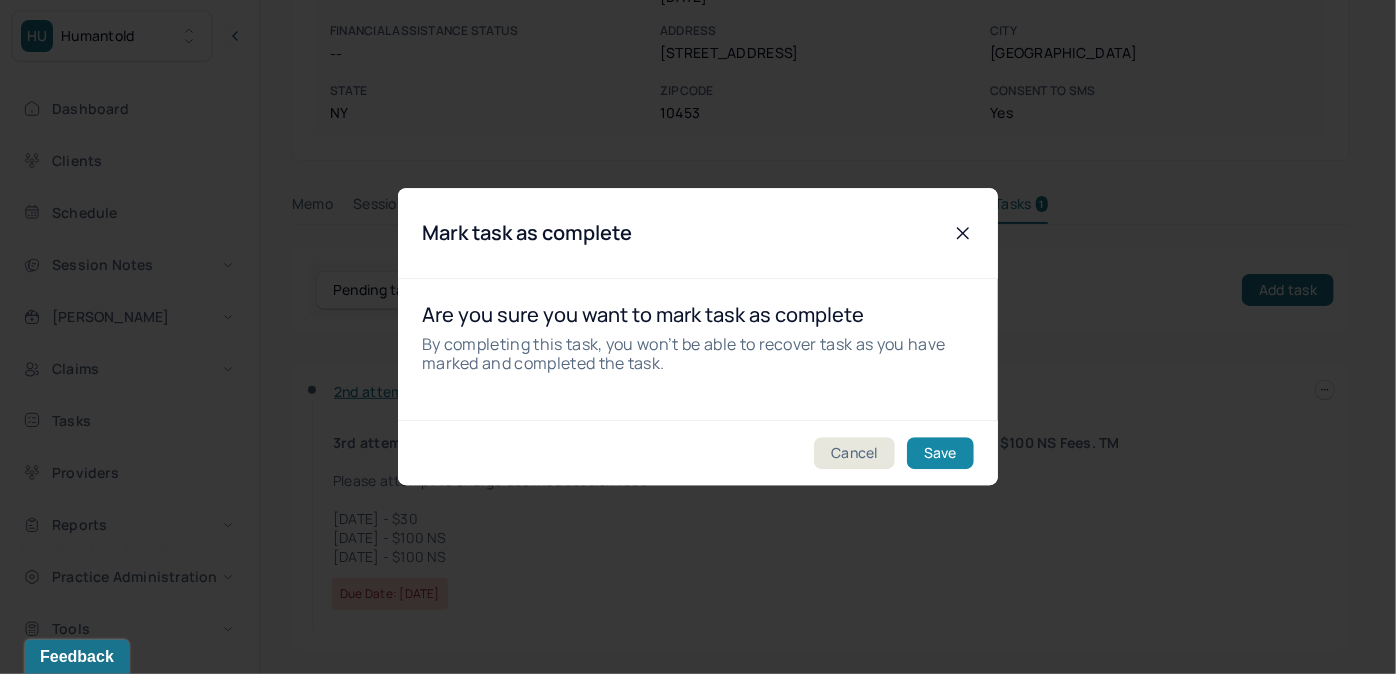click on "Save" at bounding box center [940, 454] 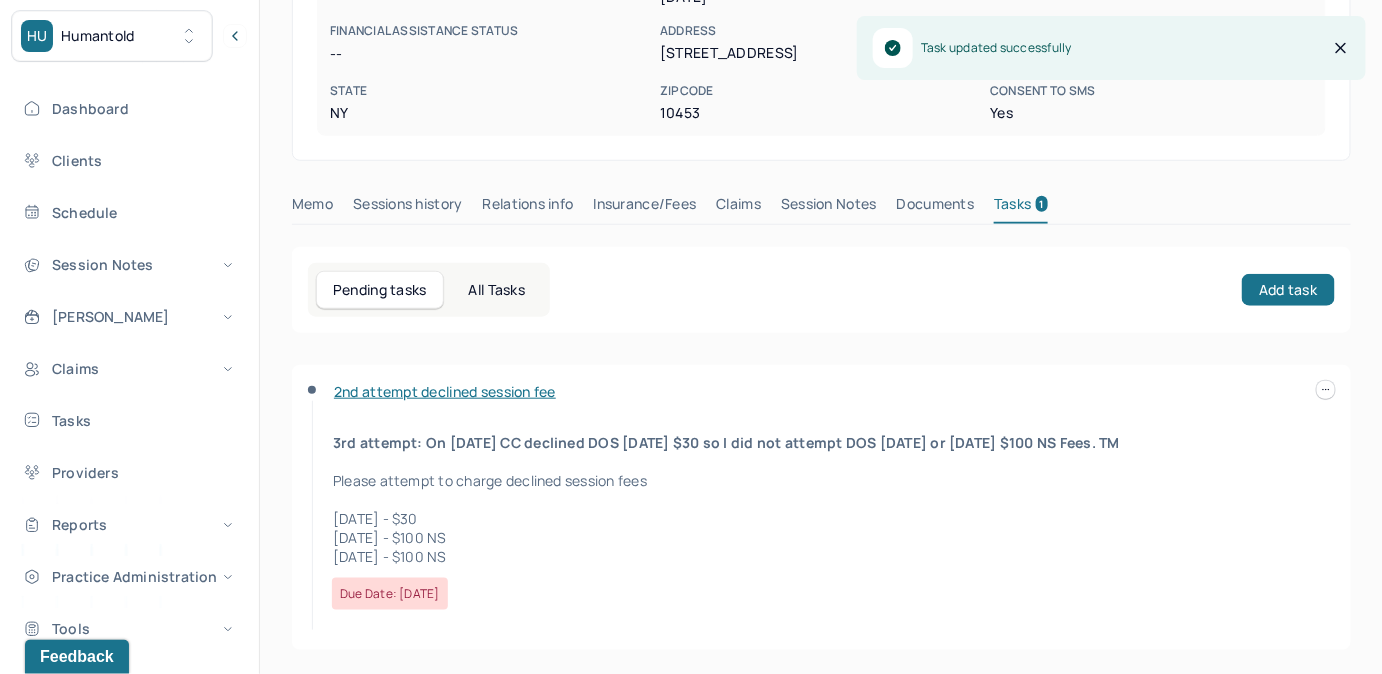 scroll, scrollTop: 258, scrollLeft: 0, axis: vertical 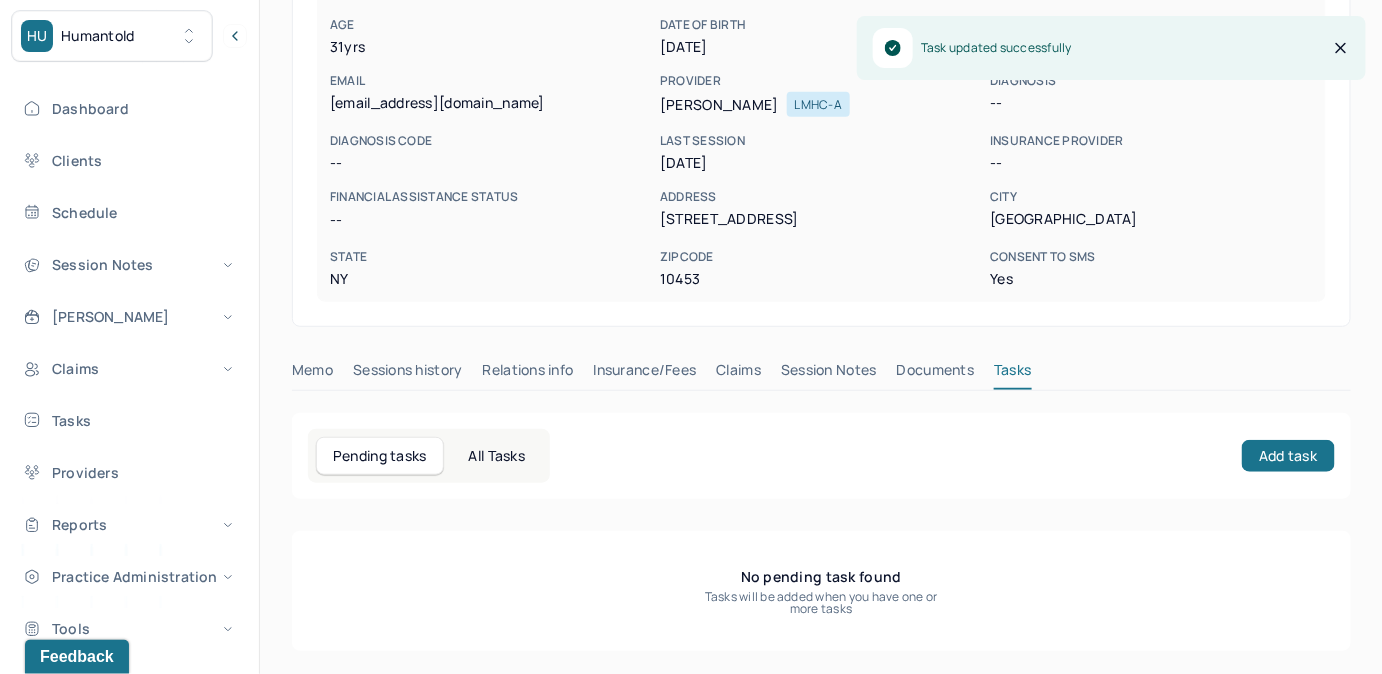 click on "Claims" at bounding box center [738, 374] 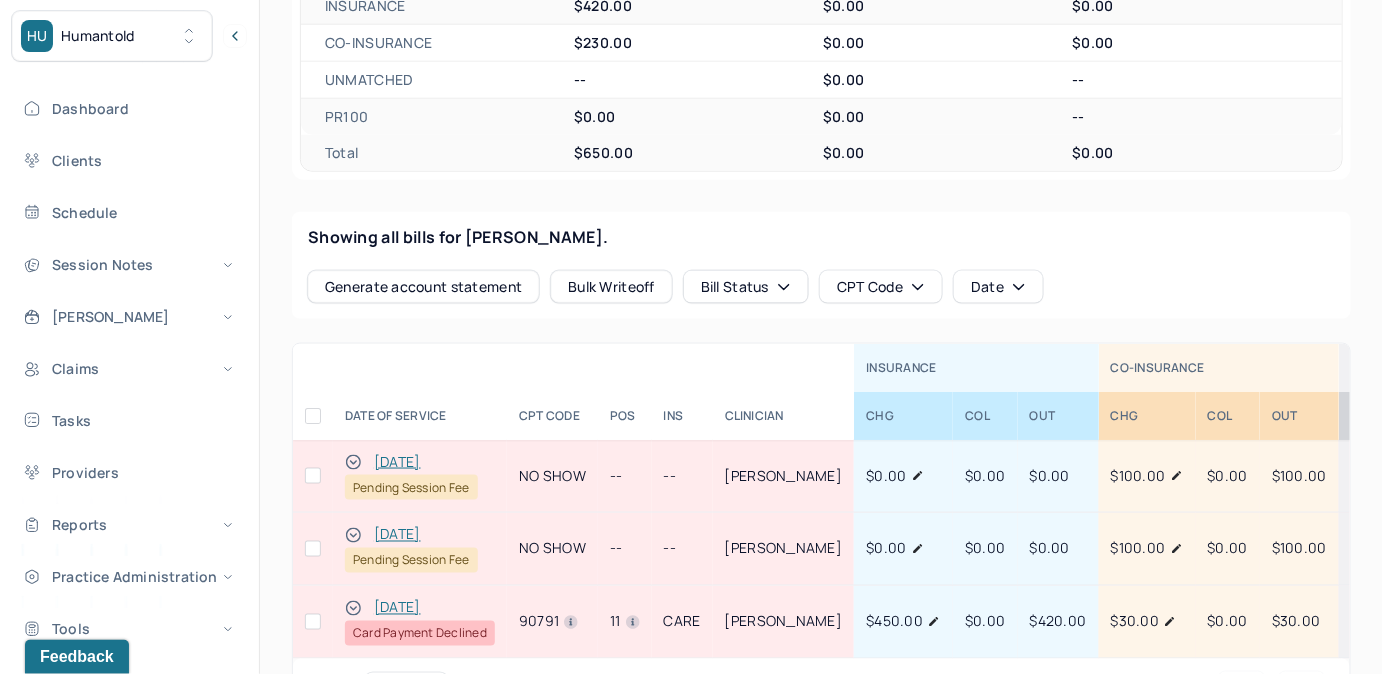 scroll, scrollTop: 803, scrollLeft: 0, axis: vertical 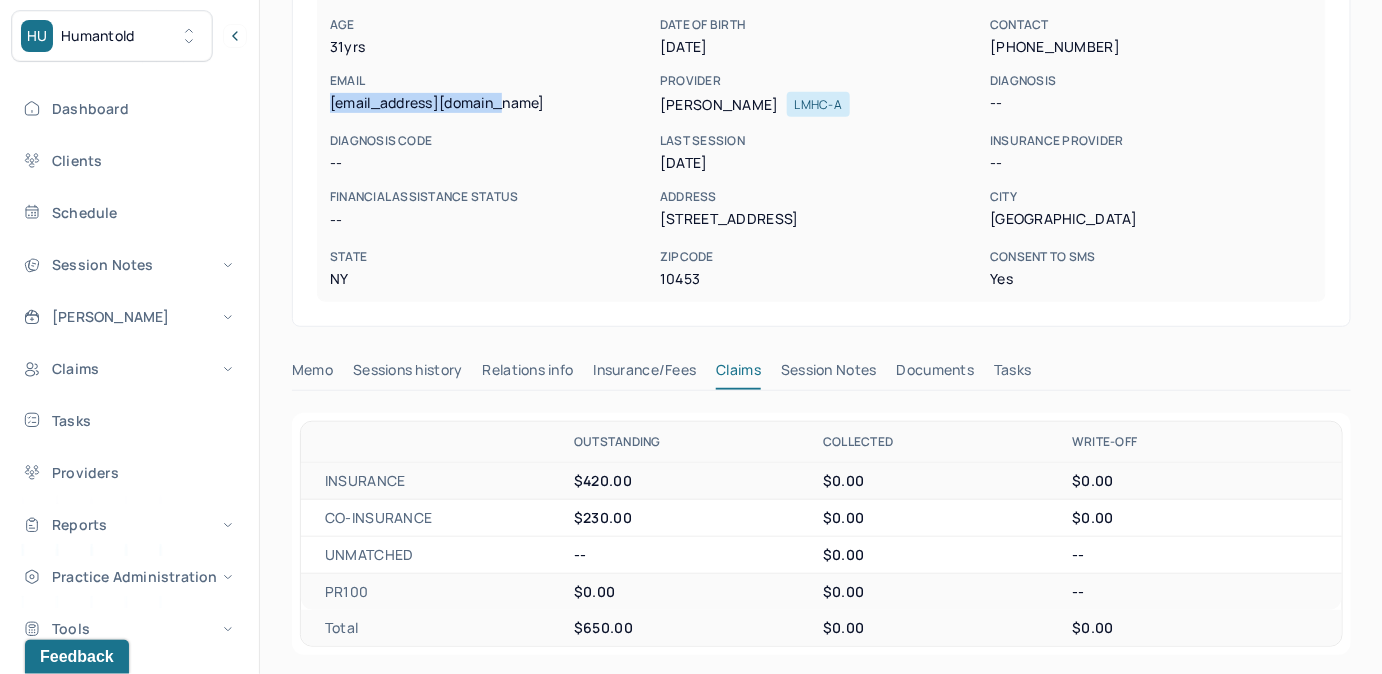 drag, startPoint x: 327, startPoint y: 102, endPoint x: 512, endPoint y: 108, distance: 185.09727 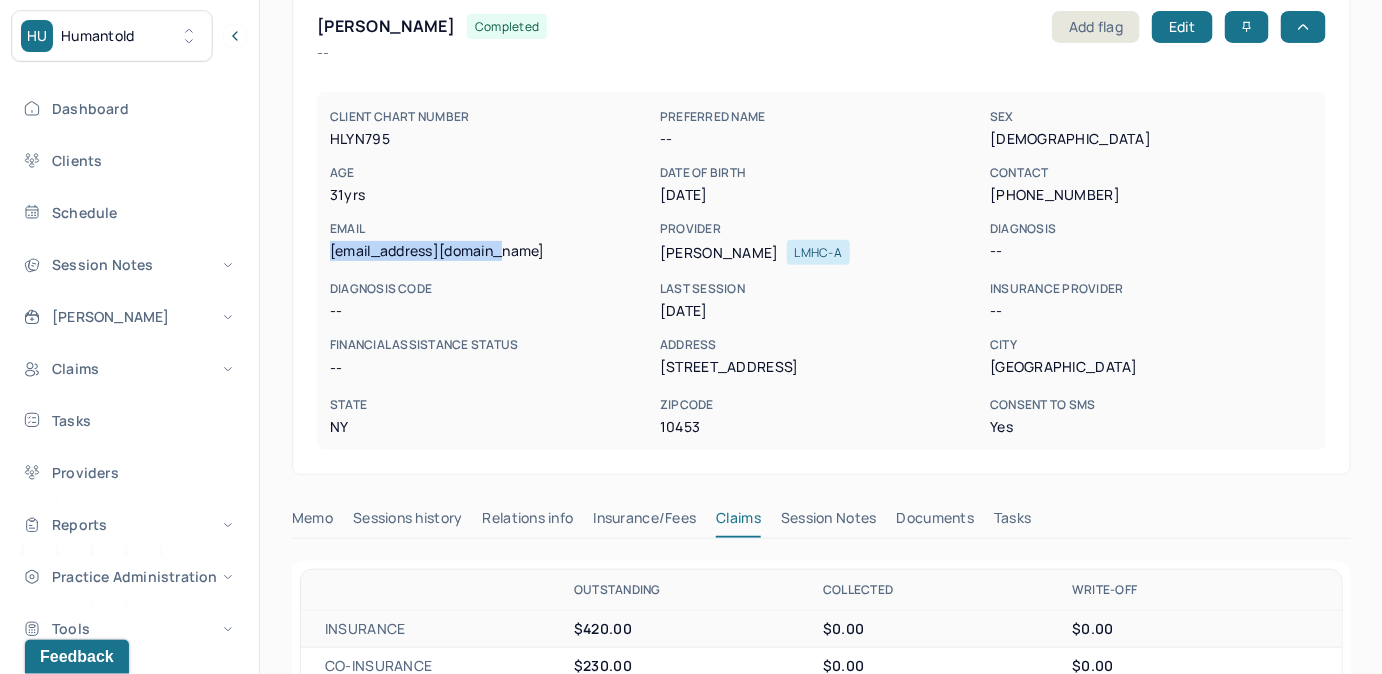 scroll, scrollTop: 100, scrollLeft: 0, axis: vertical 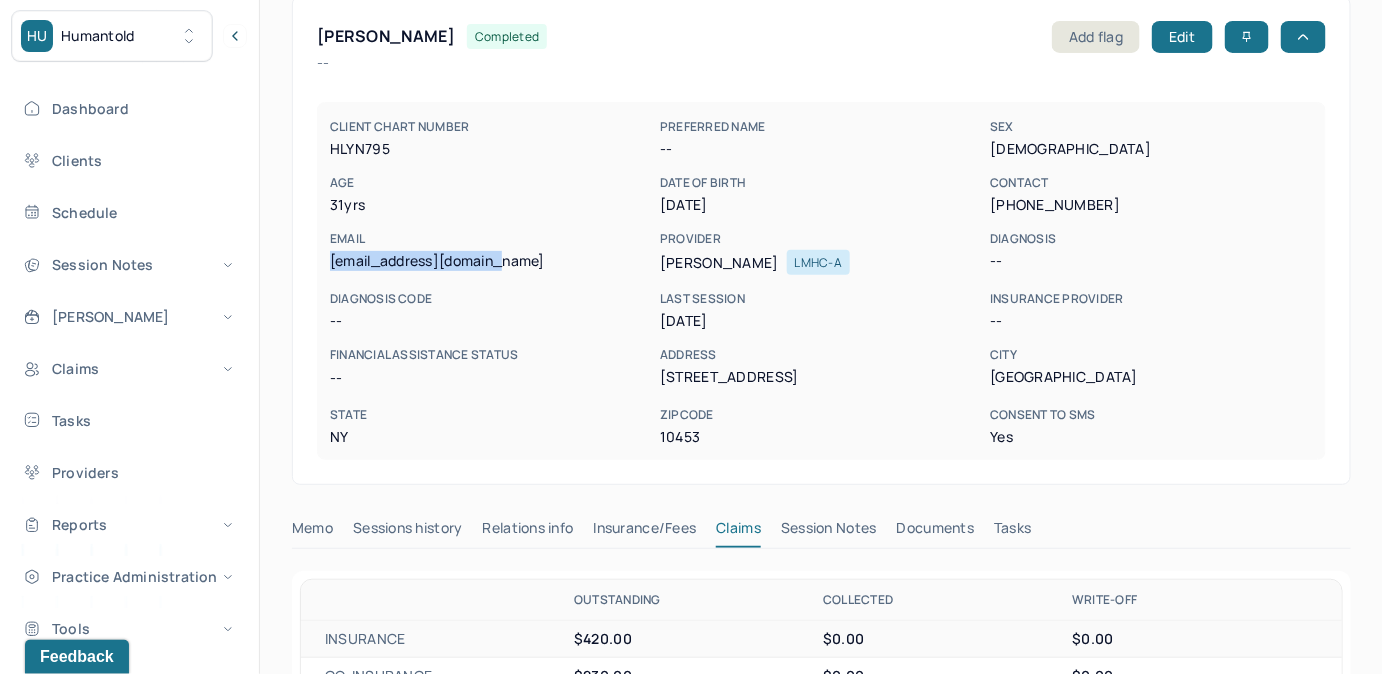 drag, startPoint x: 657, startPoint y: 265, endPoint x: 784, endPoint y: 276, distance: 127.47549 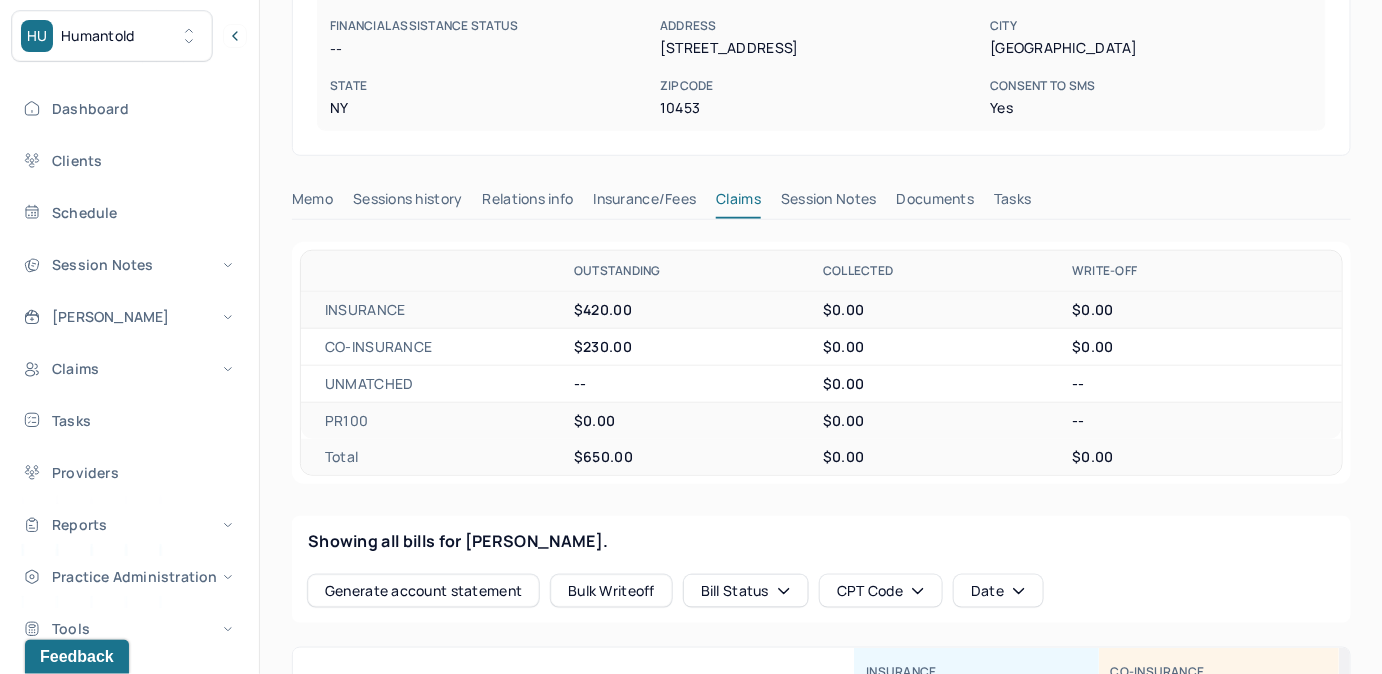 scroll, scrollTop: 464, scrollLeft: 0, axis: vertical 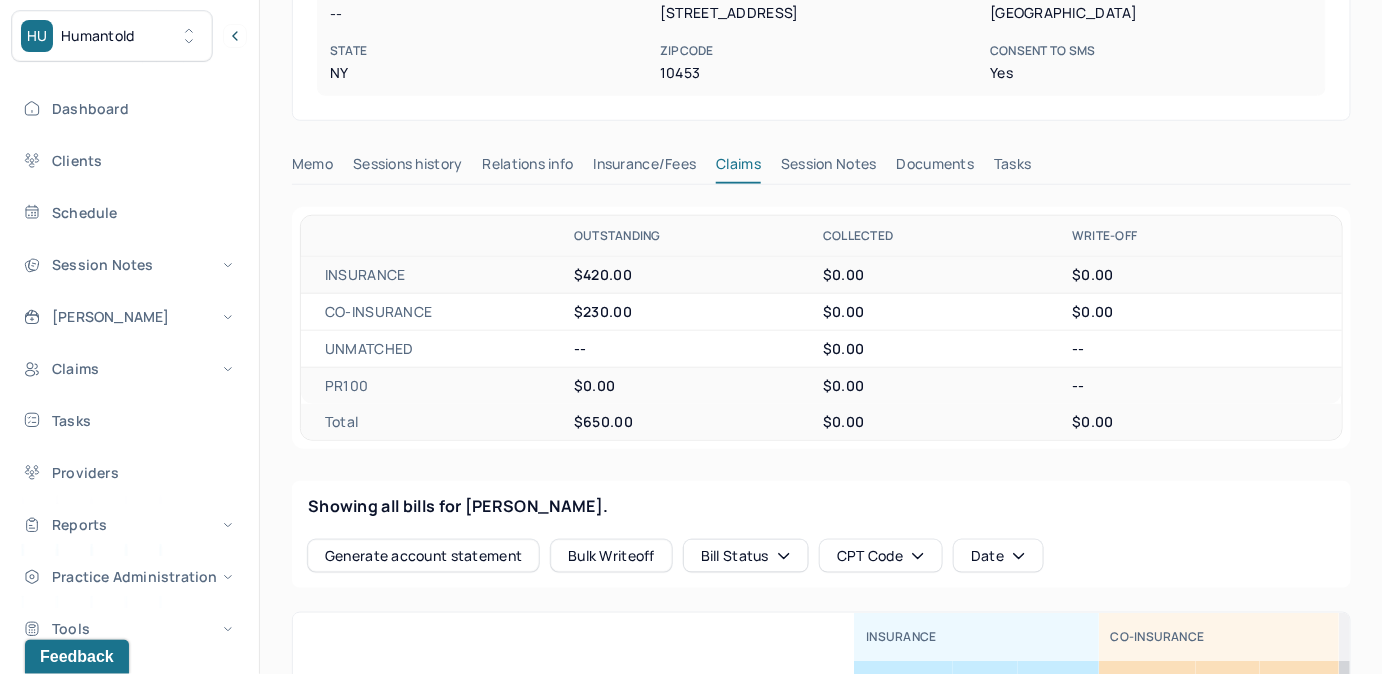 click on "Tasks" at bounding box center (1012, 168) 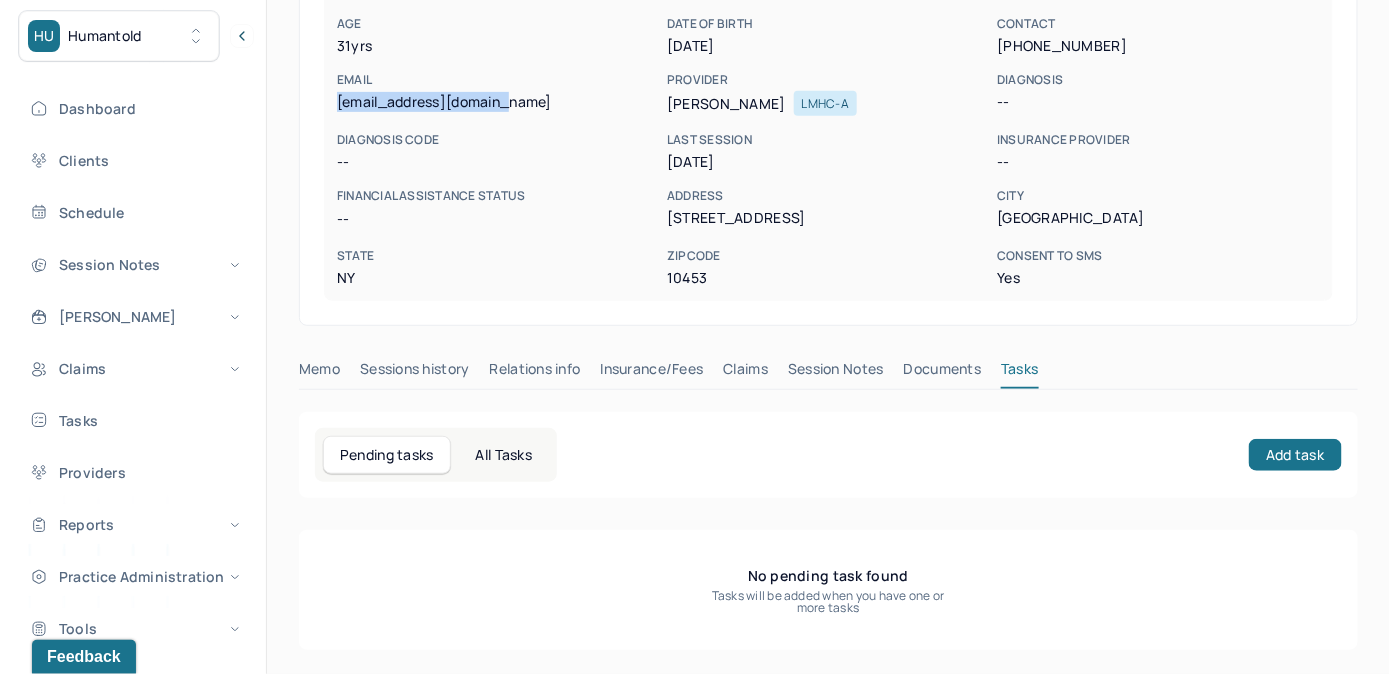 scroll, scrollTop: 258, scrollLeft: 0, axis: vertical 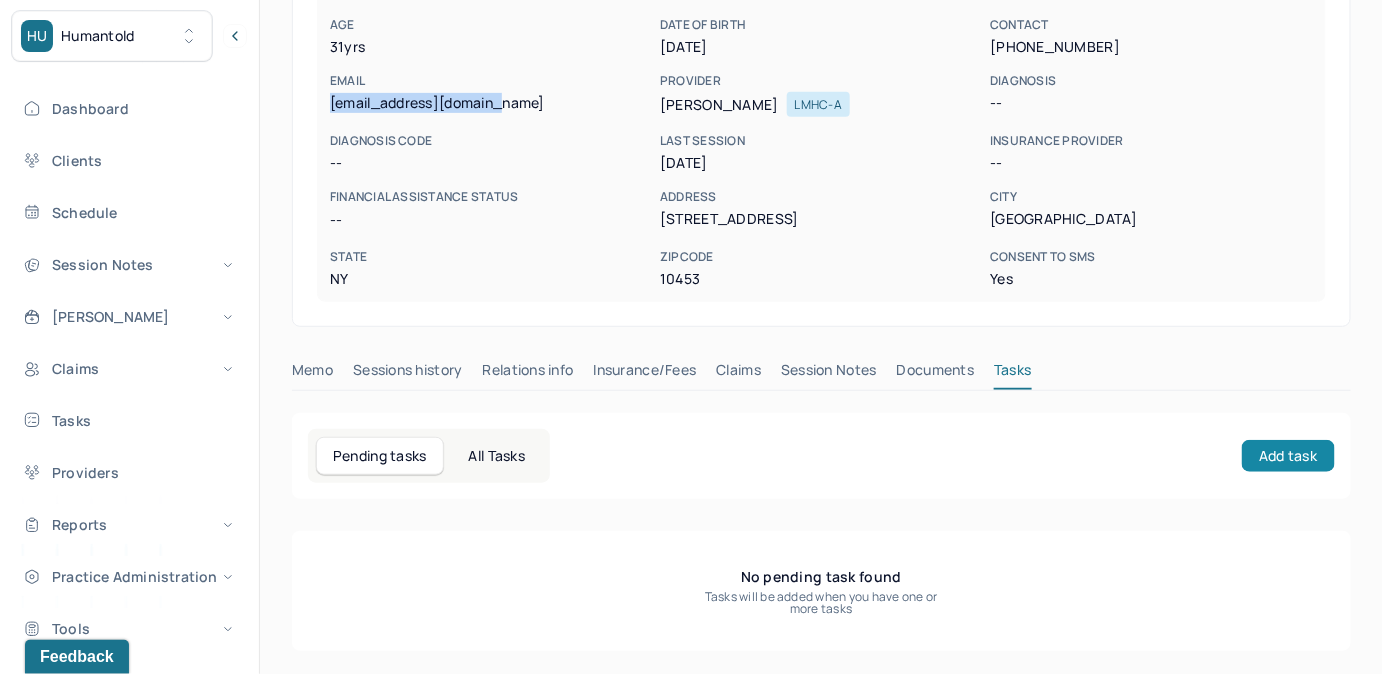 click on "Add task" at bounding box center (1288, 456) 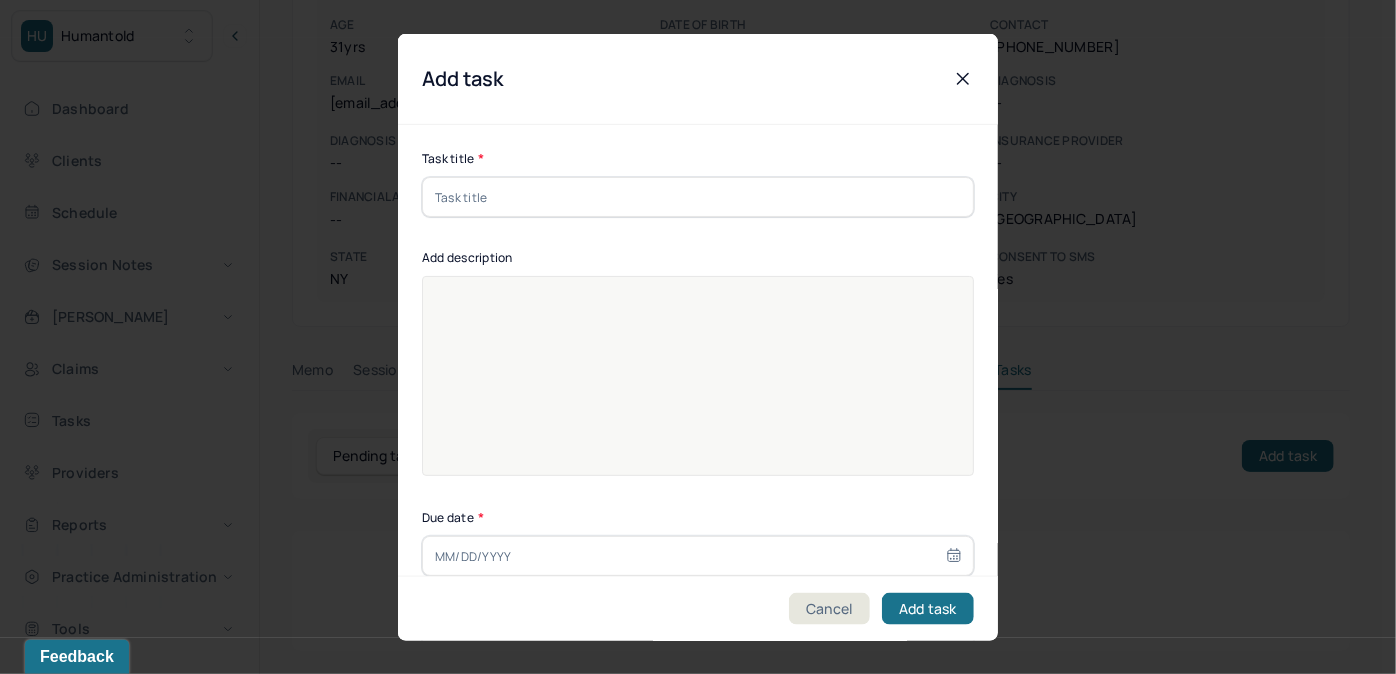 click at bounding box center (698, 197) 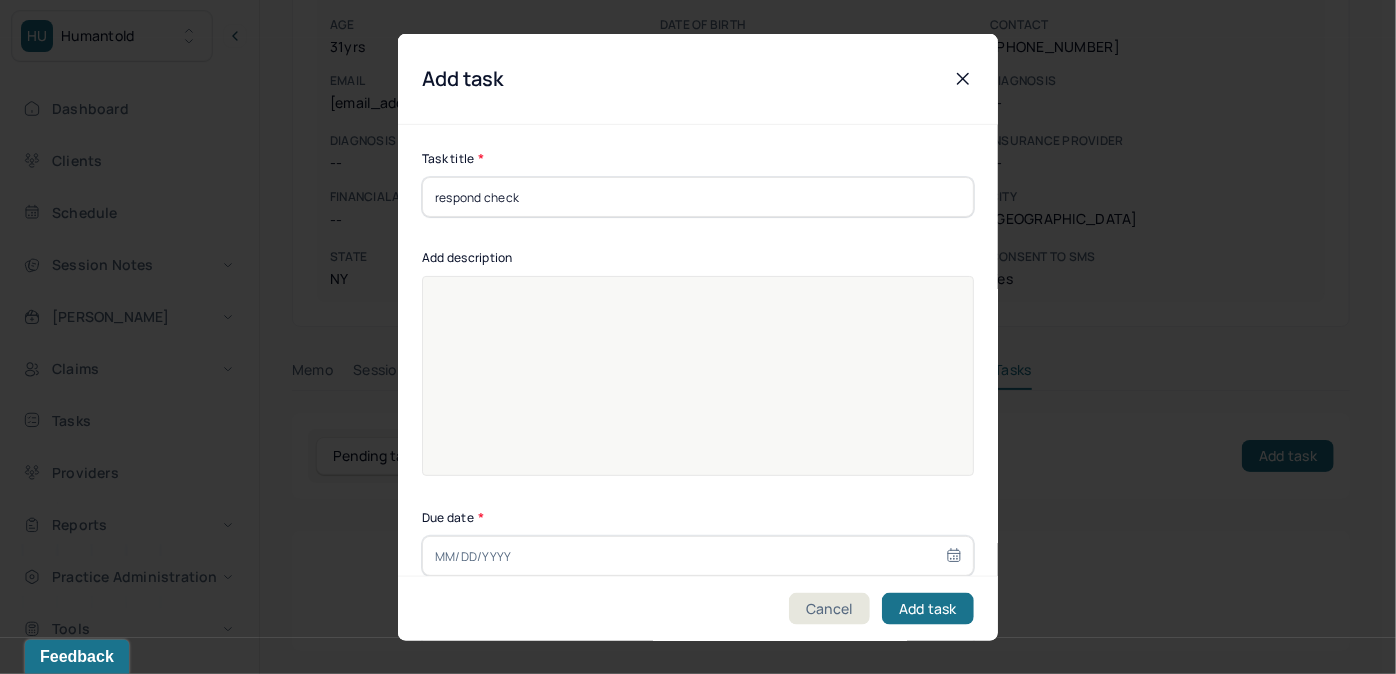 type on "[DATE]" 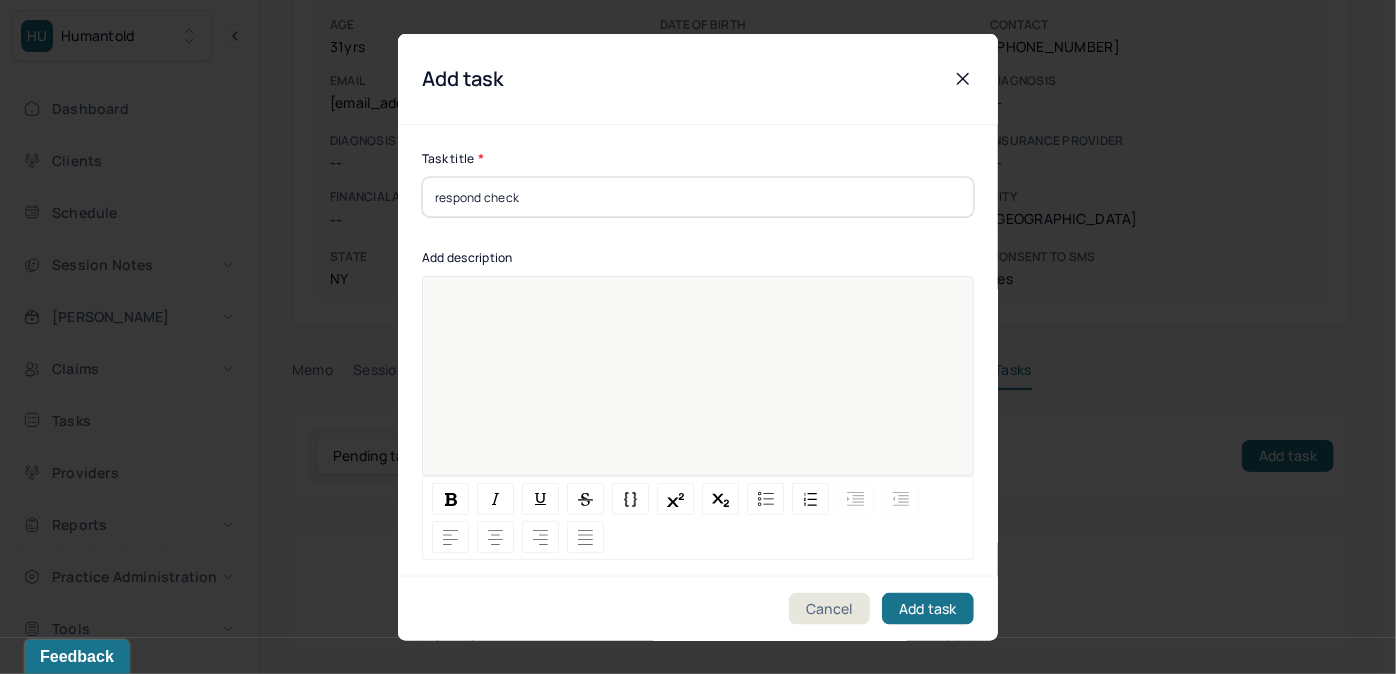 click at bounding box center [698, 389] 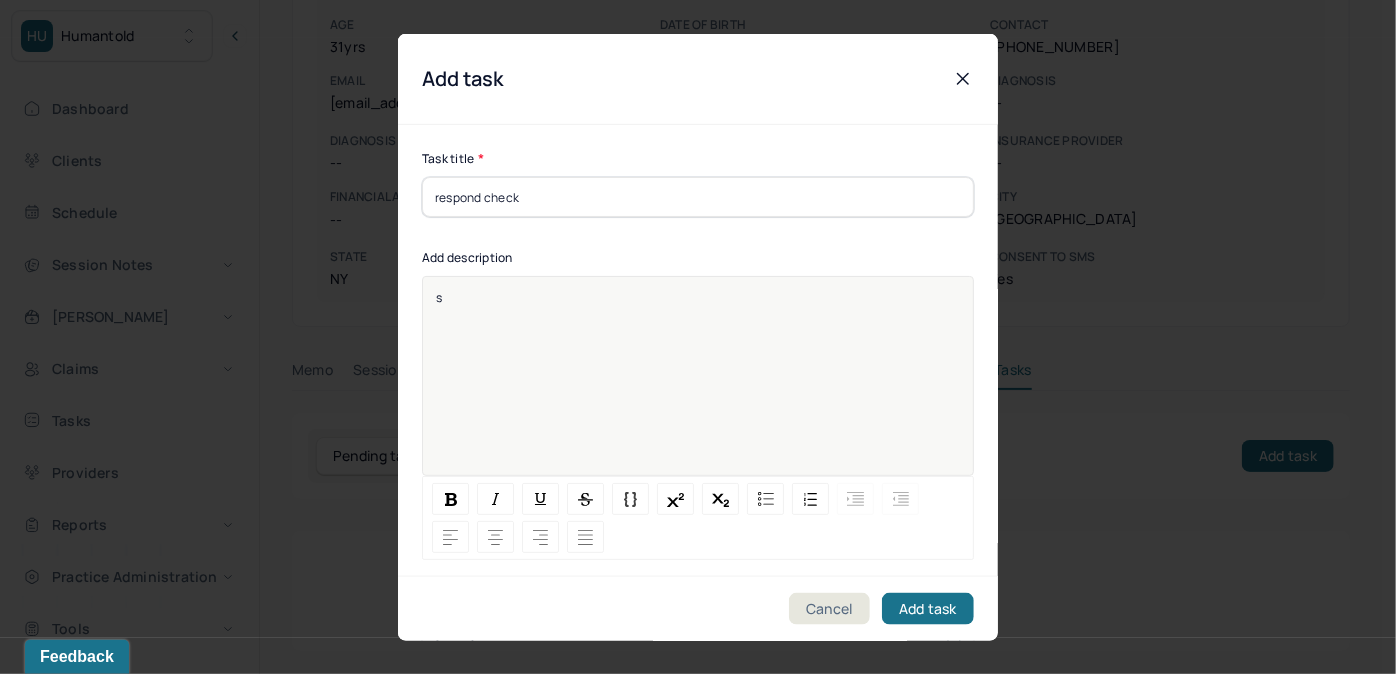 type 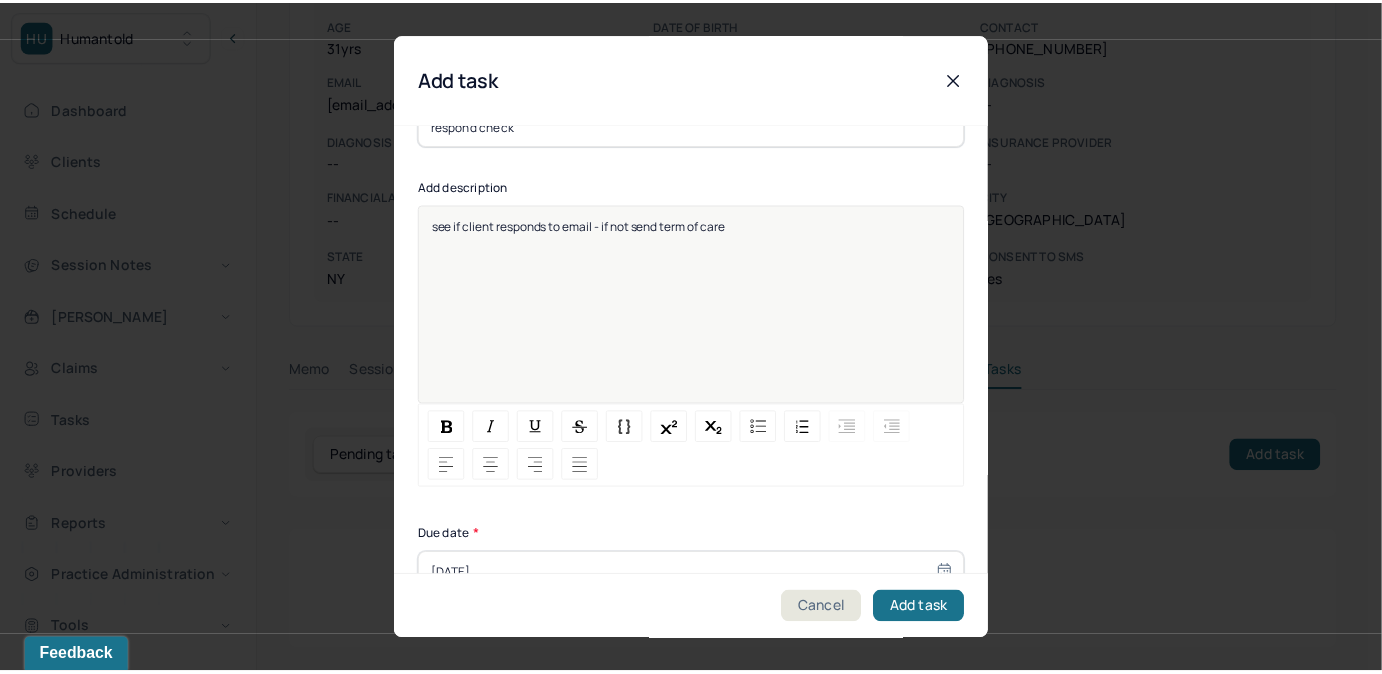 scroll, scrollTop: 274, scrollLeft: 0, axis: vertical 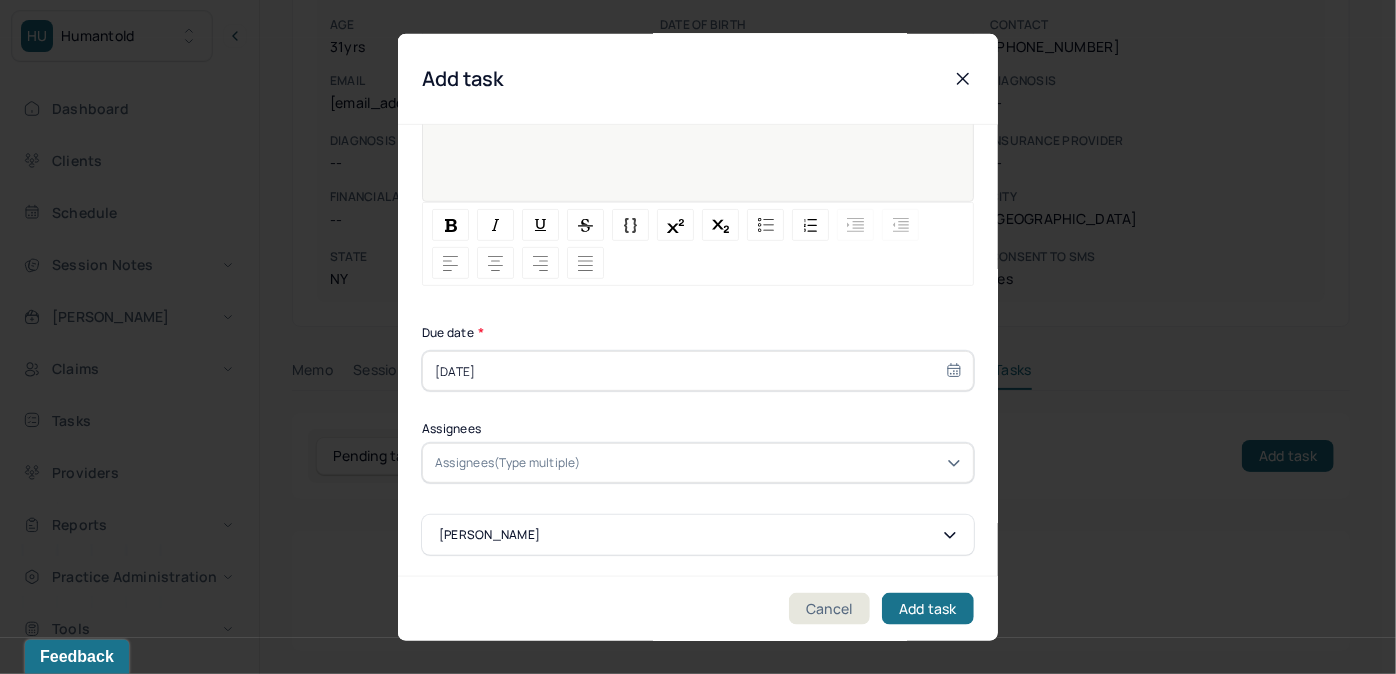 click on "[DATE]" at bounding box center (698, 371) 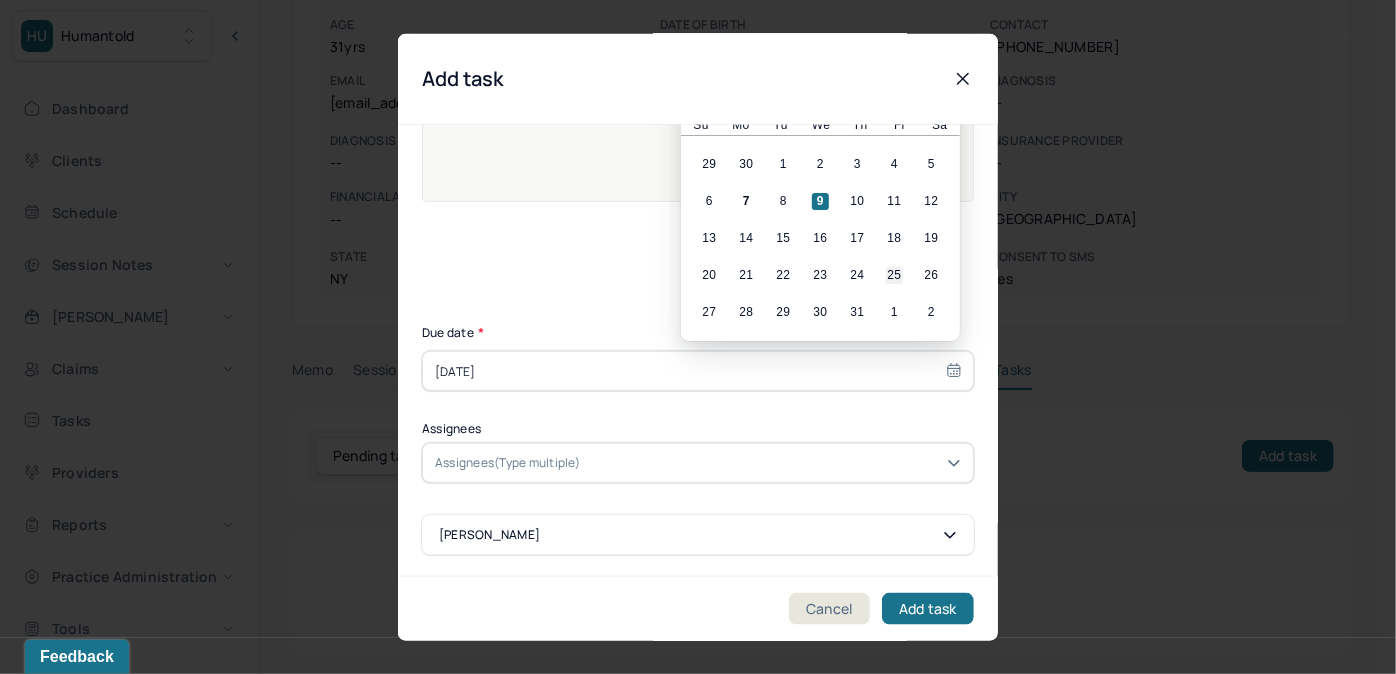 click on "25" at bounding box center [894, 275] 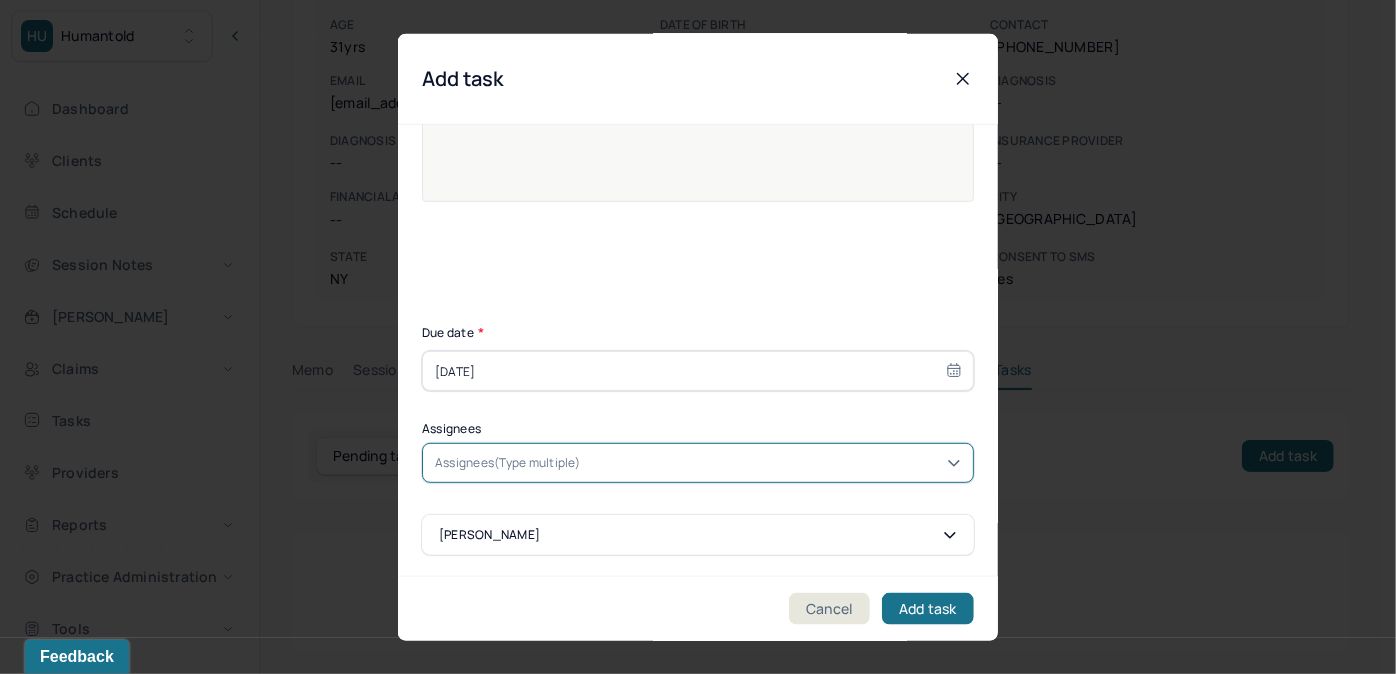click on "Assignees(Type multiple)" at bounding box center [508, 463] 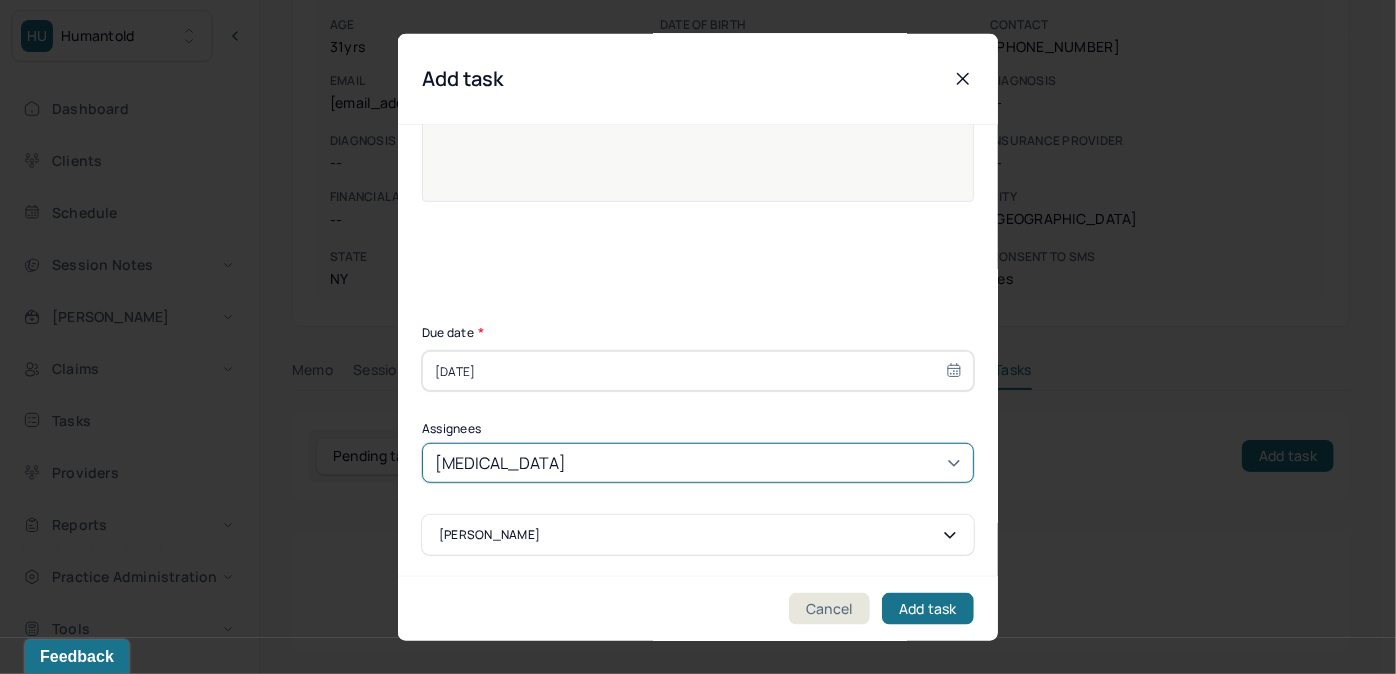 type on "allie" 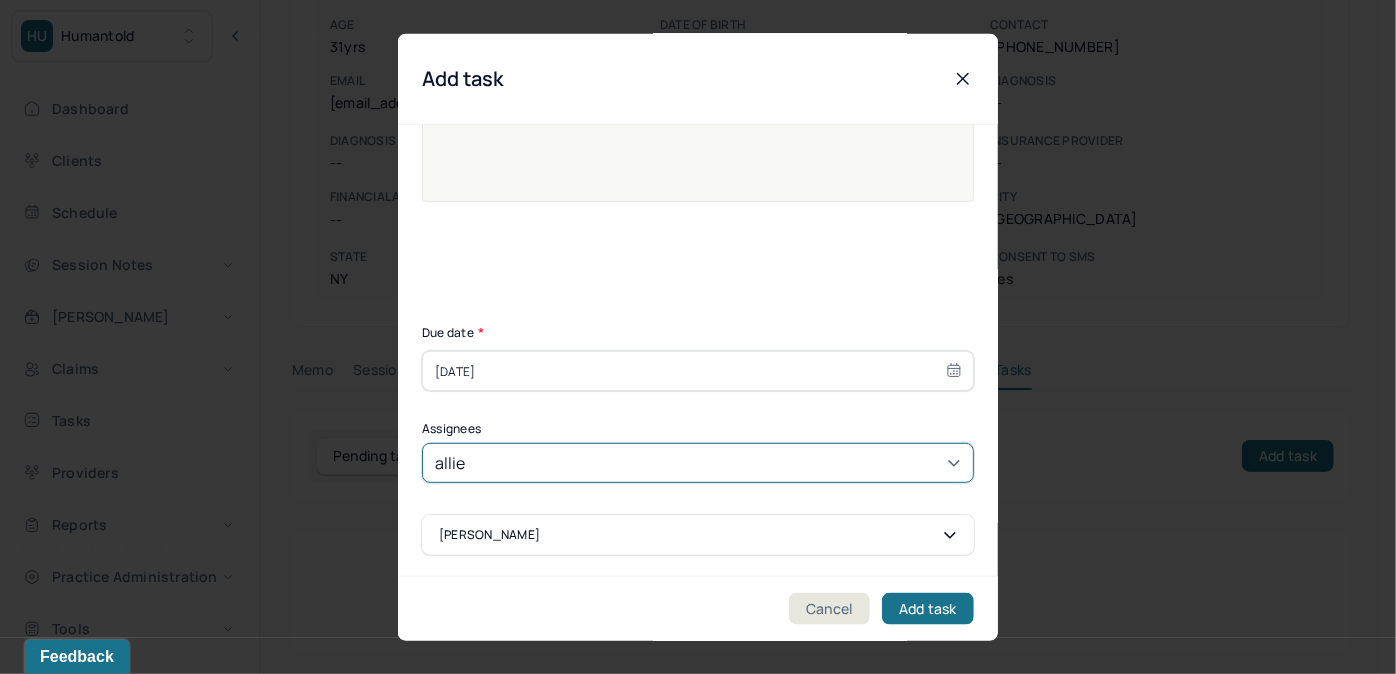 click on "[PERSON_NAME]" at bounding box center (691, 751) 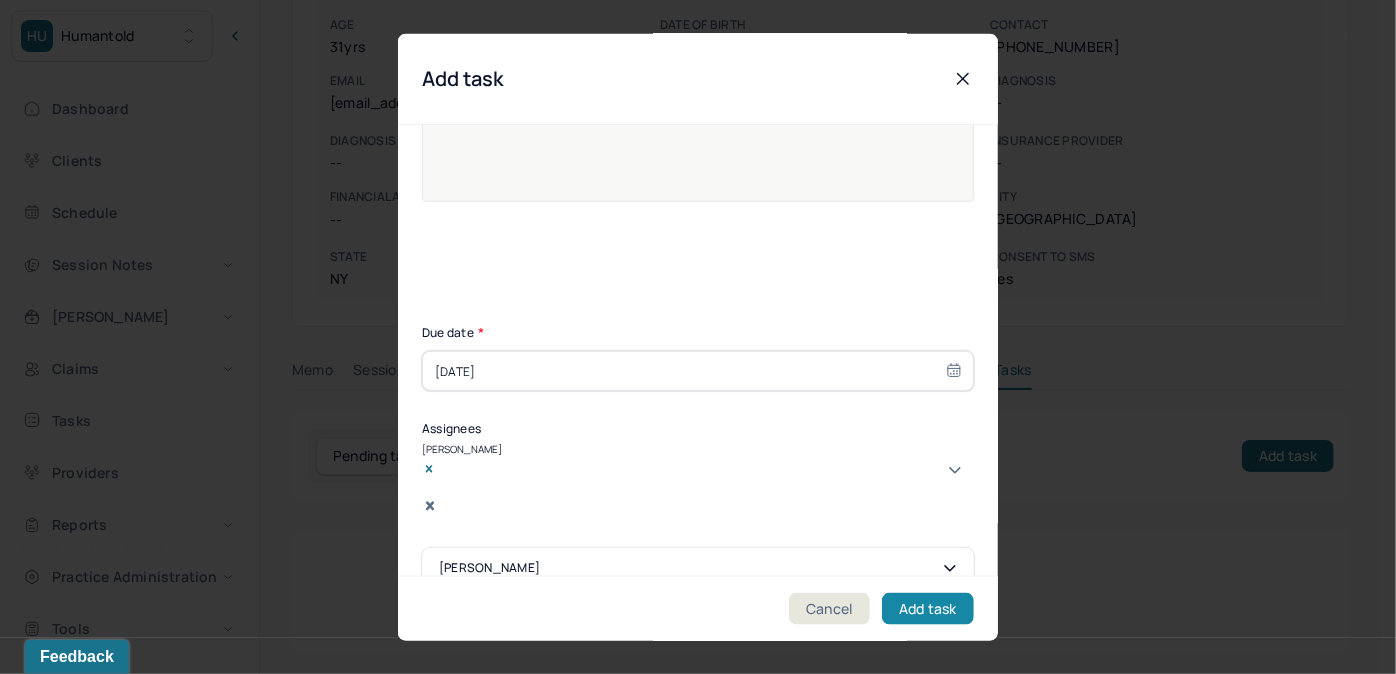 click on "Add task" at bounding box center (928, 608) 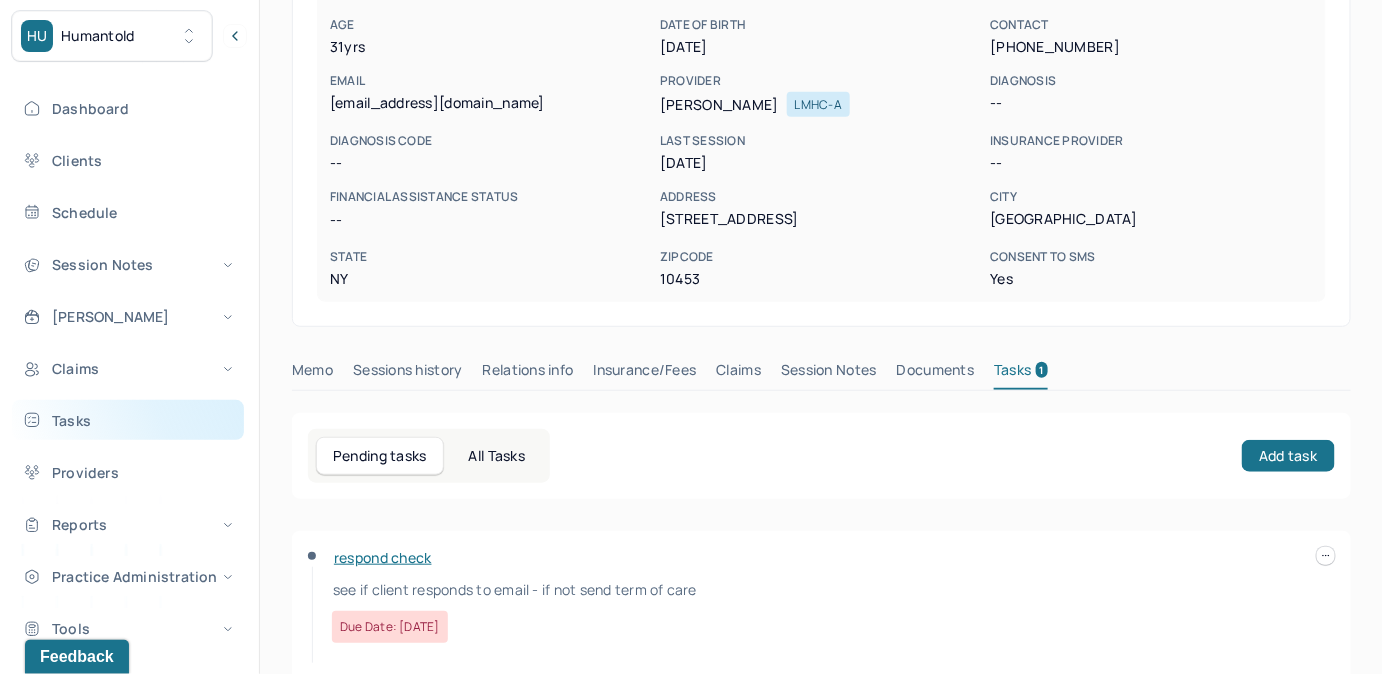 click on "Tasks" at bounding box center (128, 420) 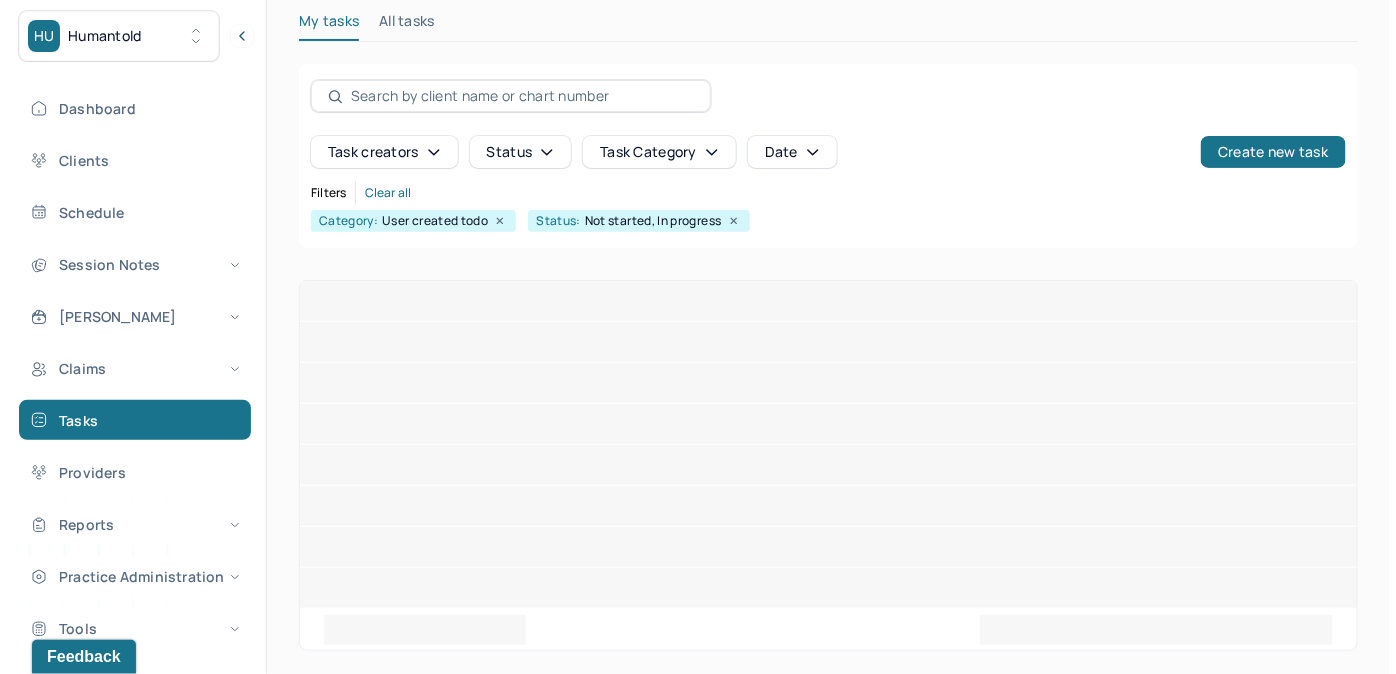 scroll, scrollTop: 256, scrollLeft: 0, axis: vertical 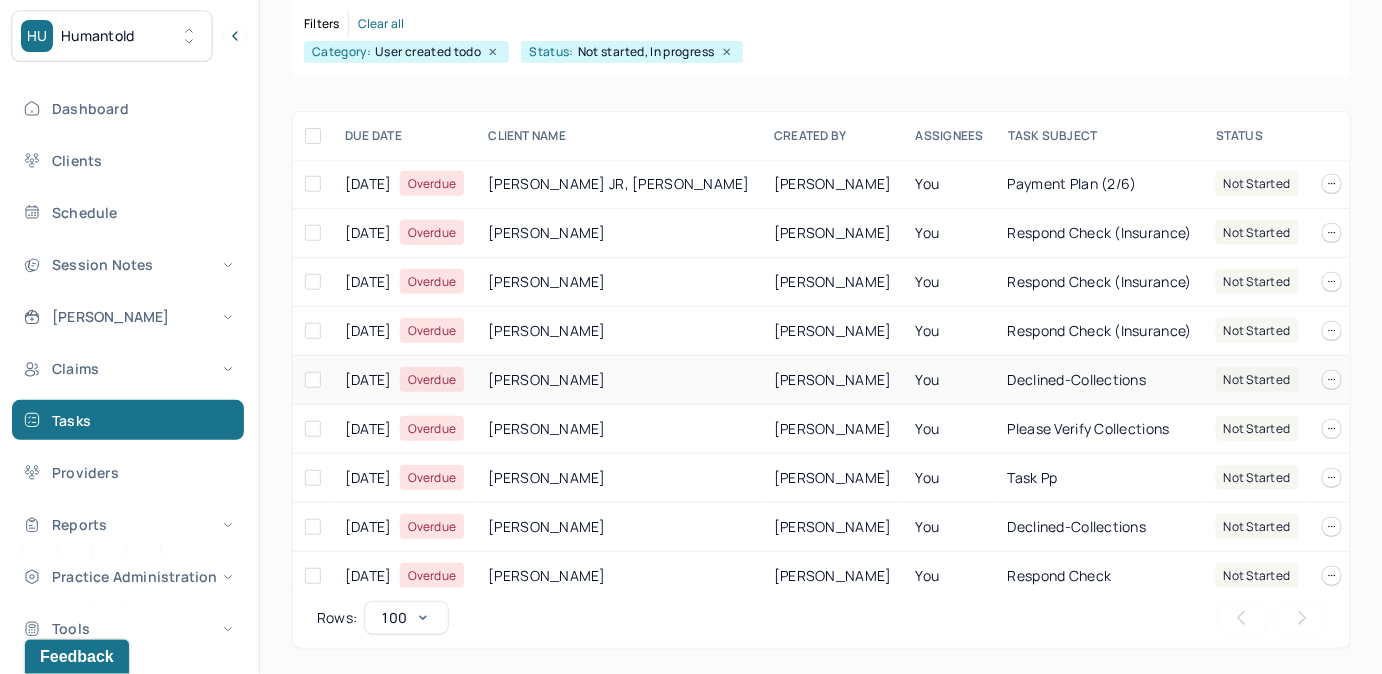 click on "Declined-Collections" at bounding box center [1077, 379] 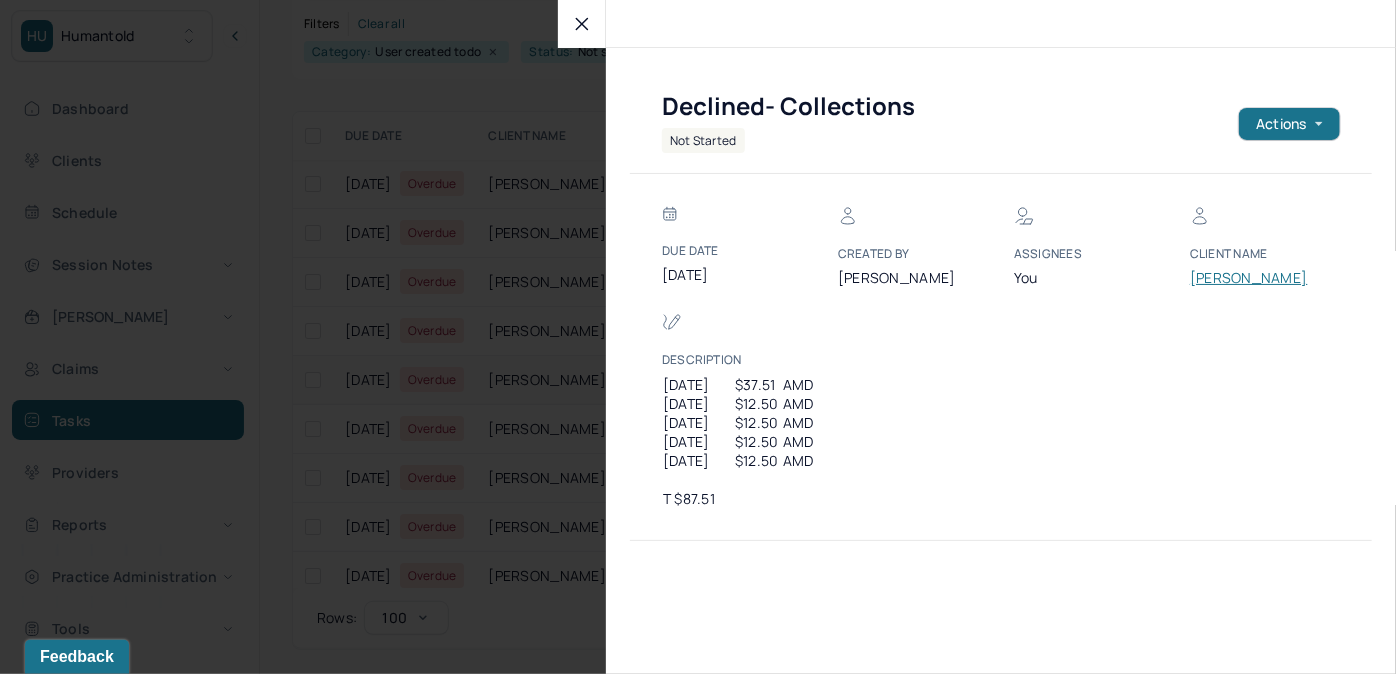 click on "[PERSON_NAME]" at bounding box center [1250, 278] 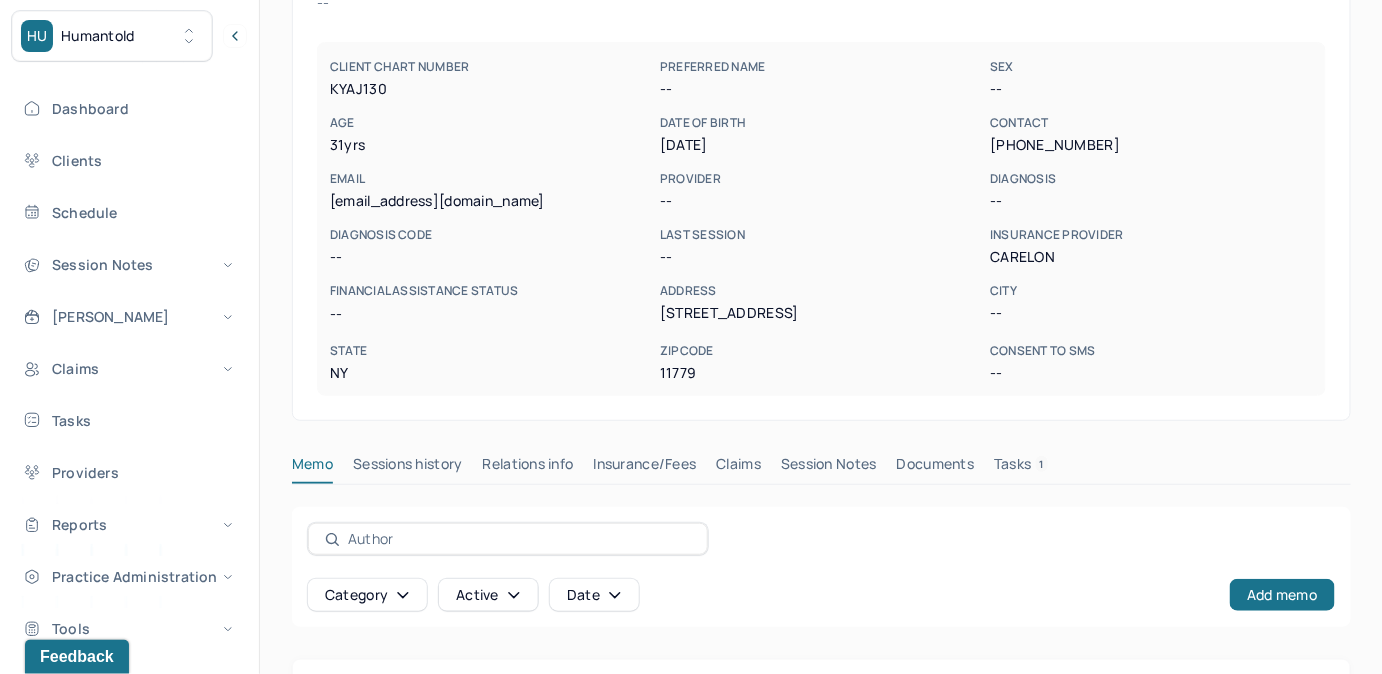 click on "Tasks 1" at bounding box center [1021, 468] 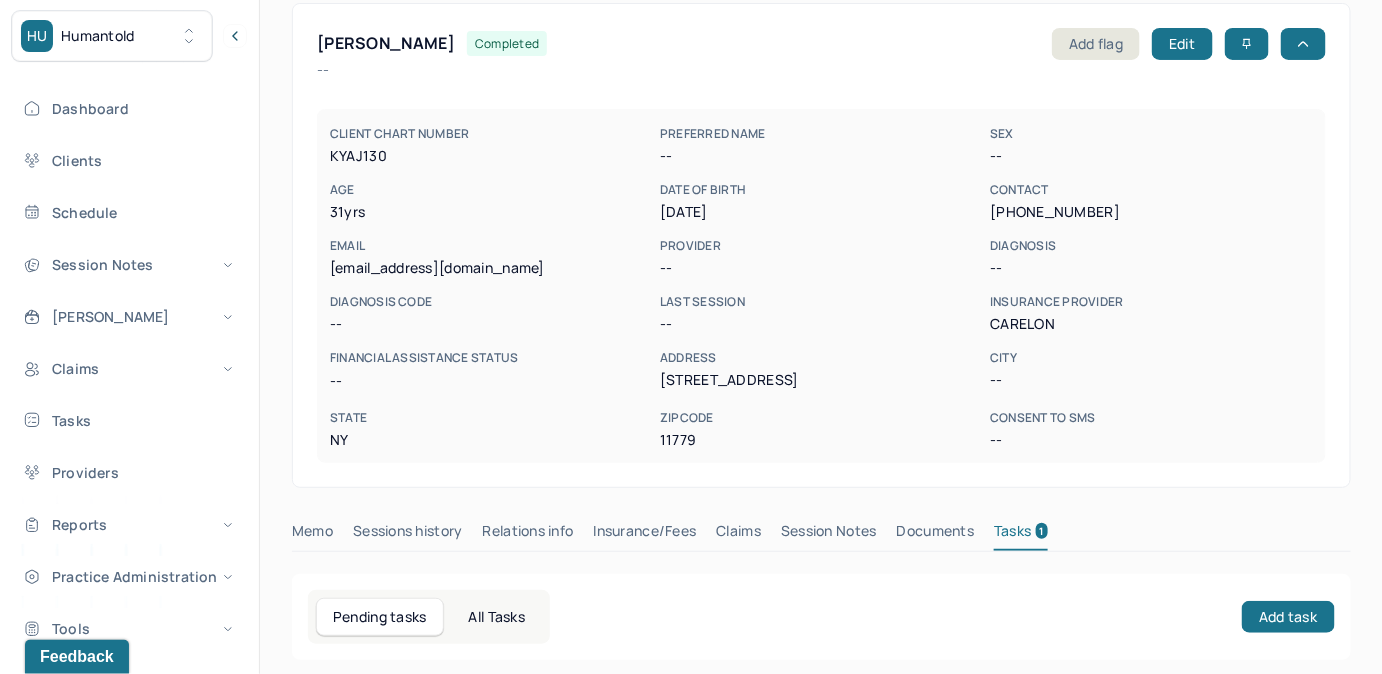 scroll, scrollTop: 42, scrollLeft: 0, axis: vertical 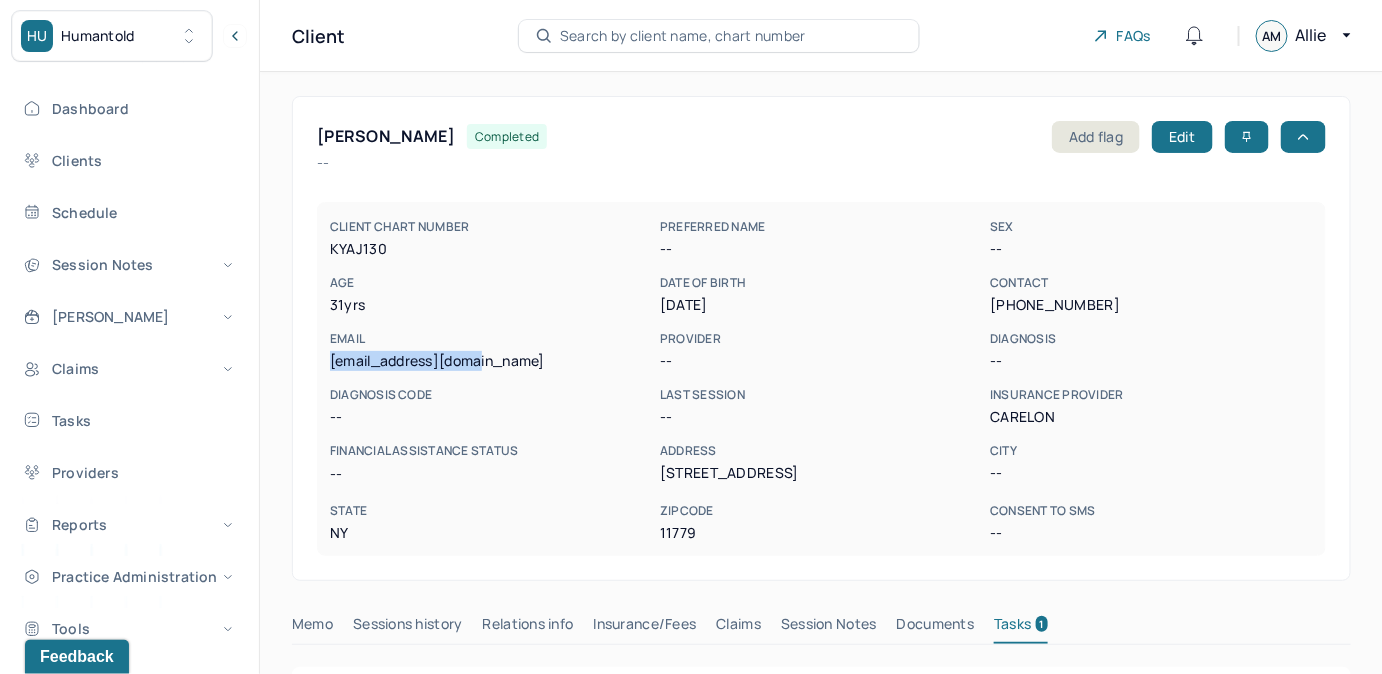 drag, startPoint x: 326, startPoint y: 358, endPoint x: 504, endPoint y: 363, distance: 178.0702 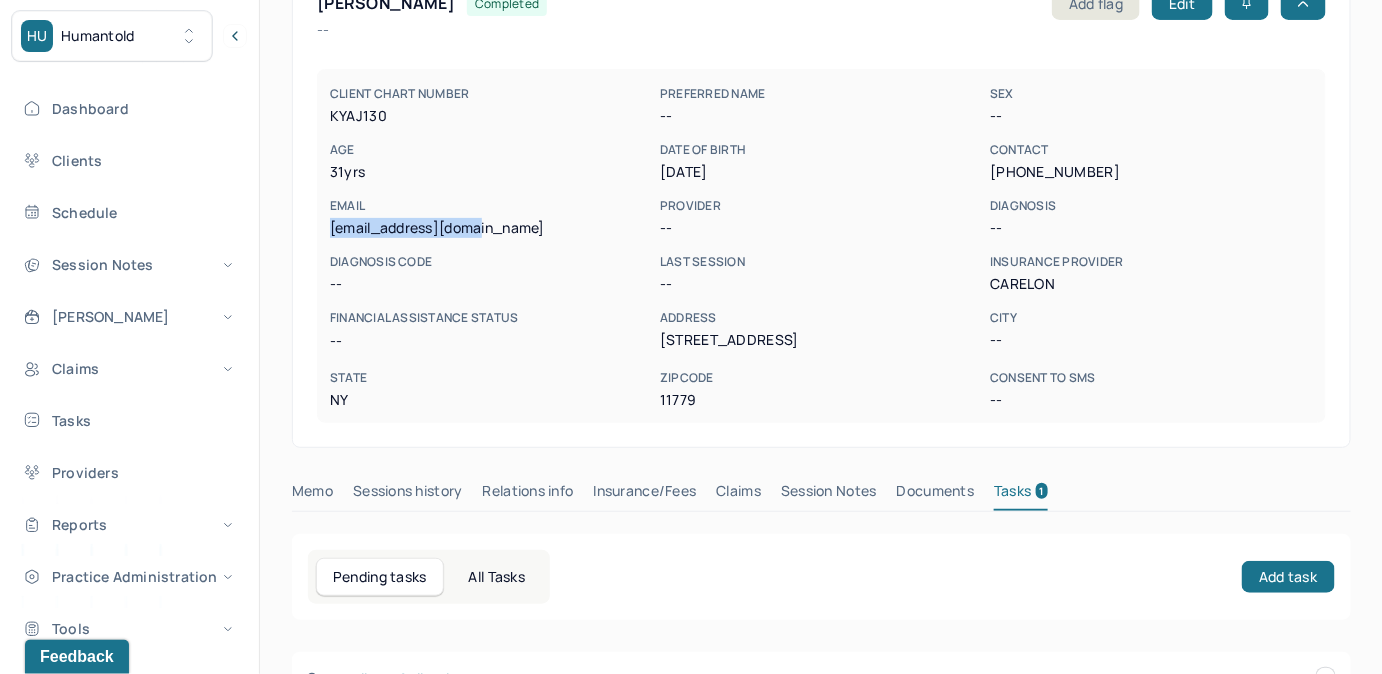 scroll, scrollTop: 406, scrollLeft: 0, axis: vertical 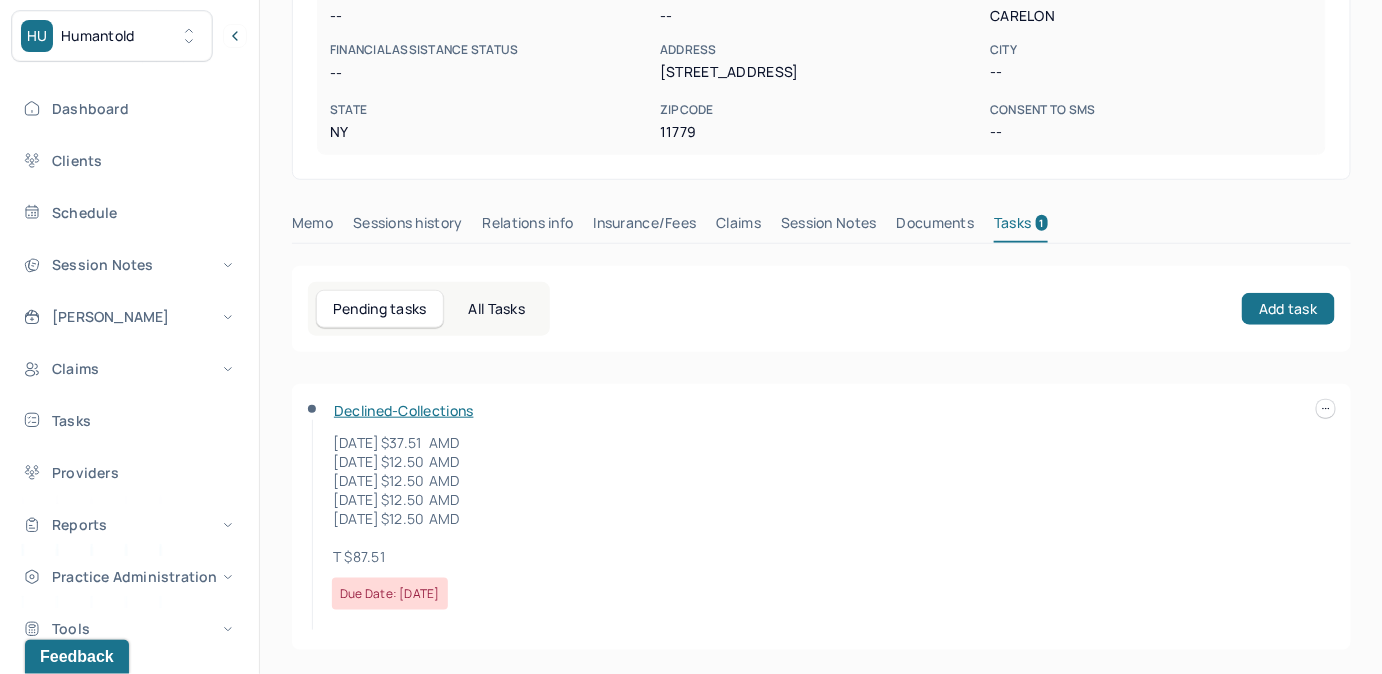 drag, startPoint x: 349, startPoint y: 443, endPoint x: 502, endPoint y: 521, distance: 171.73526 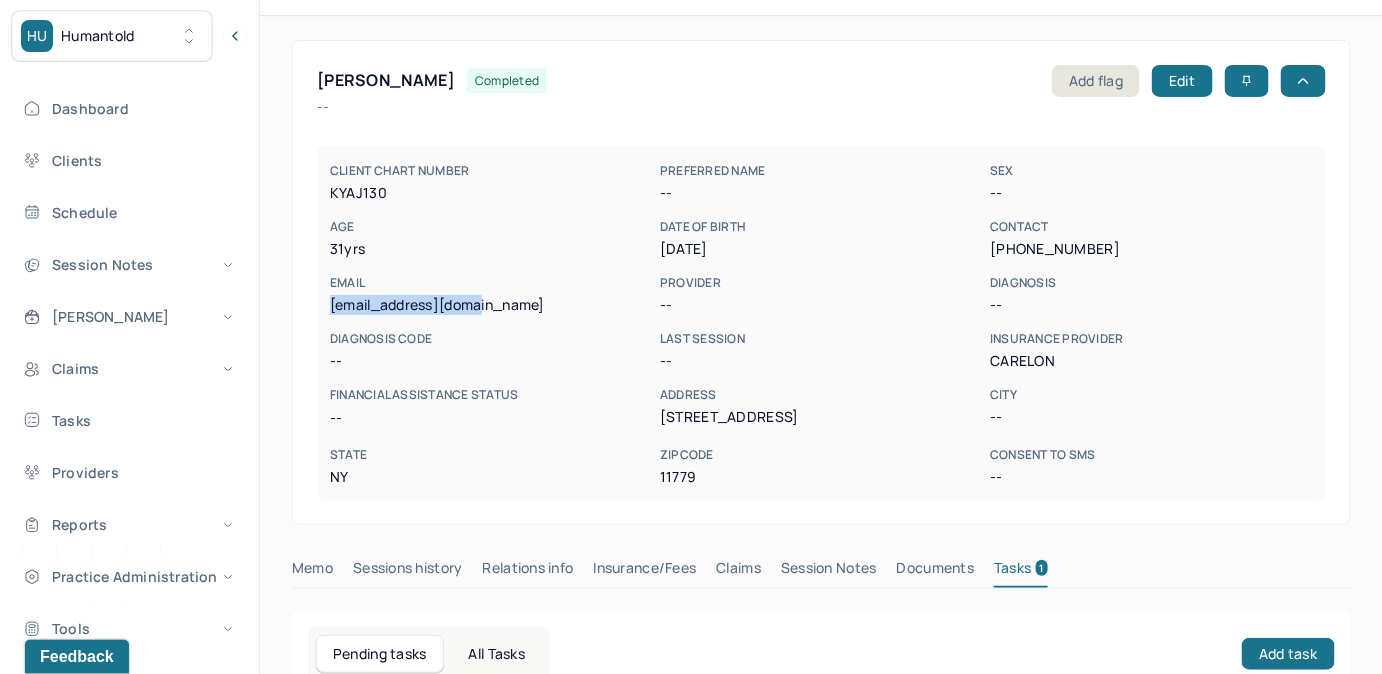 scroll, scrollTop: 42, scrollLeft: 0, axis: vertical 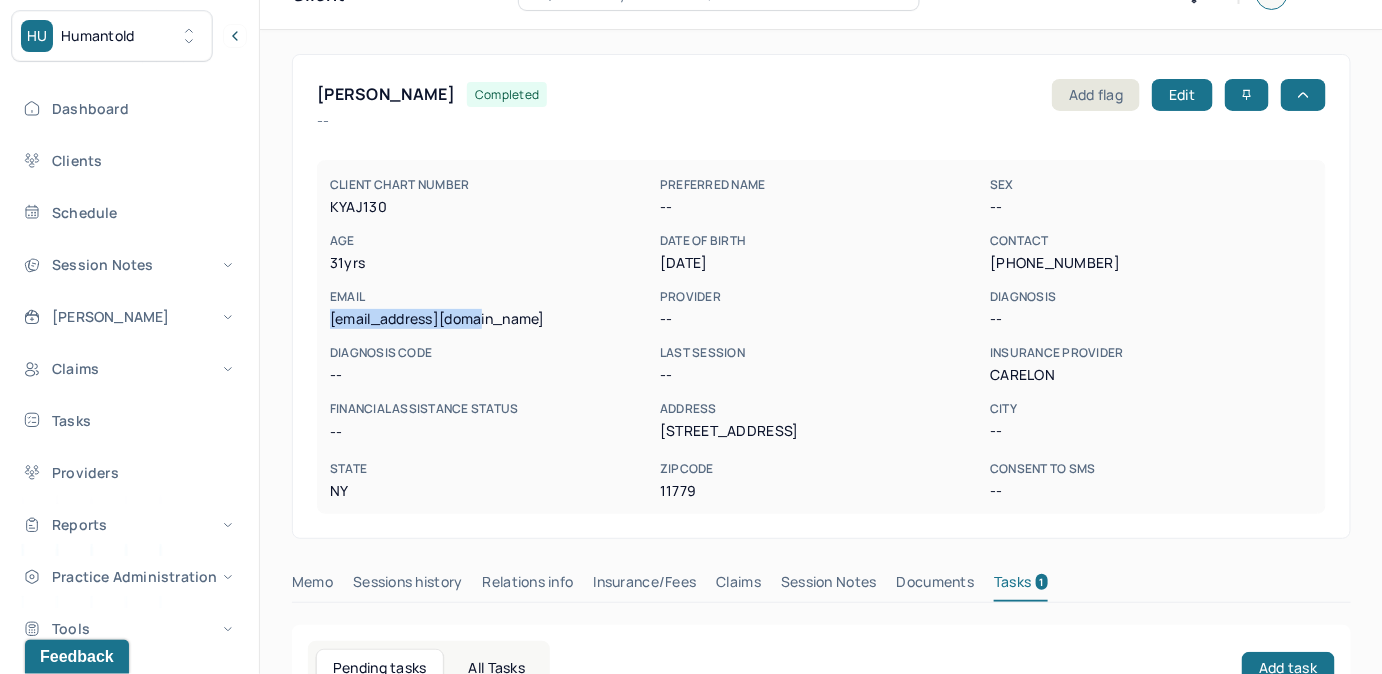 drag, startPoint x: 328, startPoint y: 316, endPoint x: 511, endPoint y: 317, distance: 183.00273 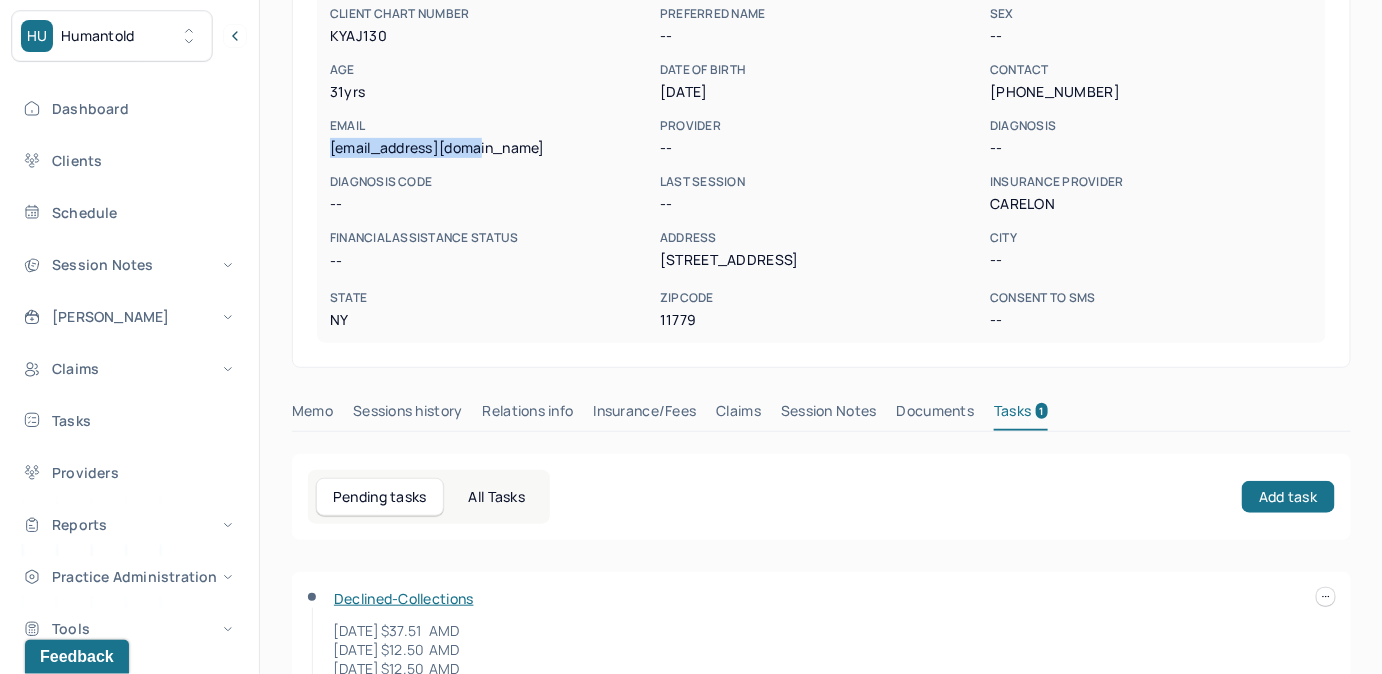 scroll, scrollTop: 406, scrollLeft: 0, axis: vertical 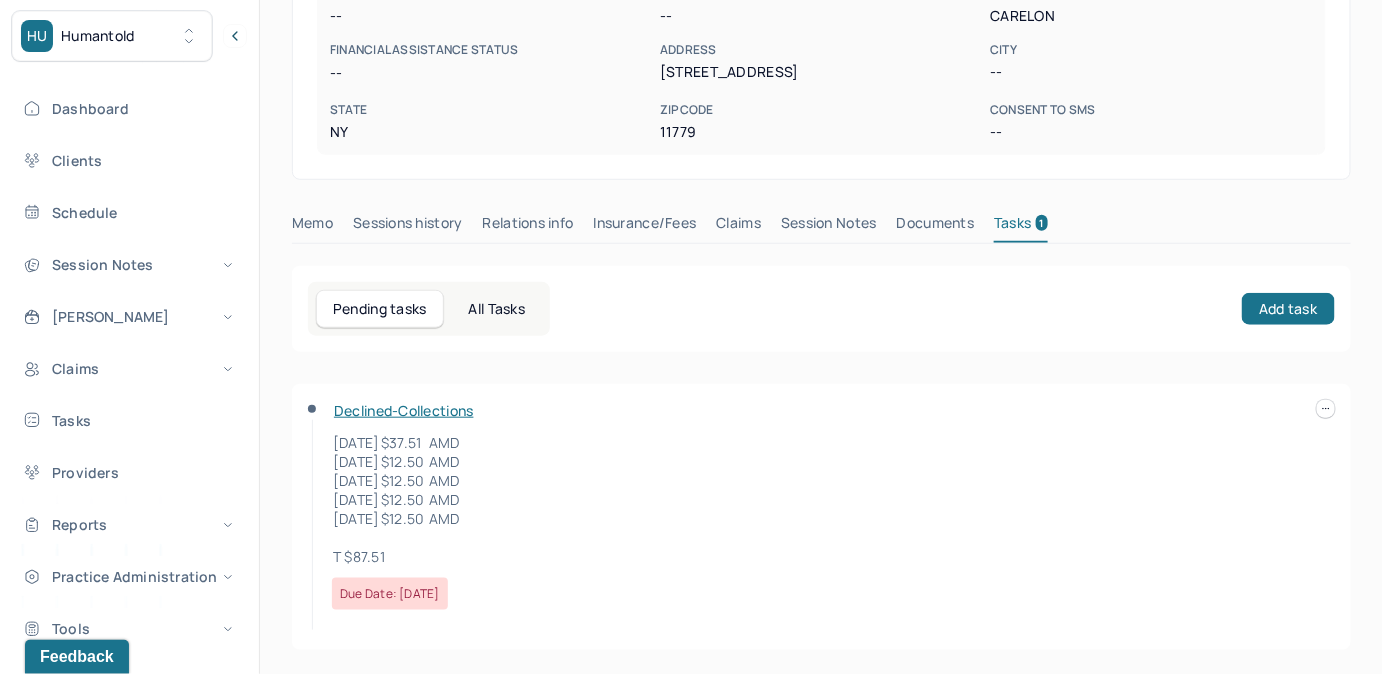 drag, startPoint x: 331, startPoint y: 436, endPoint x: 491, endPoint y: 440, distance: 160.04999 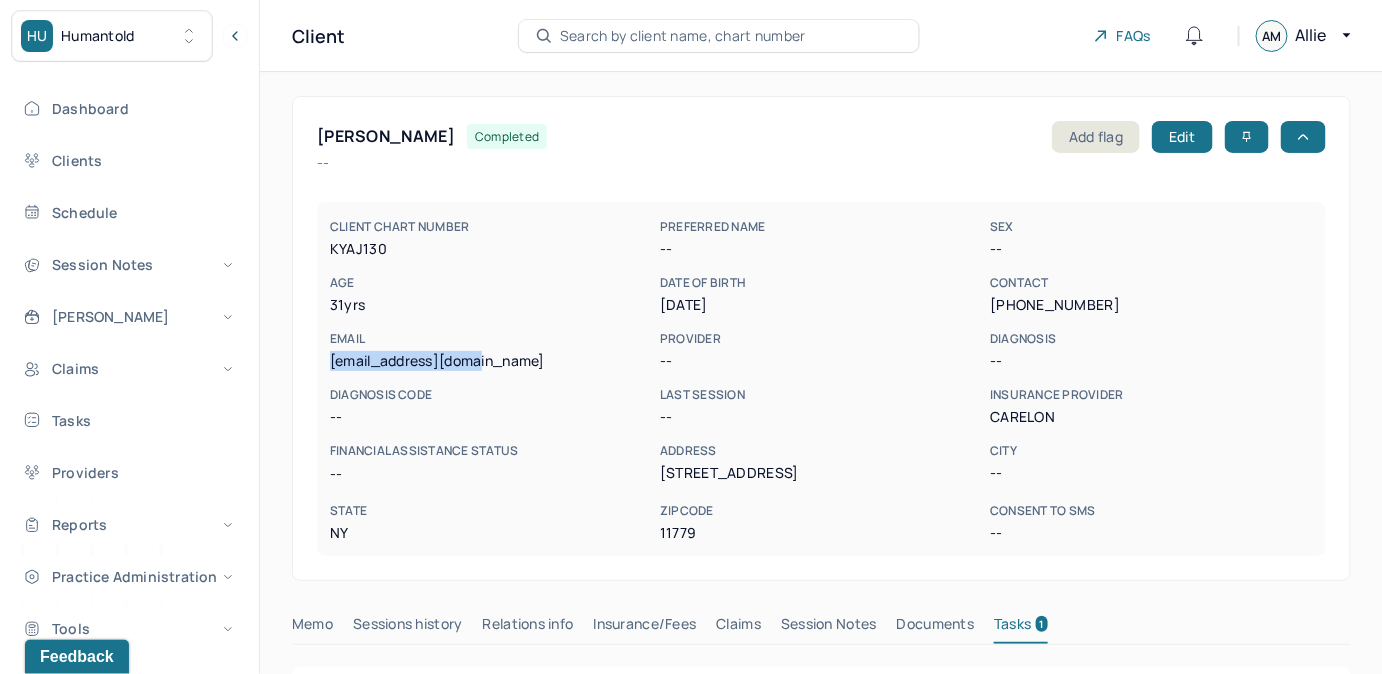 drag, startPoint x: 328, startPoint y: 363, endPoint x: 487, endPoint y: 365, distance: 159.01257 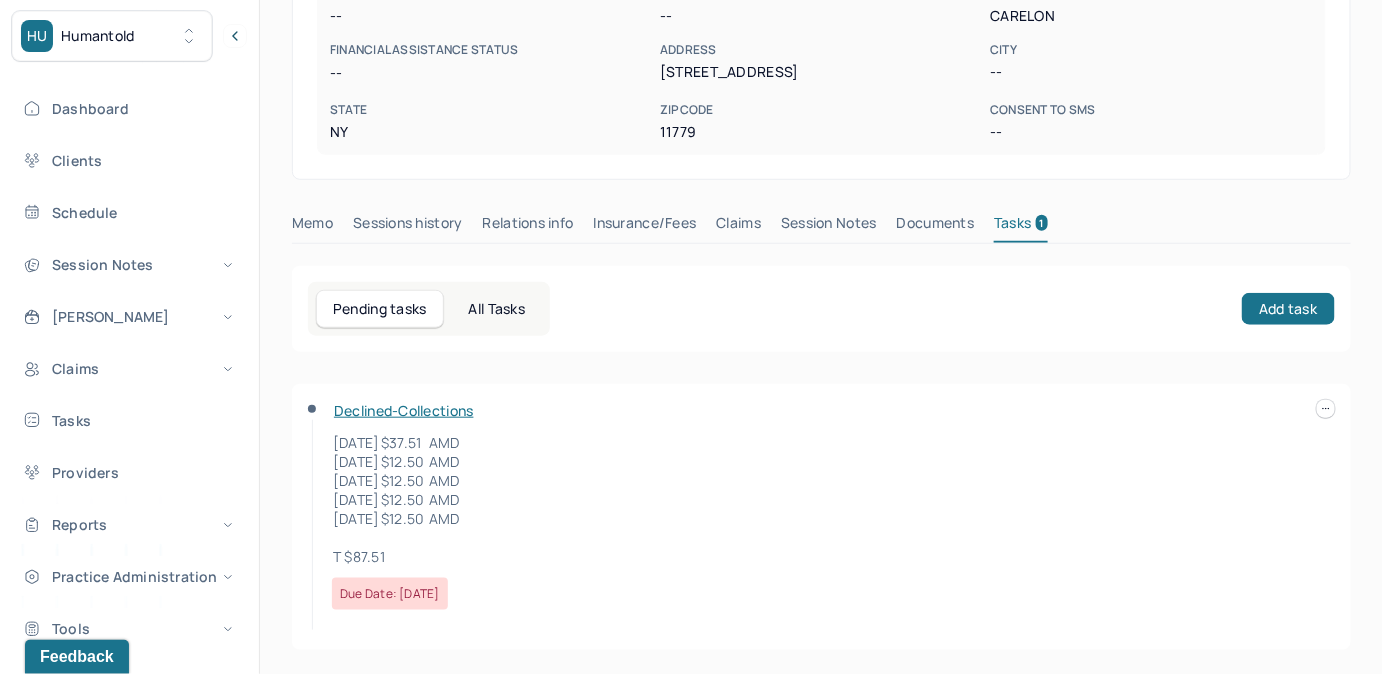 click on "Claims" at bounding box center [738, 227] 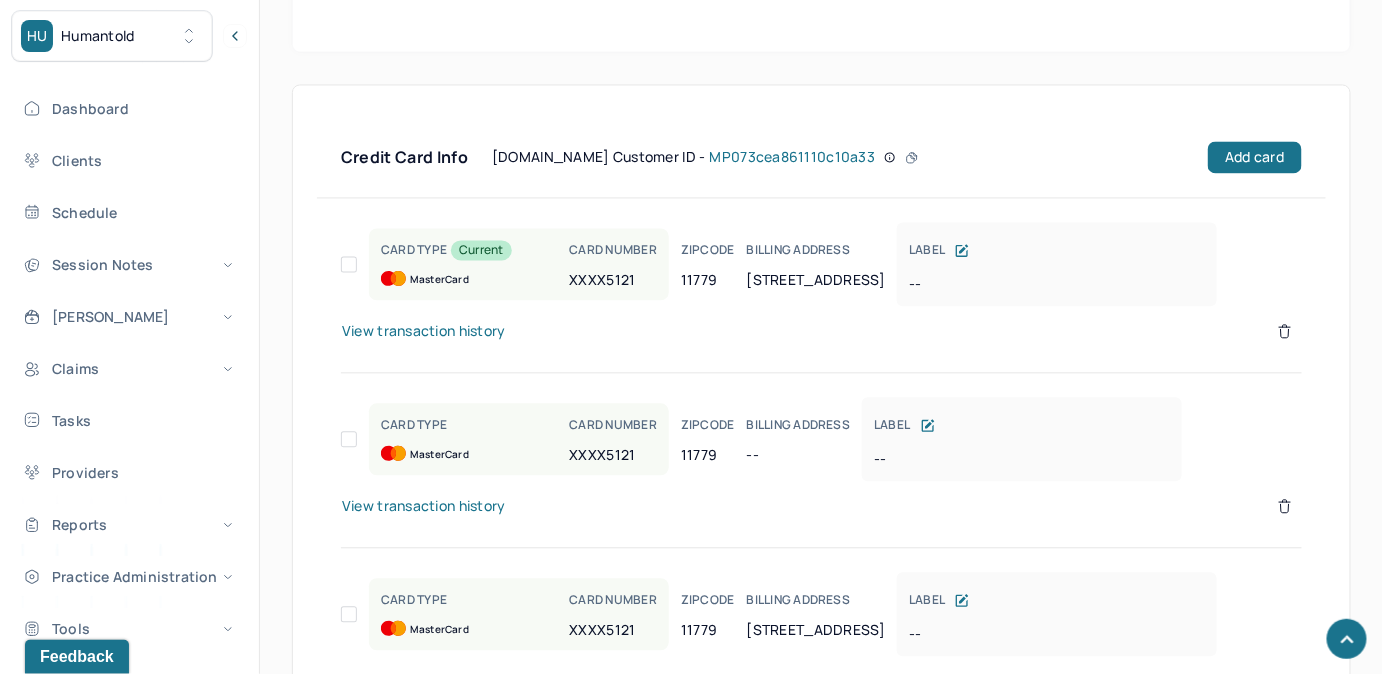 scroll, scrollTop: 868, scrollLeft: 0, axis: vertical 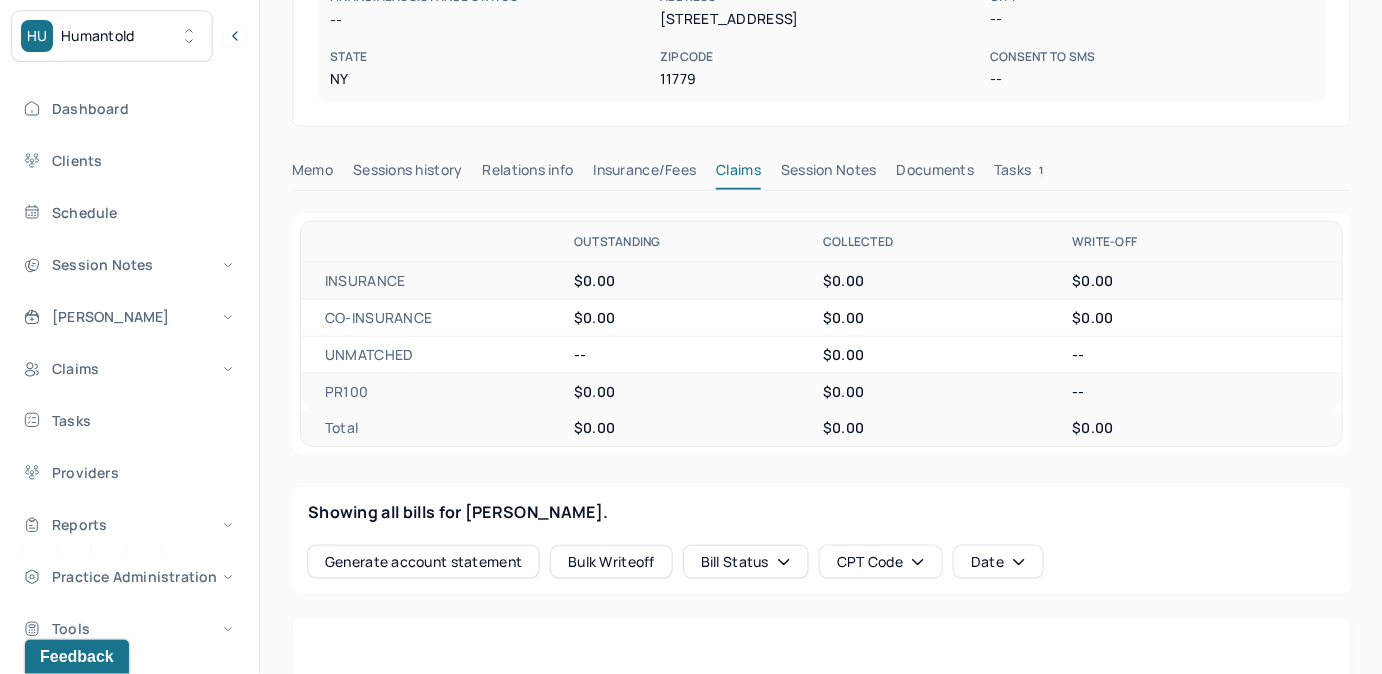 click on "Tasks 1" at bounding box center [1021, 174] 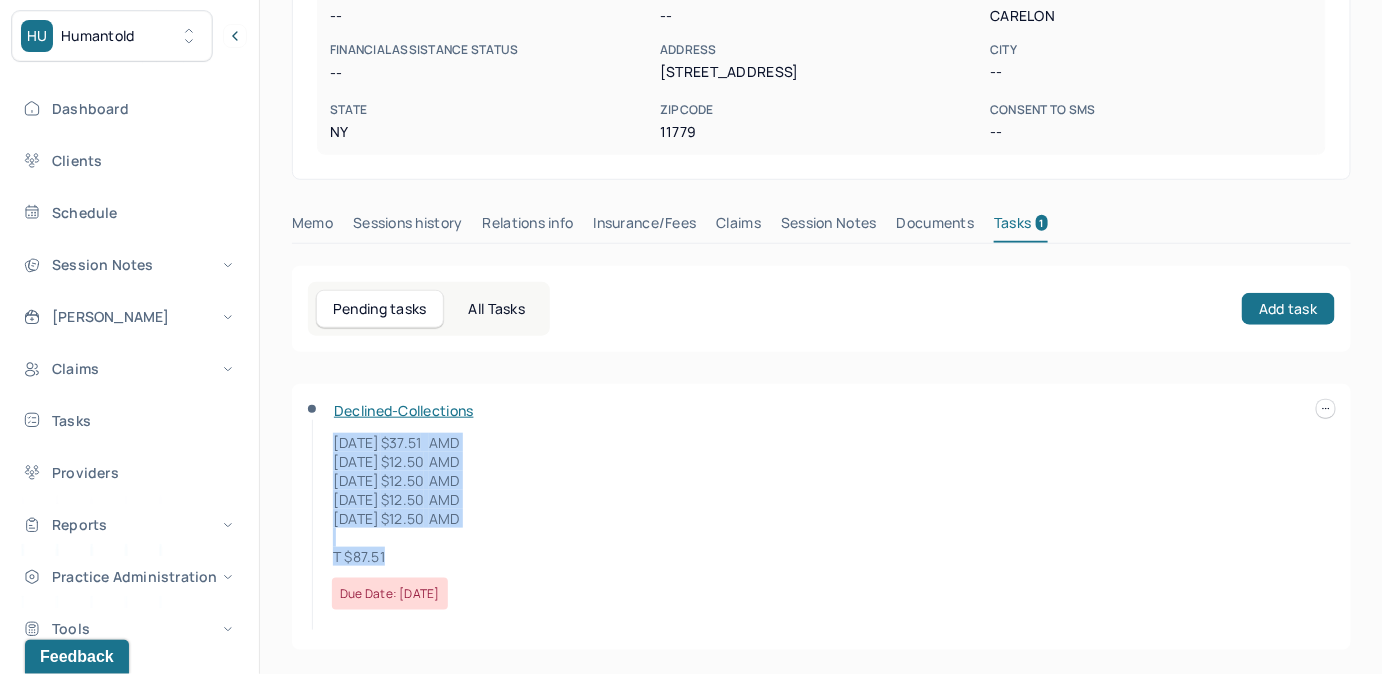drag, startPoint x: 333, startPoint y: 440, endPoint x: 422, endPoint y: 571, distance: 158.37297 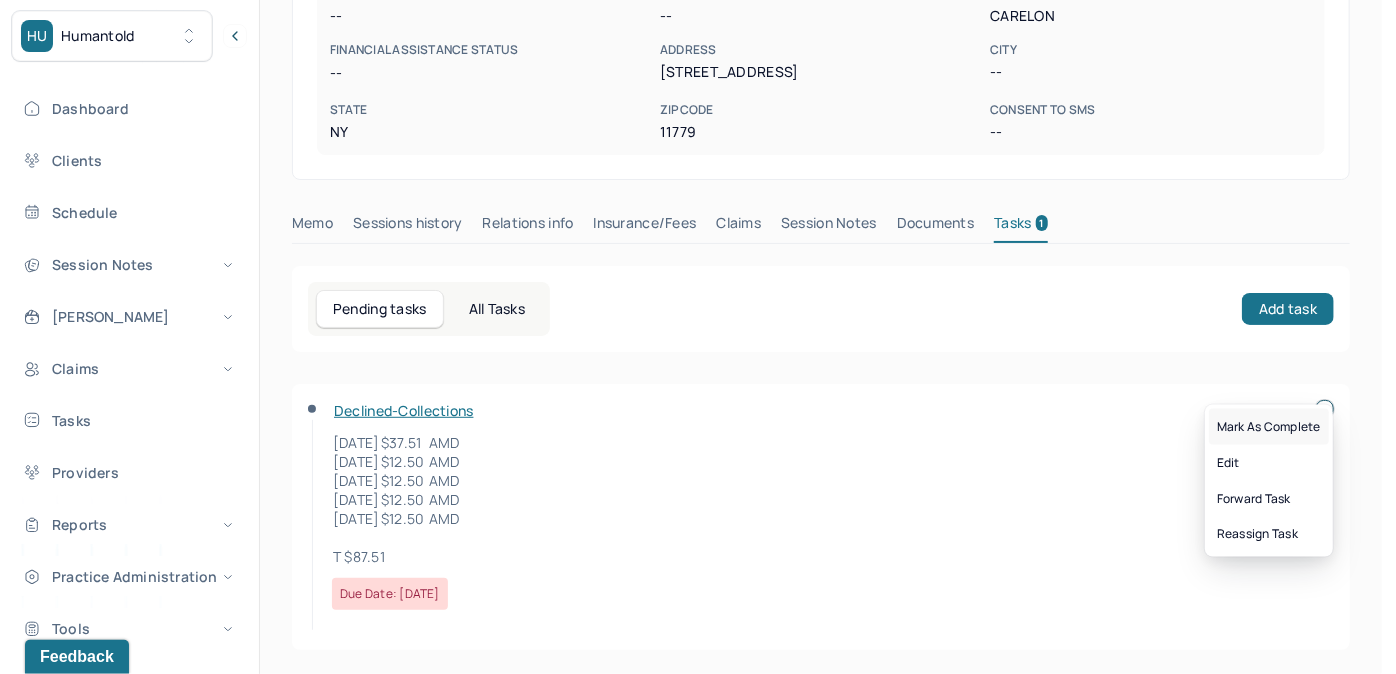 click on "Mark as complete" at bounding box center [1269, 427] 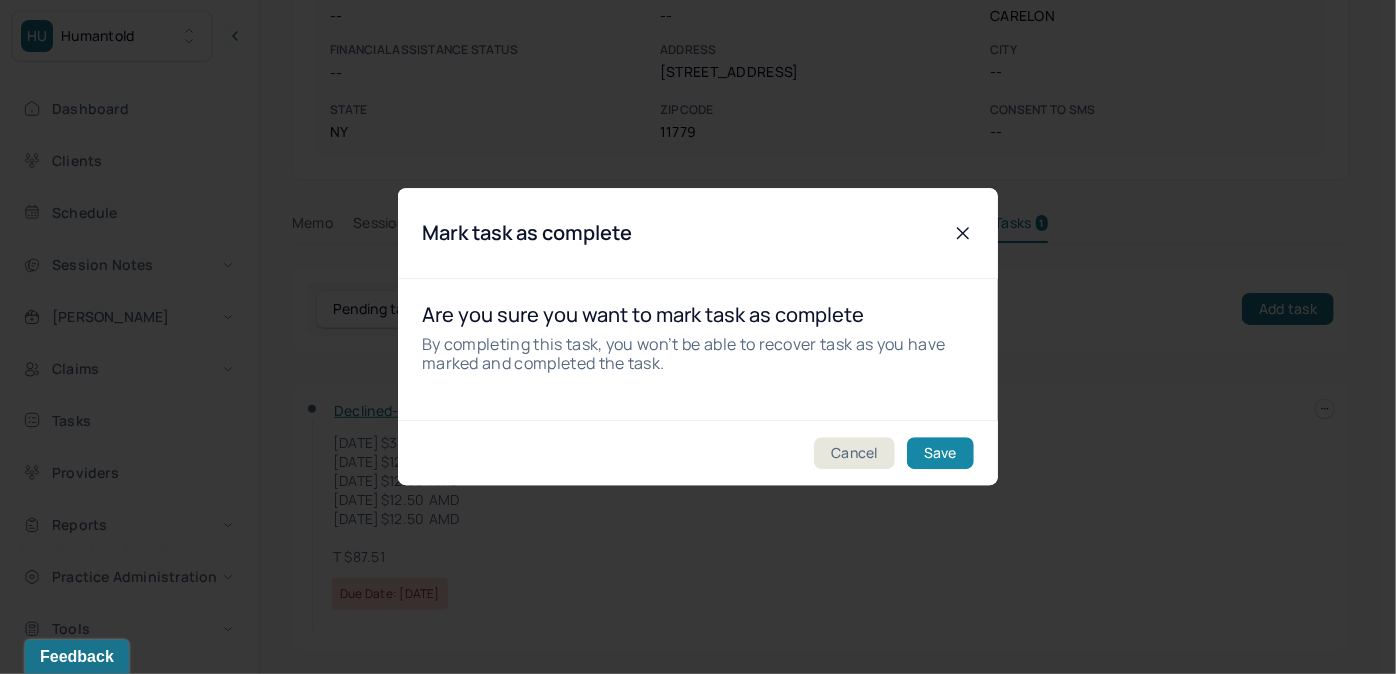 click on "Save" at bounding box center (940, 454) 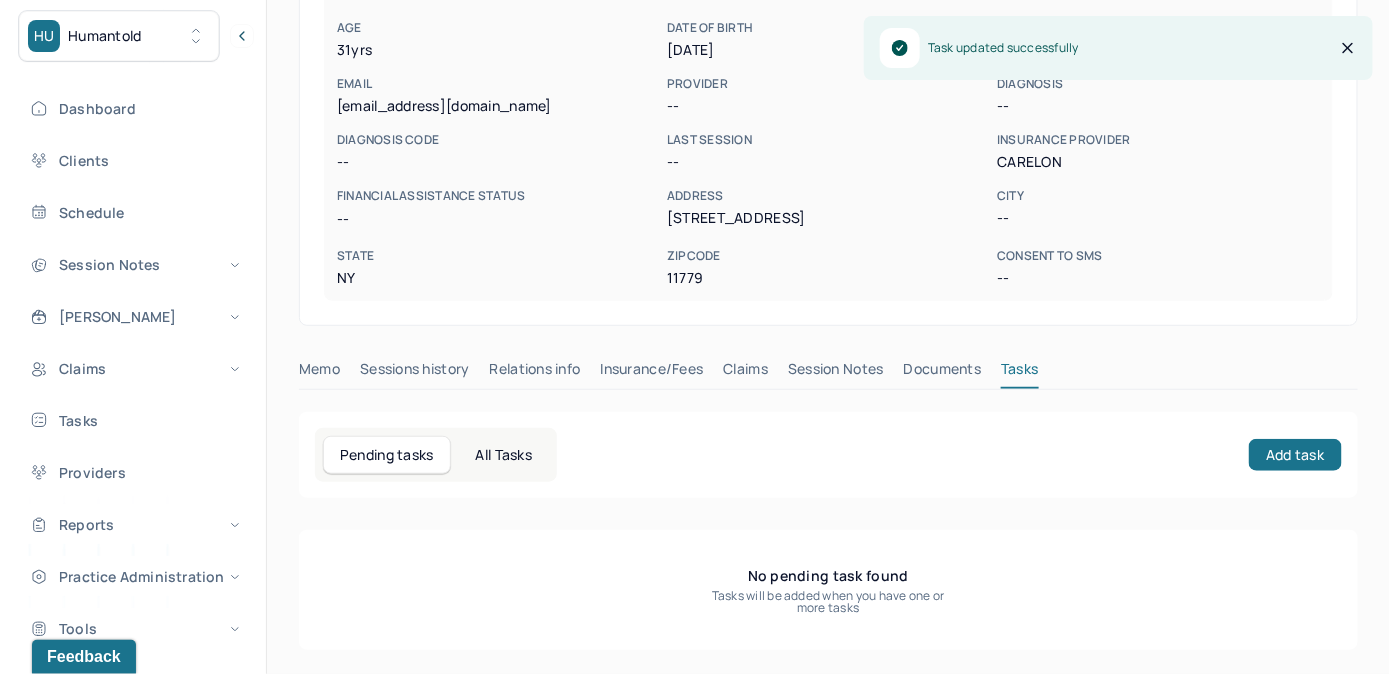 scroll, scrollTop: 254, scrollLeft: 0, axis: vertical 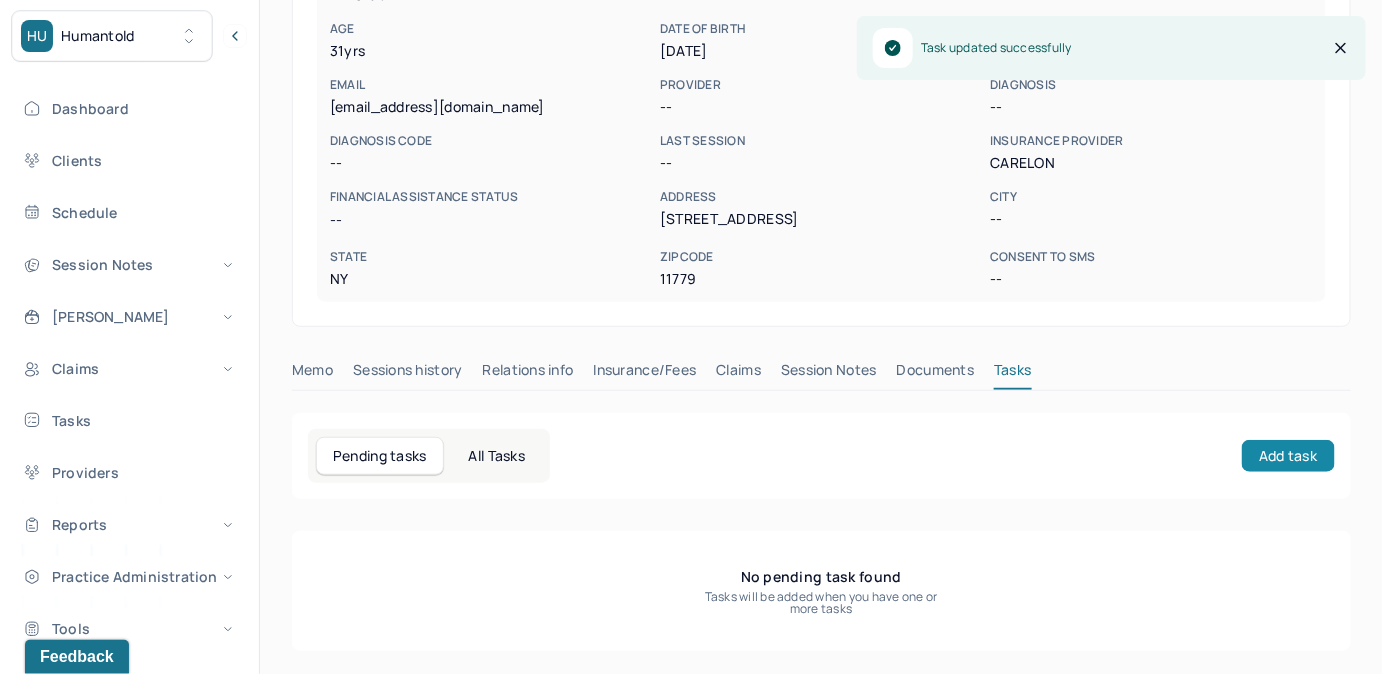 click on "Add task" at bounding box center (1288, 456) 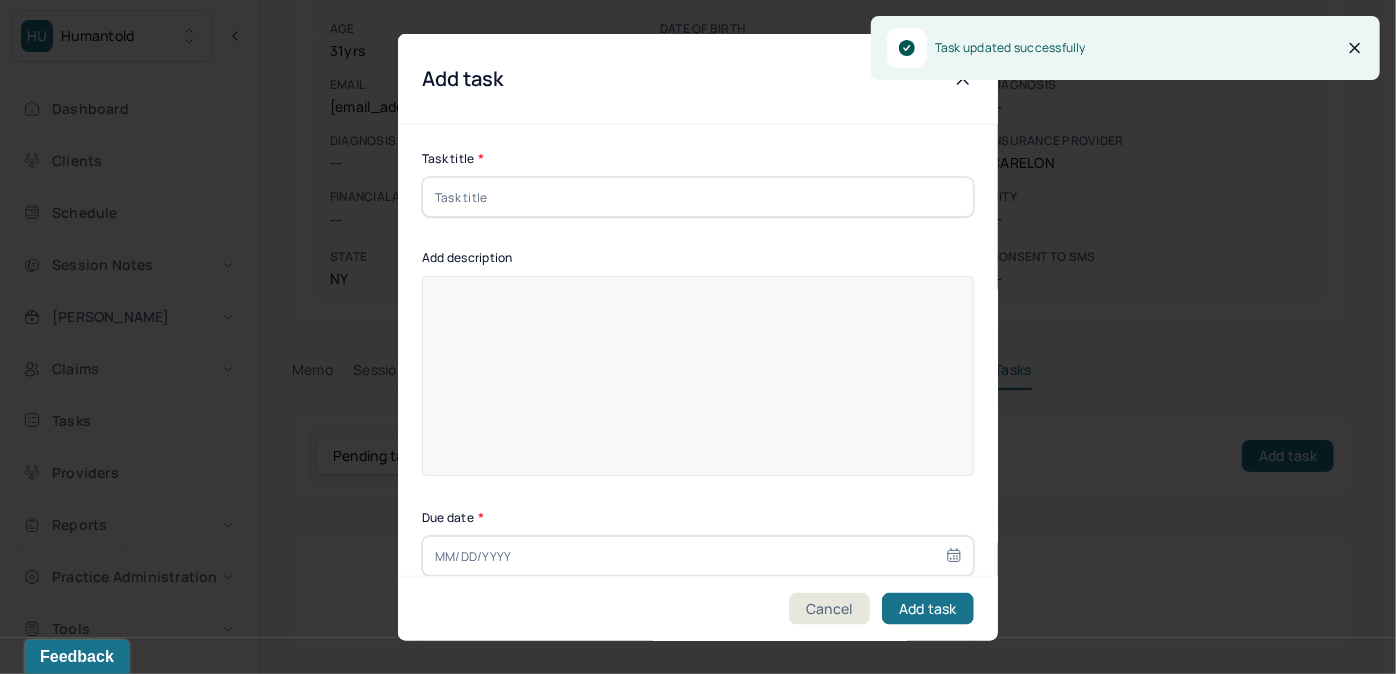 click at bounding box center (698, 197) 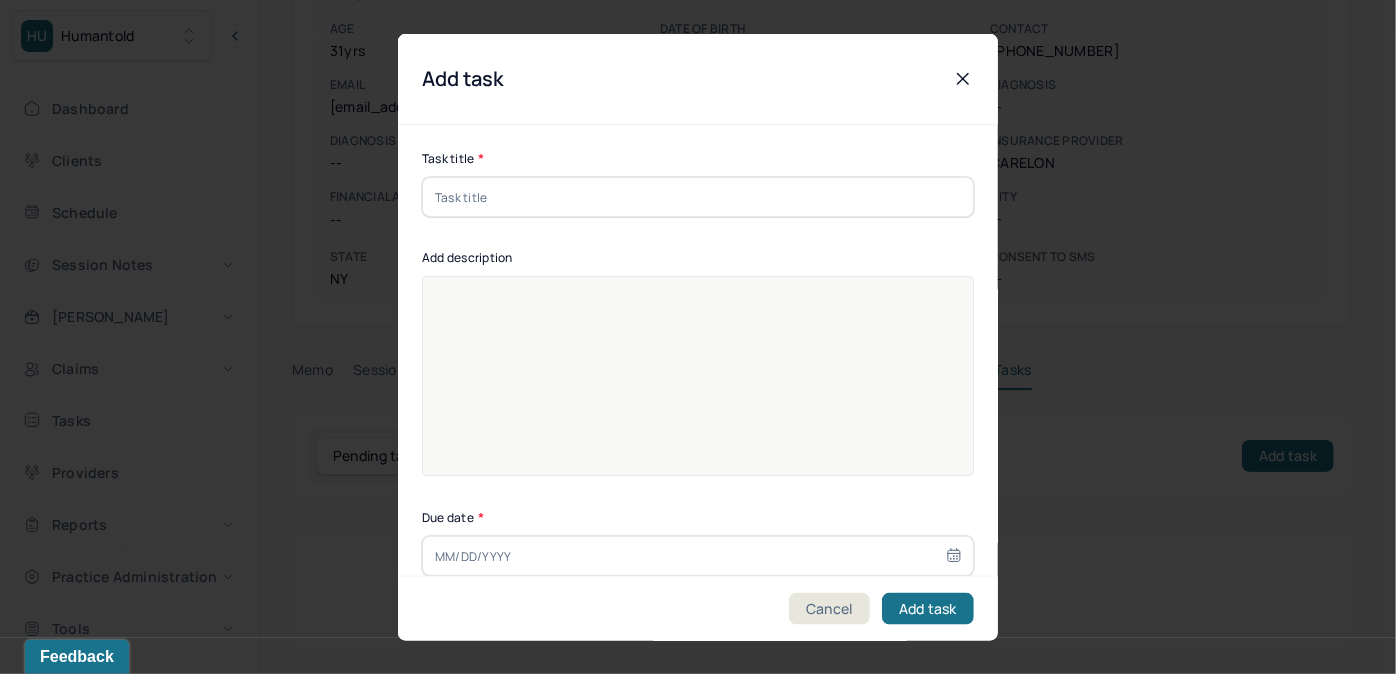 type on "respond check" 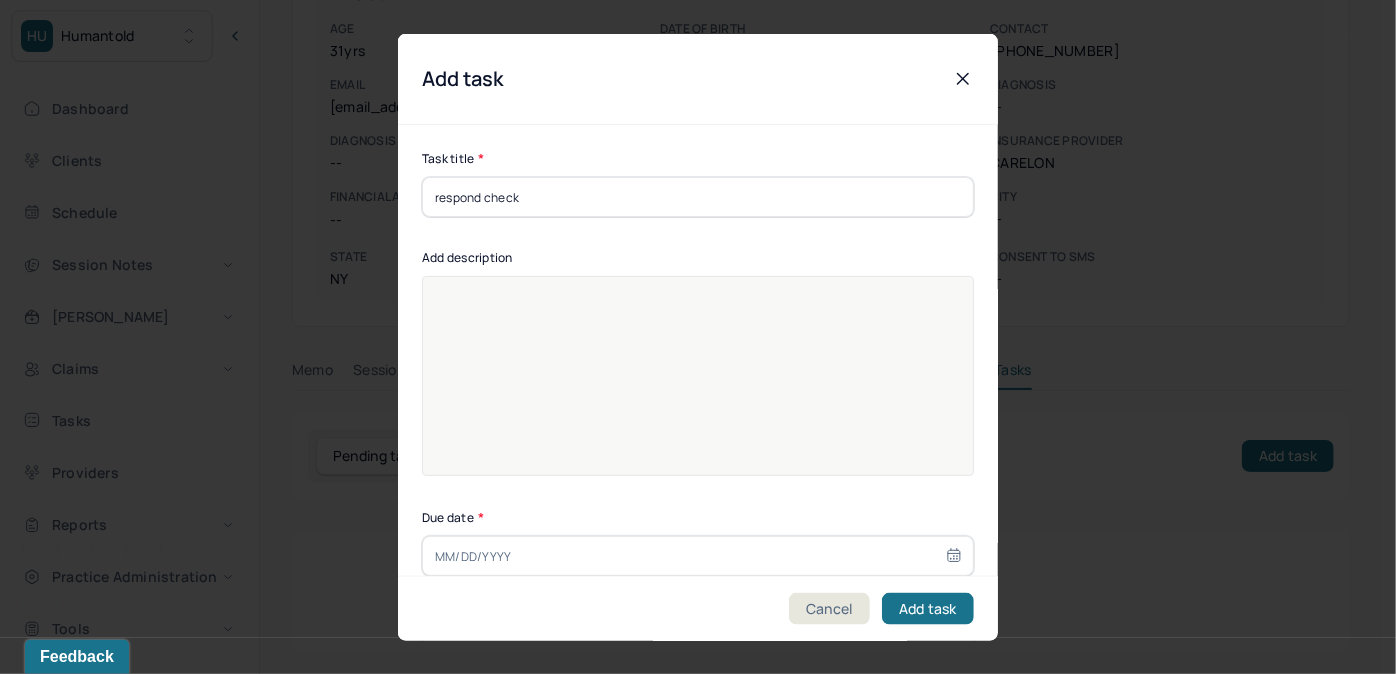 type on "07/25/2025" 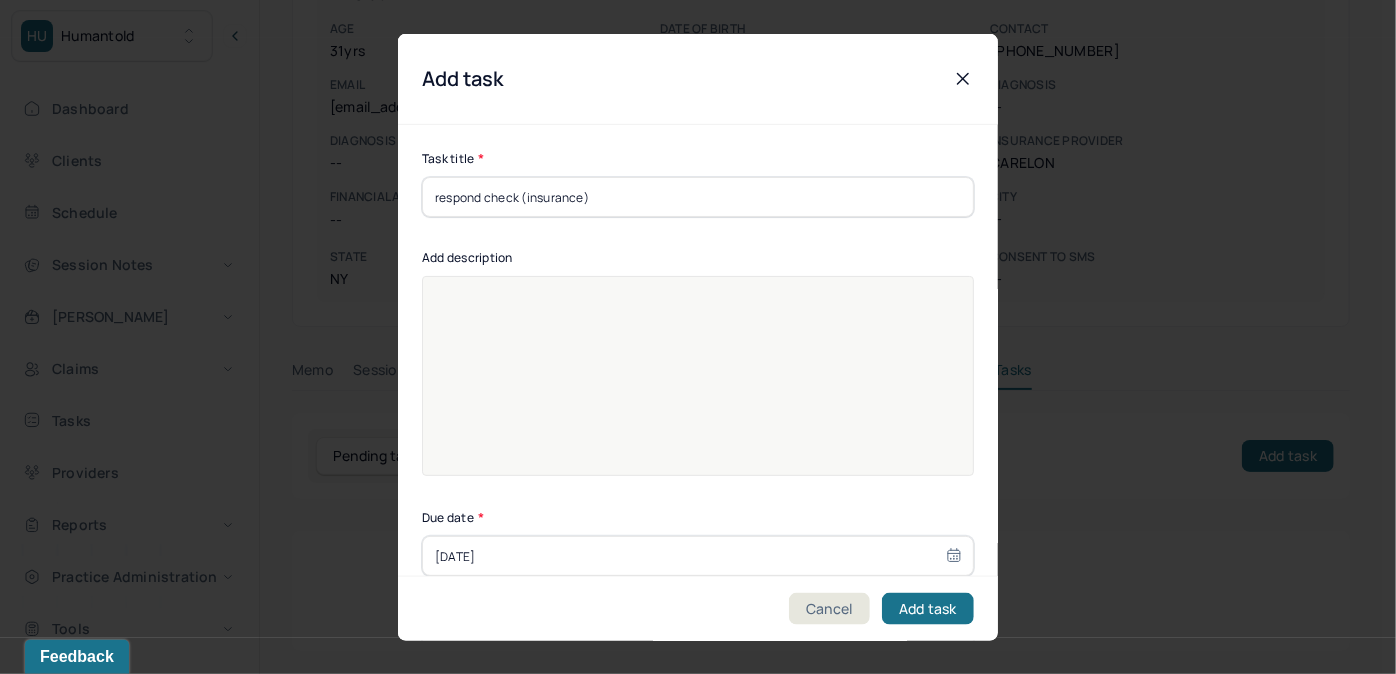 type on "respond check (insurance)" 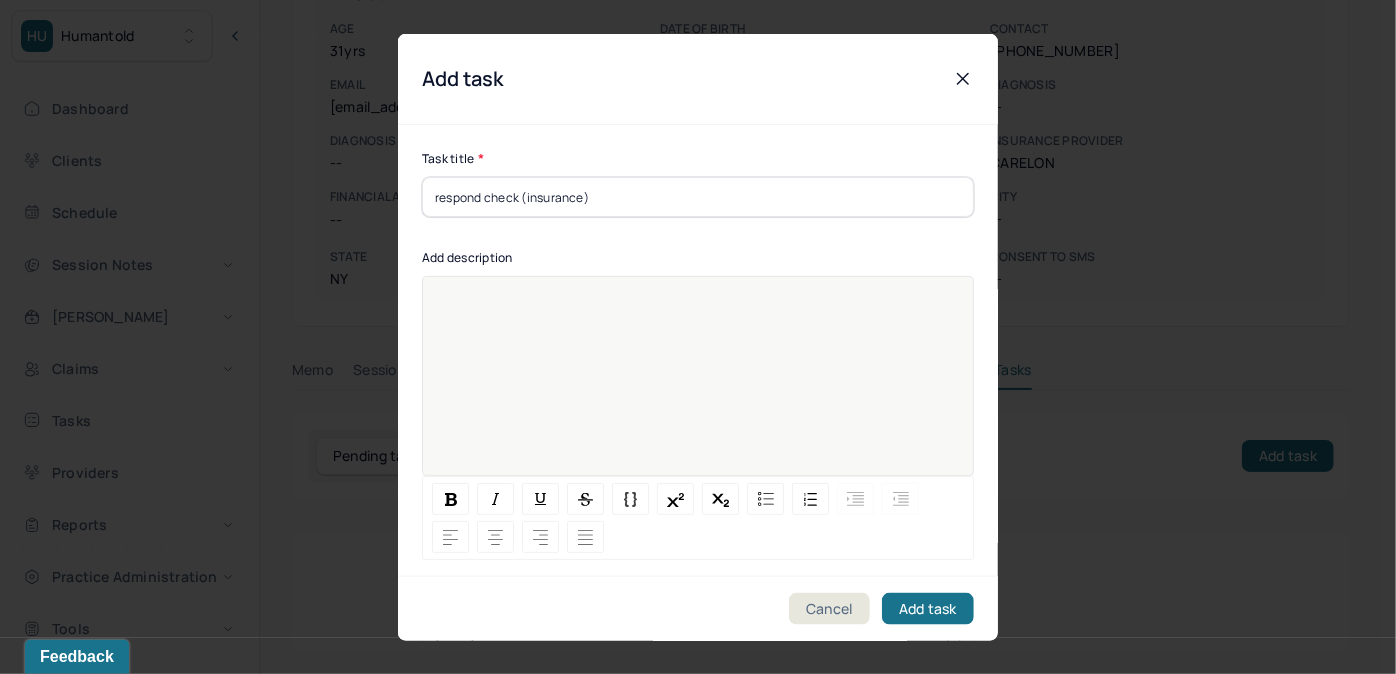 type 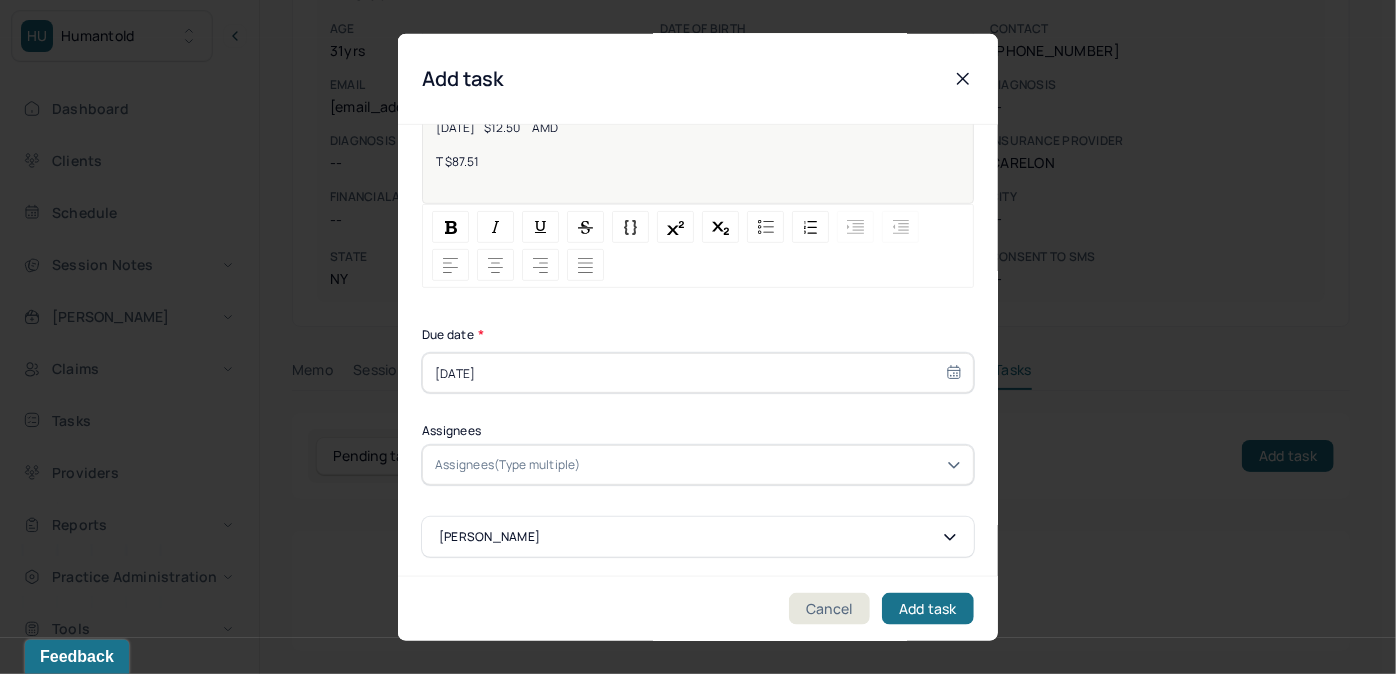 scroll, scrollTop: 274, scrollLeft: 0, axis: vertical 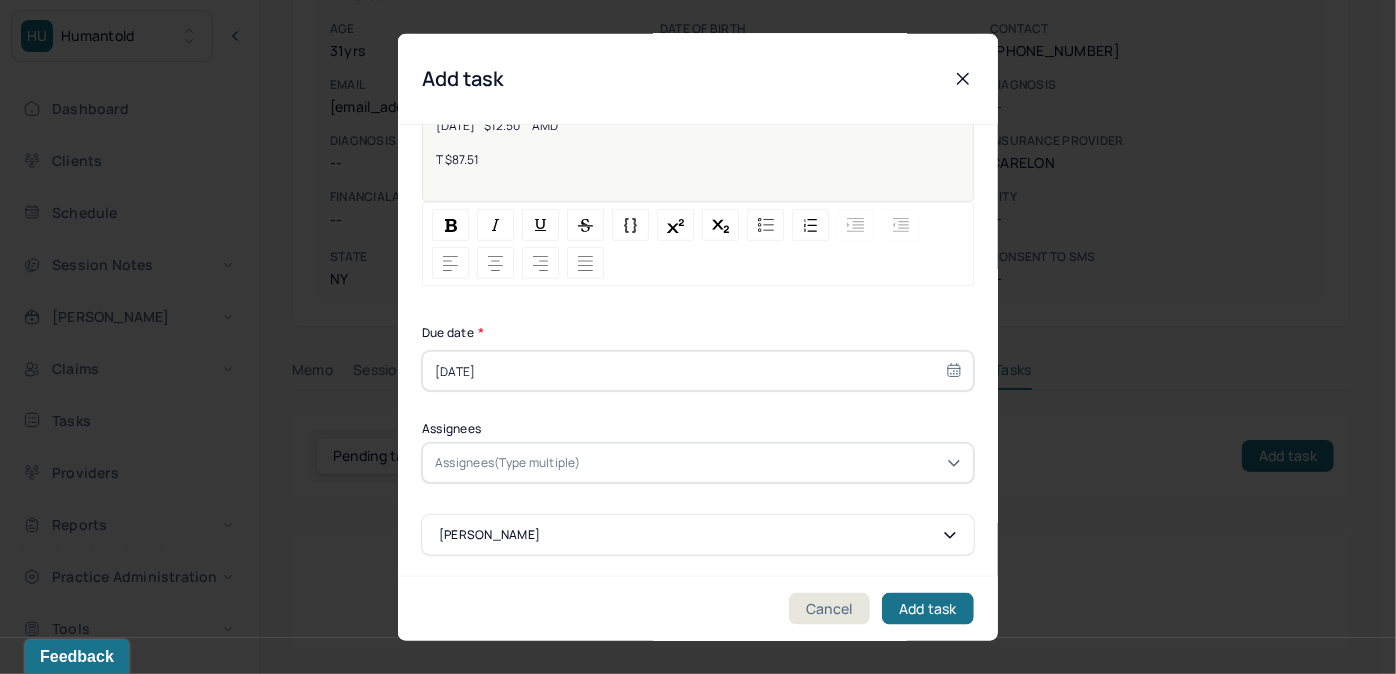 click on "07/25/2025" at bounding box center [698, 371] 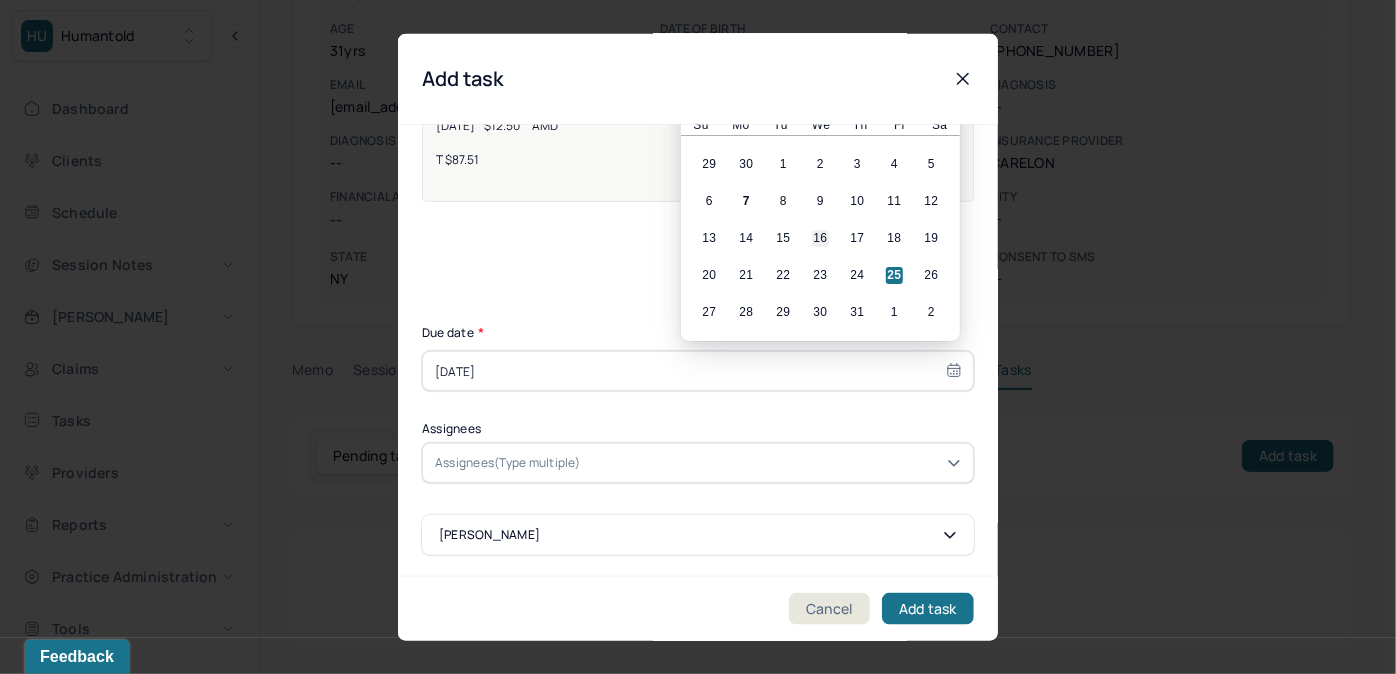 click on "16" at bounding box center (820, 238) 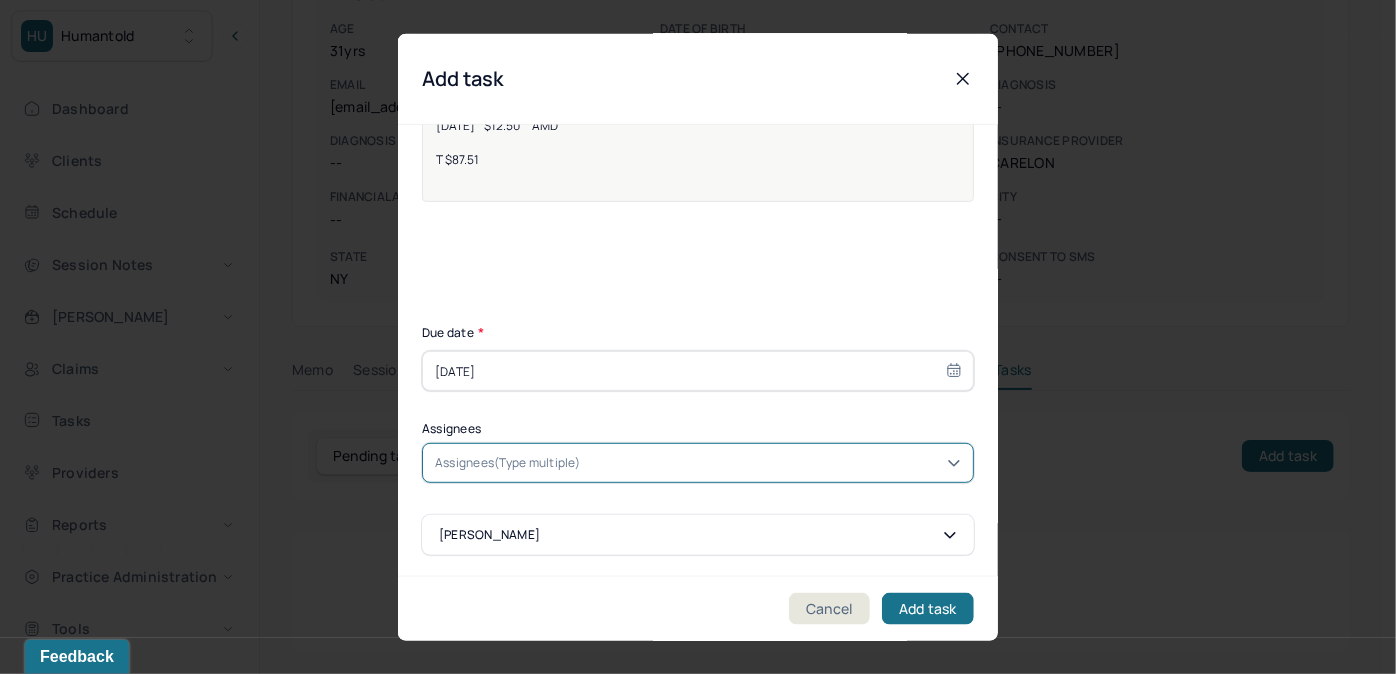 click at bounding box center (773, 463) 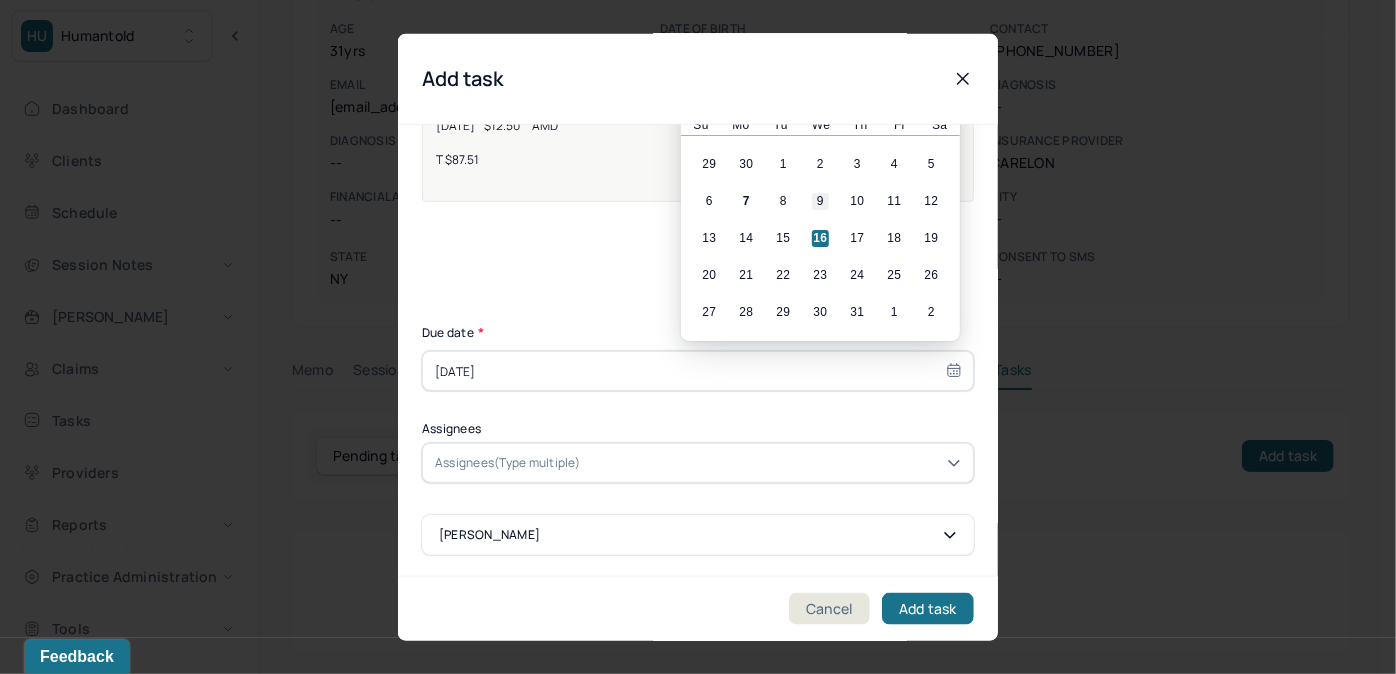 click on "9" at bounding box center (820, 201) 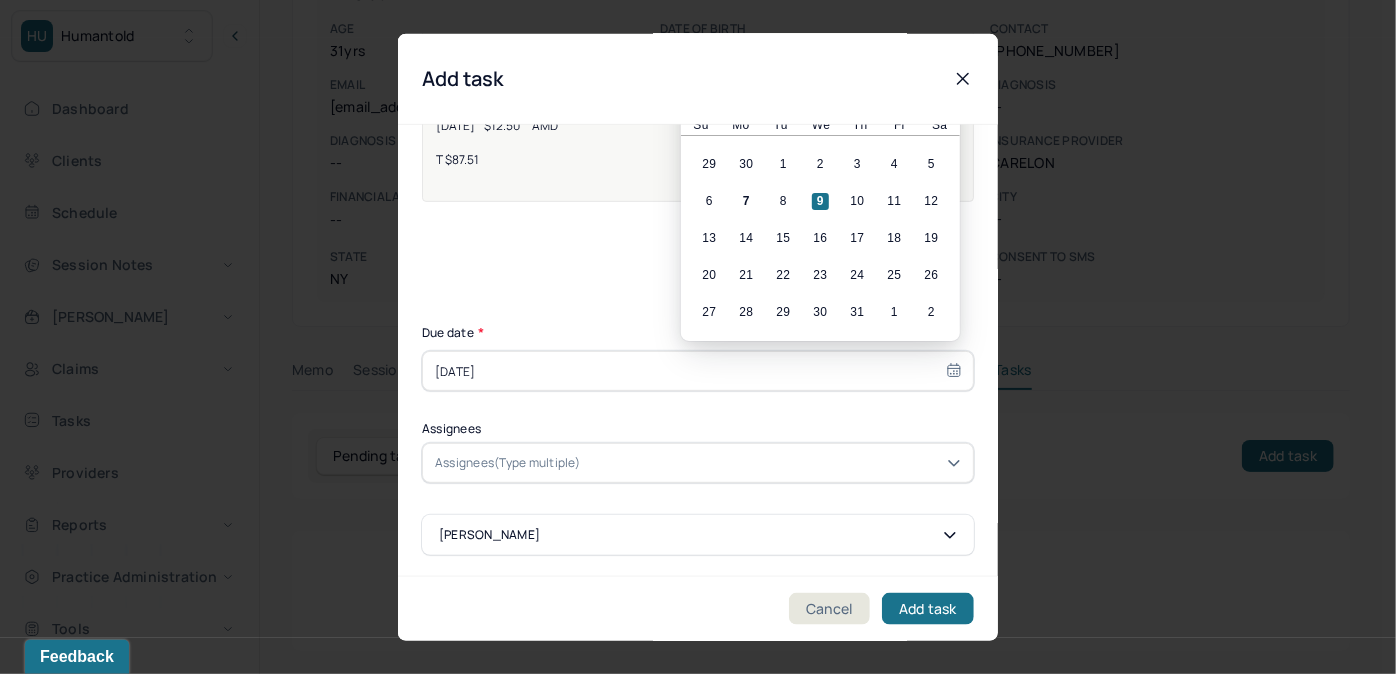 click on "Assignees(Type multiple)" at bounding box center (698, 463) 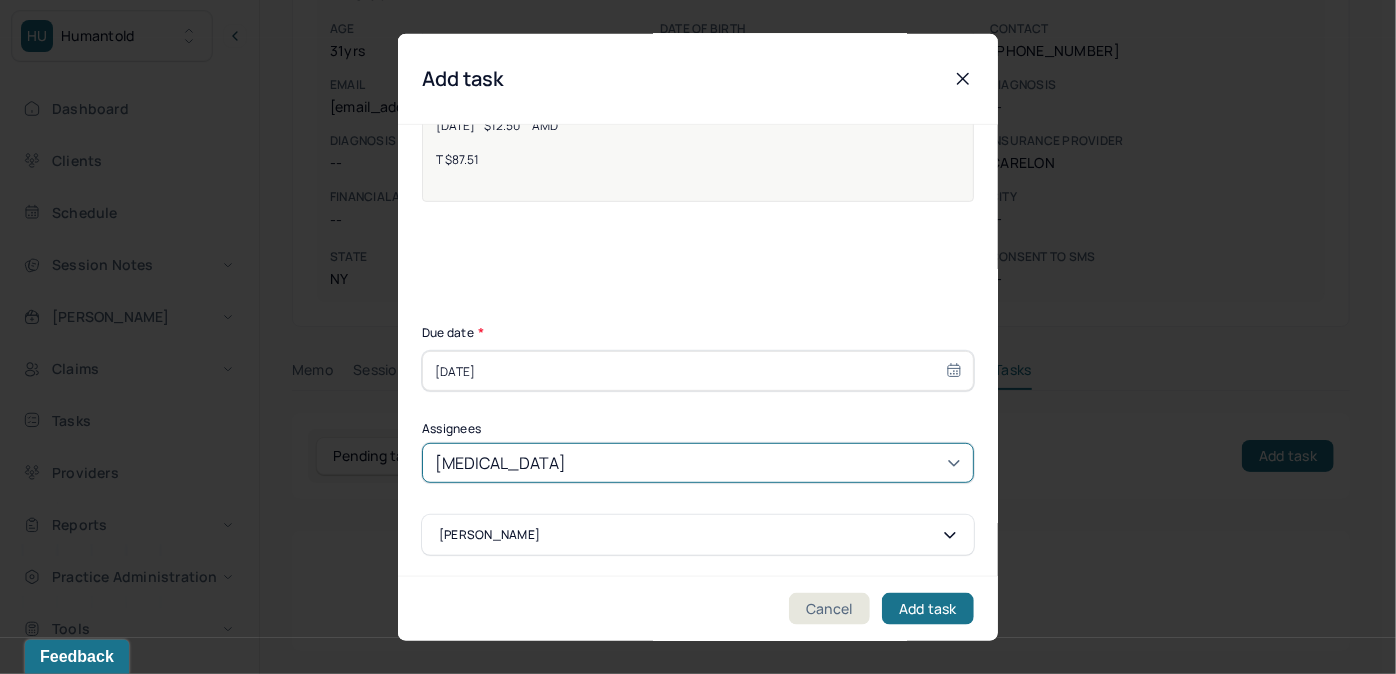 type on "allie" 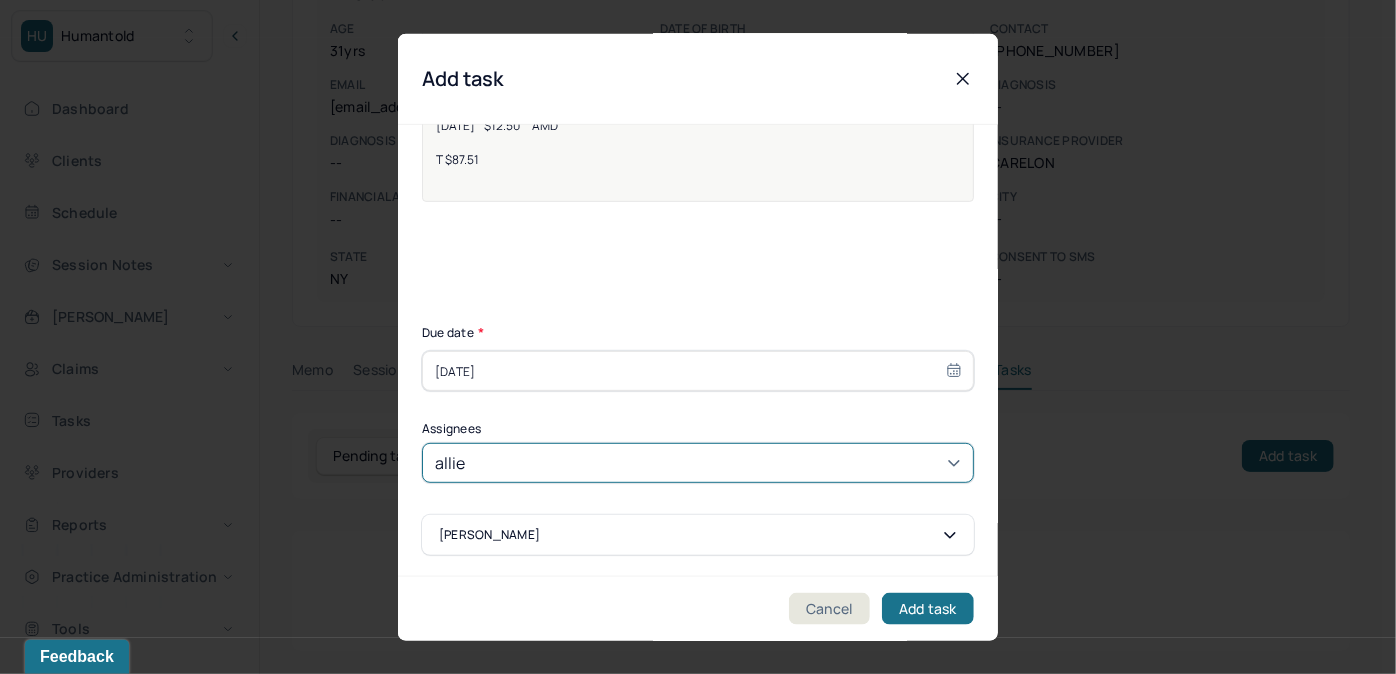 click on "[PERSON_NAME]" at bounding box center (691, 751) 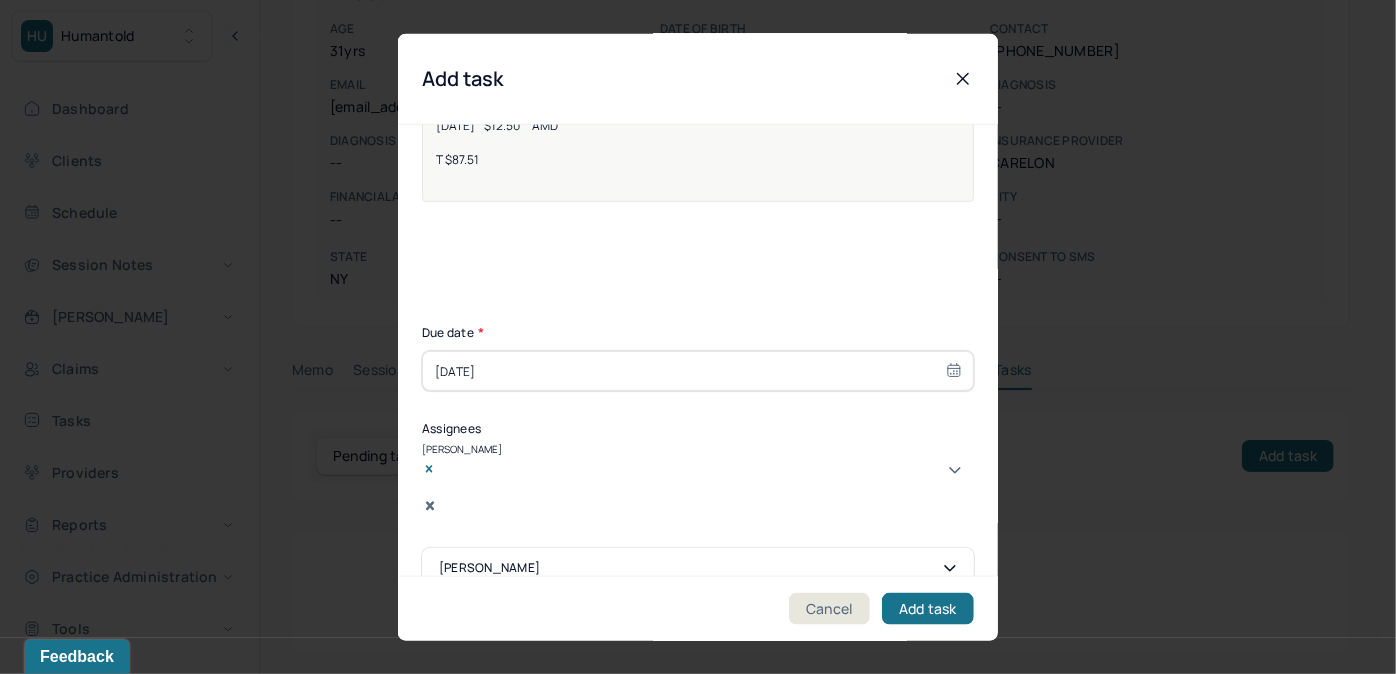 click on "Rachel Kersten" at bounding box center [698, 568] 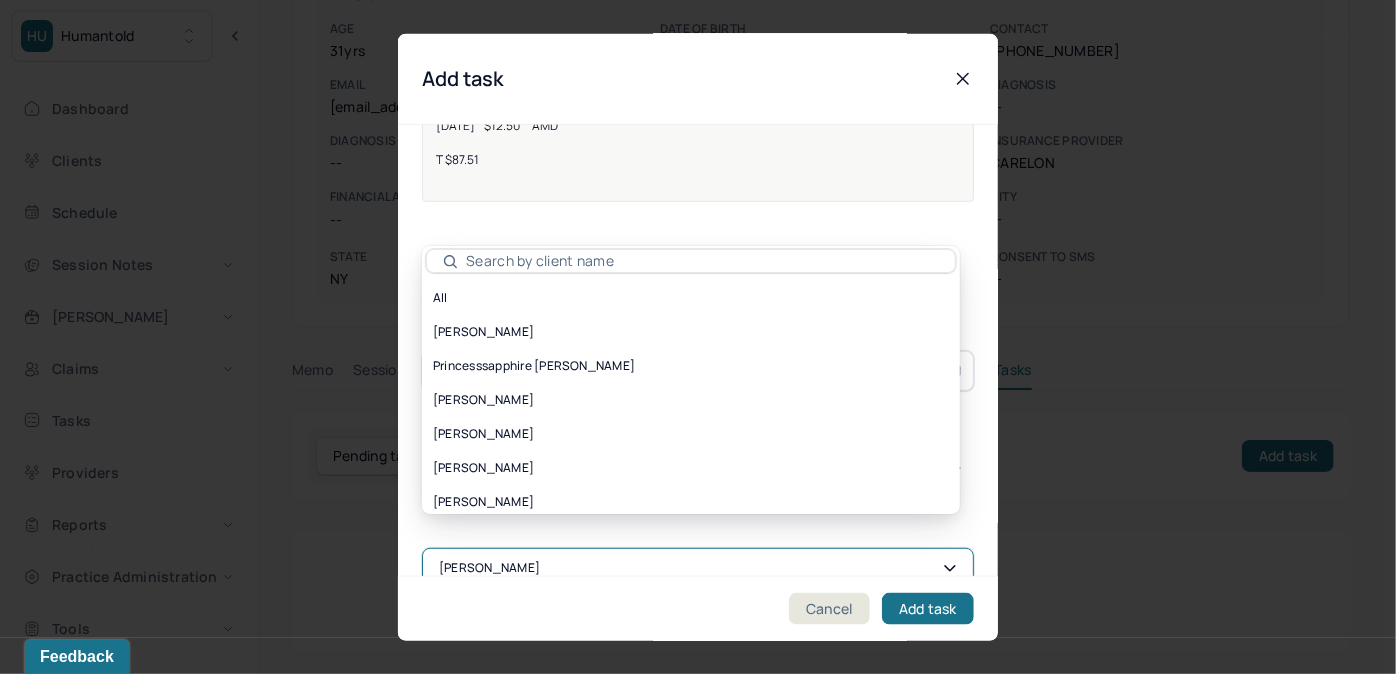 click on "see if client responds to email for outstanding balance  8/7/2023	$37.51	AMD 8/14/2023	$12.50	AMD 8/21/2023	$12.50	AMD 9/5/2023	$12.50	AMD 9/13/2023	$12.50	AMD T $87.51" at bounding box center [698, 146] 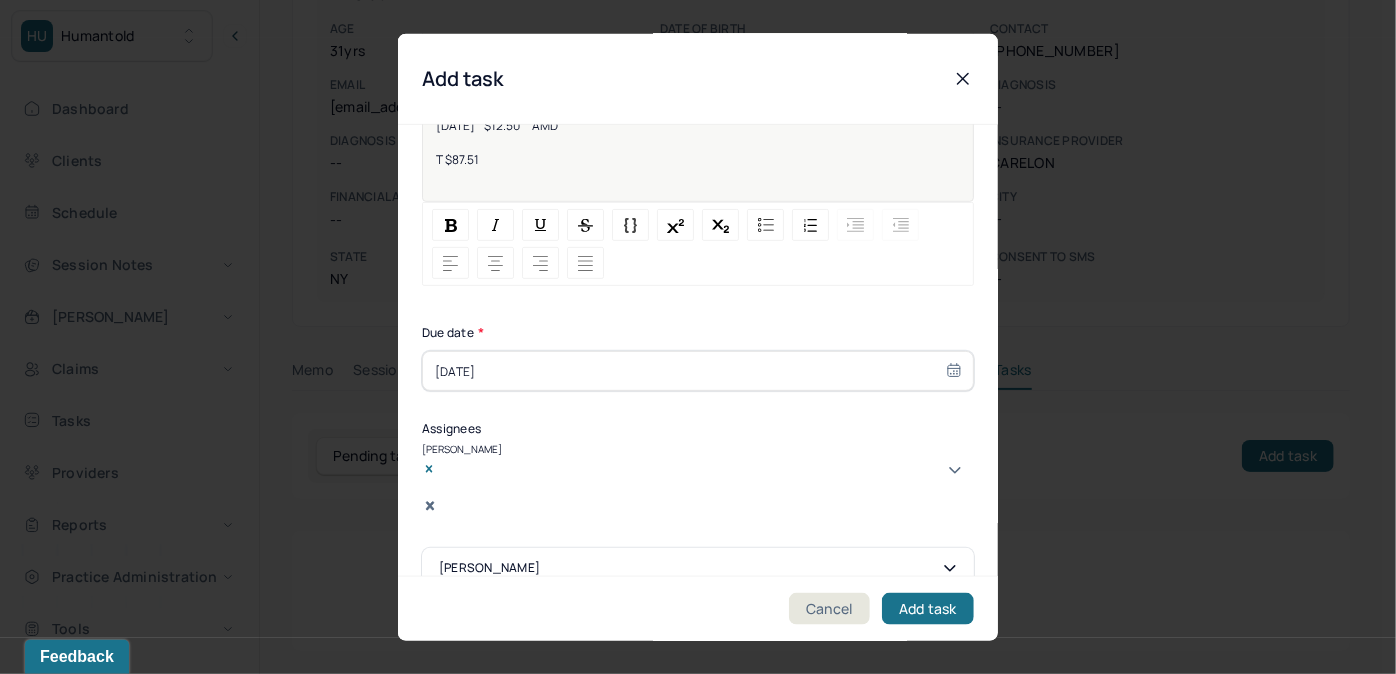 click on "Rachel Kersten" at bounding box center [698, 568] 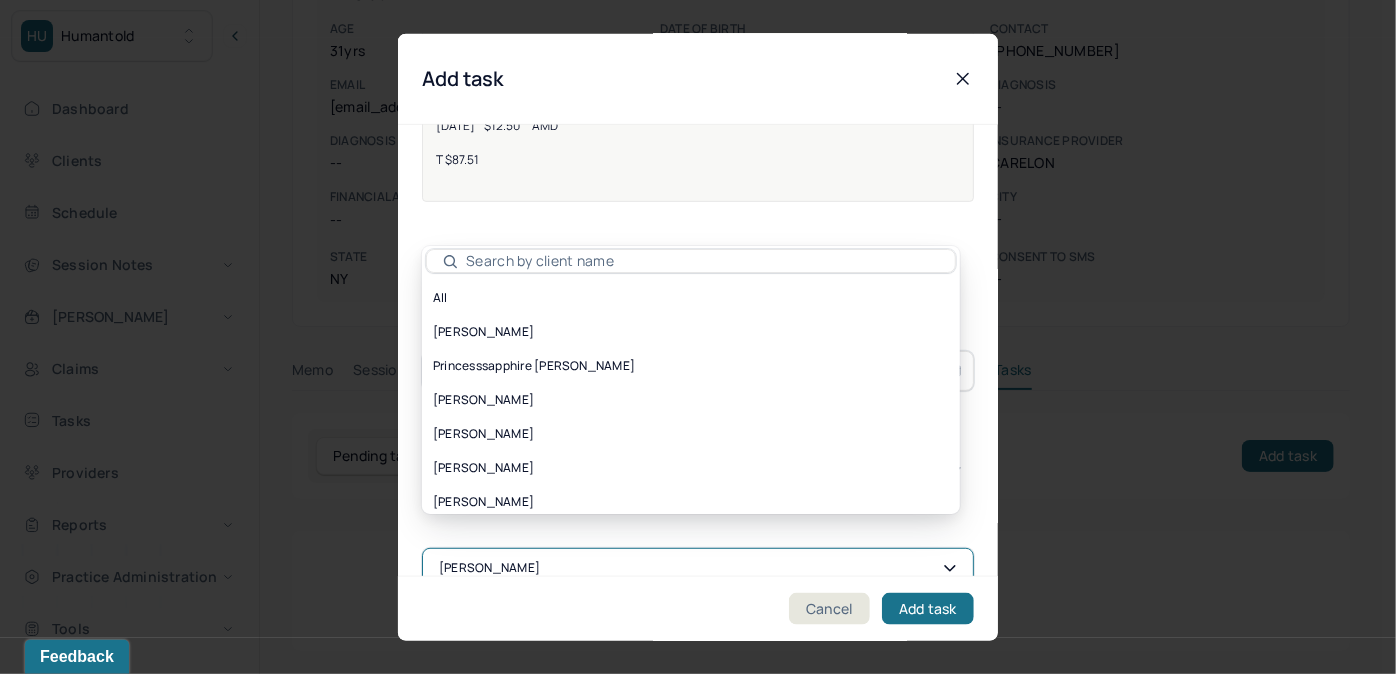 click on "All" at bounding box center [691, 298] 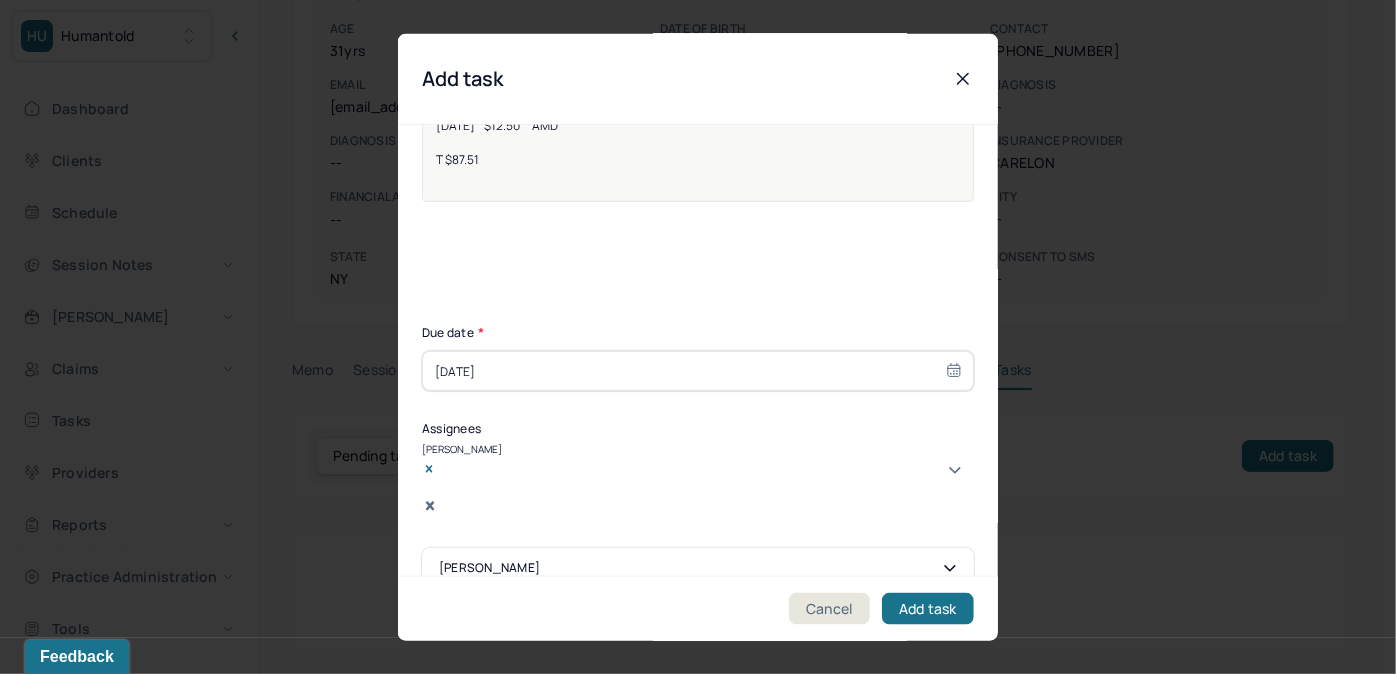 click on "Rachel Kersten" at bounding box center [698, 568] 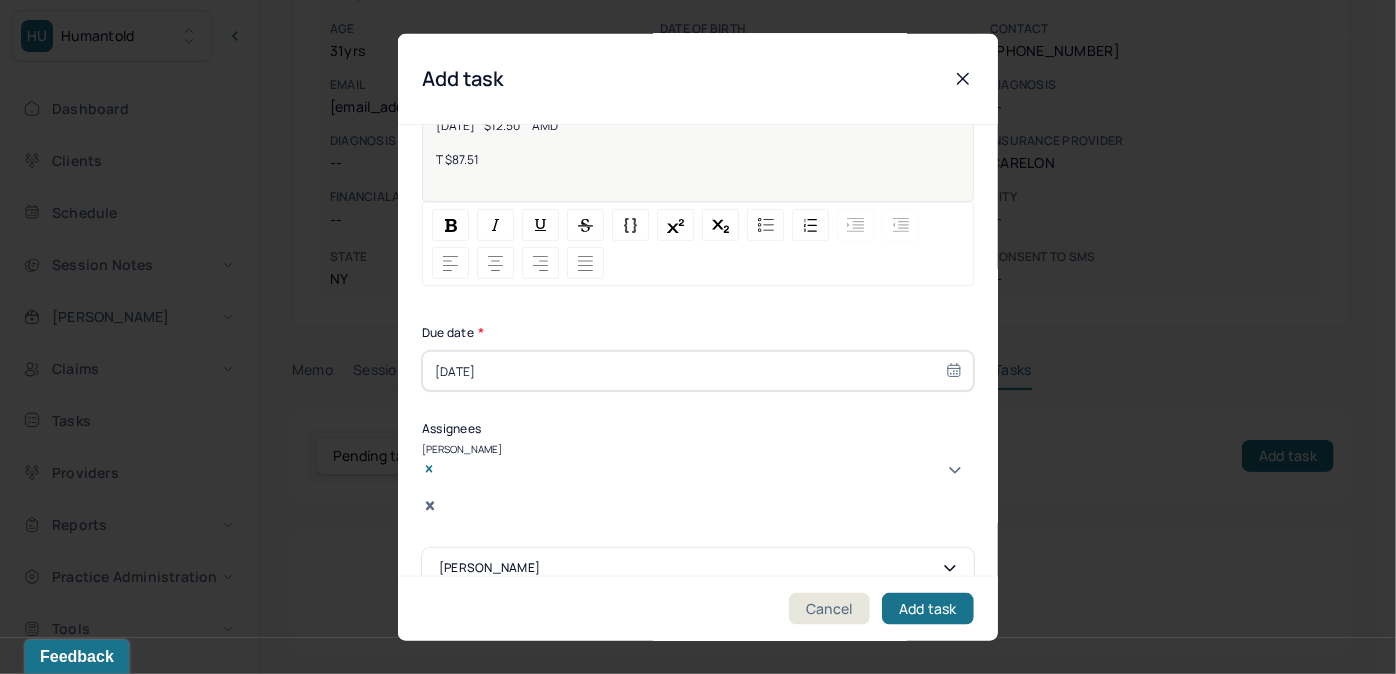 click on "see if client responds to email for outstanding balance  8/7/2023	$37.51	AMD 8/14/2023	$12.50	AMD 8/21/2023	$12.50	AMD 9/5/2023	$12.50	AMD 9/13/2023	$12.50	AMD T $87.51" at bounding box center [698, 115] 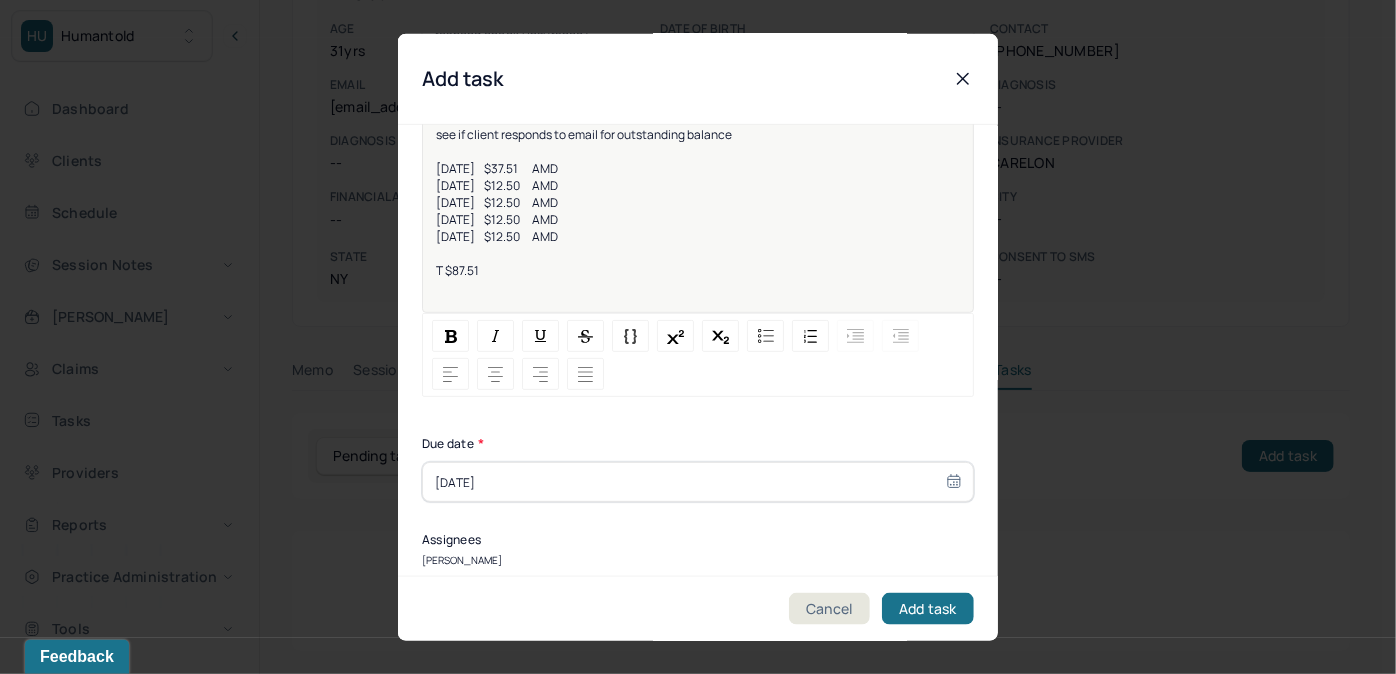 scroll, scrollTop: 1, scrollLeft: 0, axis: vertical 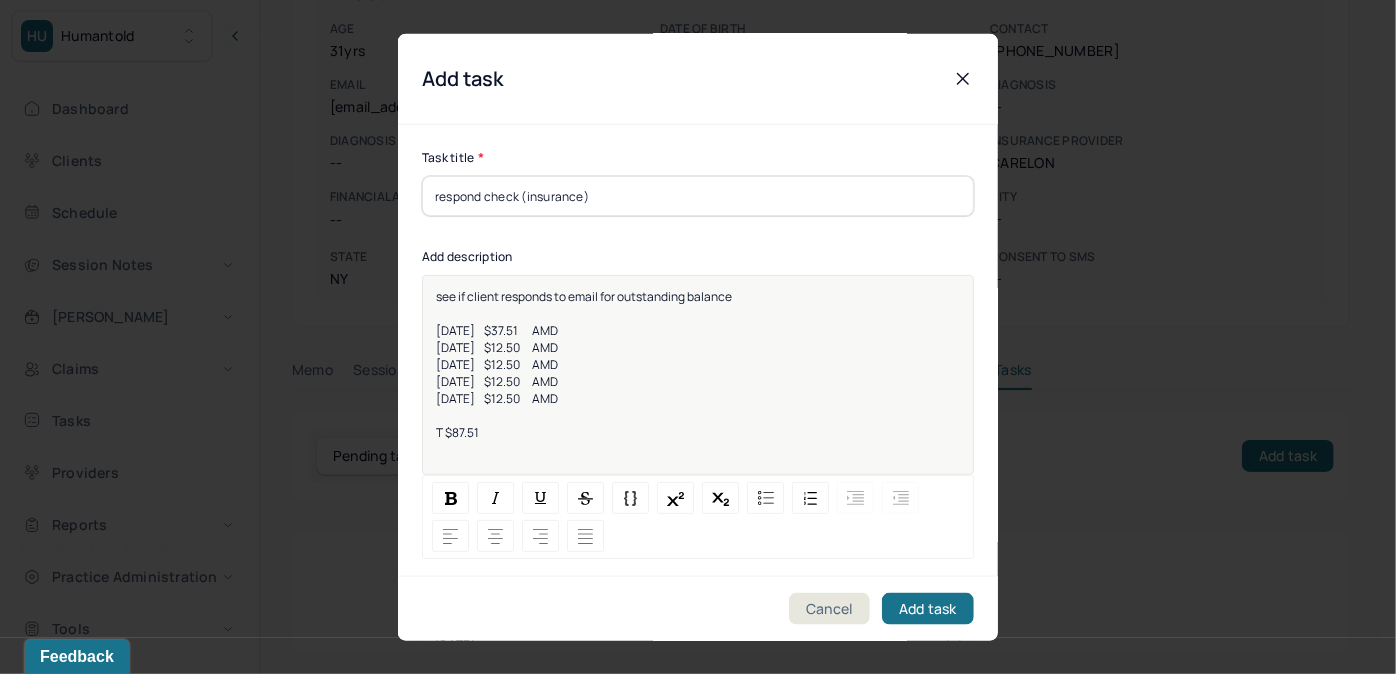 click on "see if client responds to email for outstanding balance" at bounding box center [698, 296] 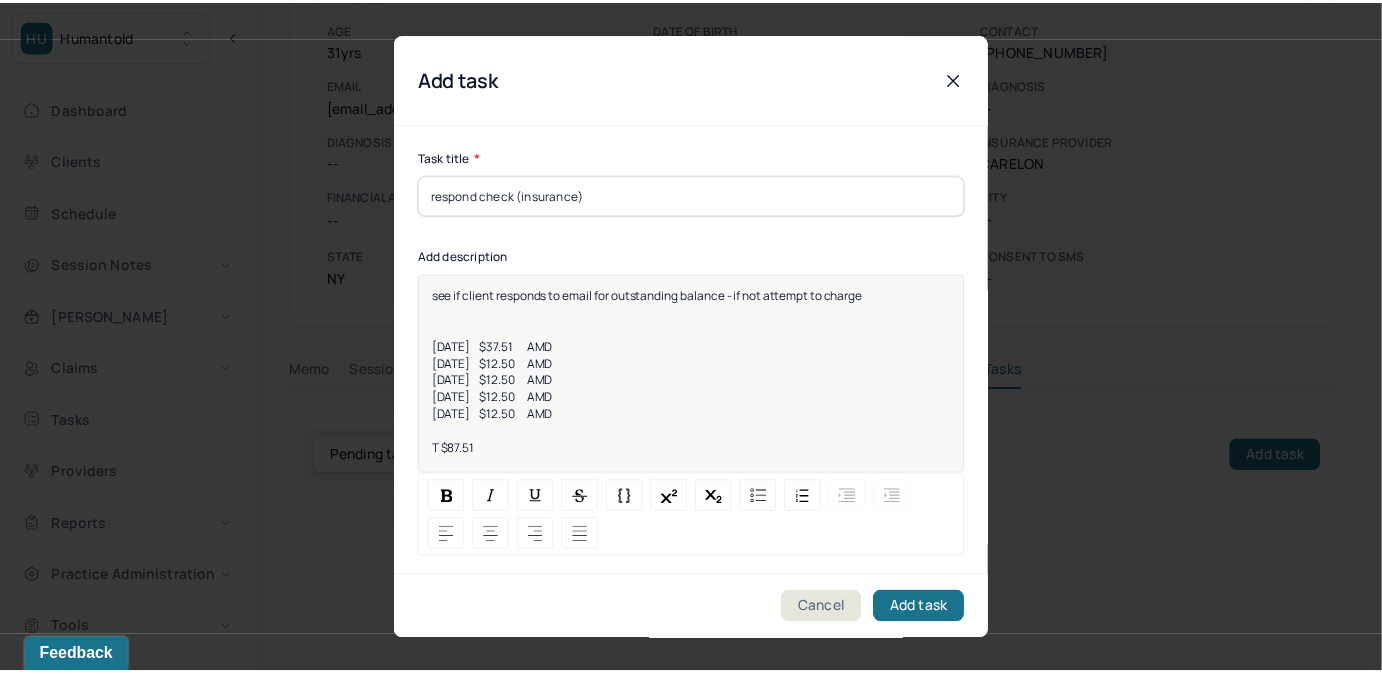 scroll, scrollTop: 0, scrollLeft: 0, axis: both 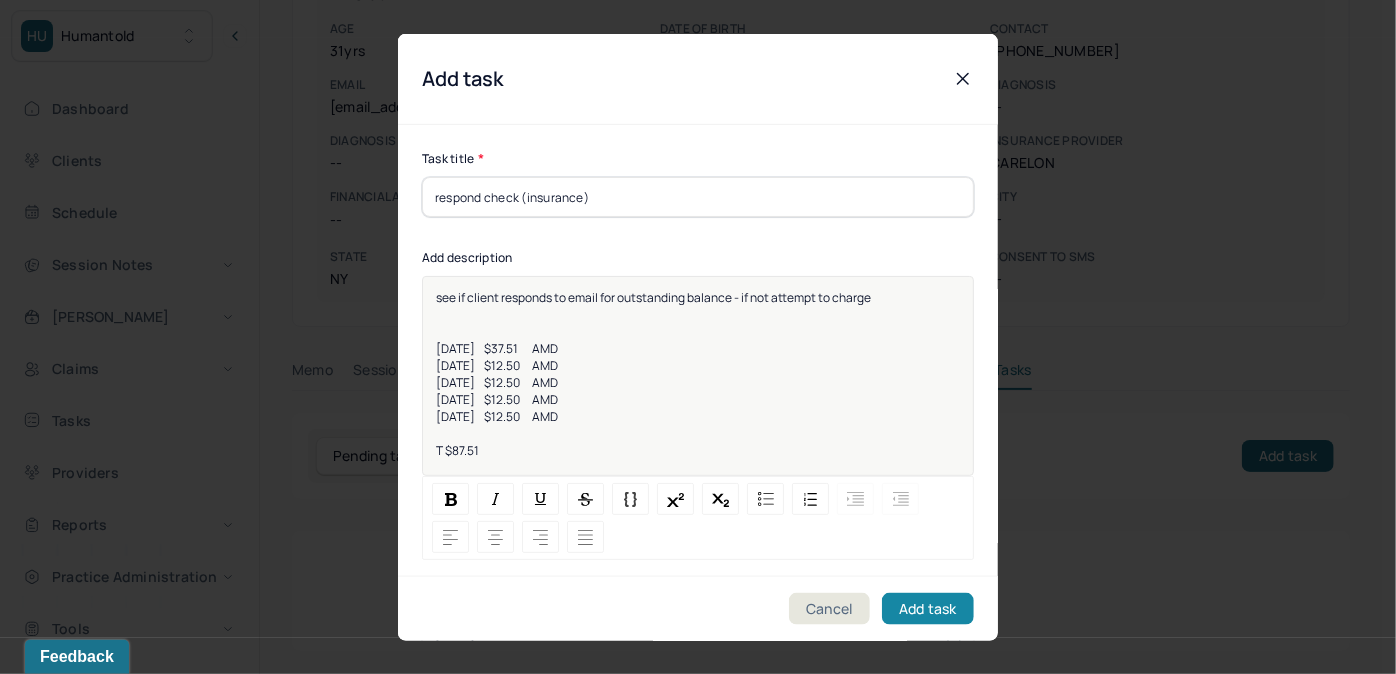 click on "Add task" at bounding box center (928, 608) 